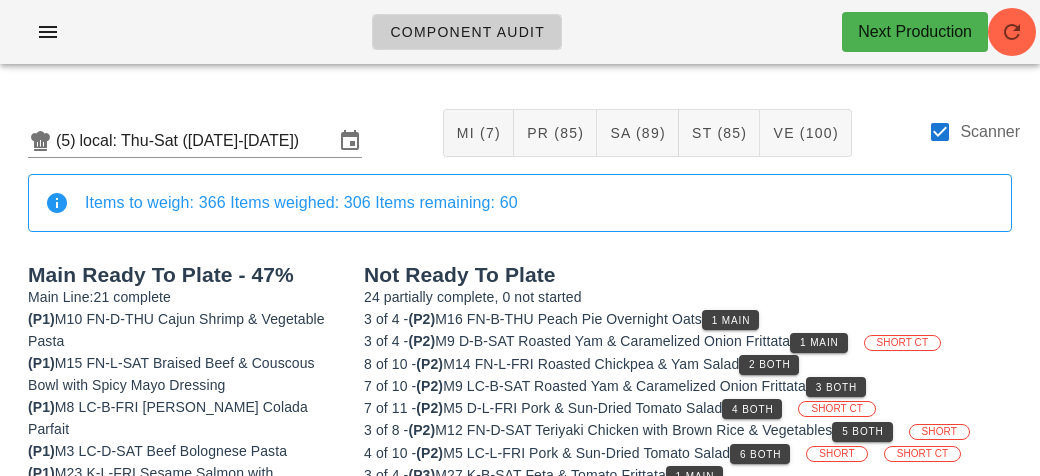 scroll, scrollTop: 0, scrollLeft: 0, axis: both 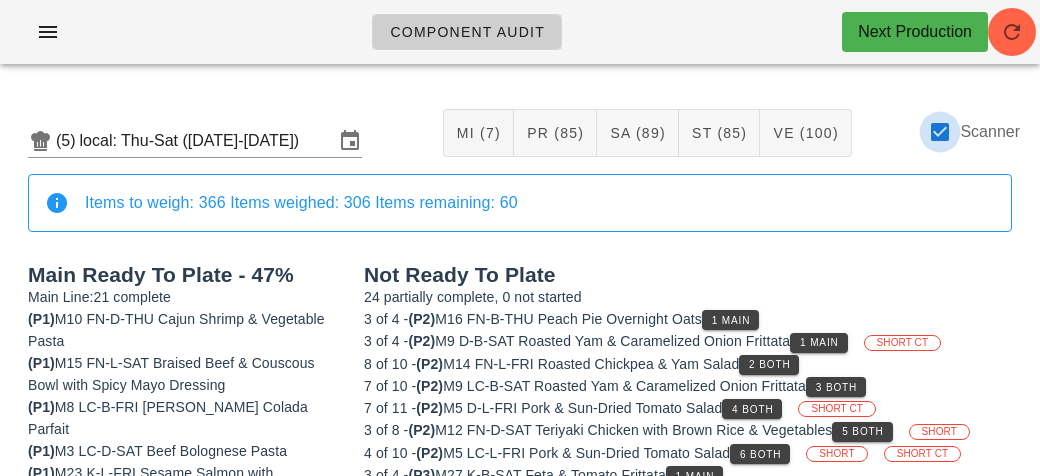 click at bounding box center [940, 132] 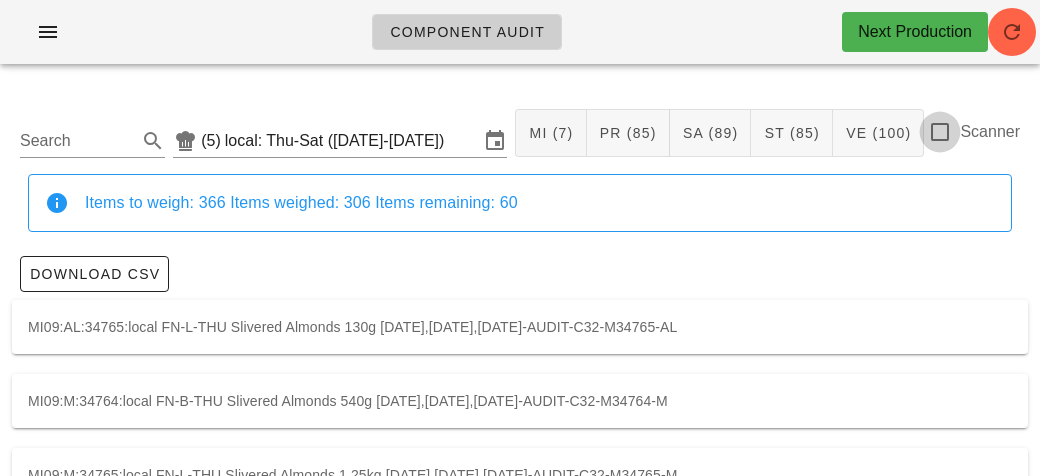 click at bounding box center [940, 132] 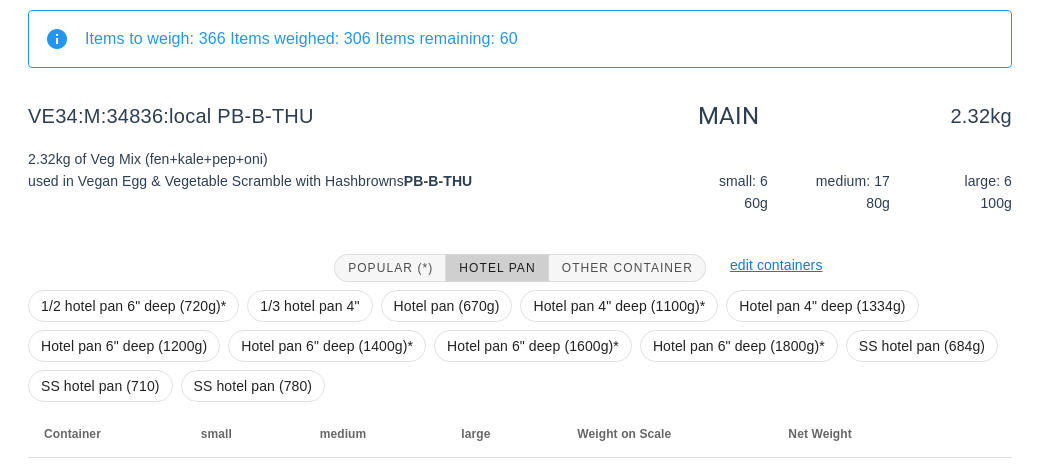 scroll, scrollTop: 272, scrollLeft: 0, axis: vertical 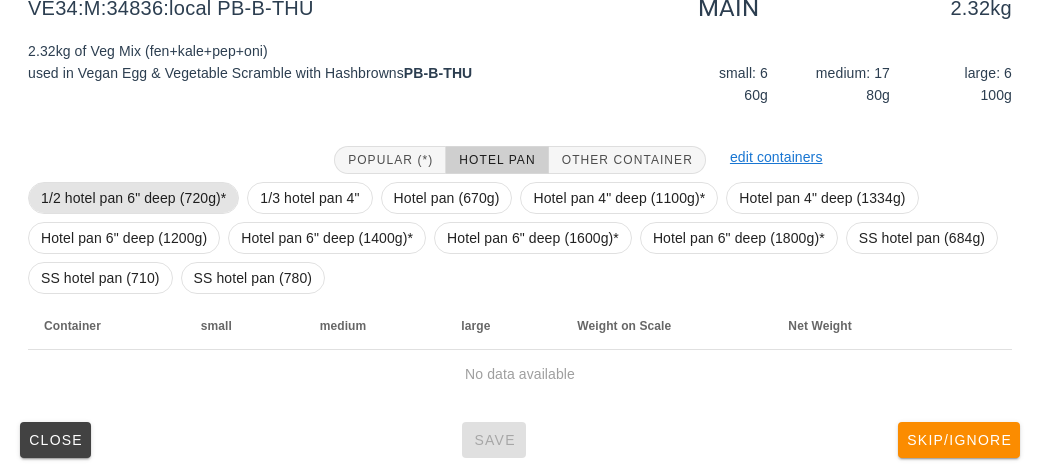 click on "1/2 hotel pan 6" deep (720g)*" at bounding box center [133, 198] 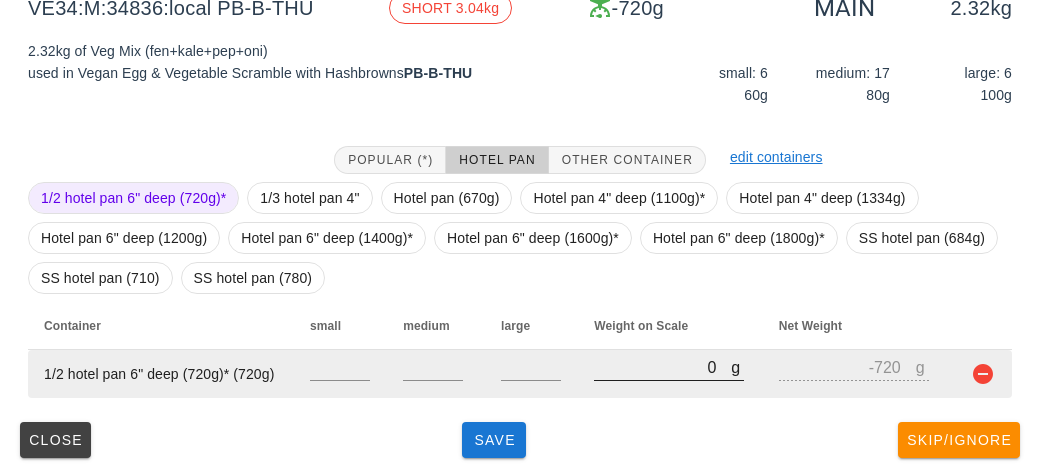 click on "0" at bounding box center [662, 367] 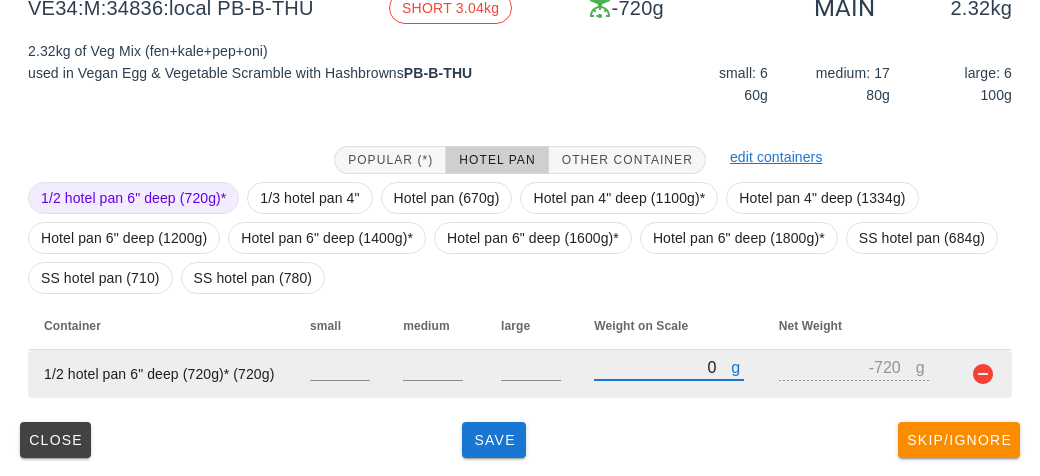type on "30" 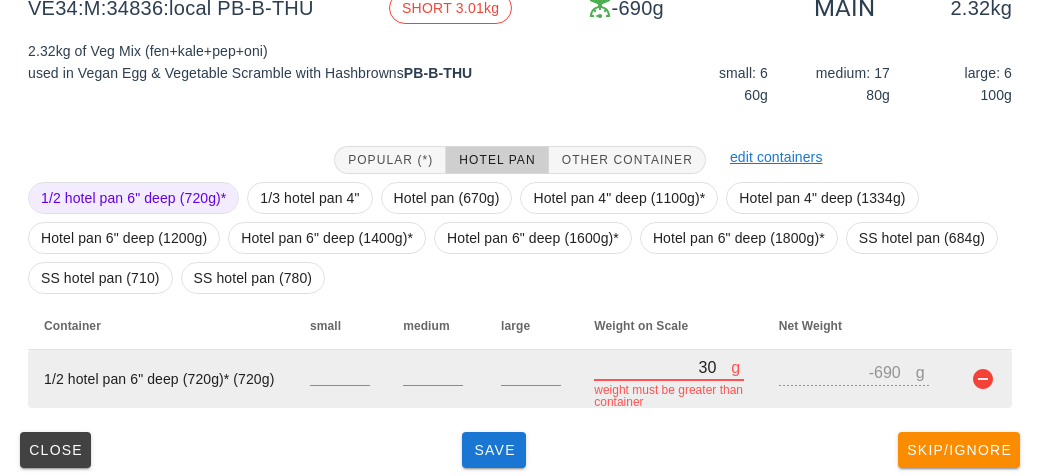 type on "340" 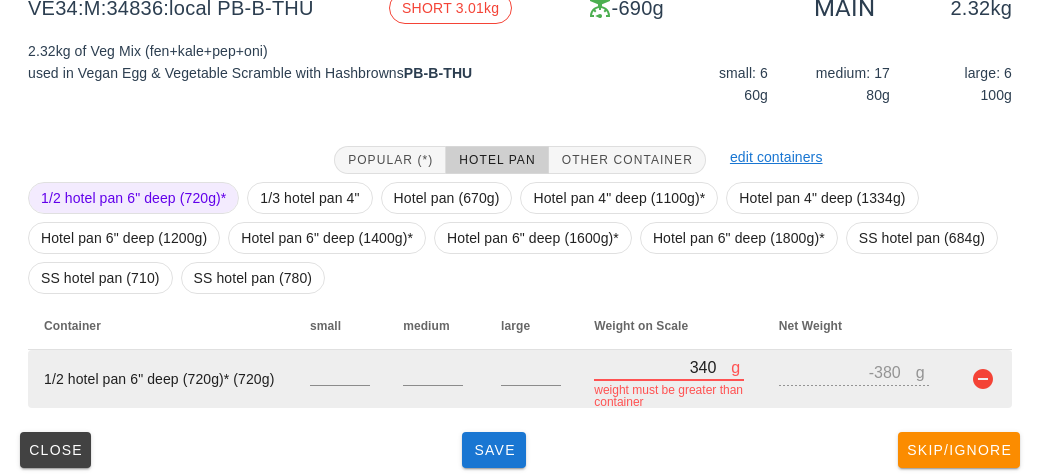type on "3420" 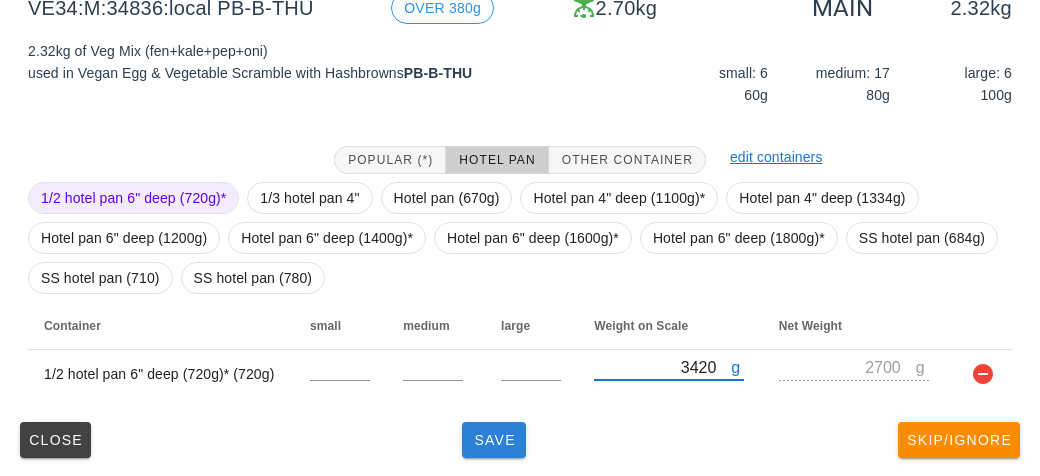 type on "3420" 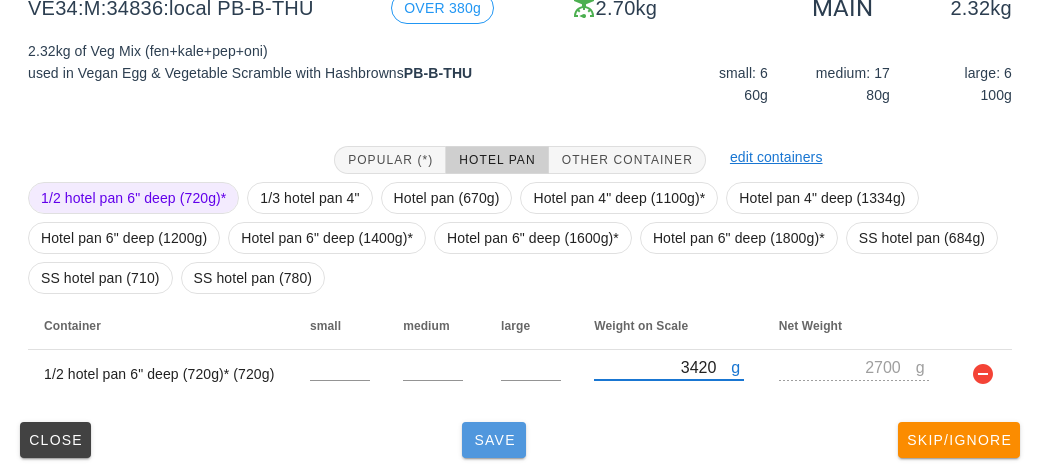 click on "Save" at bounding box center [494, 440] 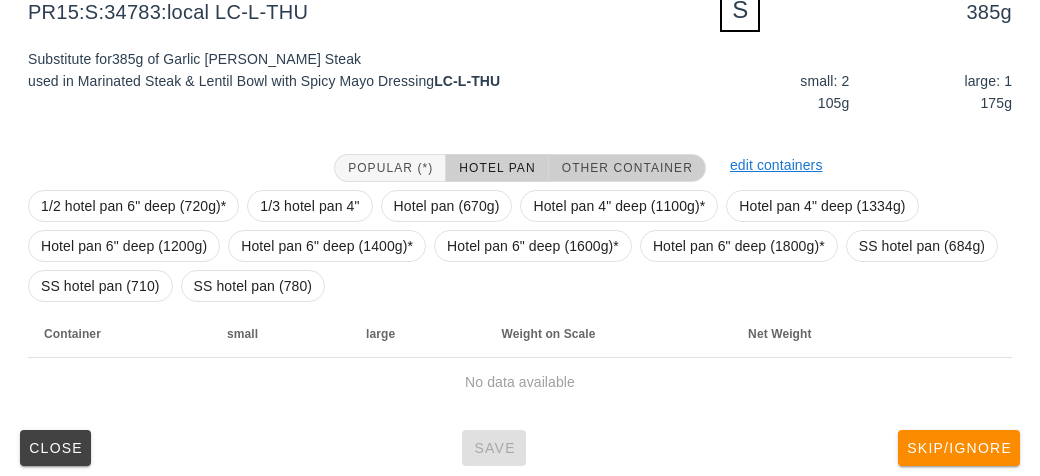 click on "Other Container" at bounding box center [627, 168] 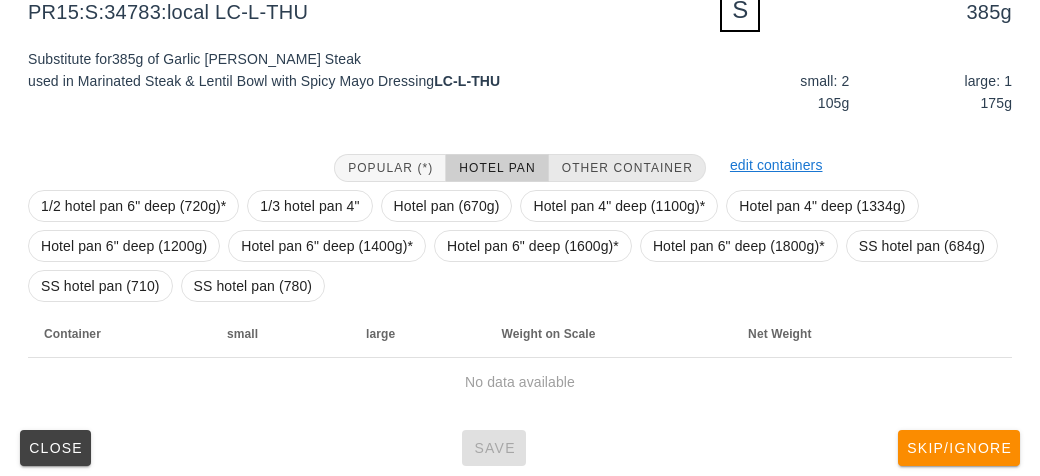 scroll, scrollTop: 240, scrollLeft: 0, axis: vertical 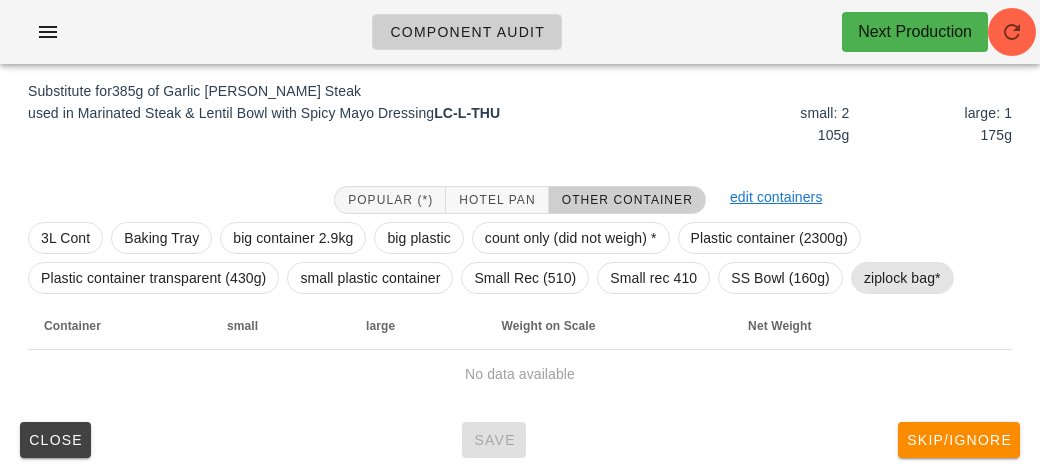 click on "ziplock bag*" at bounding box center (902, 278) 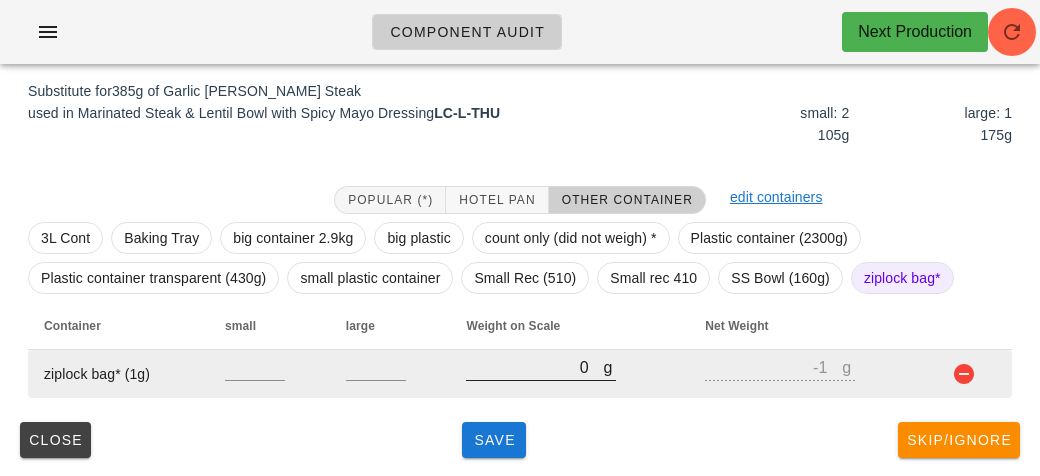 click on "0" at bounding box center (534, 367) 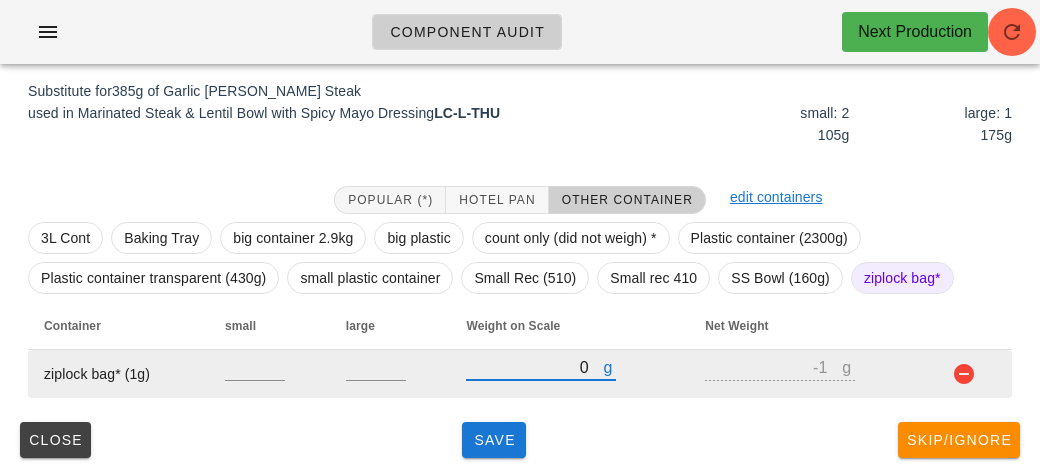 type on "10" 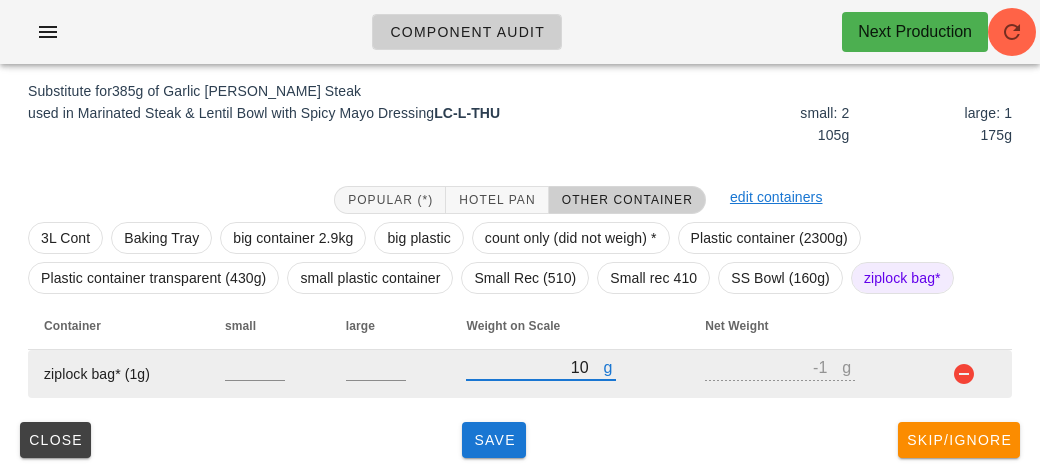 type on "9" 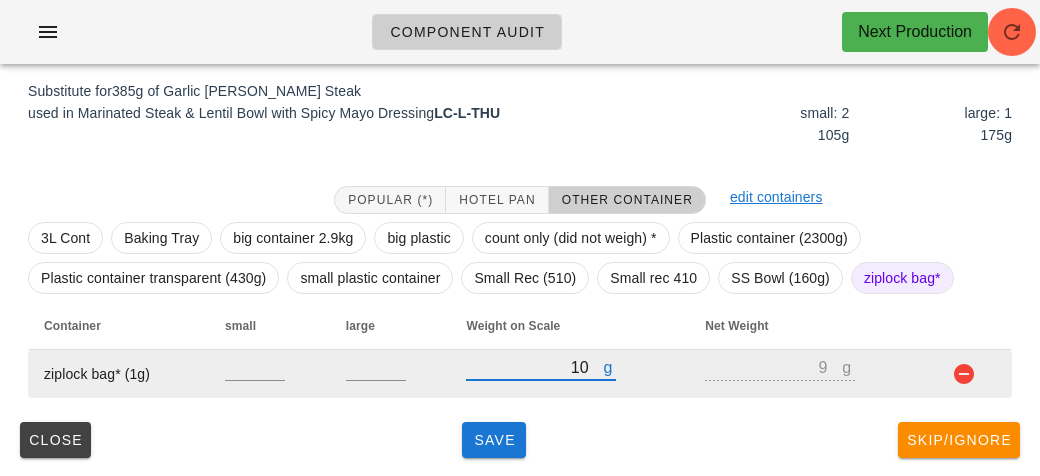 type on "100" 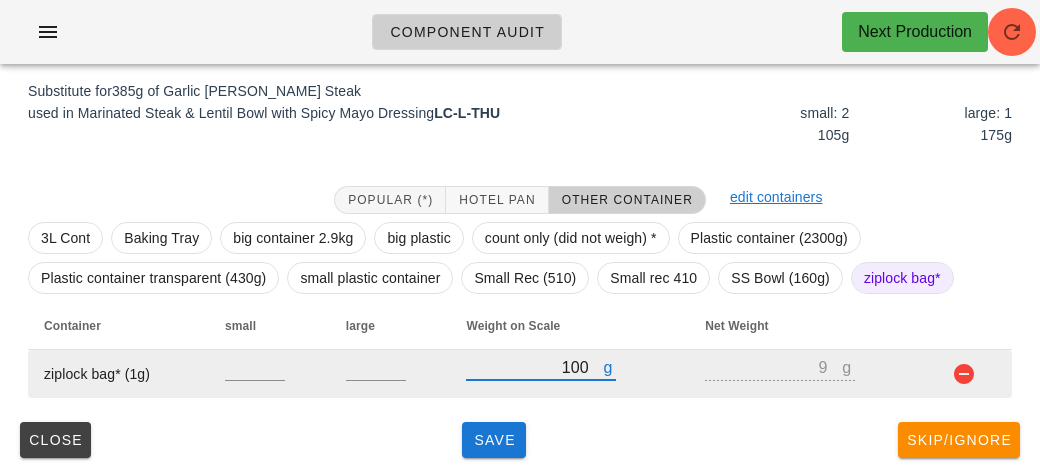 type on "99" 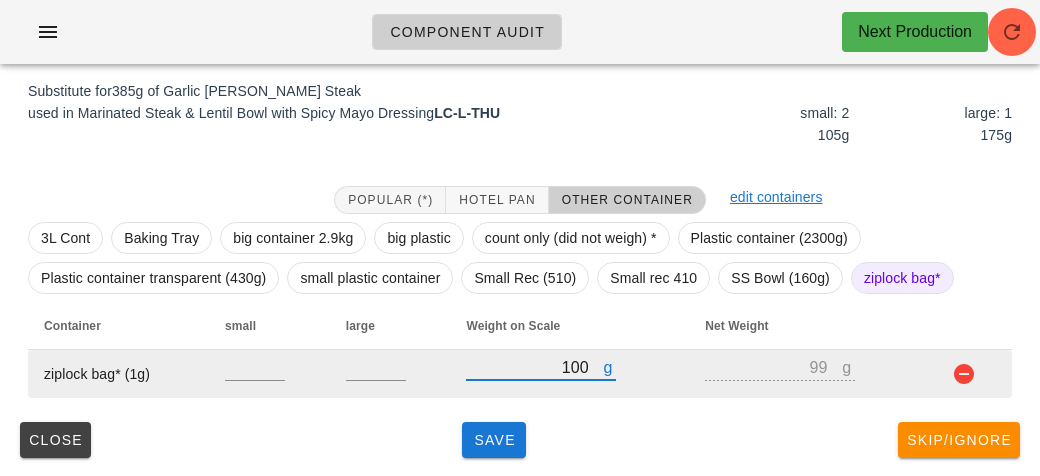 type on "1070" 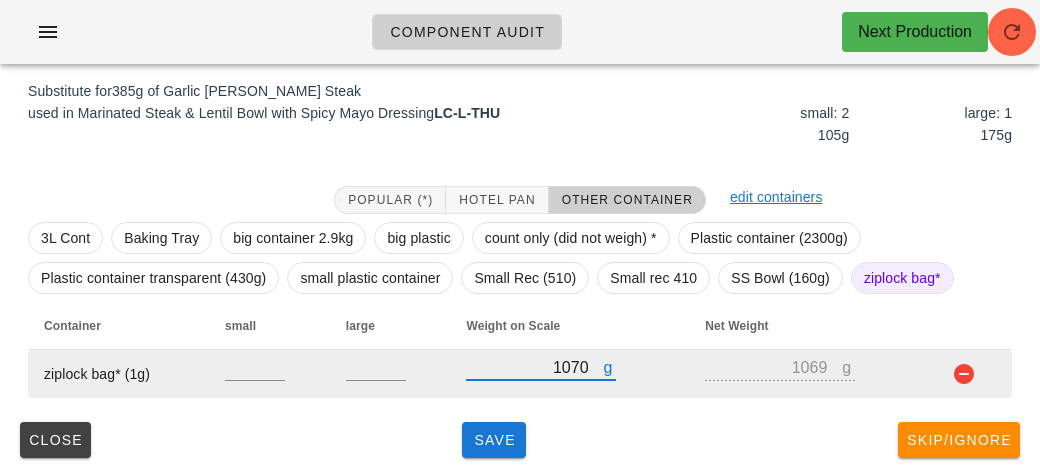 type on "1070" 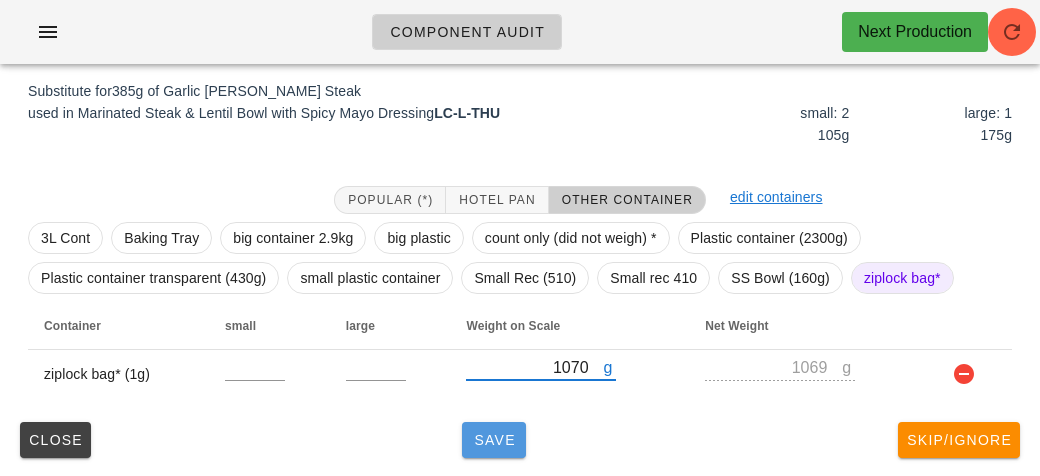 click on "Save" at bounding box center [494, 440] 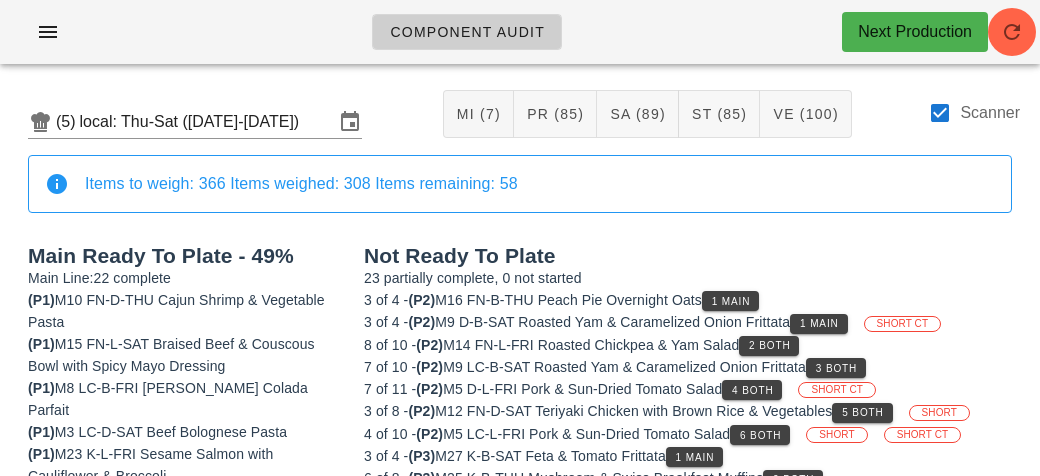 scroll, scrollTop: 0, scrollLeft: 0, axis: both 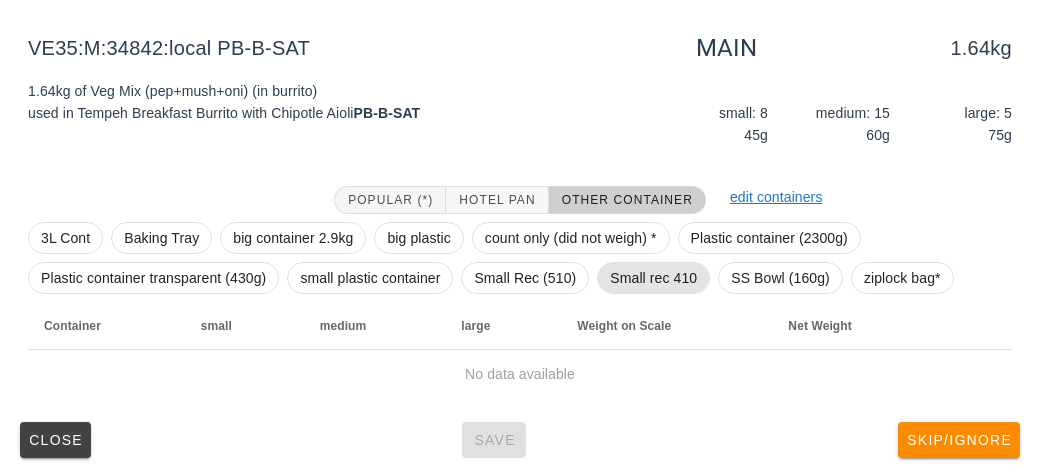 click on "Small rec 410" at bounding box center (653, 278) 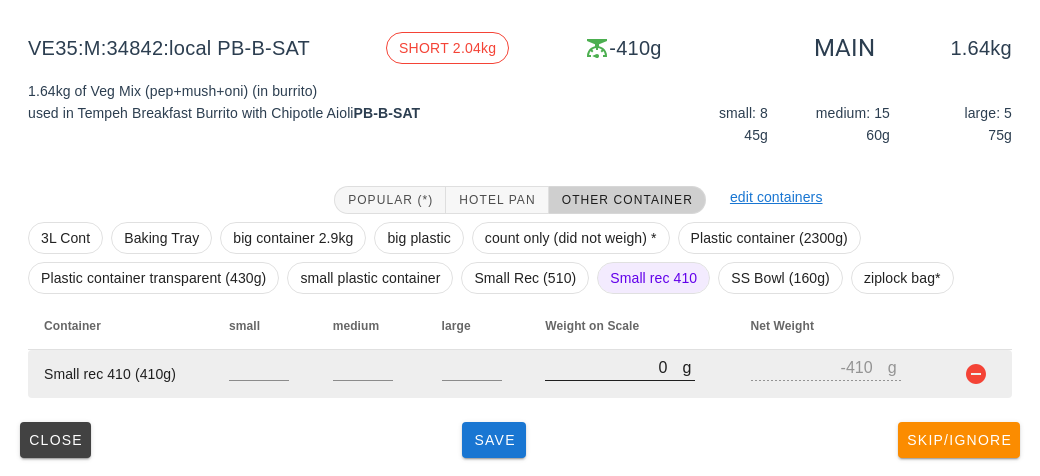 click on "0" at bounding box center [613, 367] 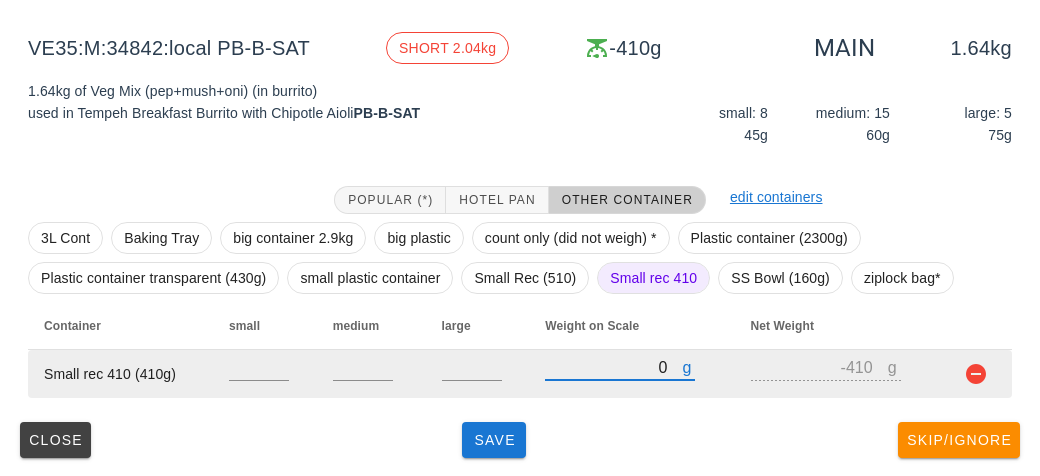 type on "20" 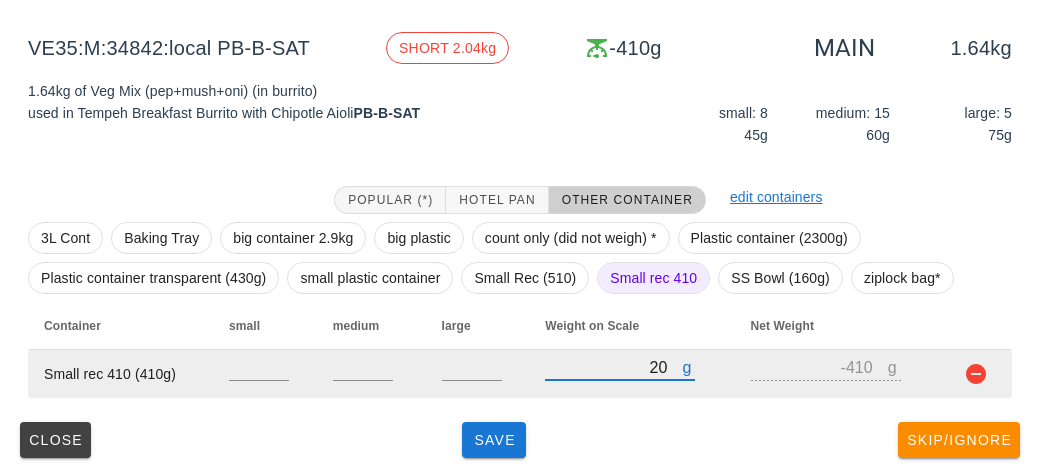 type on "-390" 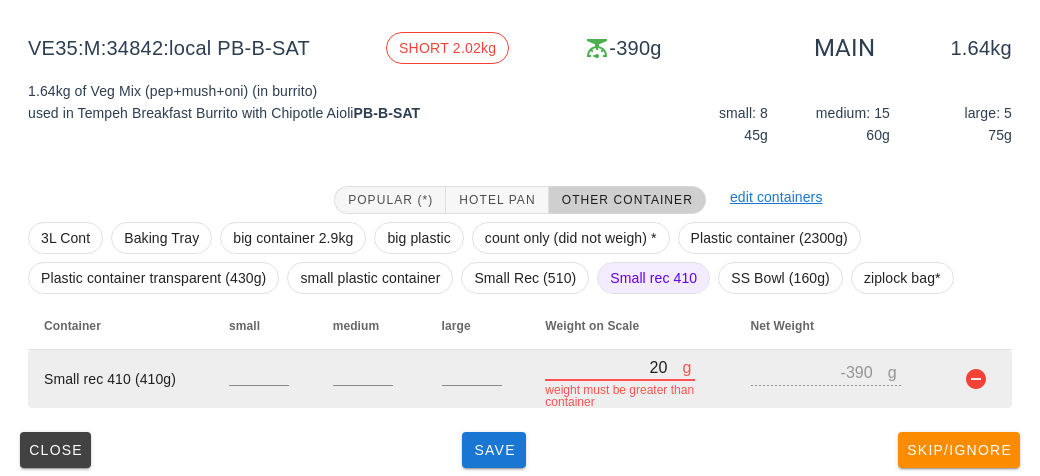 type on "250" 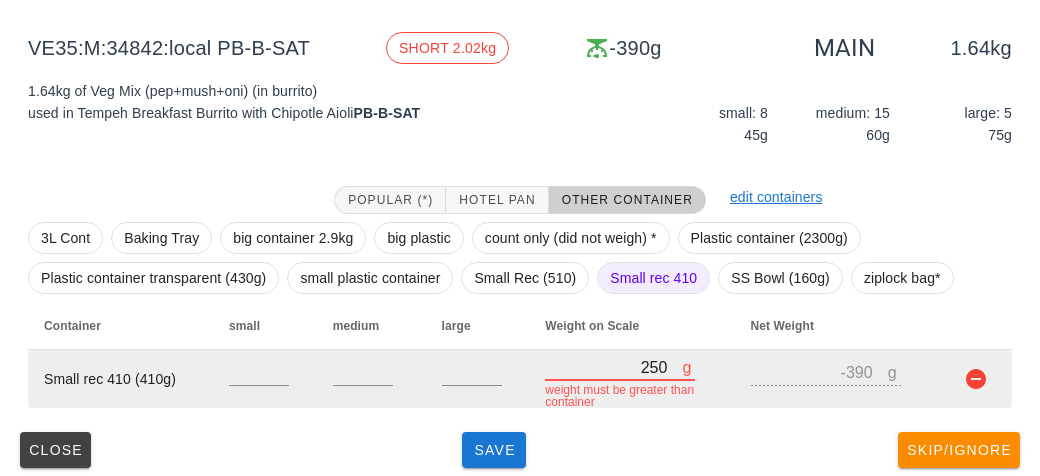 type on "-160" 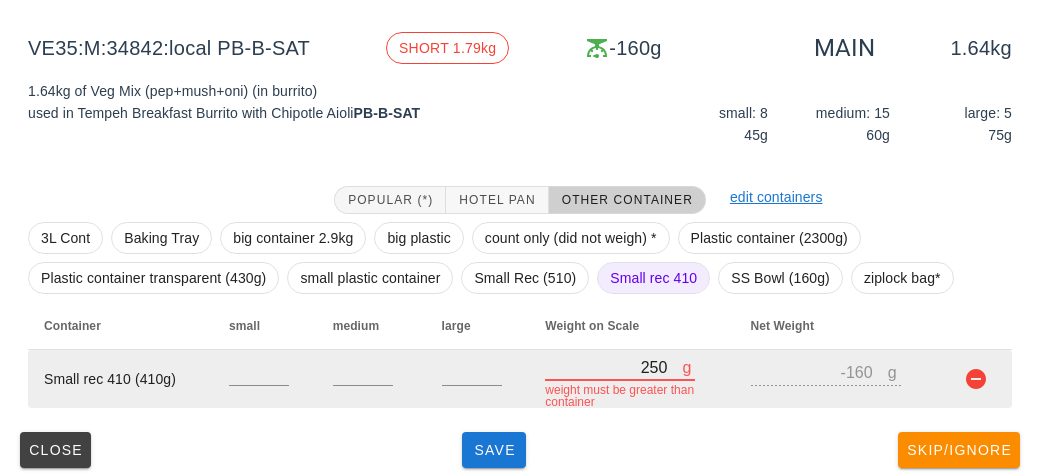 type on "2500" 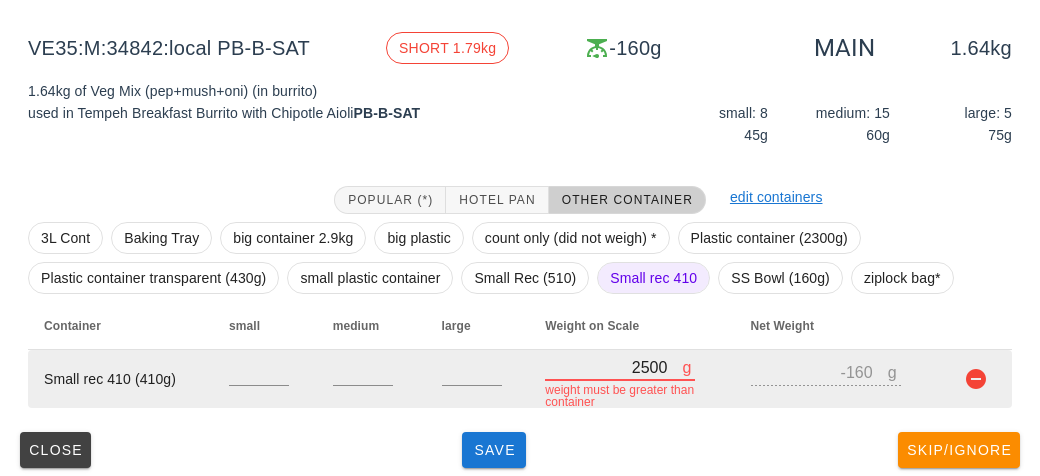 type on "2090" 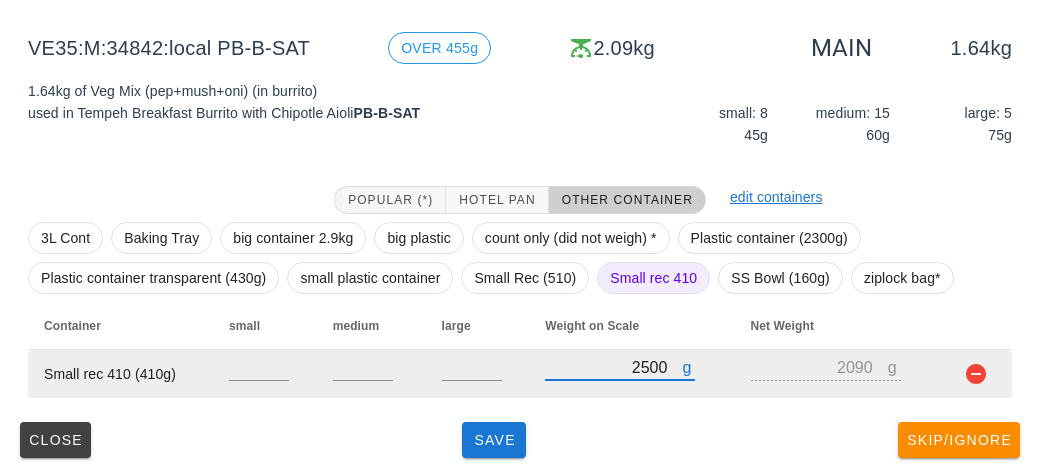 type on "2500" 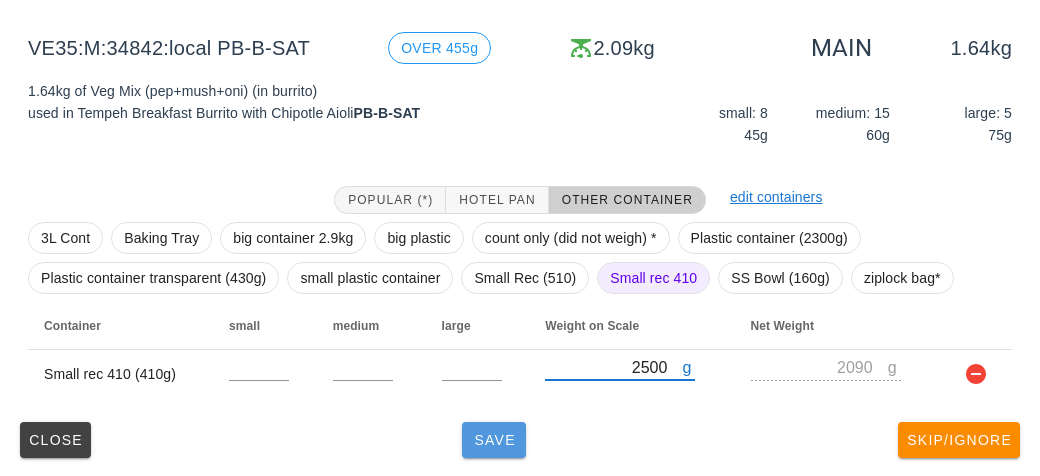 click on "Save" at bounding box center (494, 440) 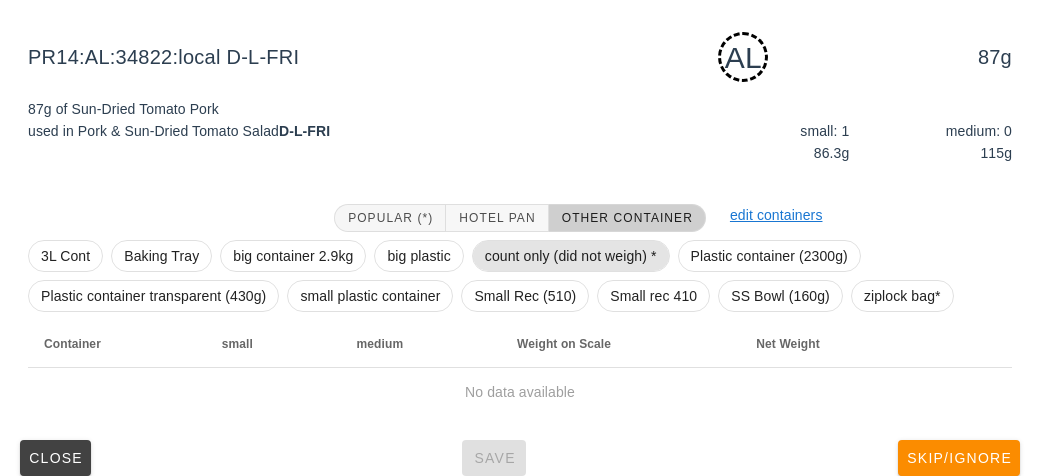 click on "count only (did not weigh) *" at bounding box center (571, 256) 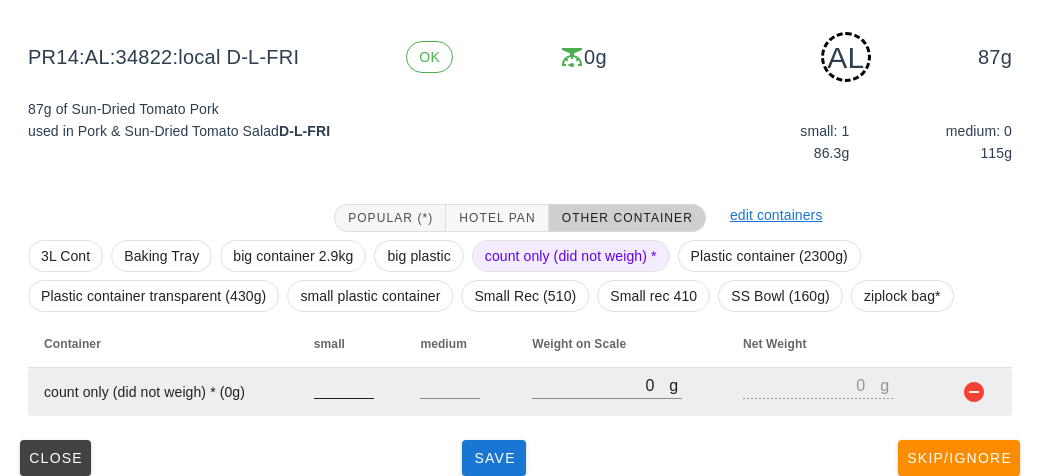 click at bounding box center [344, 385] 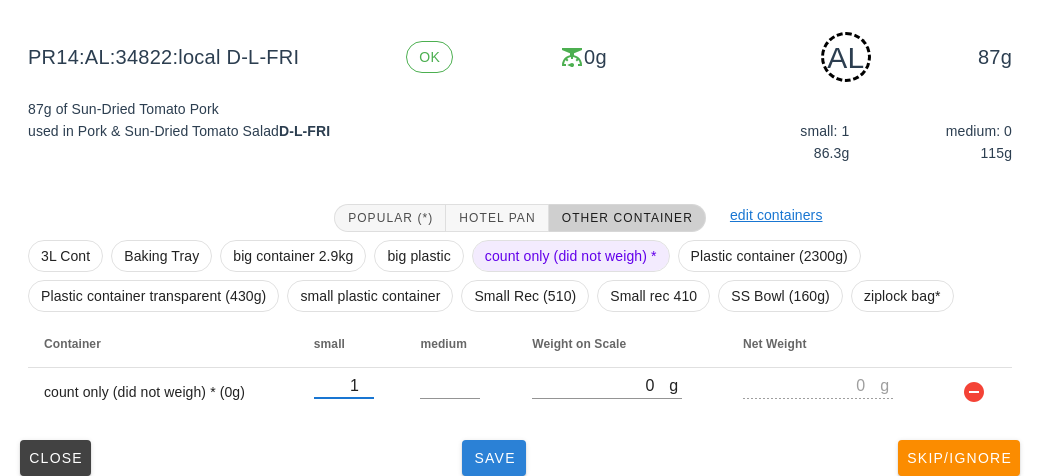 type on "1" 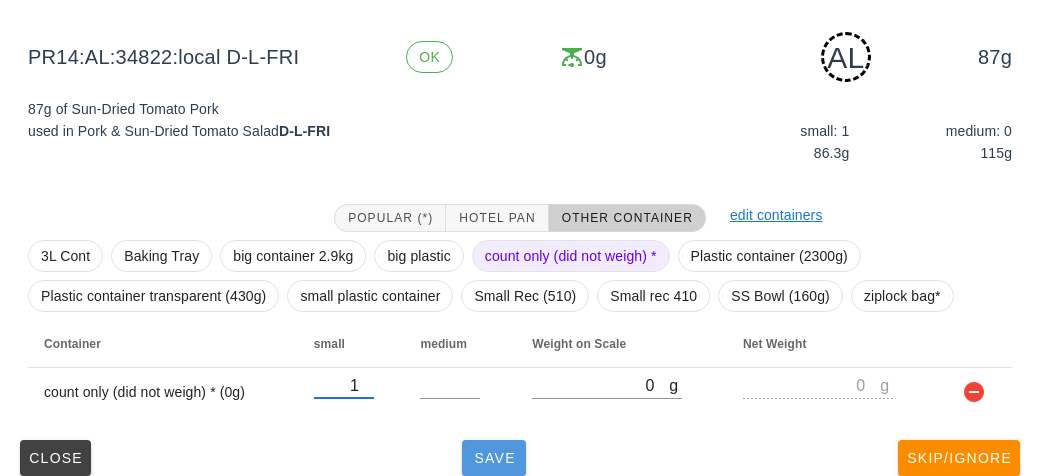 click on "Save" at bounding box center [494, 458] 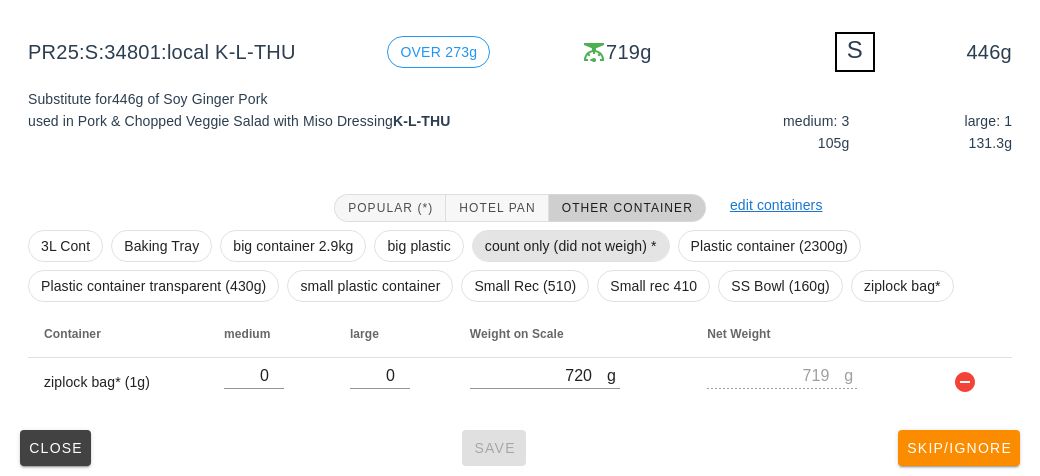 click on "count only (did not weigh) *" at bounding box center [571, 246] 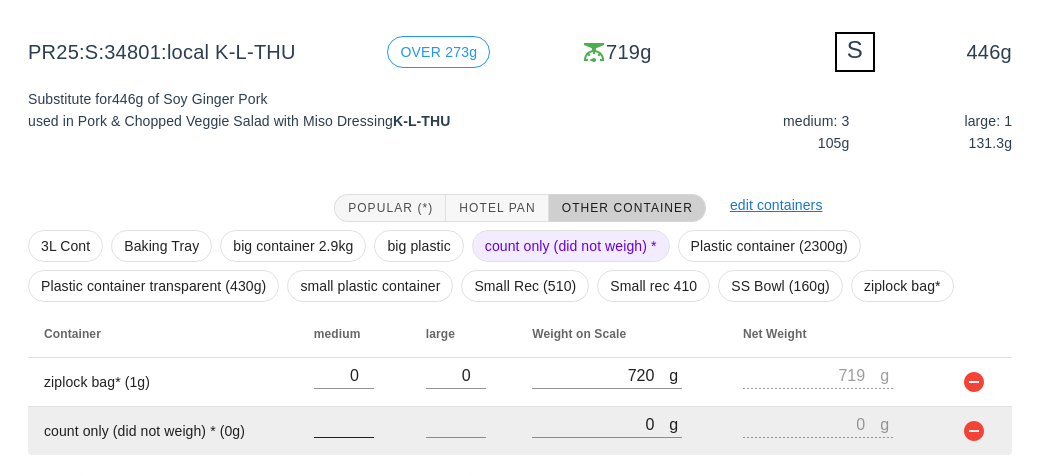 click at bounding box center [344, 424] 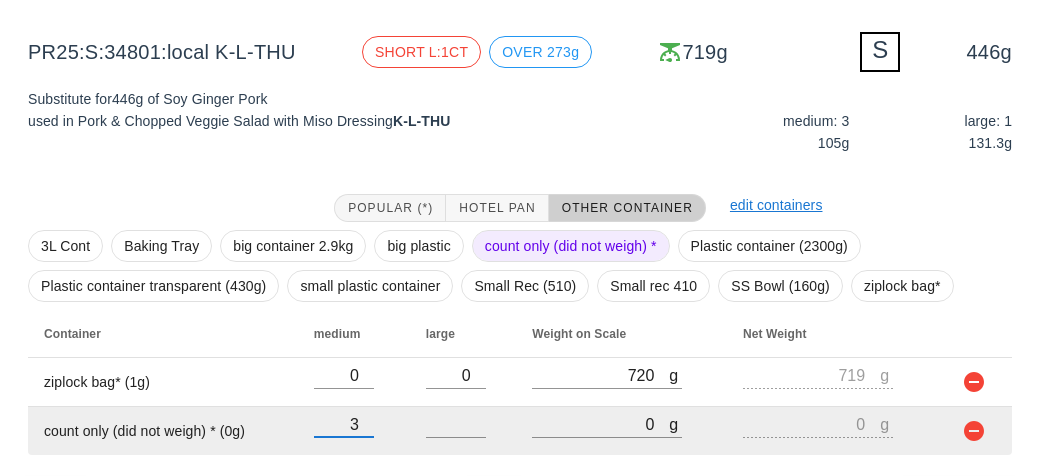 scroll, scrollTop: 289, scrollLeft: 0, axis: vertical 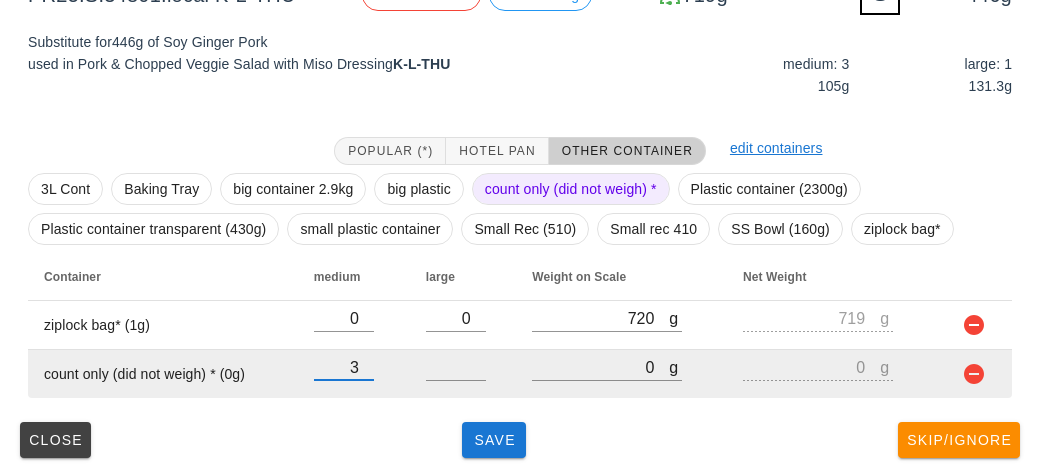 type on "3" 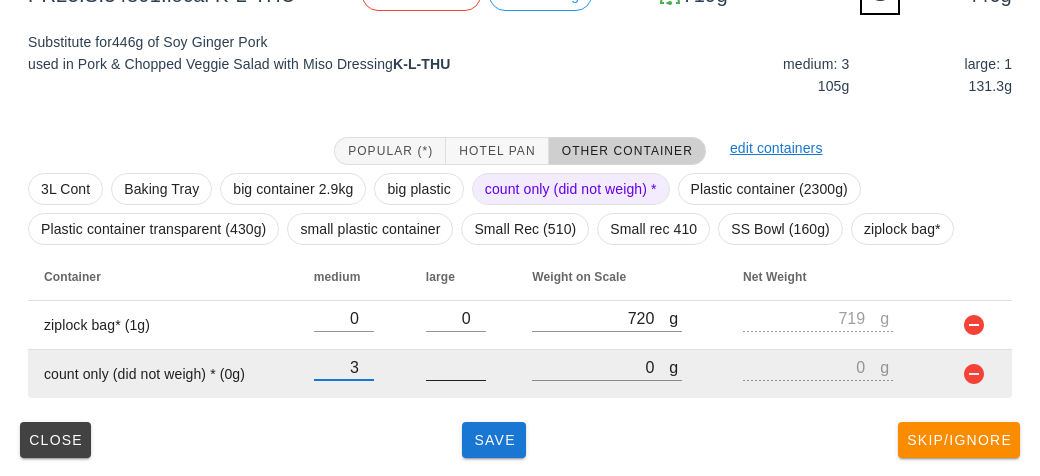 click at bounding box center (456, 367) 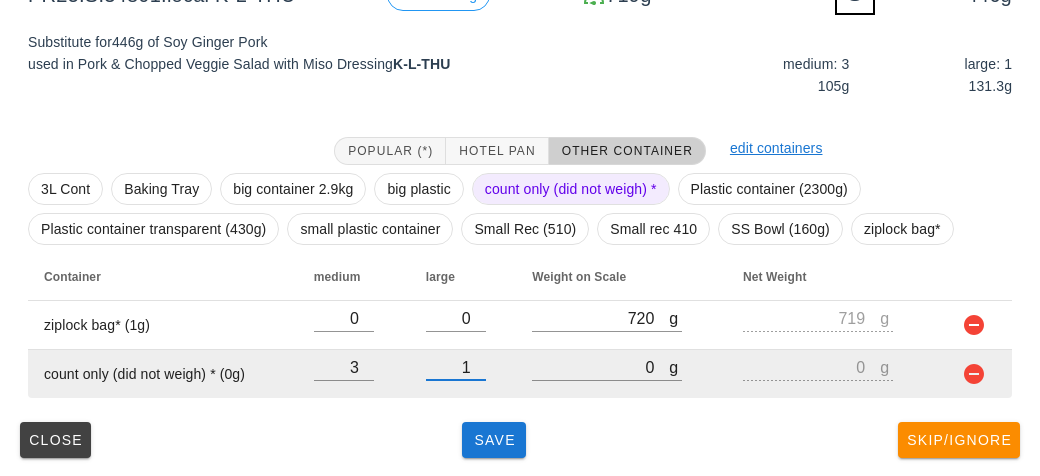 type on "1" 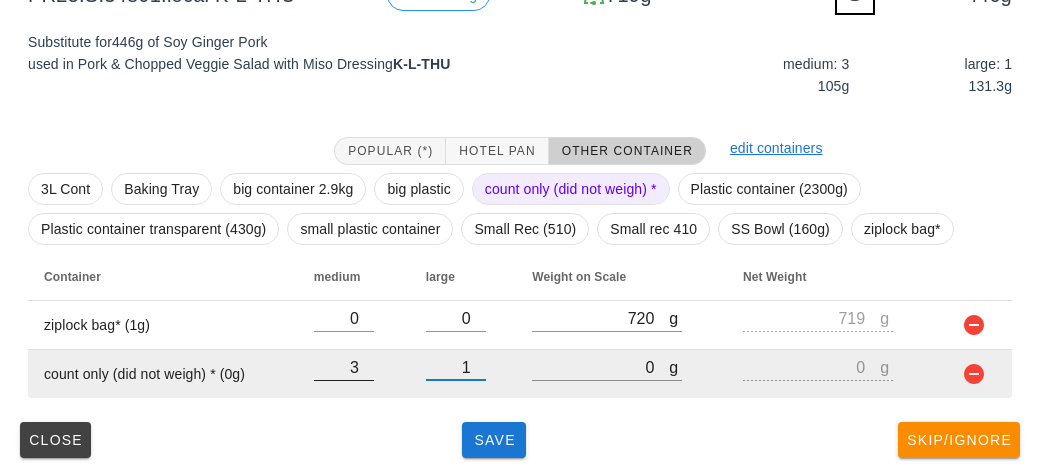 click on "3" at bounding box center (344, 367) 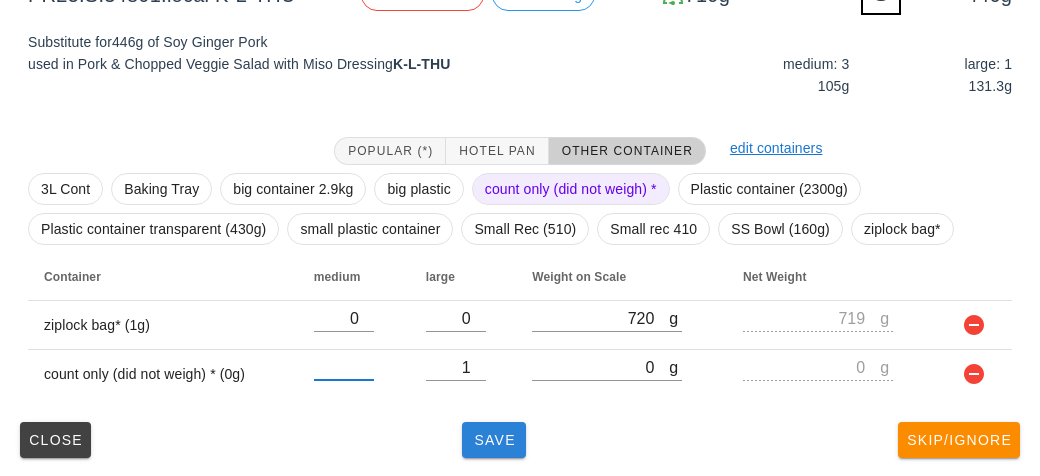 type 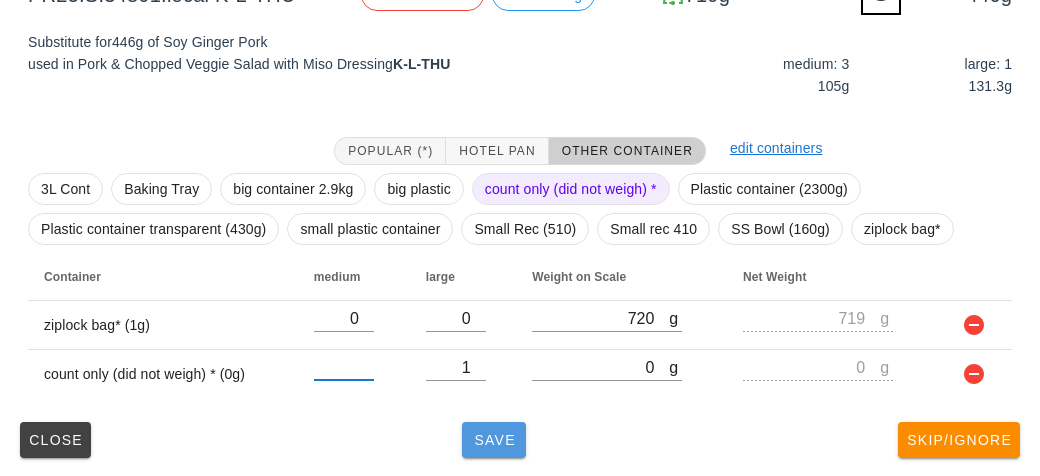 click on "Save" at bounding box center (494, 440) 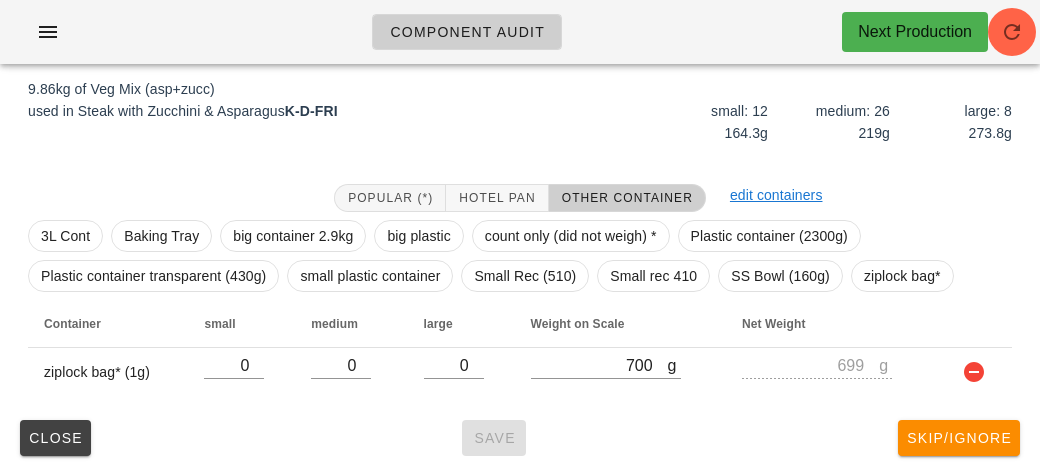 scroll, scrollTop: 232, scrollLeft: 0, axis: vertical 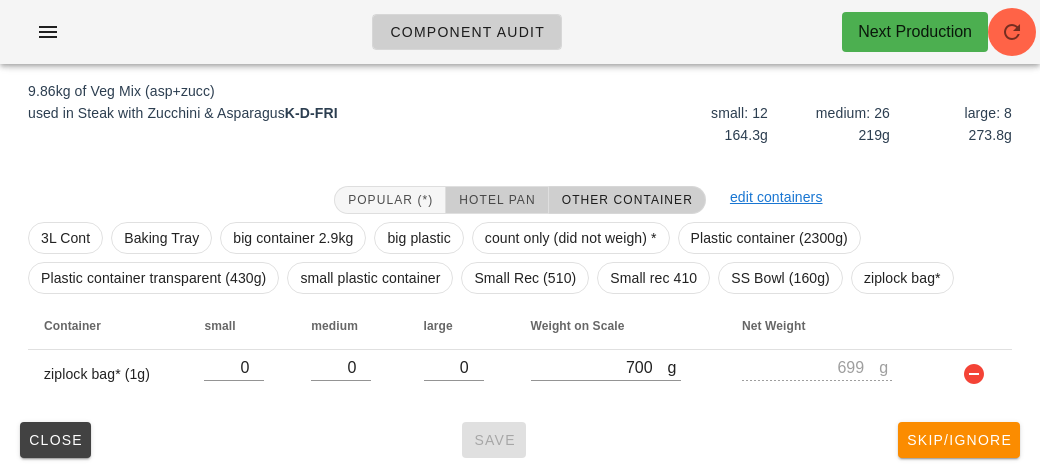 click on "Hotel Pan" at bounding box center [497, 200] 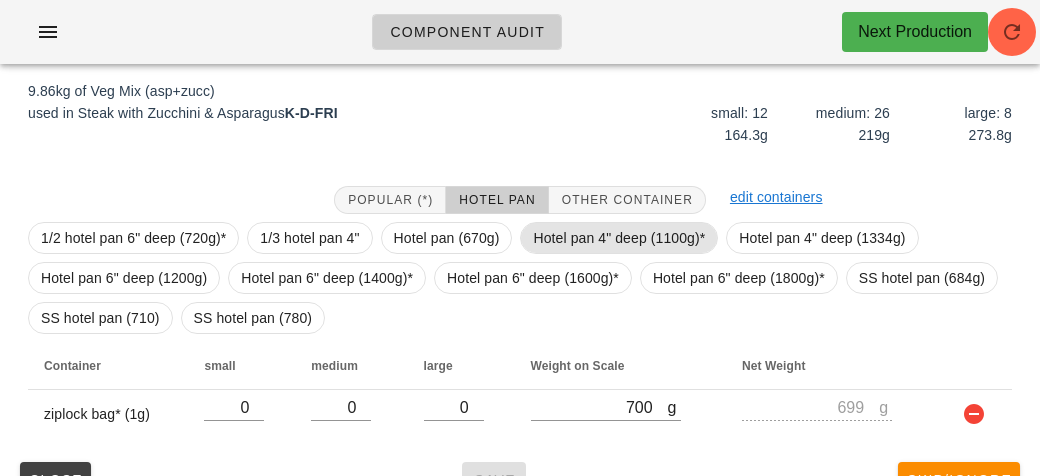click on "Hotel pan 4" deep (1100g)*" at bounding box center (619, 238) 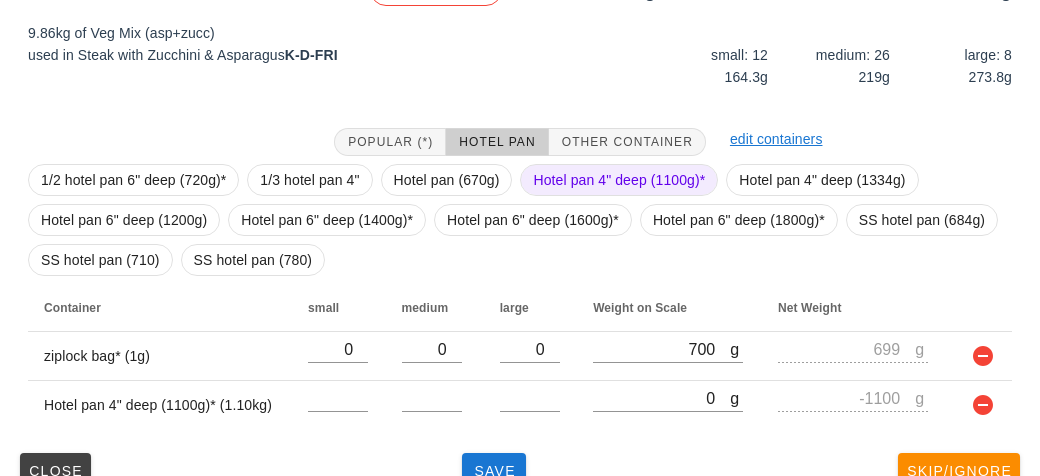 scroll, scrollTop: 321, scrollLeft: 0, axis: vertical 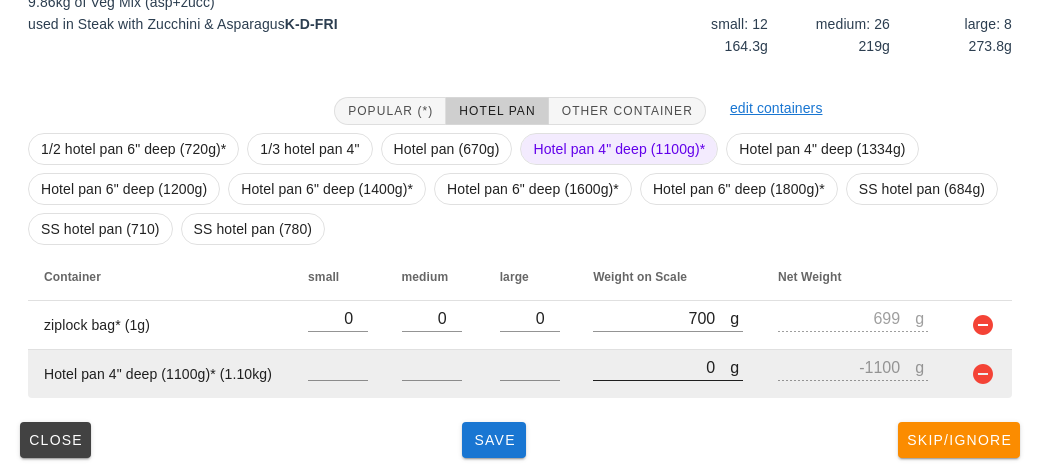 click on "0" at bounding box center (661, 367) 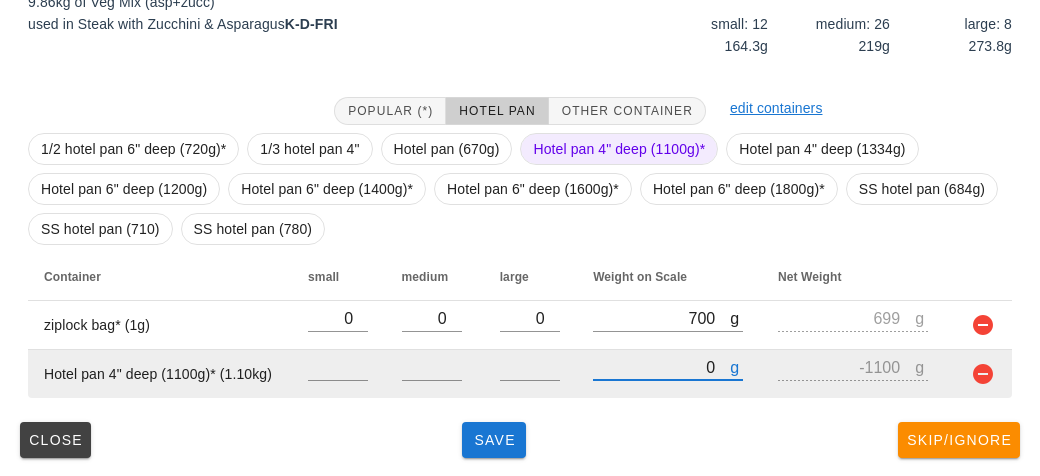 type on "10" 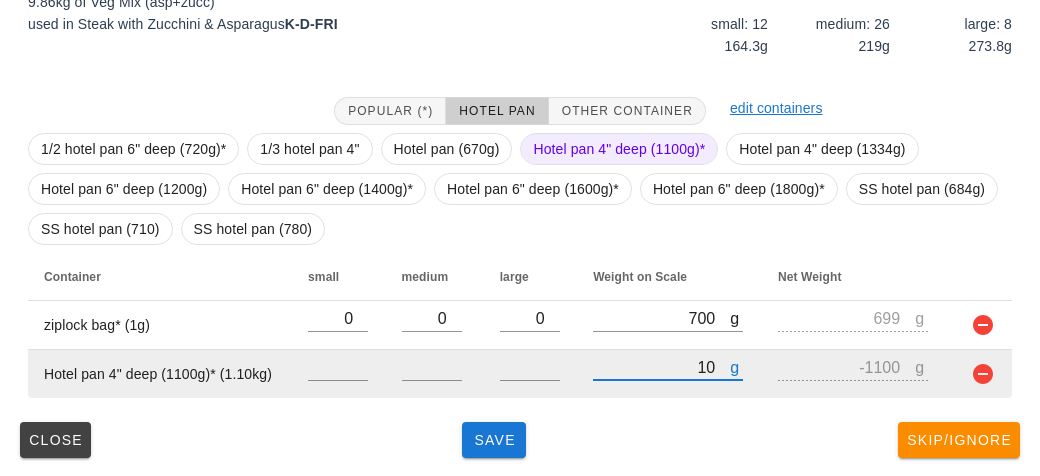 type on "-1090" 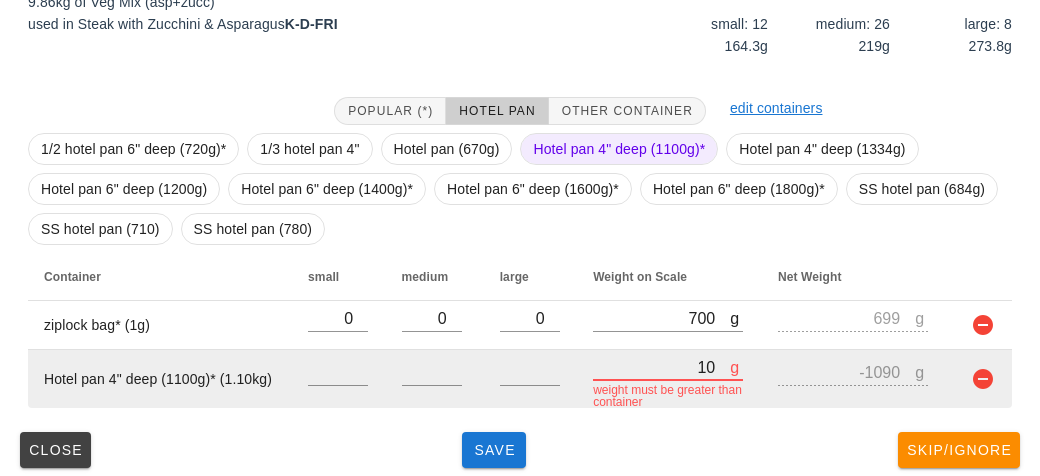 type on "110" 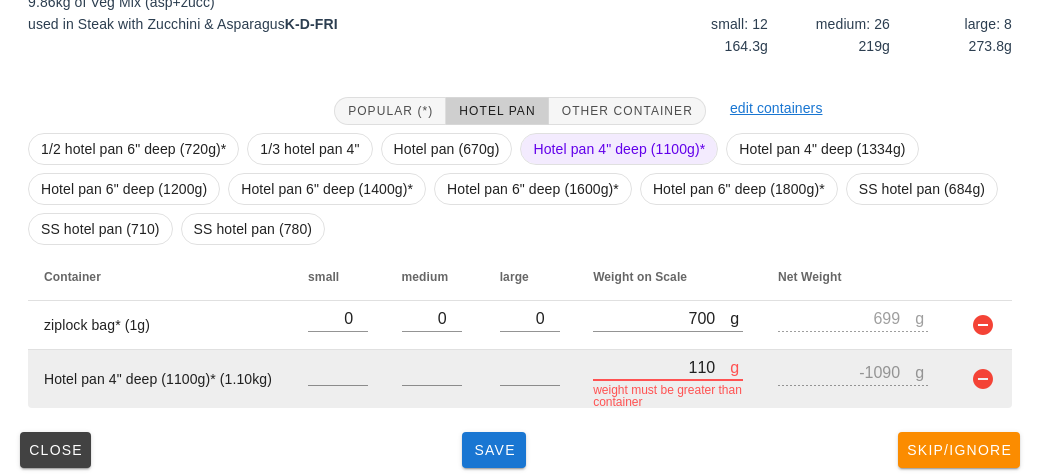 type on "-990" 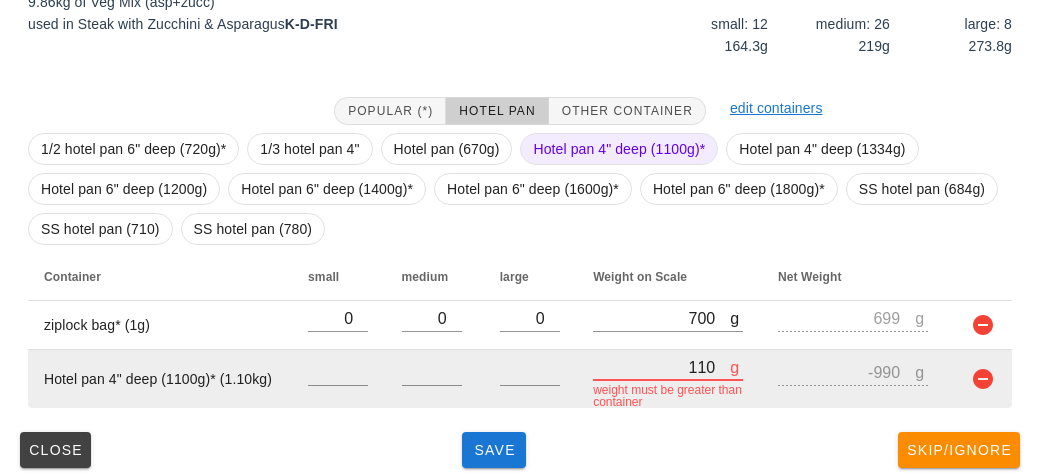 type on "1110" 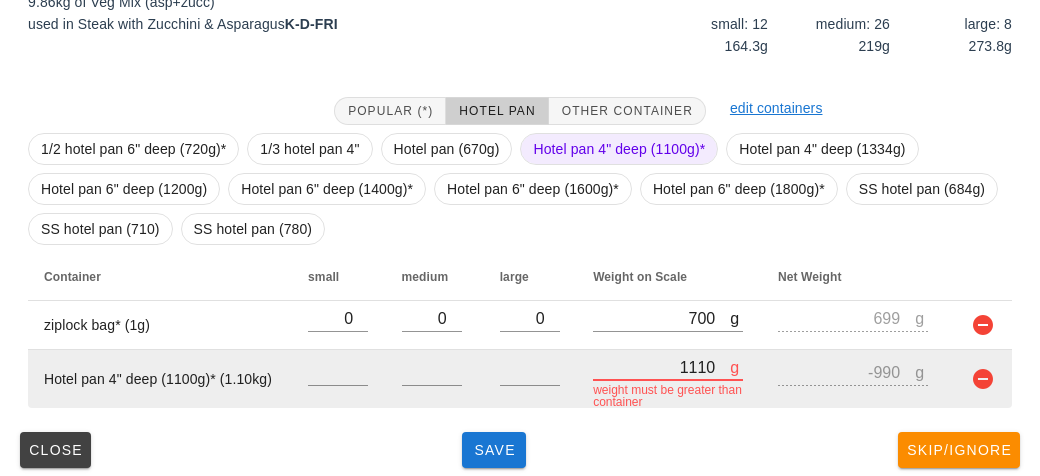 type on "10" 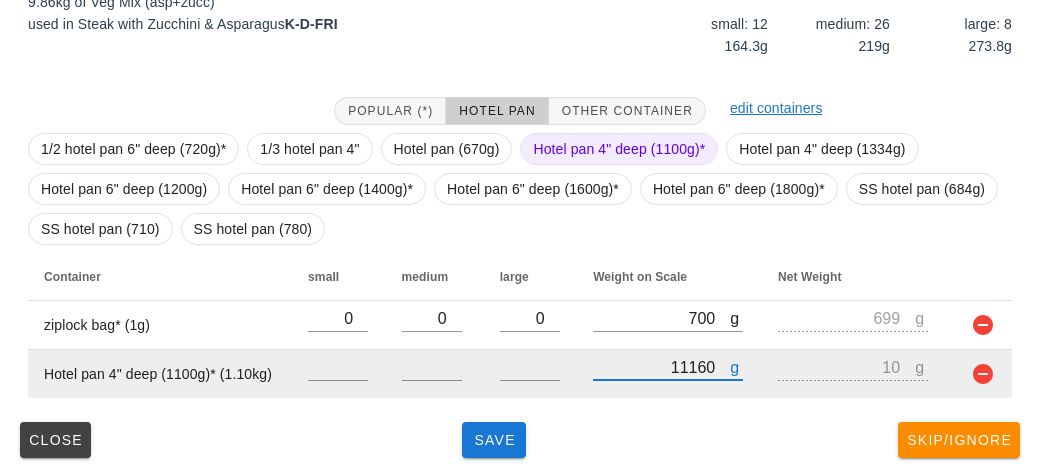type on "111670" 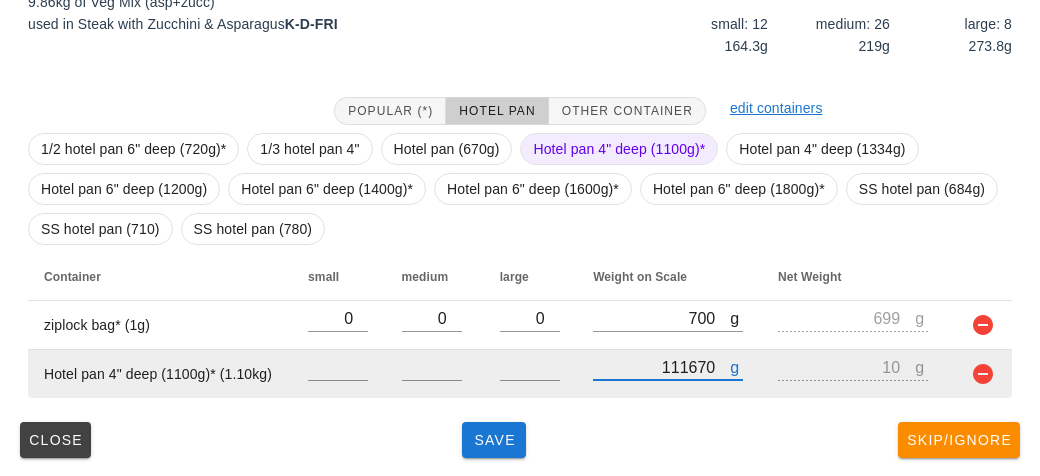 type on "110570" 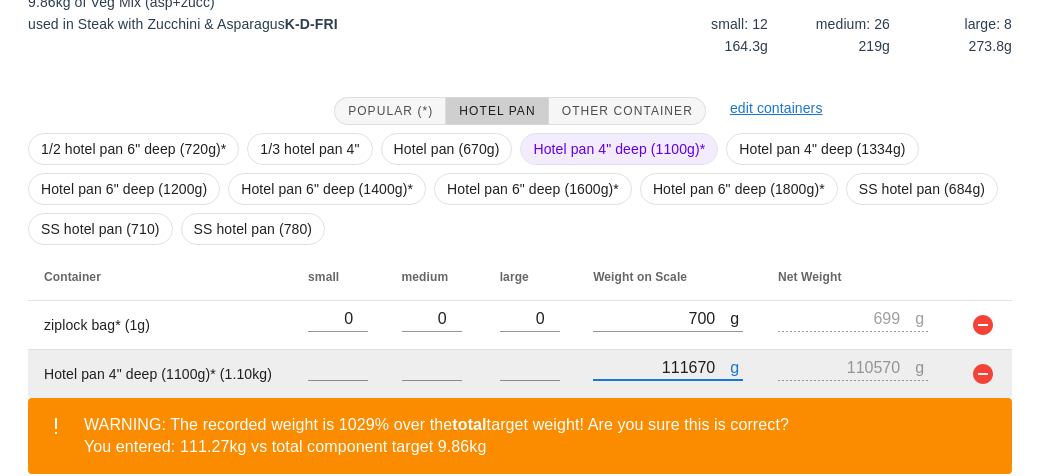 type on "11160" 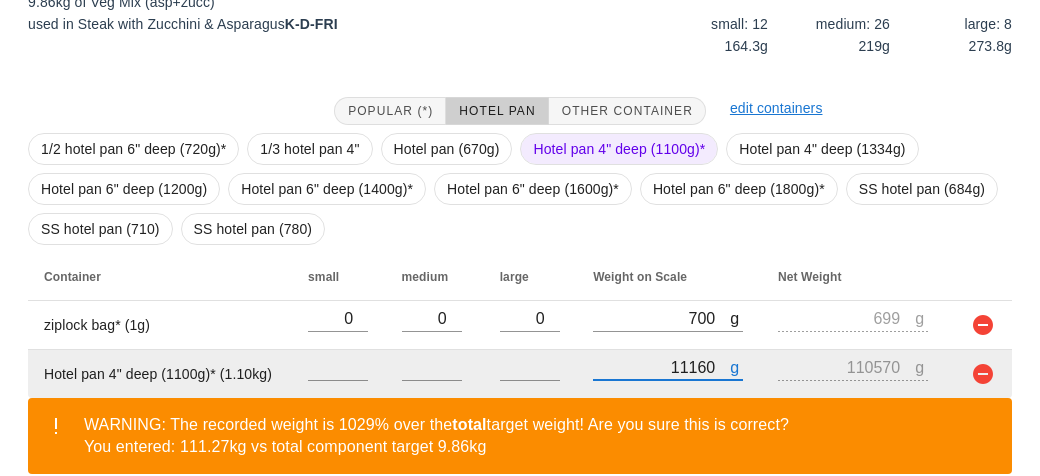 type on "10060" 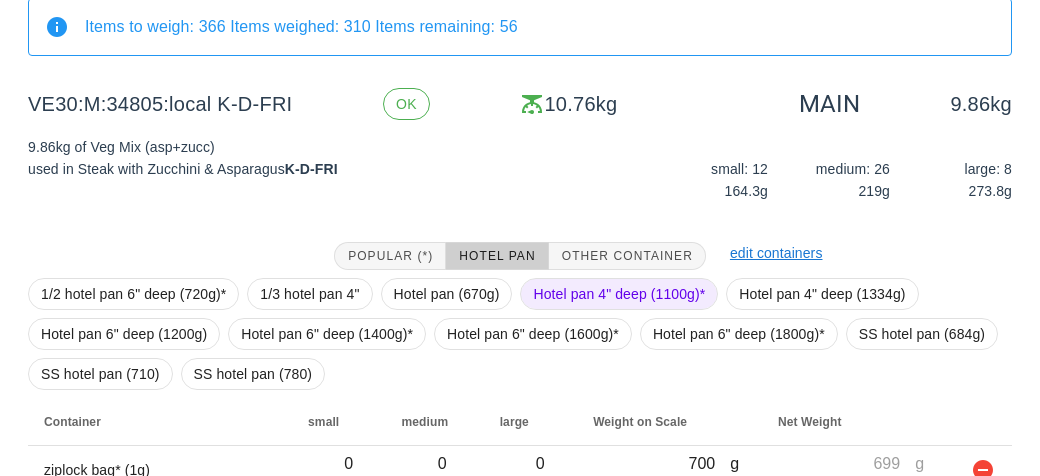 scroll, scrollTop: 321, scrollLeft: 0, axis: vertical 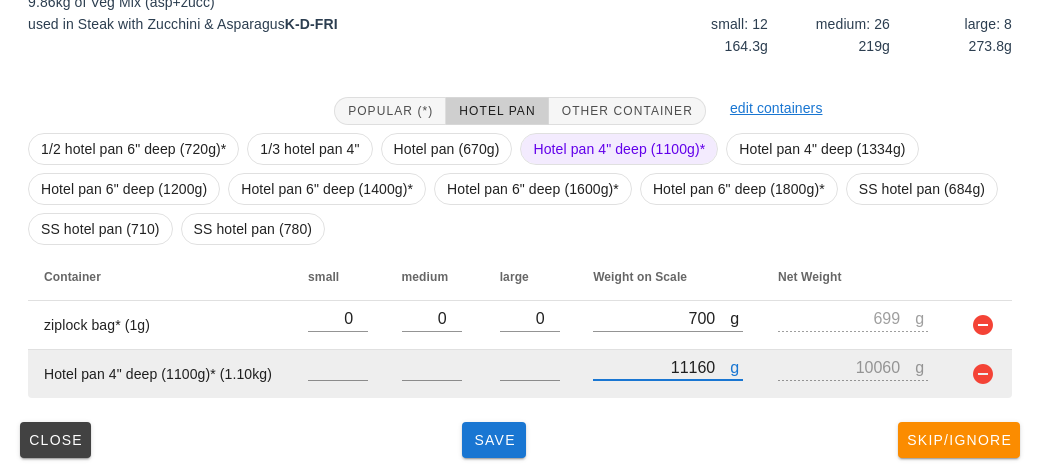 type on "11160" 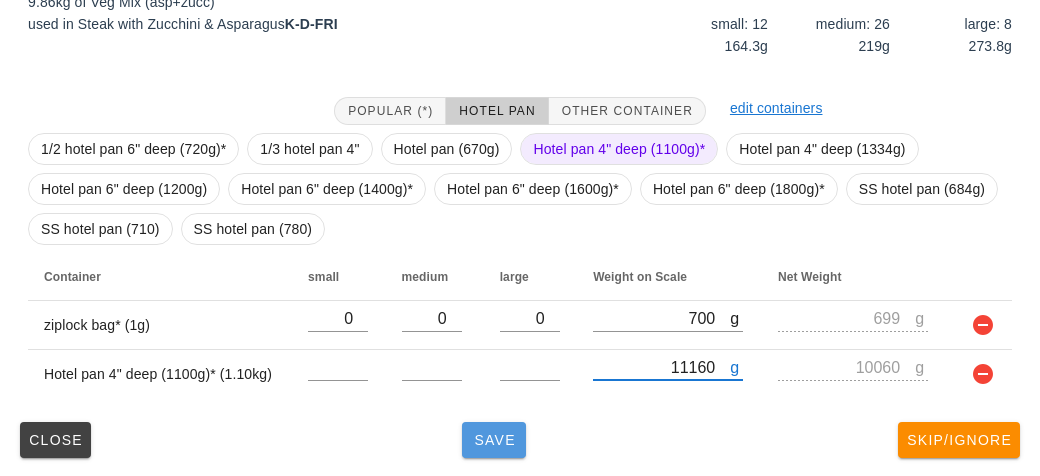 click on "Save" at bounding box center [494, 440] 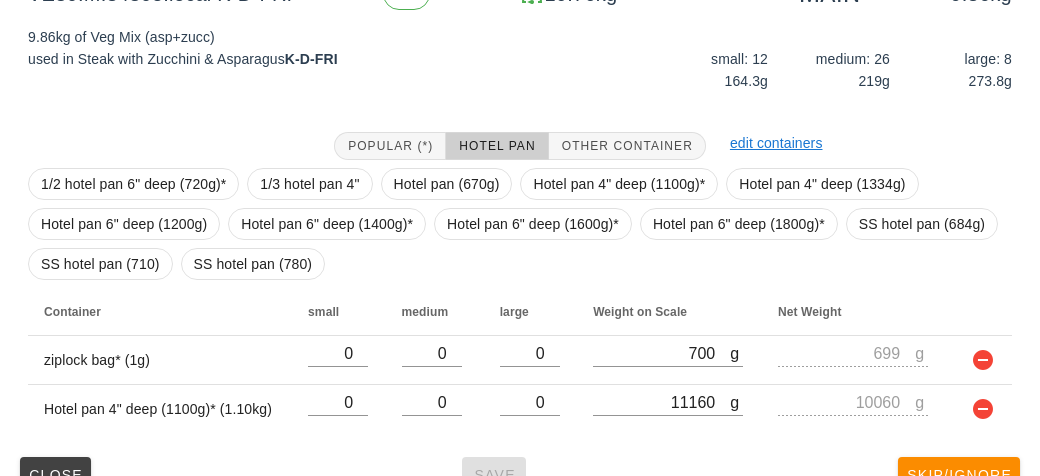 scroll, scrollTop: 321, scrollLeft: 0, axis: vertical 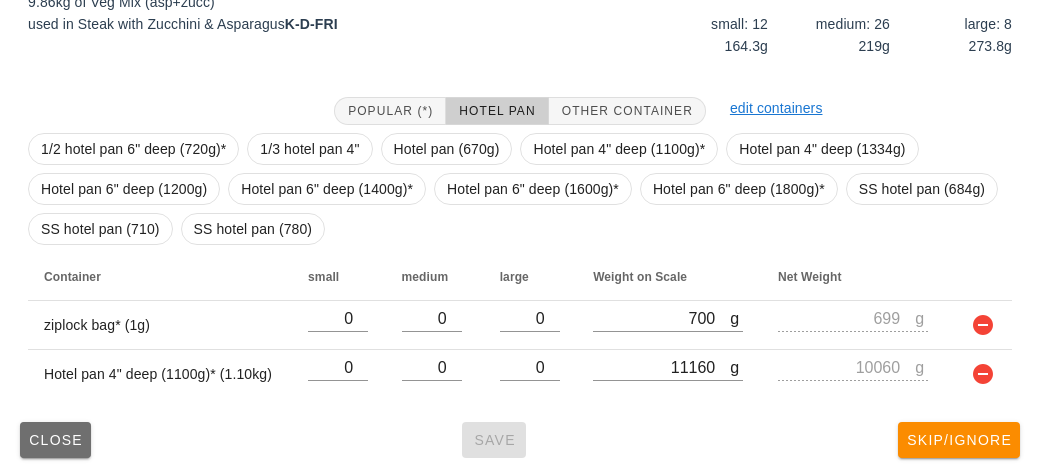 click on "Close" at bounding box center (55, 440) 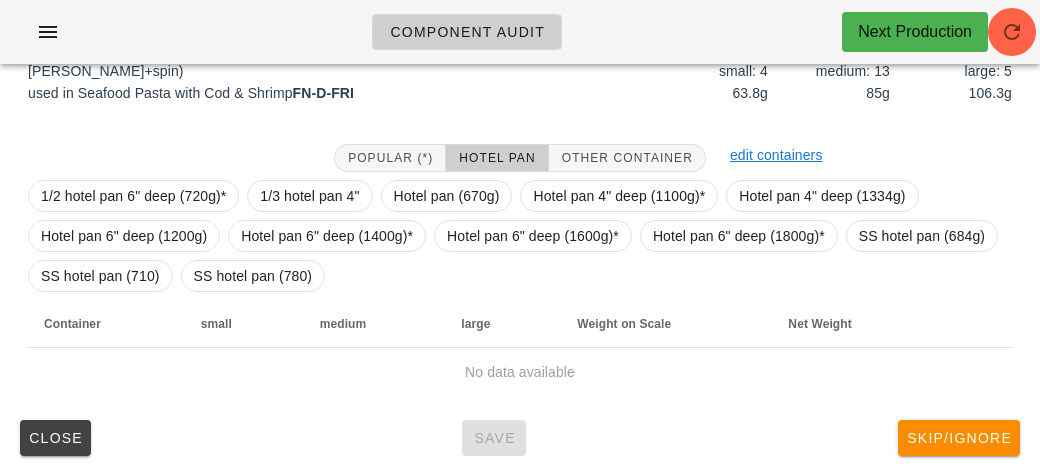 scroll, scrollTop: 290, scrollLeft: 0, axis: vertical 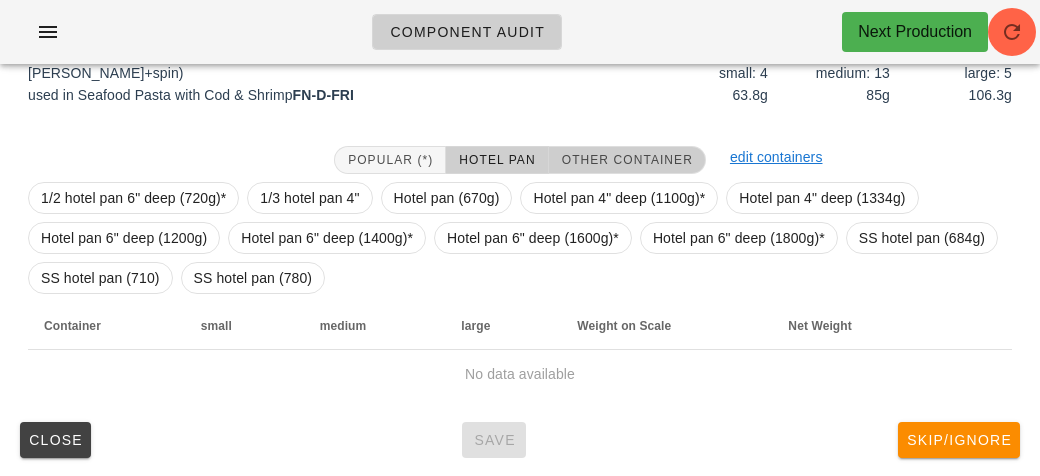 click on "Other Container" at bounding box center [627, 160] 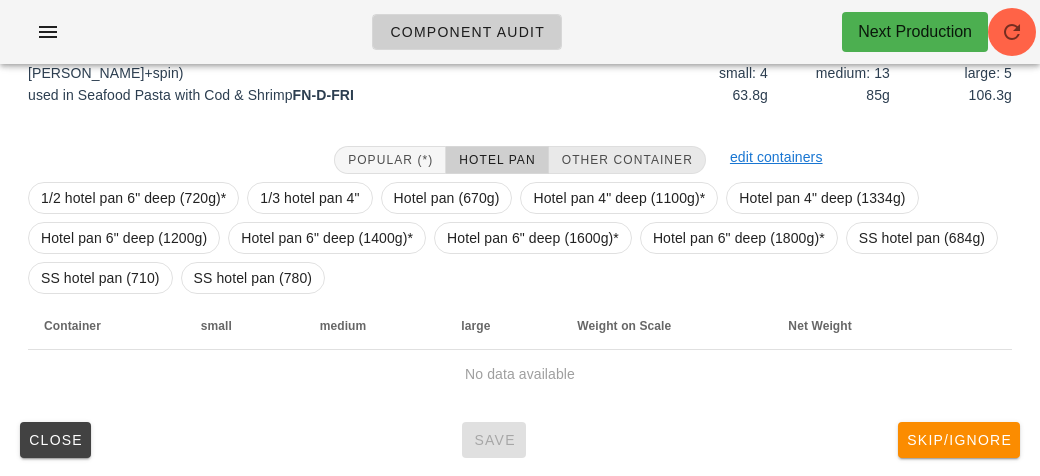 scroll, scrollTop: 250, scrollLeft: 0, axis: vertical 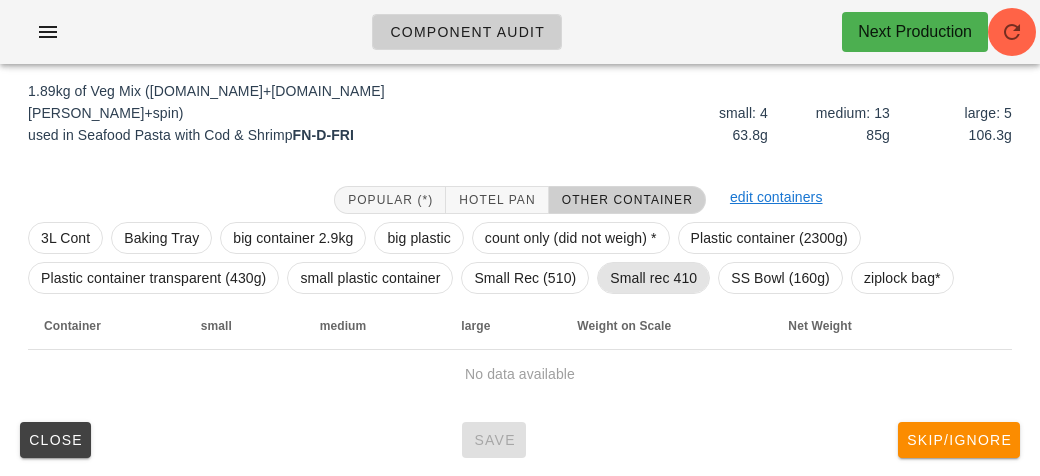 click on "Small rec 410" at bounding box center (653, 278) 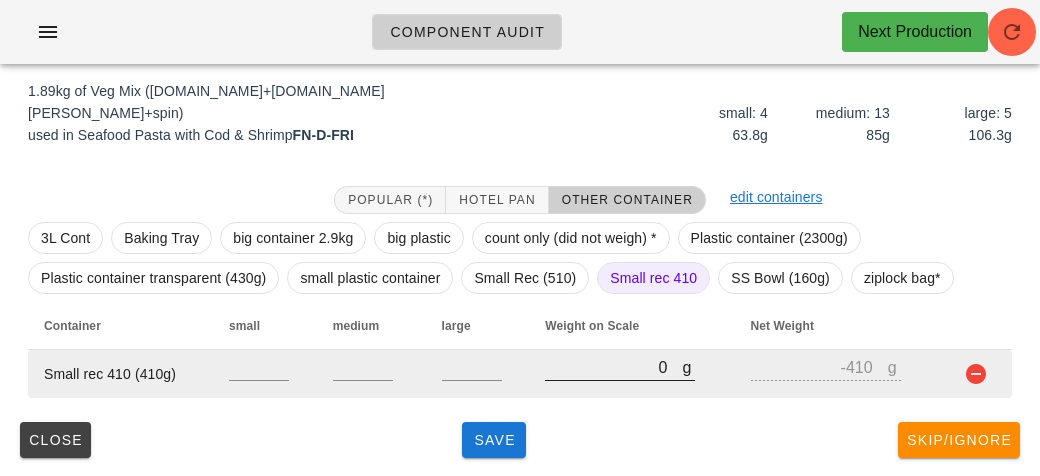 click on "0" at bounding box center [613, 367] 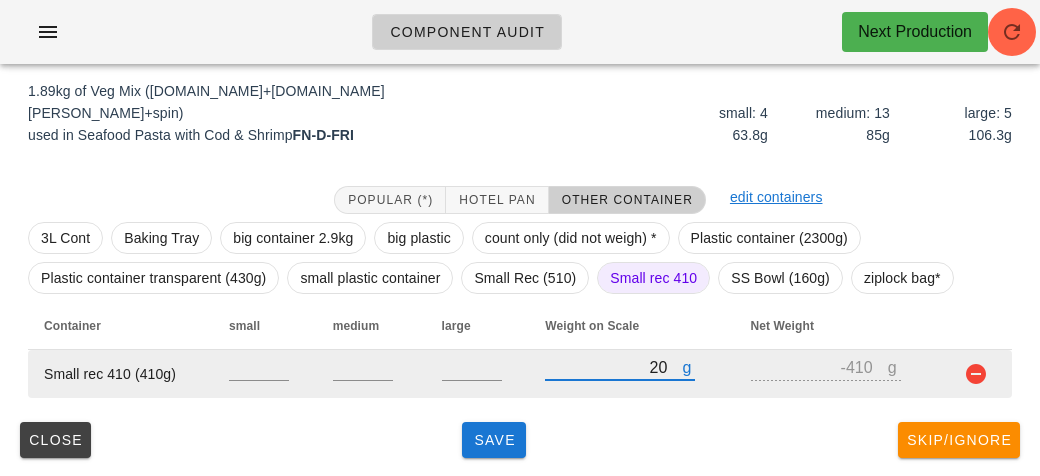 type on "230" 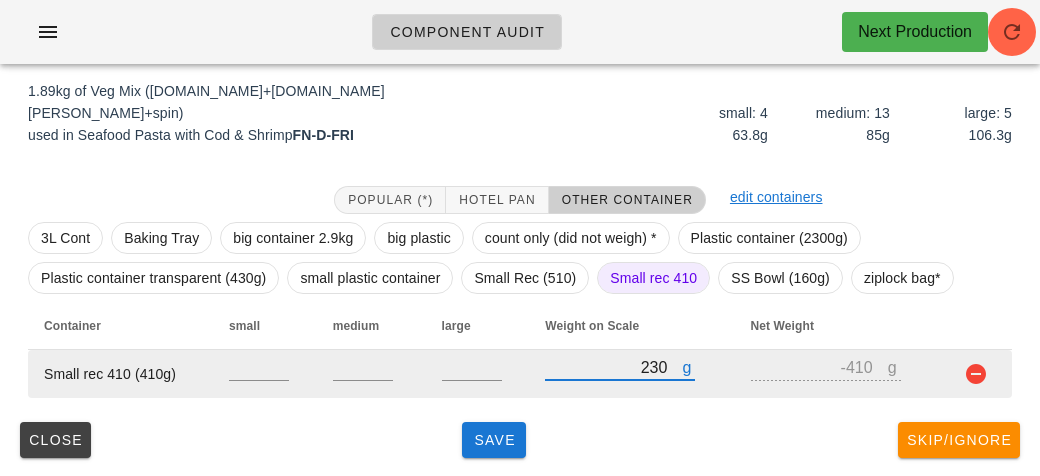 type on "-180" 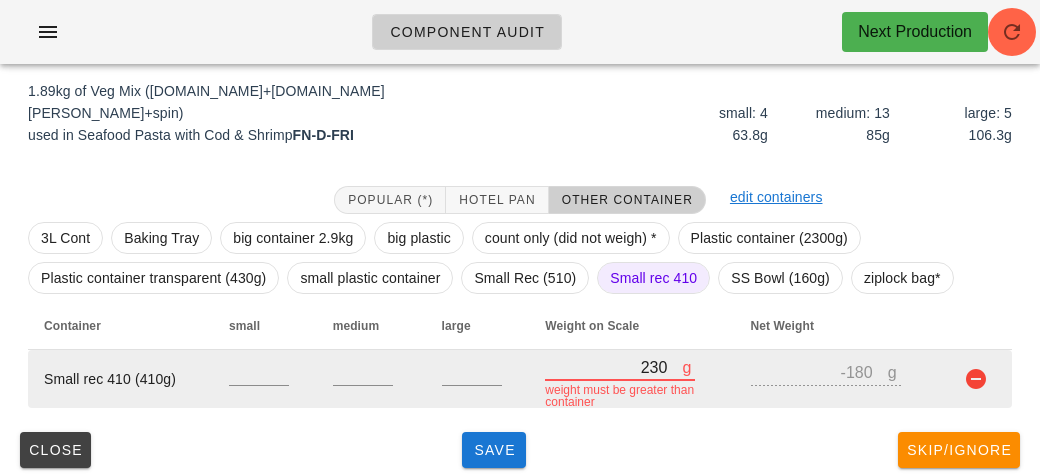 type on "2300" 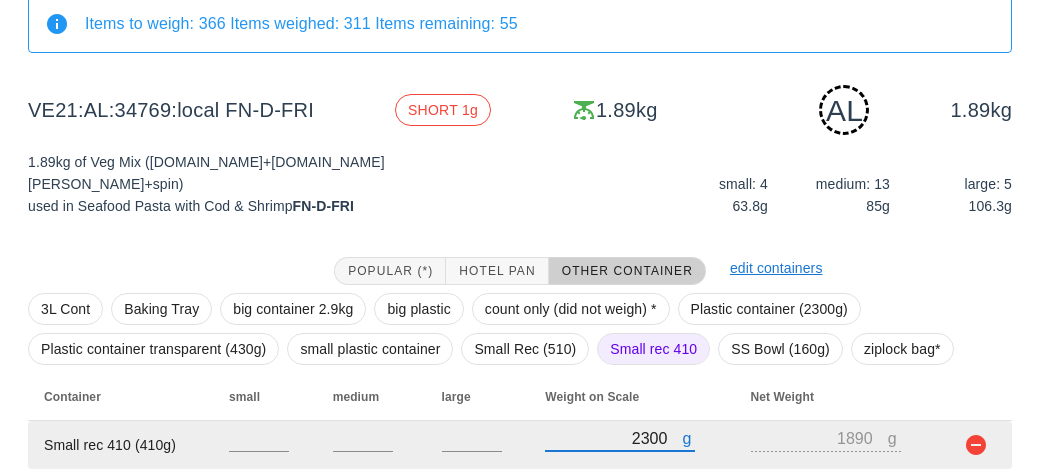 scroll, scrollTop: 250, scrollLeft: 0, axis: vertical 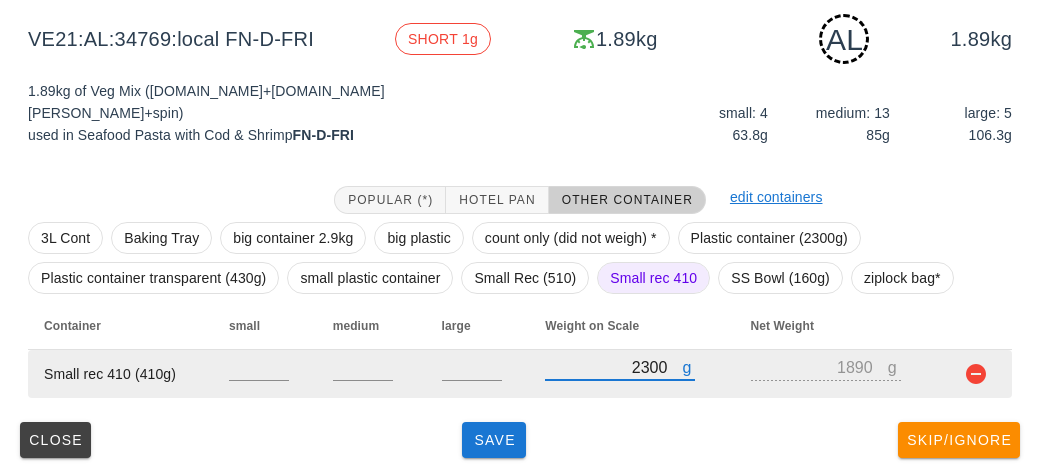 type on "230" 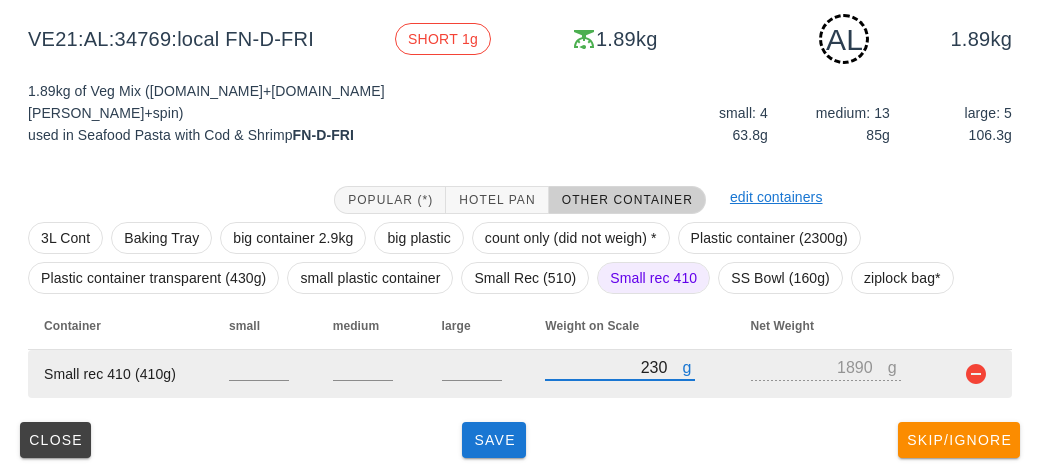 type on "-180" 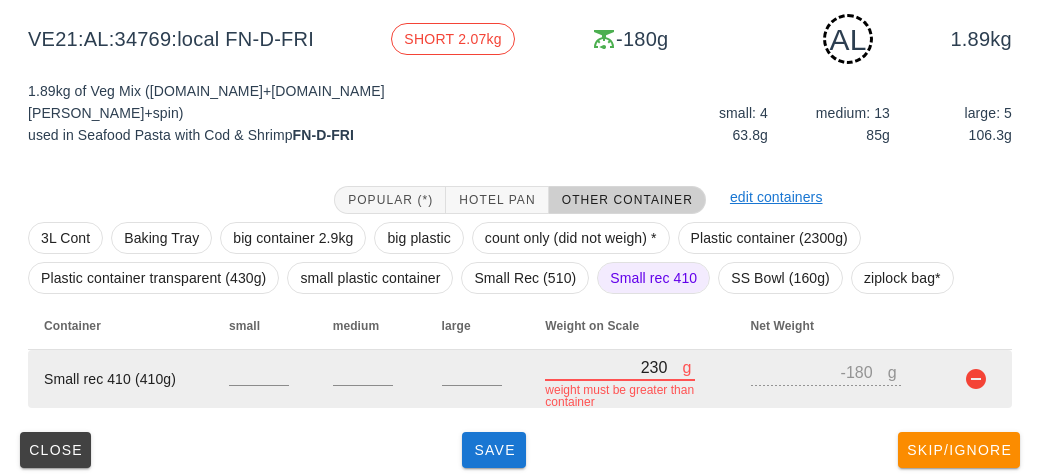 type on "2301" 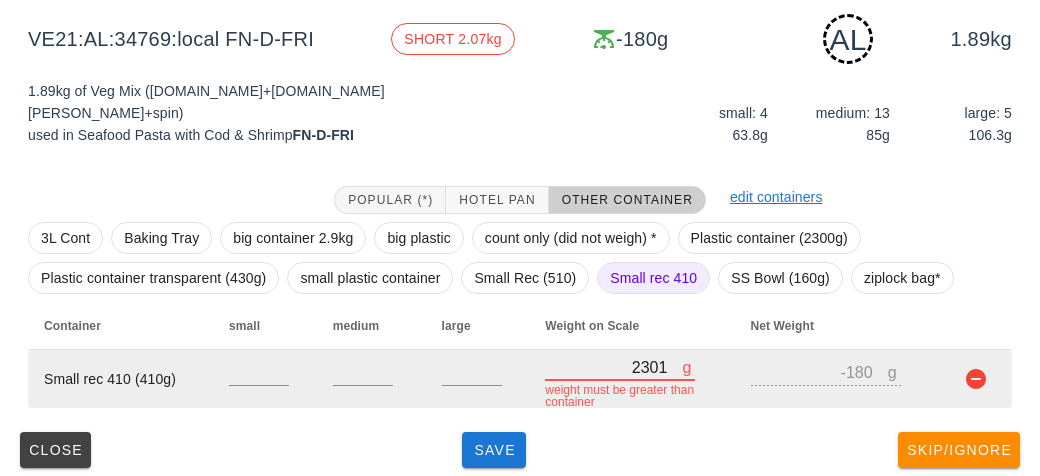 type on "1891" 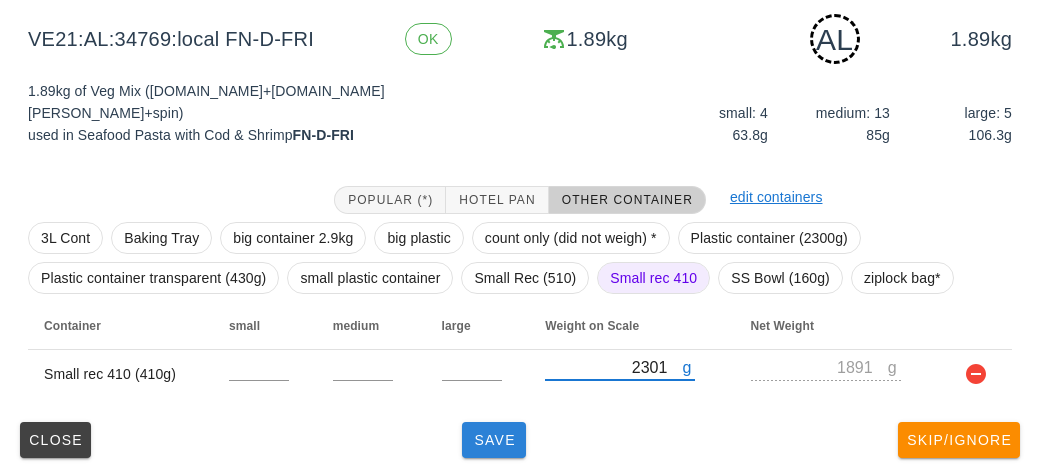 type on "2301" 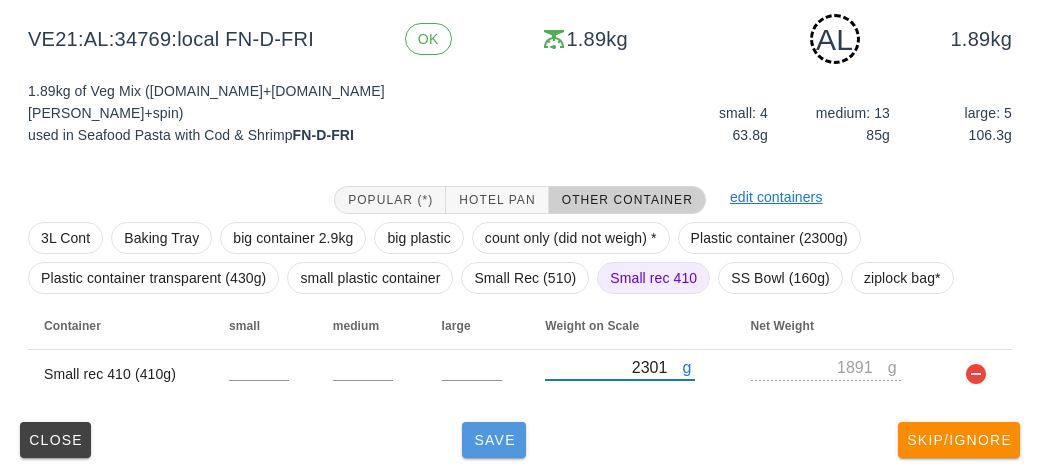 click on "Save" at bounding box center (494, 440) 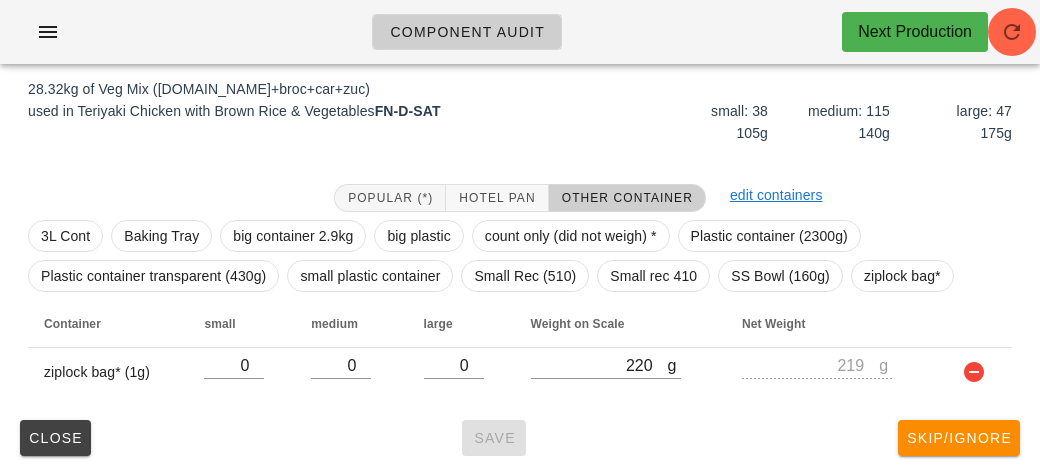 scroll, scrollTop: 232, scrollLeft: 0, axis: vertical 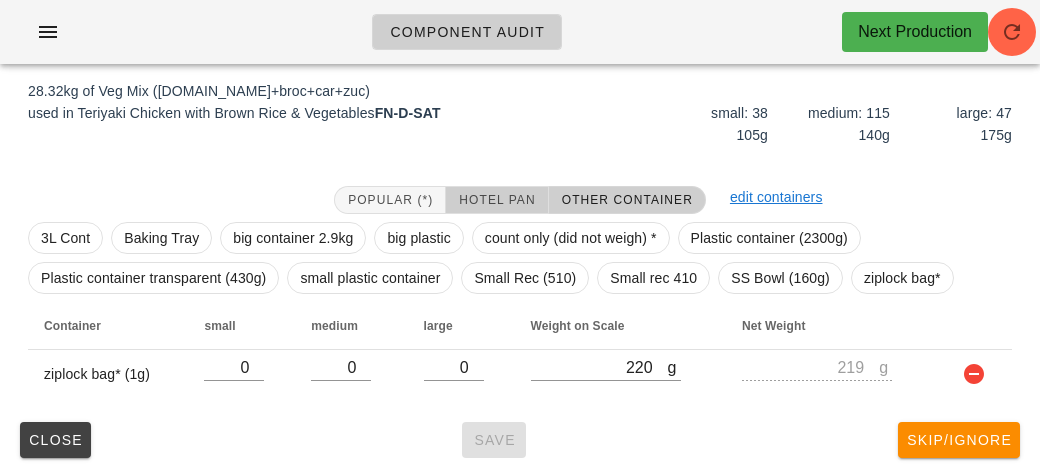 click on "Hotel Pan" at bounding box center [496, 200] 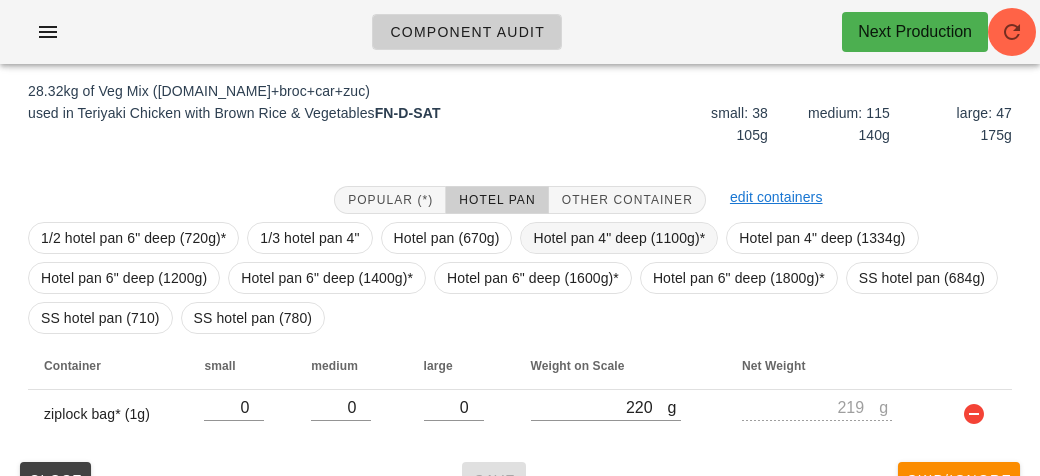 click on "Hotel pan 4" deep (1100g)*" at bounding box center [619, 238] 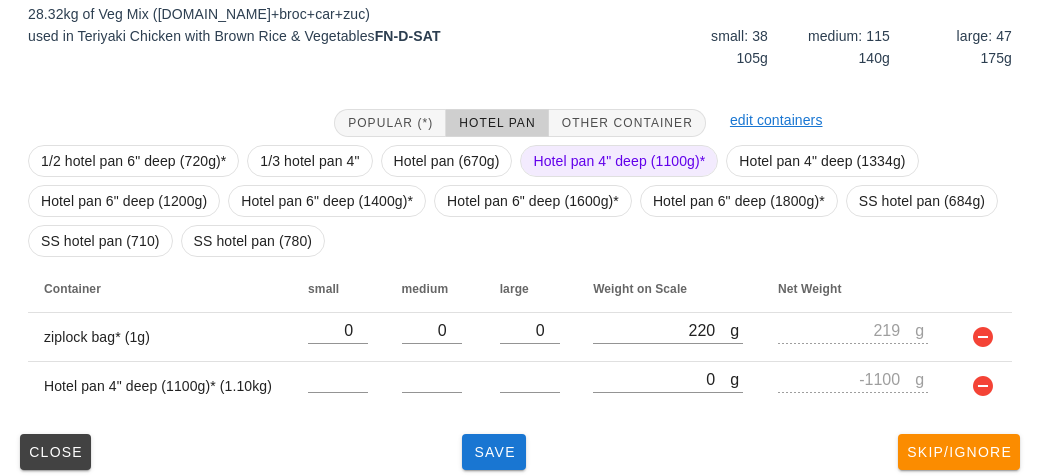 scroll, scrollTop: 321, scrollLeft: 0, axis: vertical 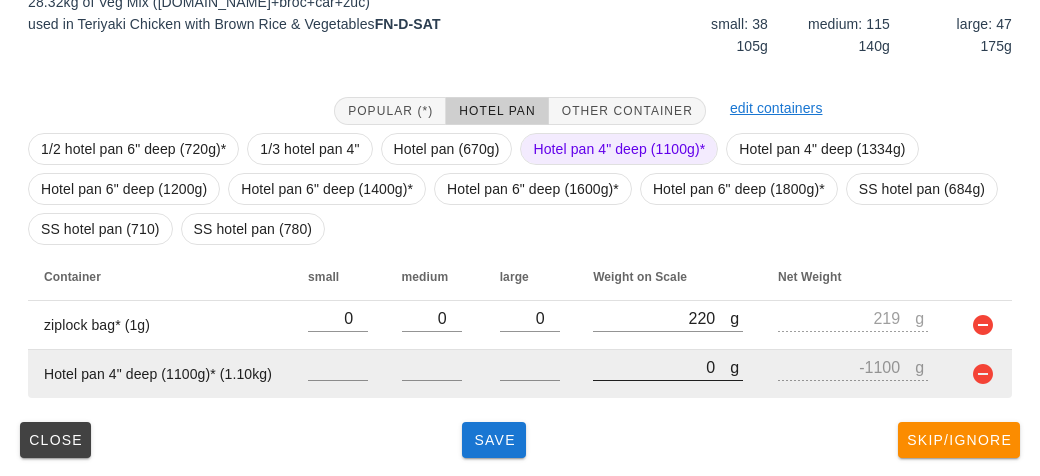 click on "0" at bounding box center [661, 367] 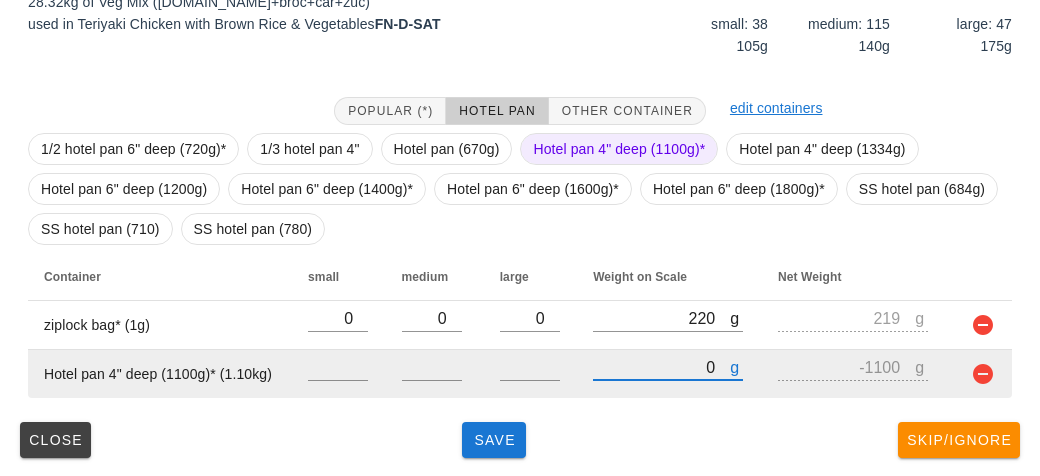type on "80" 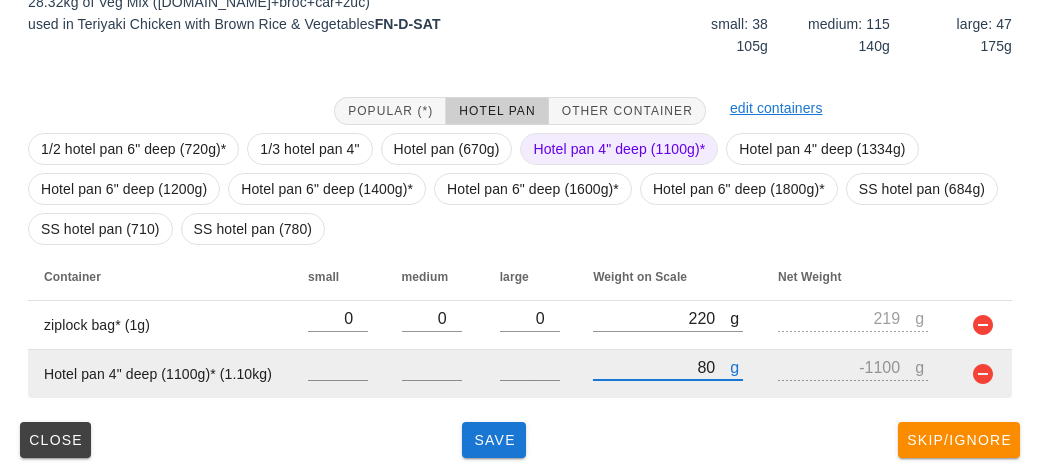 type on "-1020" 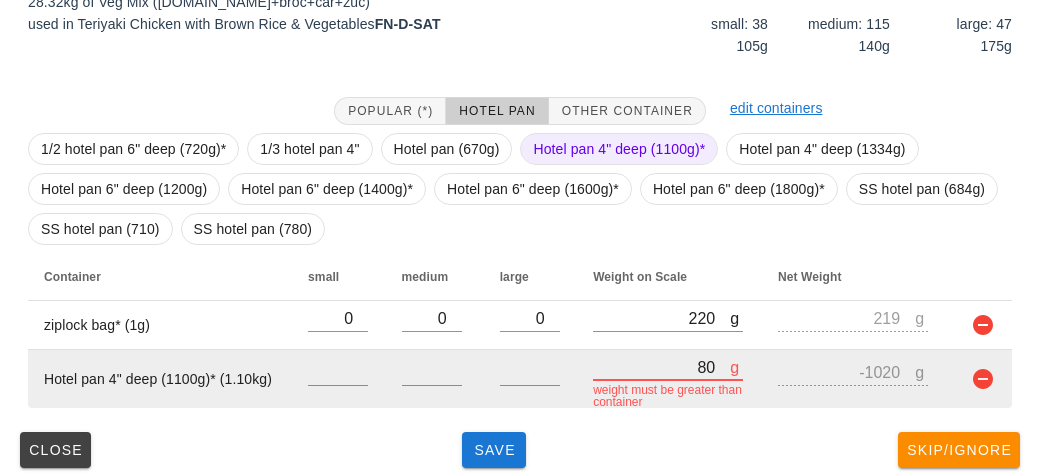 type on "830" 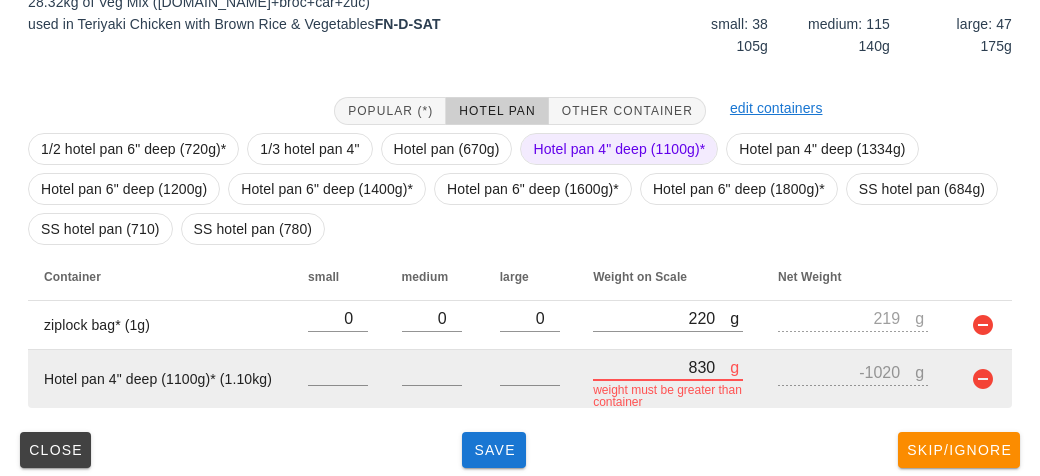 type on "-270" 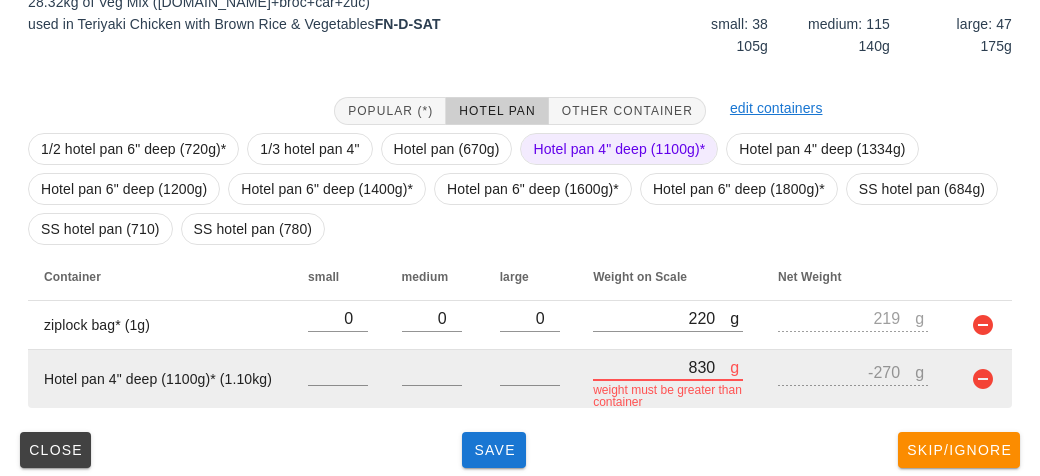 type on "8350" 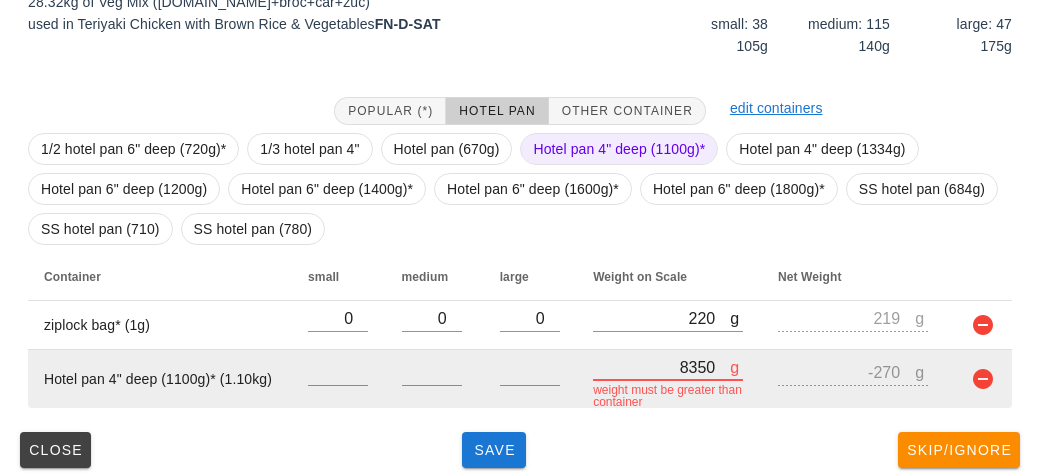 type on "7250" 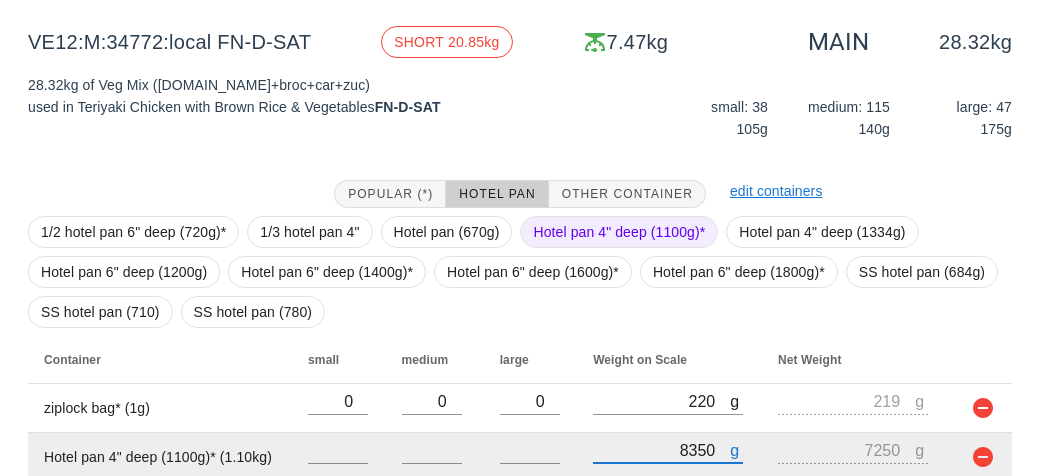 scroll, scrollTop: 240, scrollLeft: 0, axis: vertical 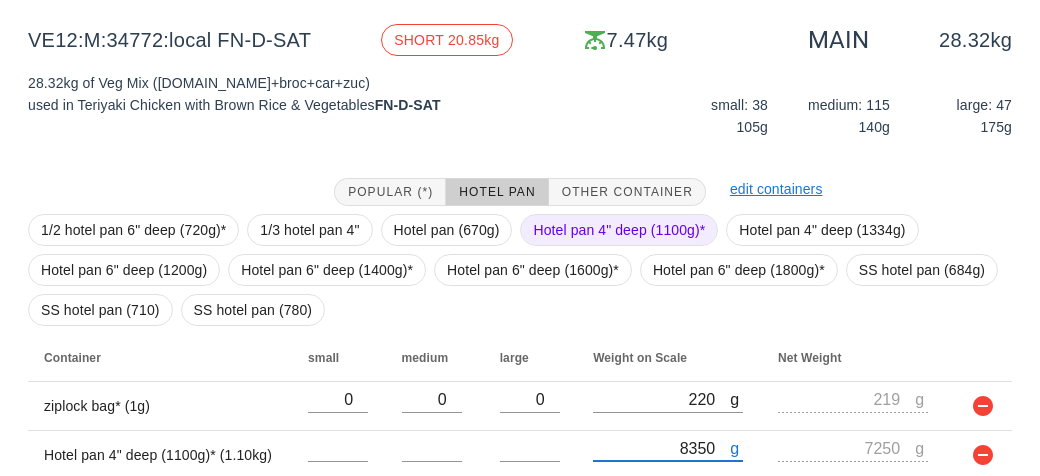 type on "8350" 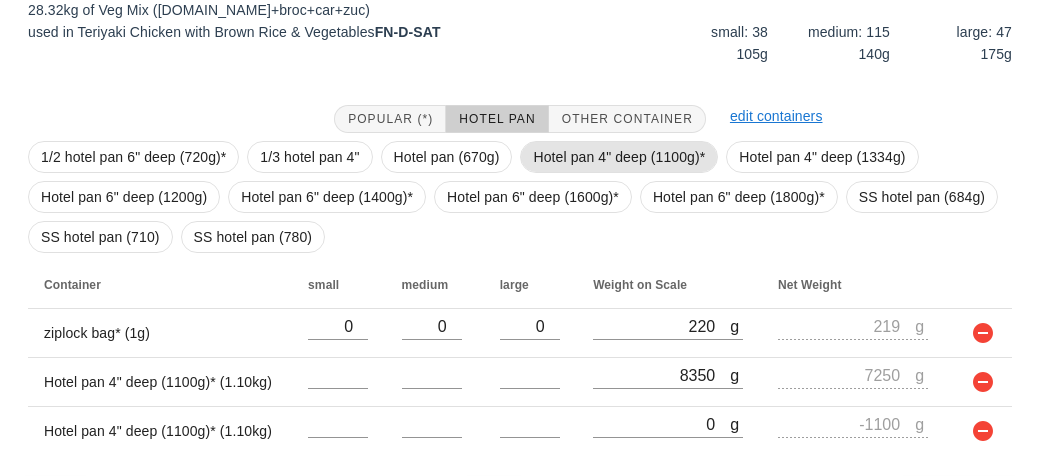 scroll, scrollTop: 370, scrollLeft: 0, axis: vertical 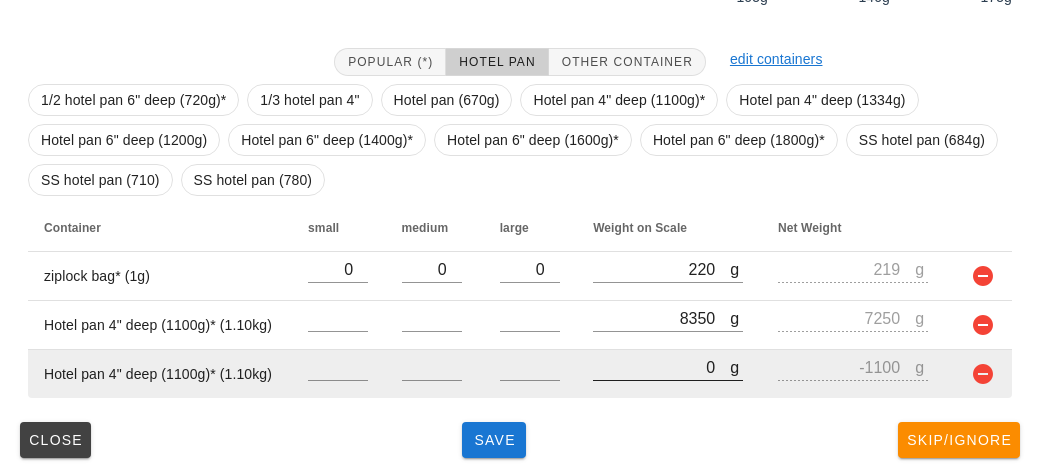 click on "0" at bounding box center (661, 367) 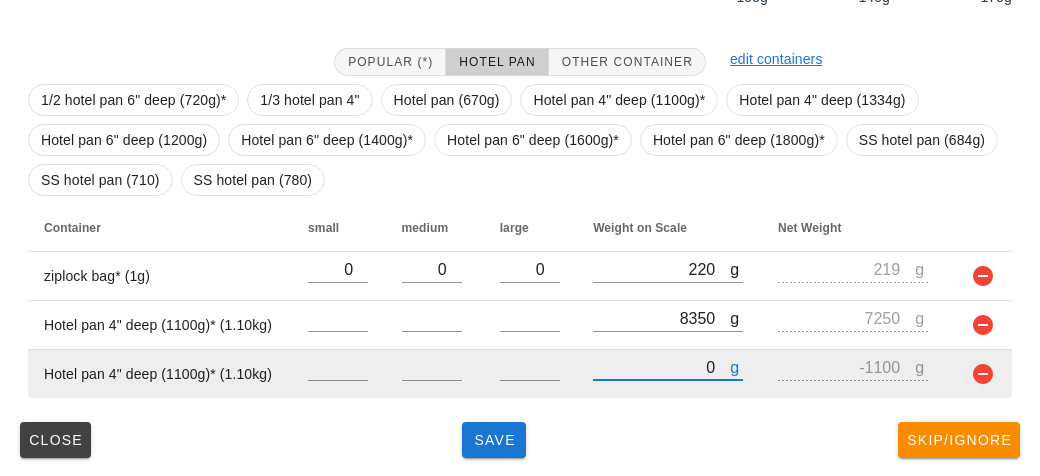 type on "80" 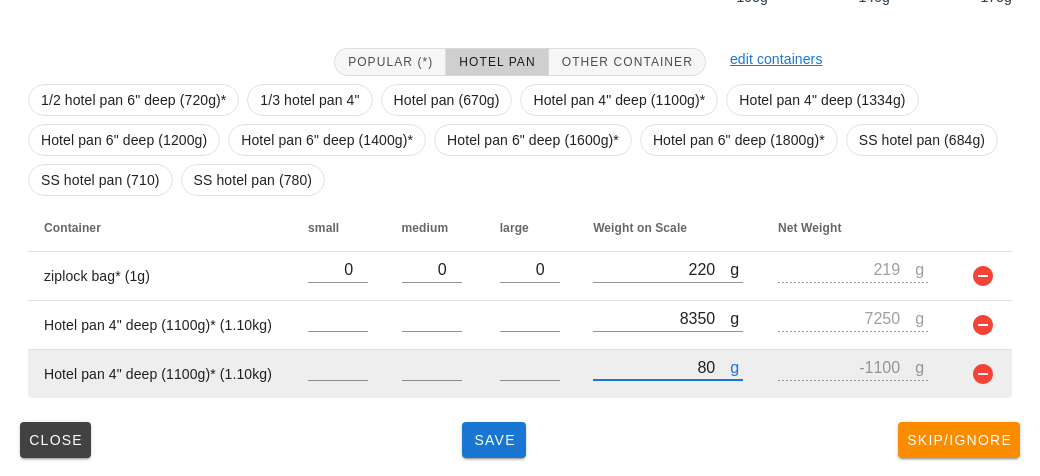 type on "-1020" 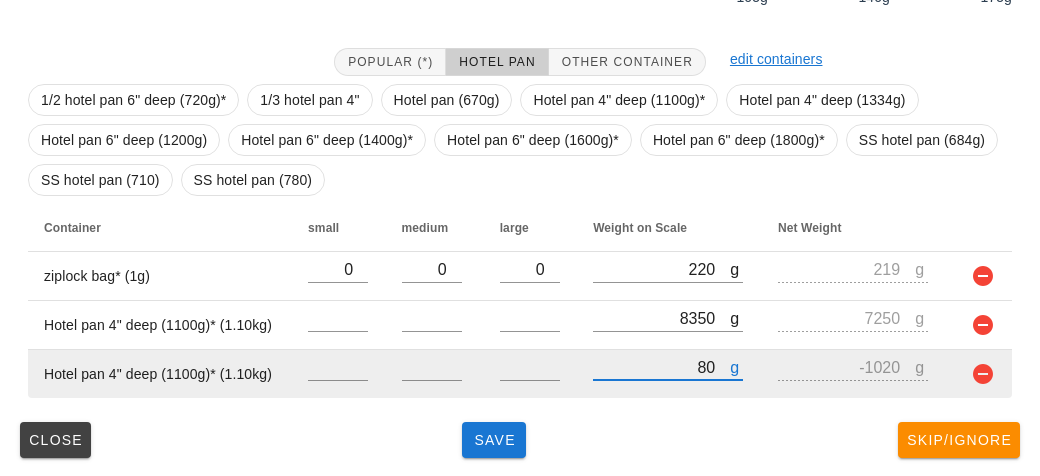 type on "880" 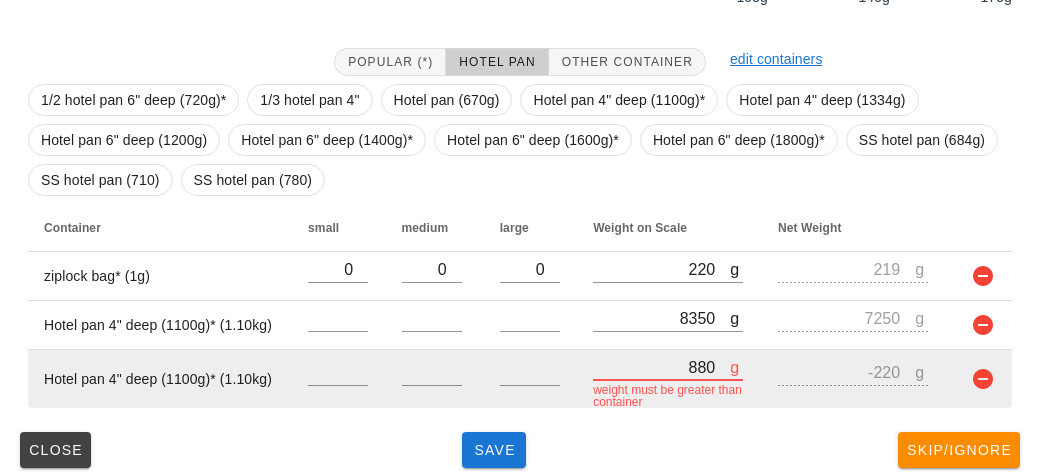 type on "8830" 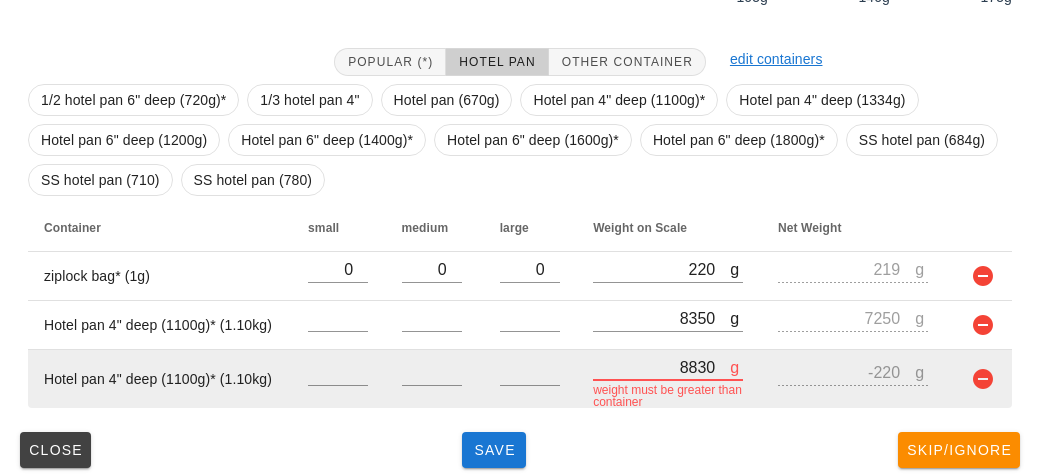 type on "7730" 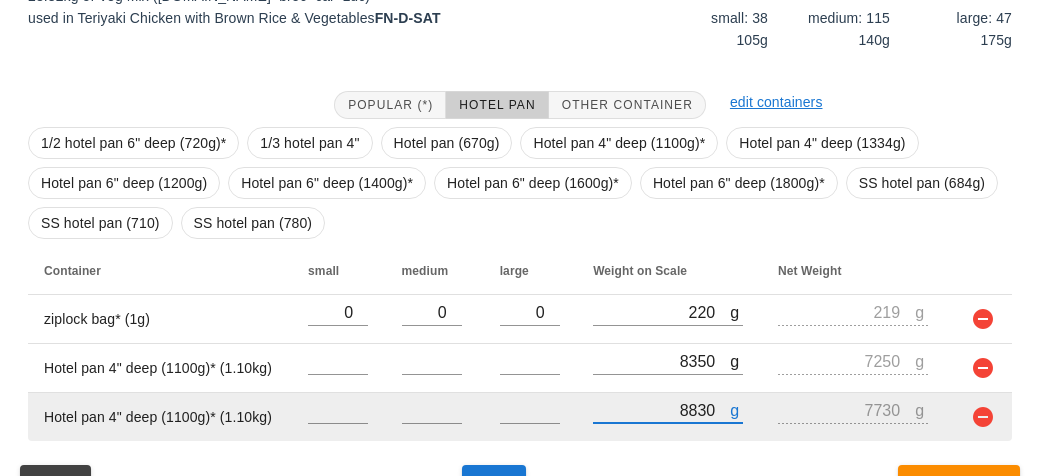 scroll, scrollTop: 328, scrollLeft: 0, axis: vertical 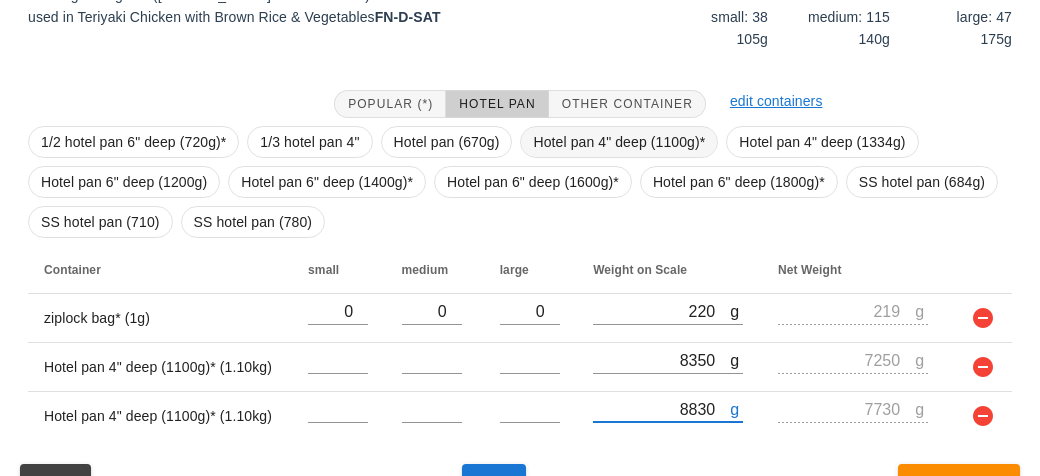 type on "8830" 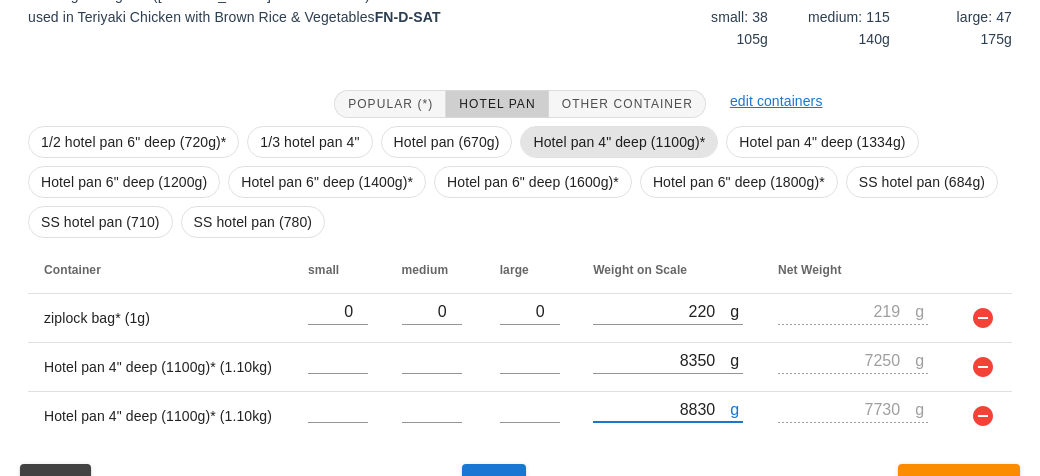 click on "Hotel pan 4" deep (1100g)*" at bounding box center (619, 142) 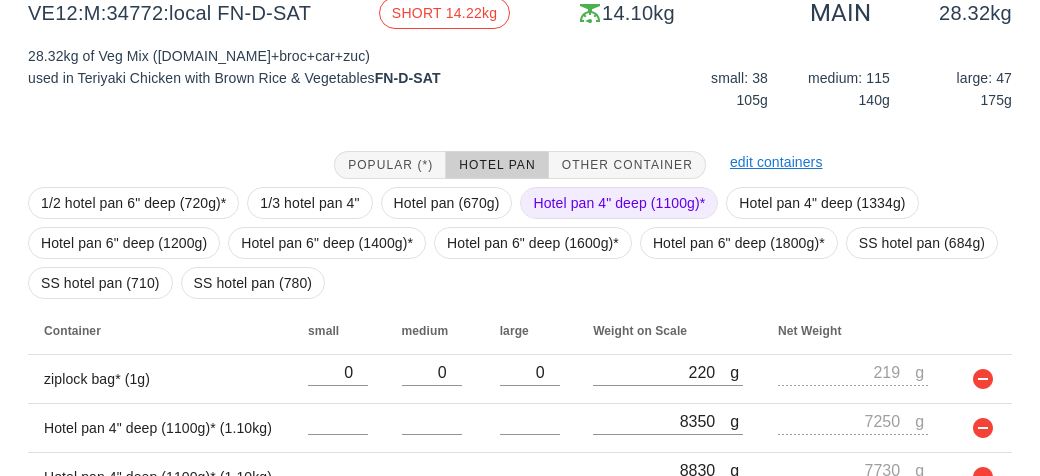 scroll, scrollTop: 418, scrollLeft: 0, axis: vertical 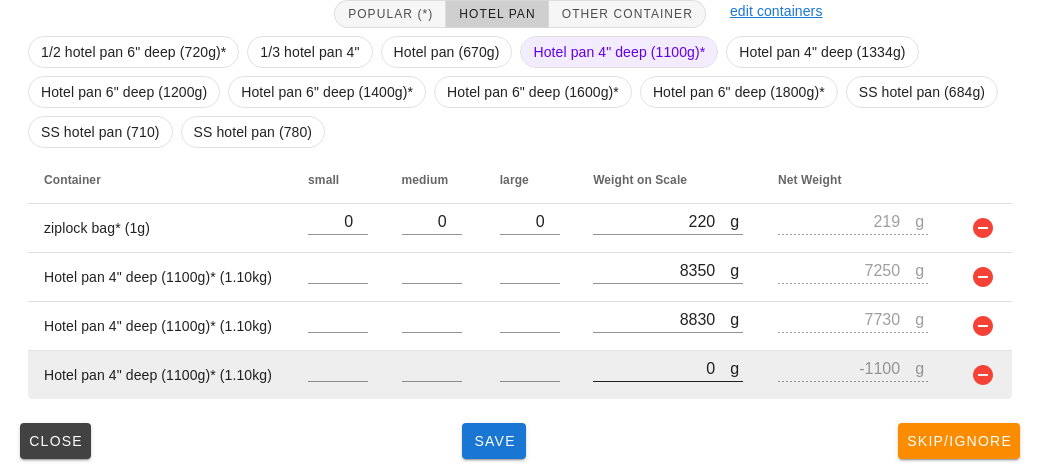 click on "0" at bounding box center [661, 368] 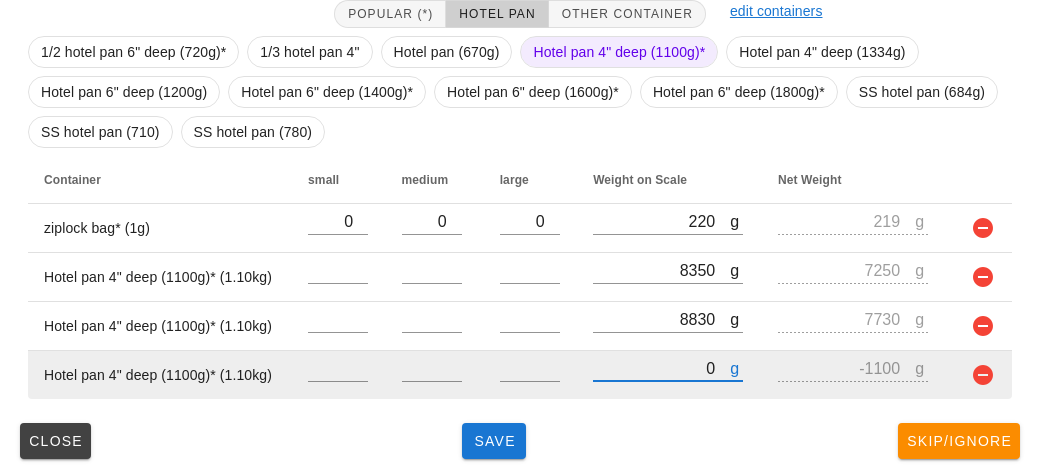 type on "80" 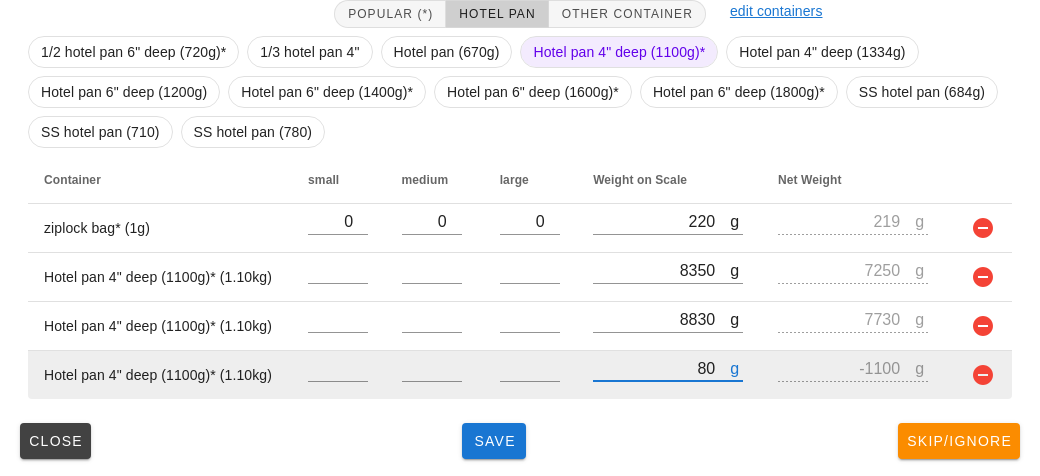 type on "-1020" 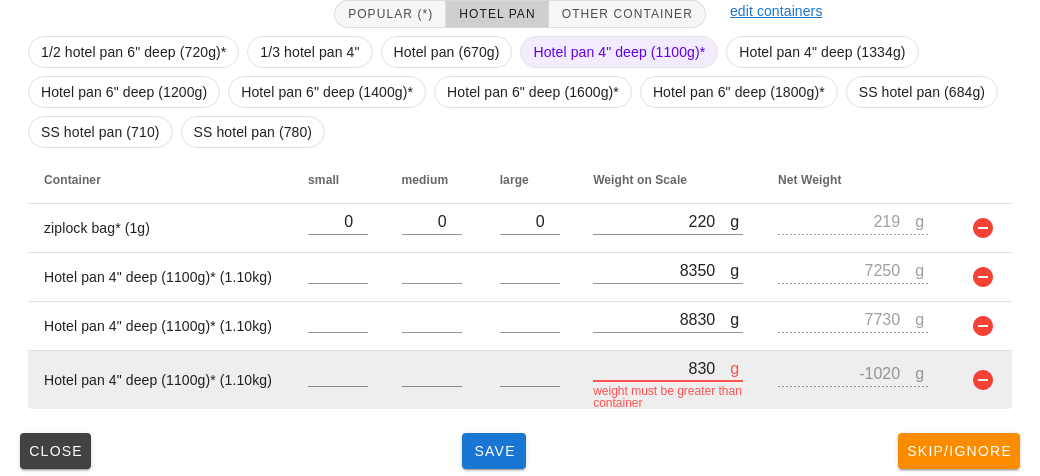 type on "8320" 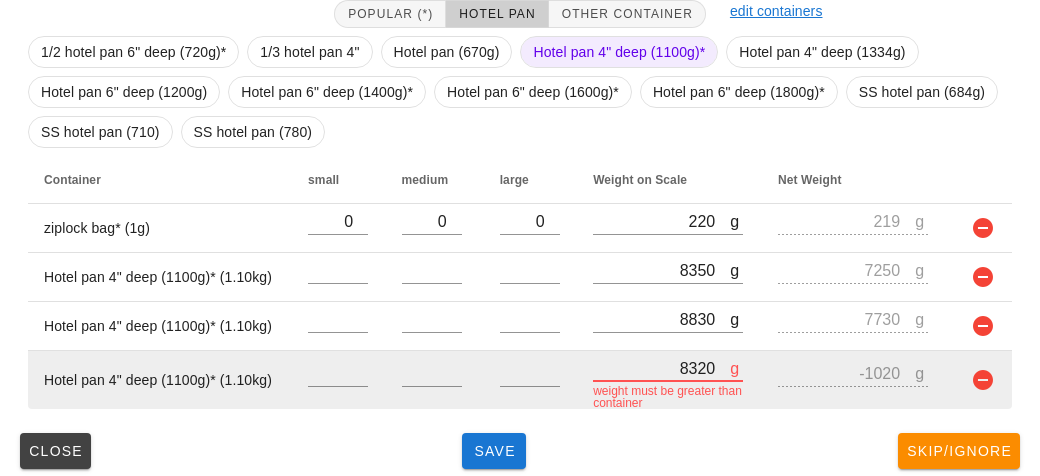 type on "7220" 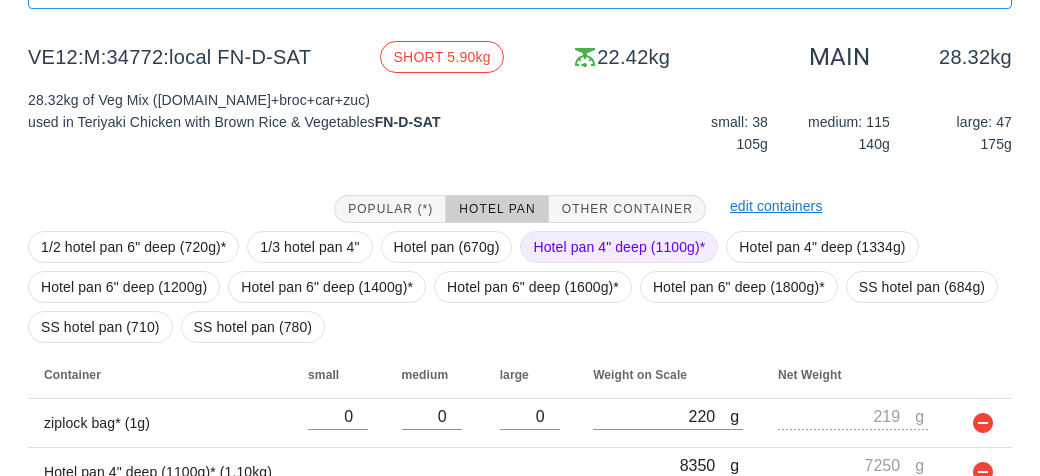 scroll, scrollTop: 267, scrollLeft: 0, axis: vertical 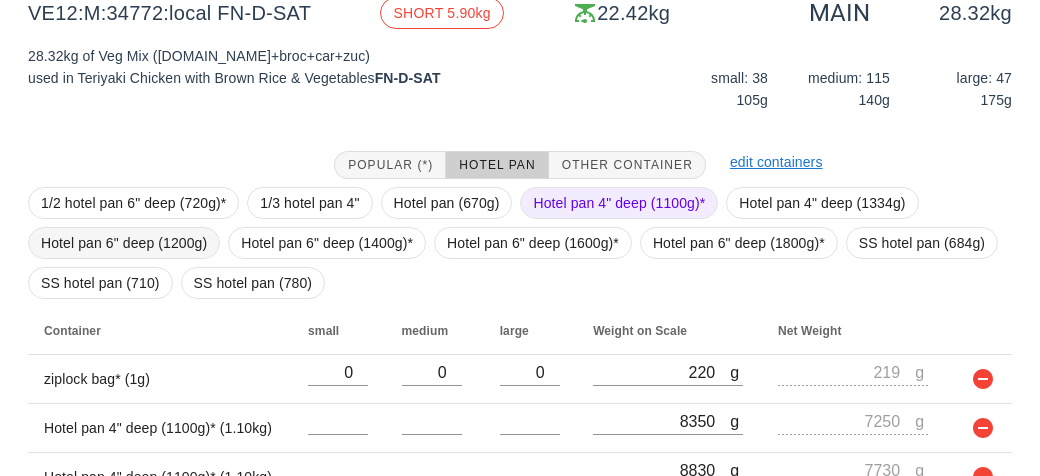 type on "8320" 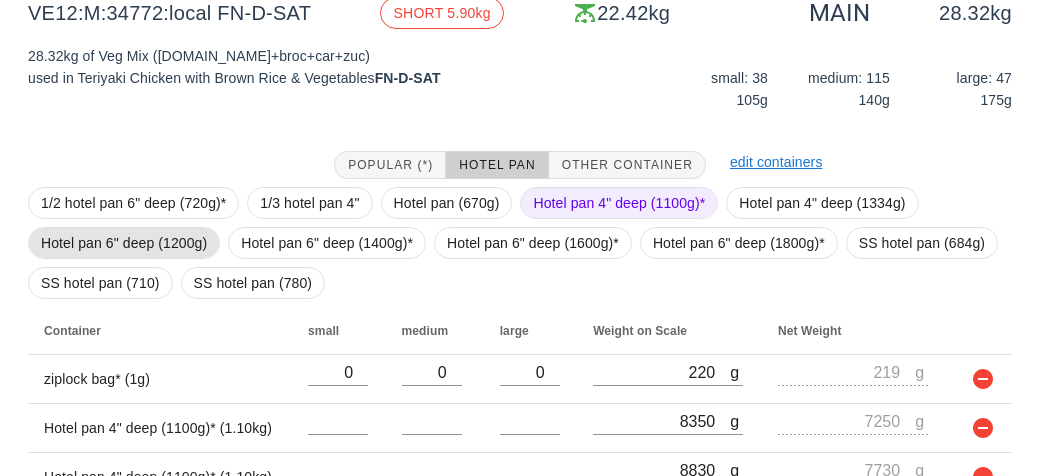 click on "Hotel pan 6" deep (1200g)" at bounding box center [124, 243] 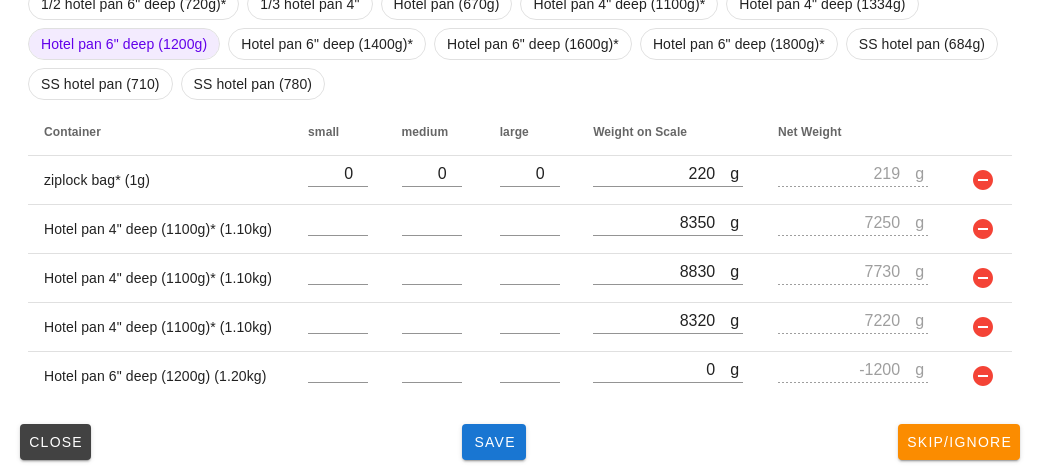 scroll, scrollTop: 467, scrollLeft: 0, axis: vertical 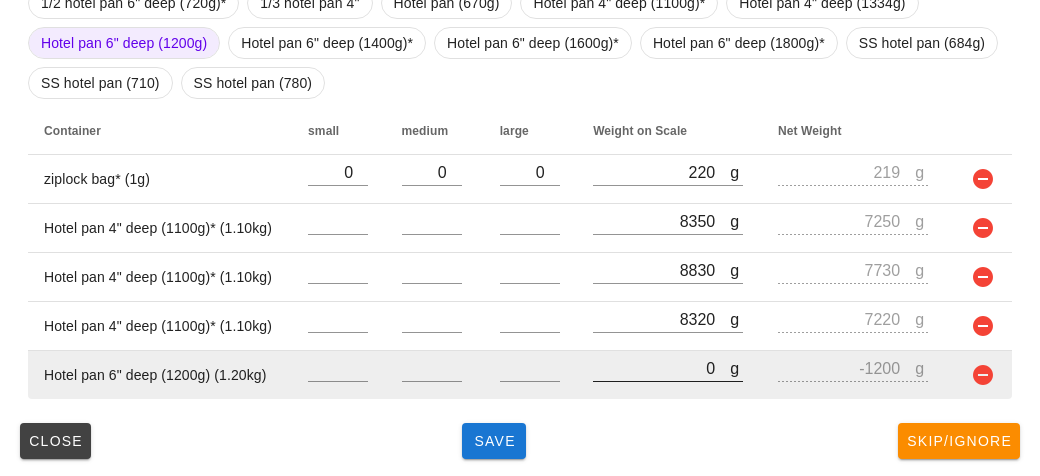 click on "0" at bounding box center (661, 368) 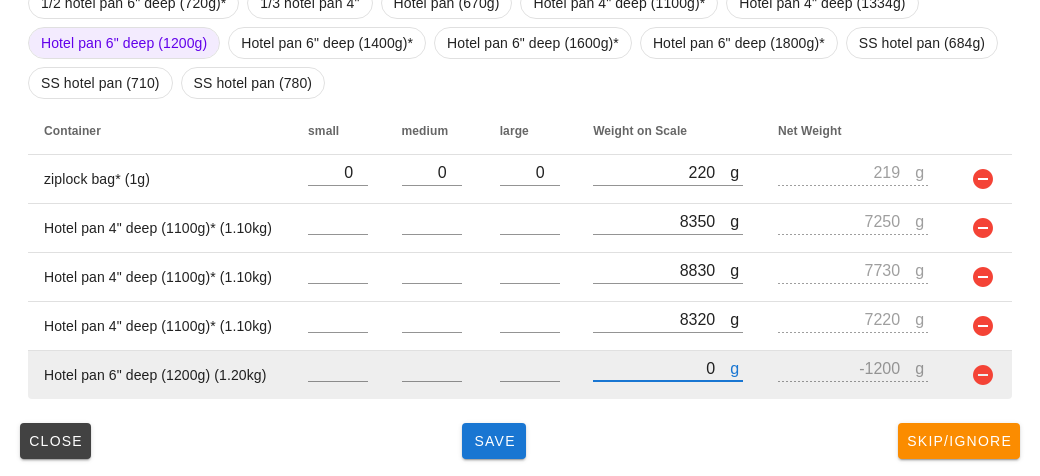 type on "70" 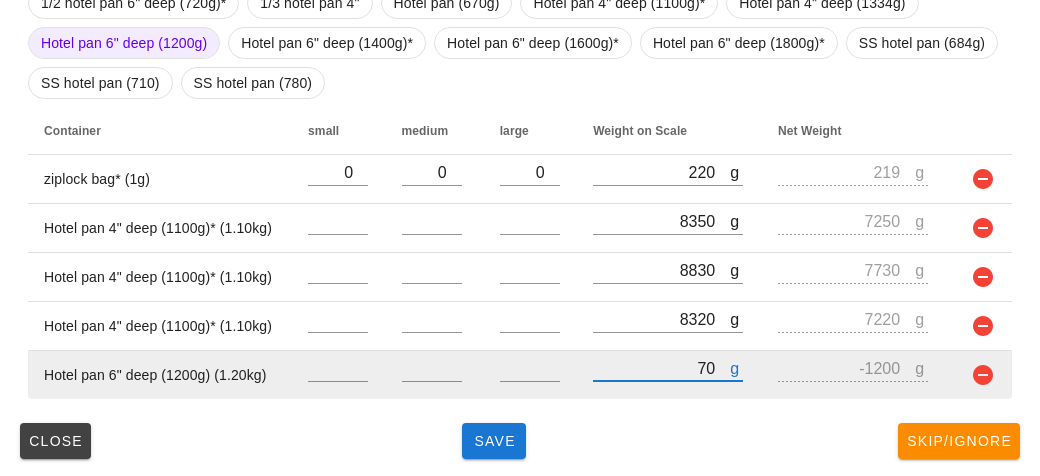 type on "-1130" 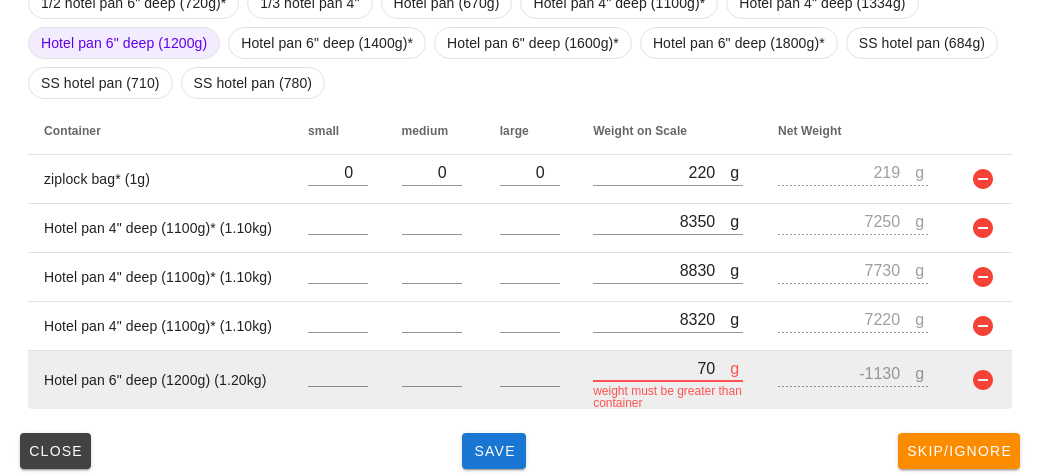 type on "740" 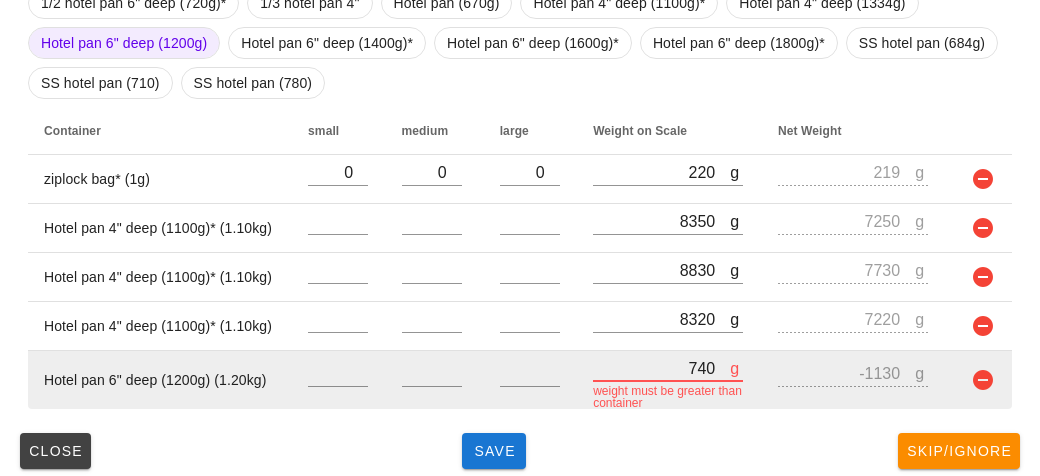 type on "-460" 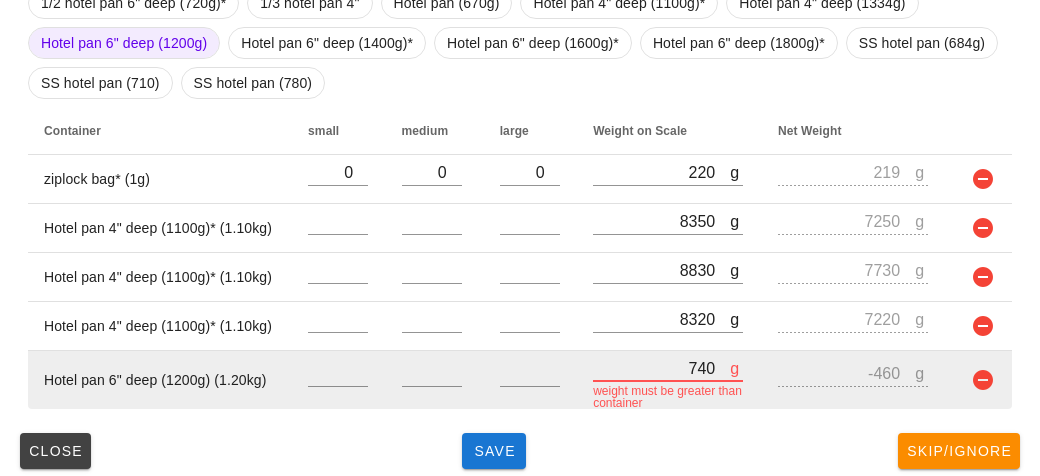 type on "7470" 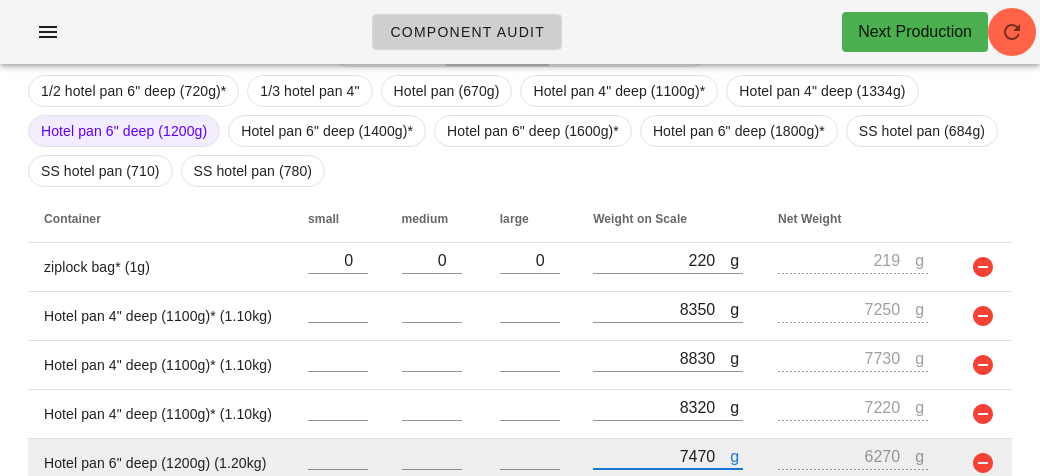scroll, scrollTop: 467, scrollLeft: 0, axis: vertical 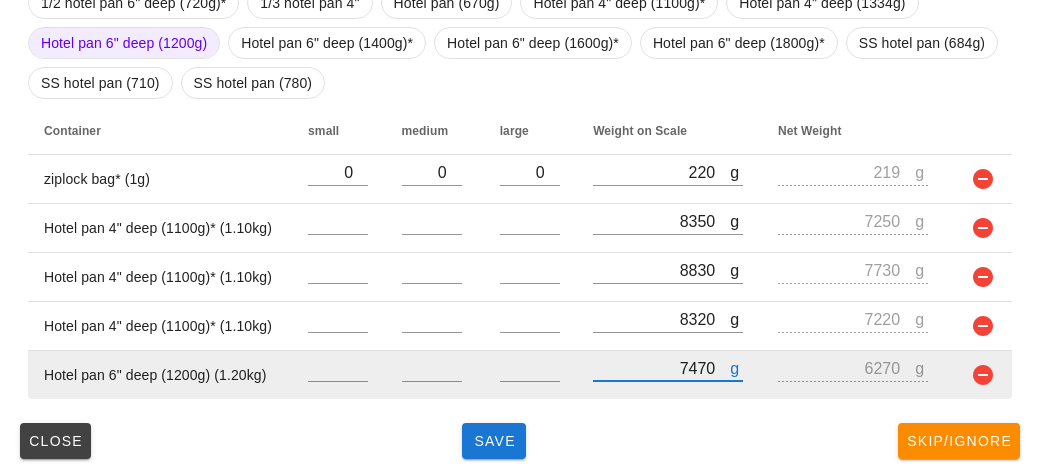 type on "7470" 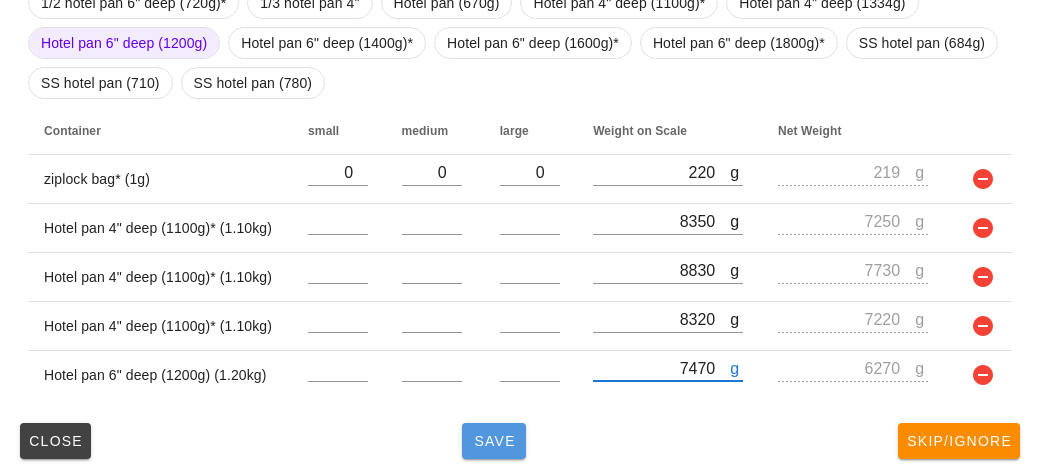 click on "Save" at bounding box center [494, 441] 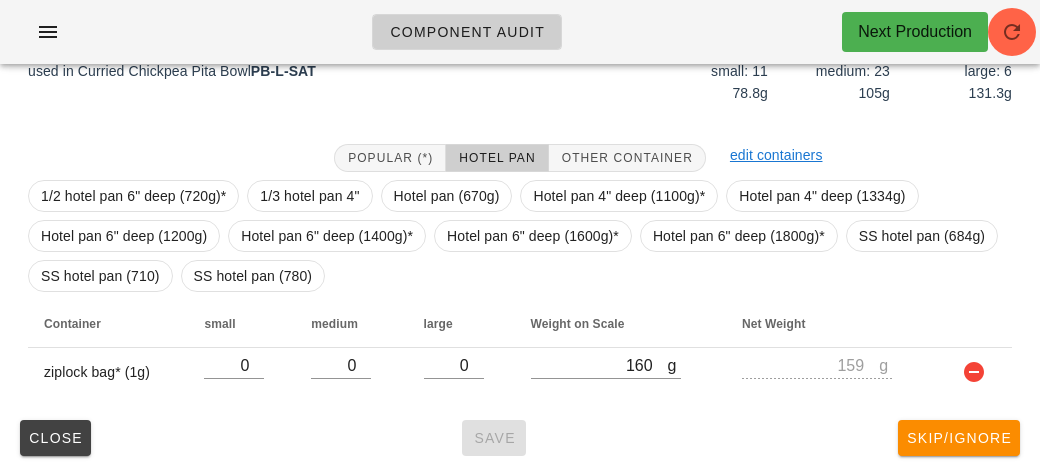 scroll, scrollTop: 272, scrollLeft: 0, axis: vertical 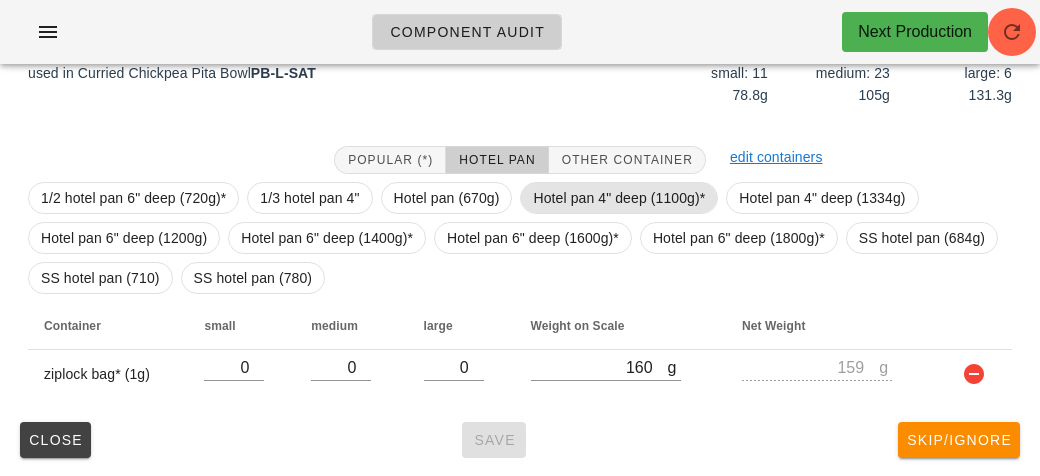 click on "Hotel pan 4" deep (1100g)*" at bounding box center [619, 198] 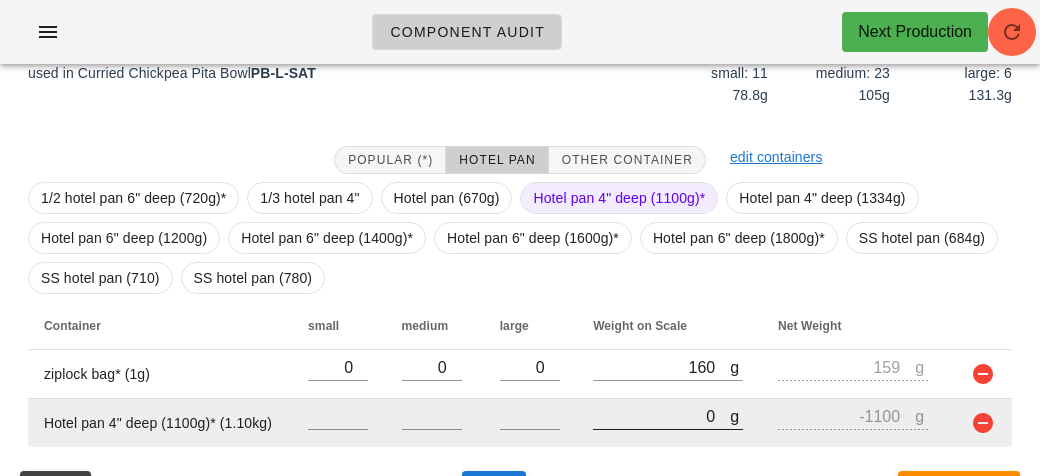 click on "0" at bounding box center [661, 416] 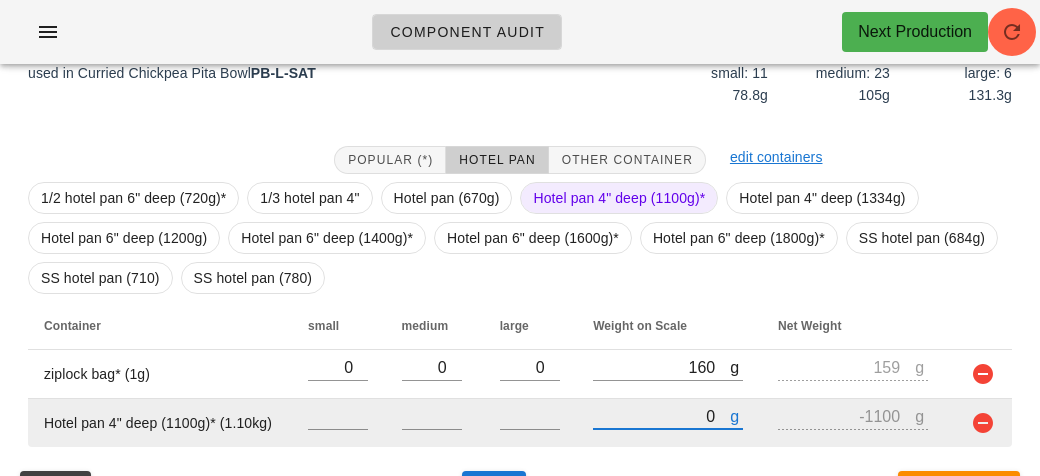 type on "50" 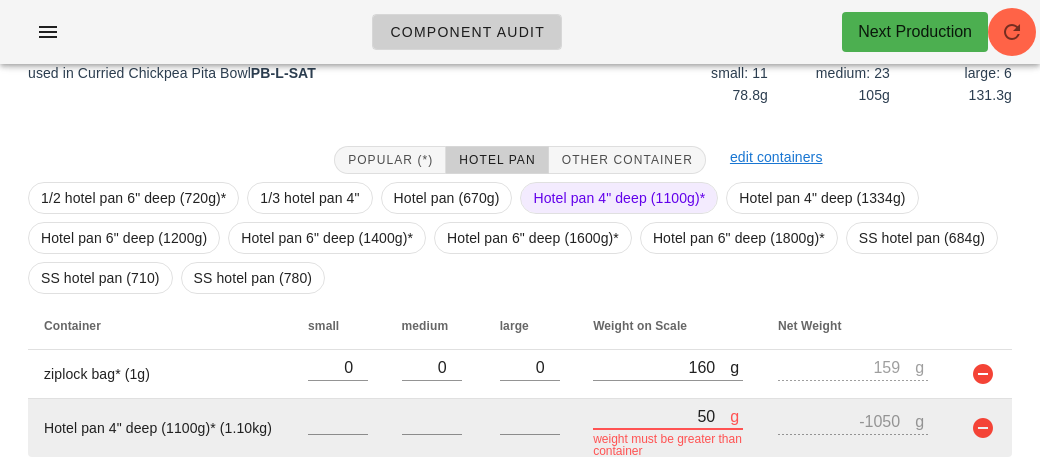 type on "530" 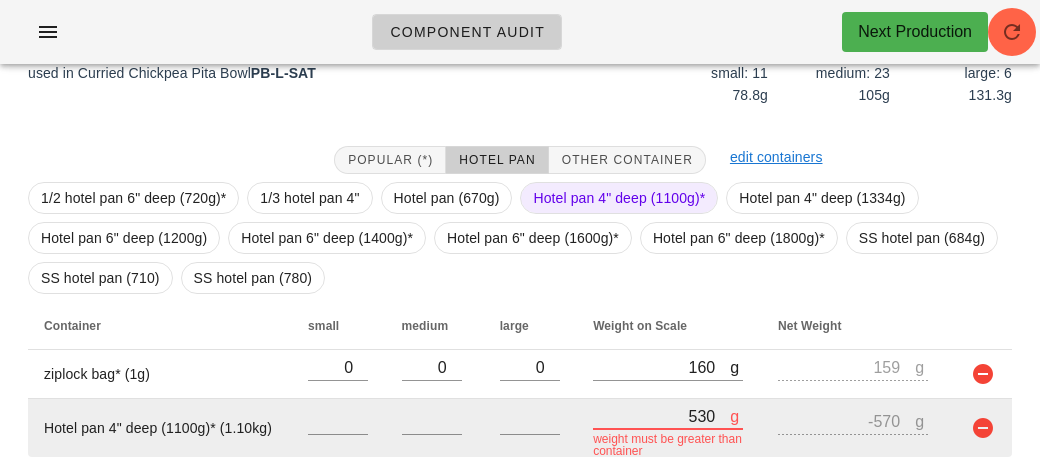 type on "5300" 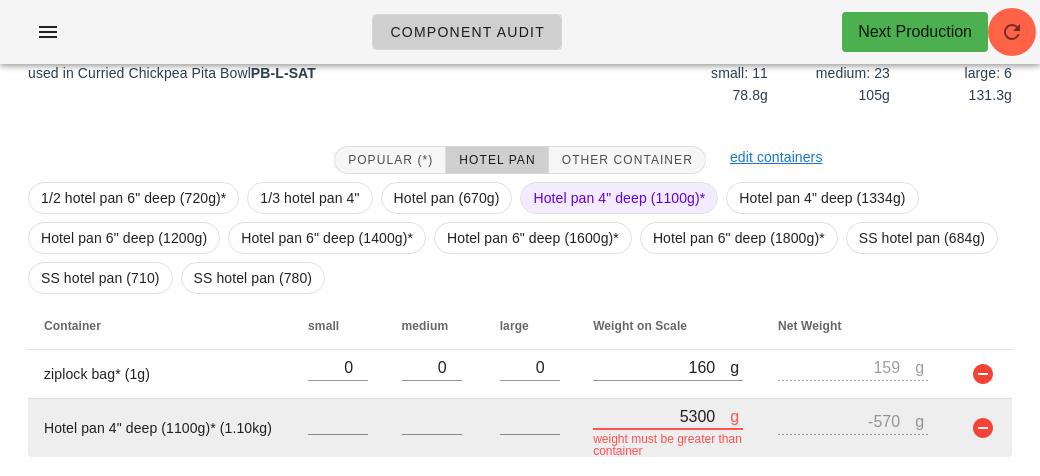 type on "4200" 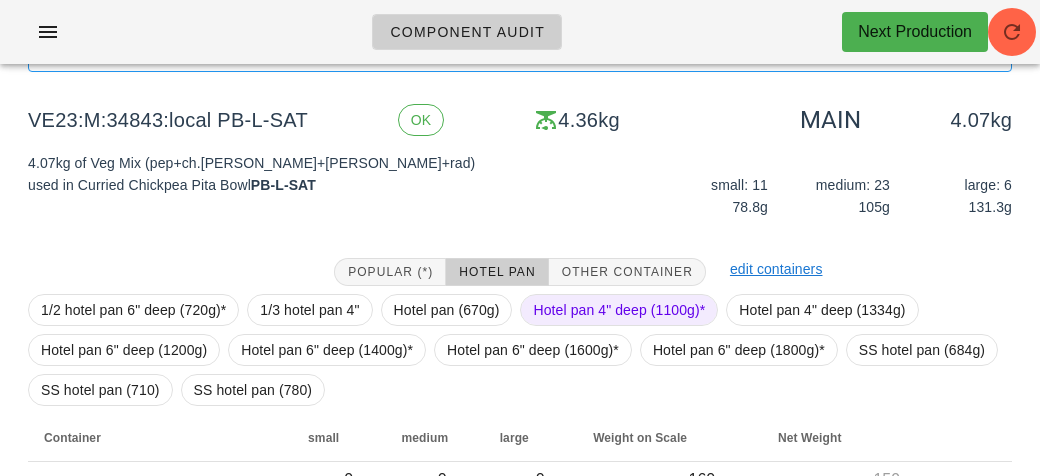 scroll, scrollTop: 321, scrollLeft: 0, axis: vertical 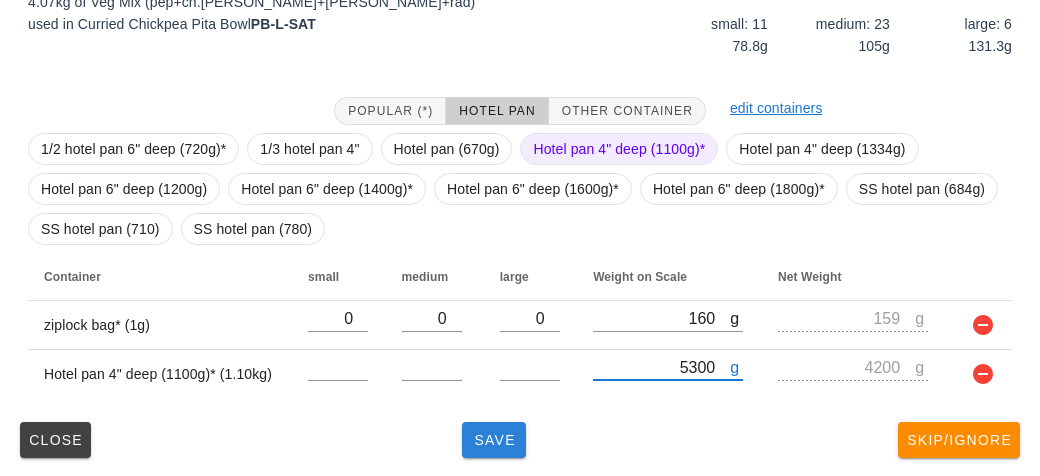 type on "5300" 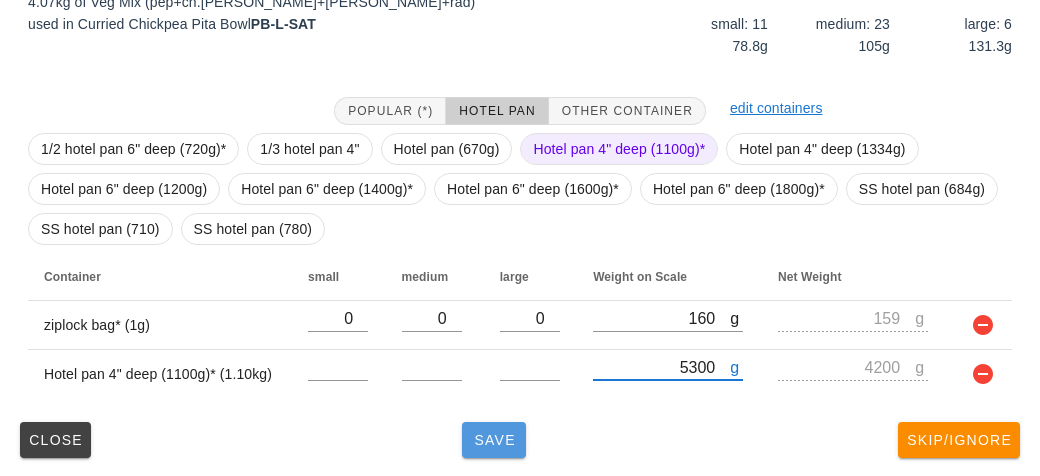 click on "Save" at bounding box center [494, 440] 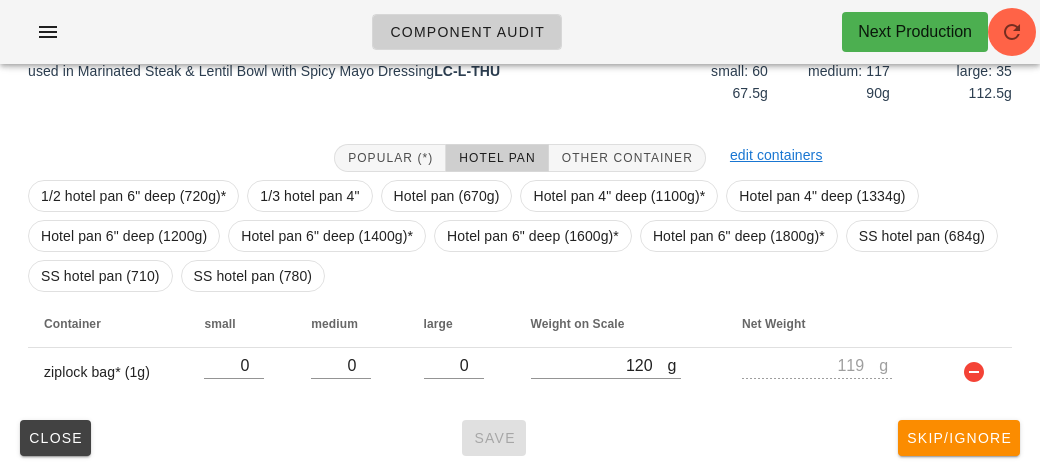 scroll, scrollTop: 272, scrollLeft: 0, axis: vertical 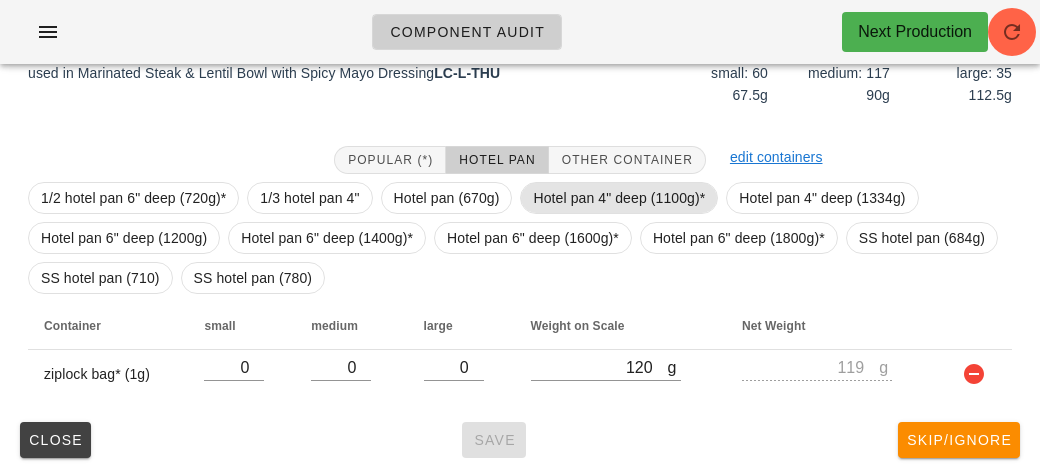 click on "Hotel pan 4" deep (1100g)*" at bounding box center [619, 198] 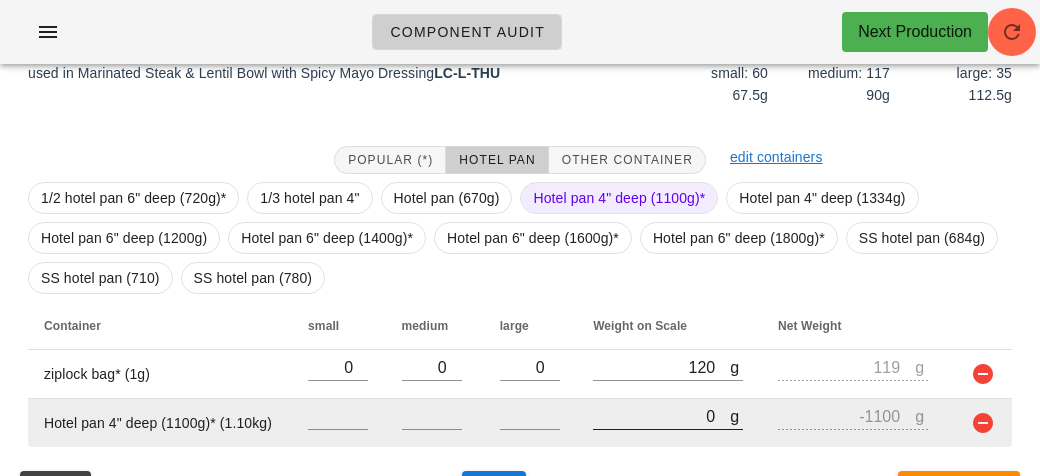 click on "0" at bounding box center [661, 416] 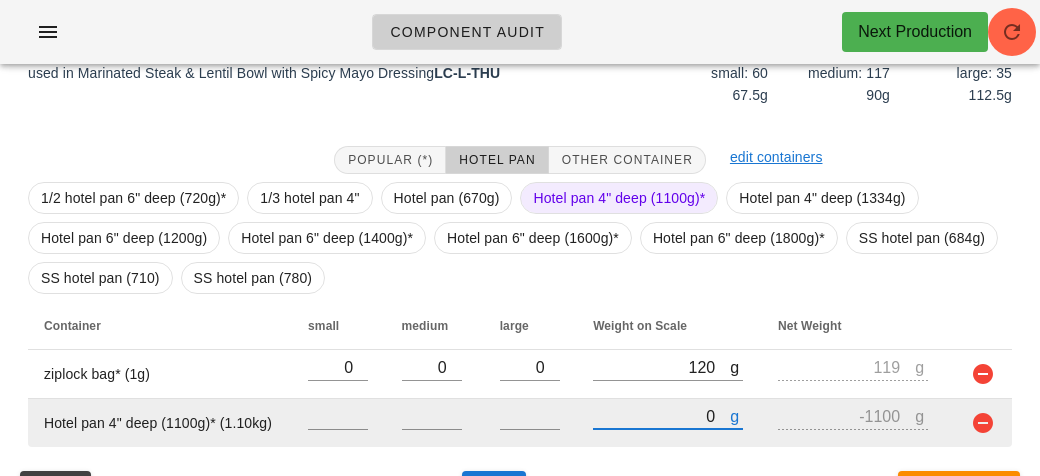 type on "90" 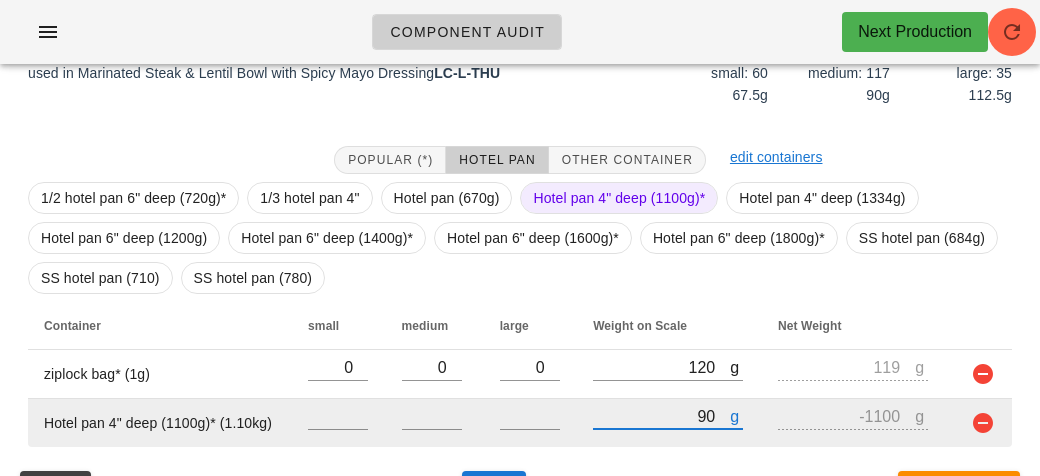 type on "-1010" 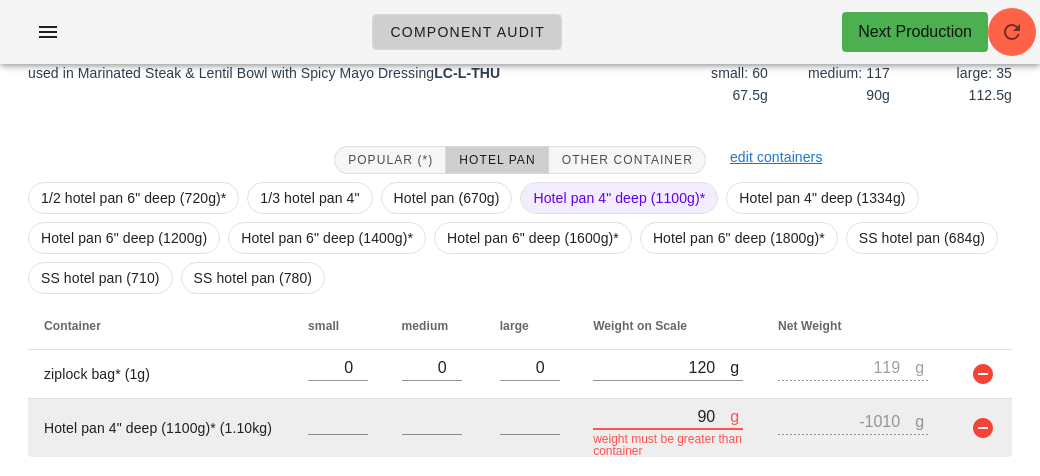 type on "980" 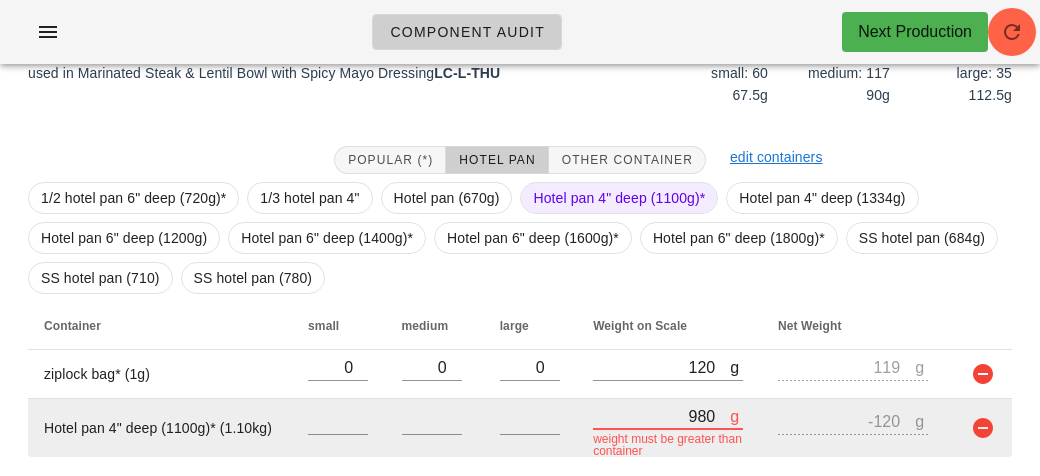 type on "9890" 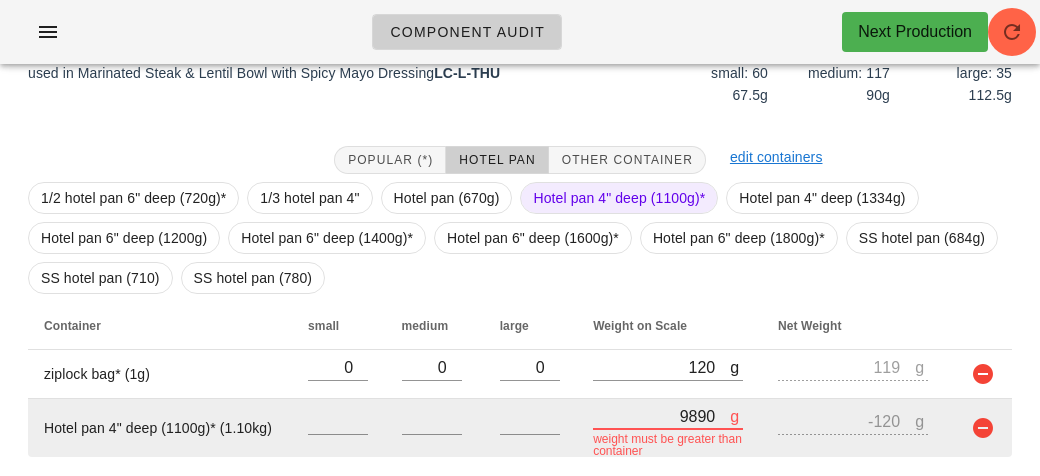type on "8790" 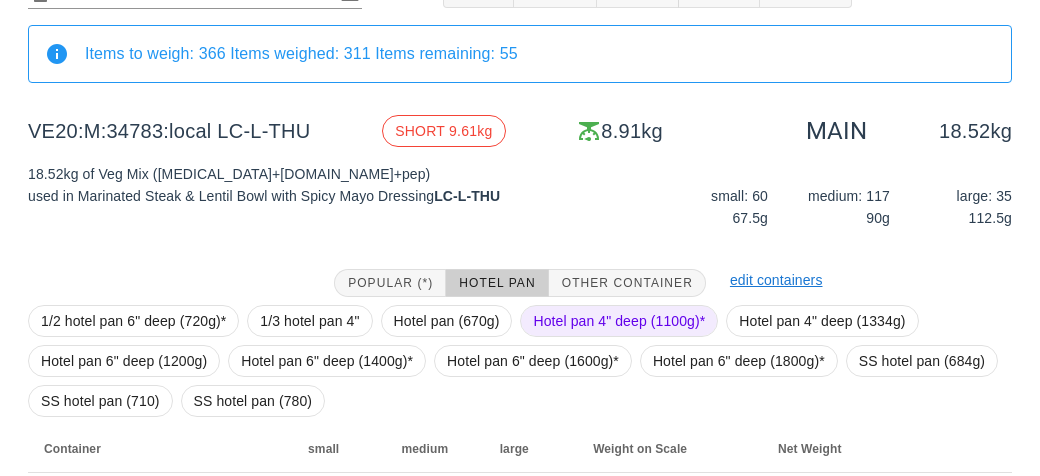 scroll, scrollTop: 155, scrollLeft: 0, axis: vertical 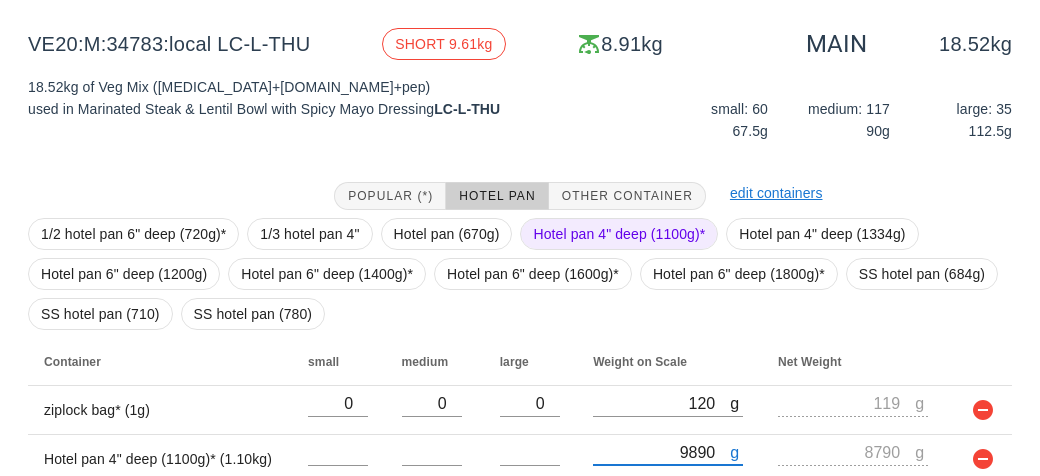 type on "9890" 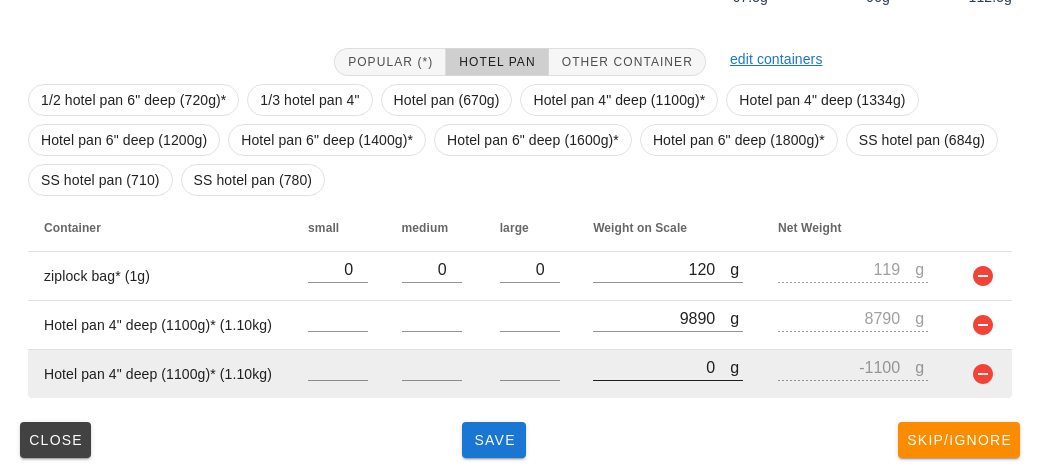 click on "0" at bounding box center (661, 367) 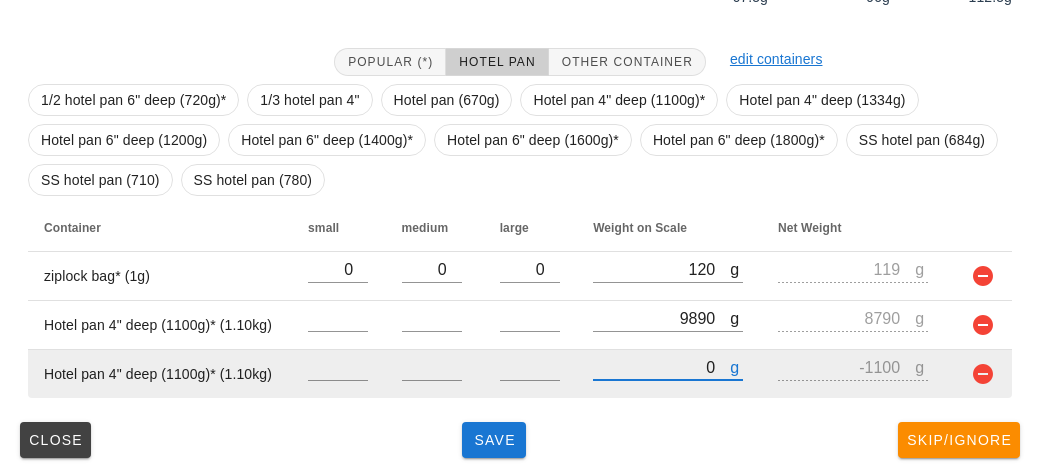 type on "10" 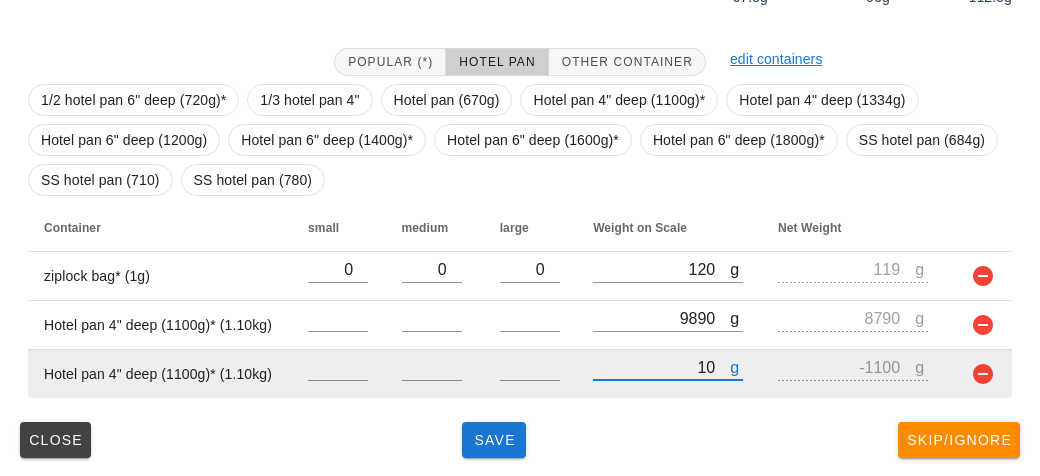 type on "-1090" 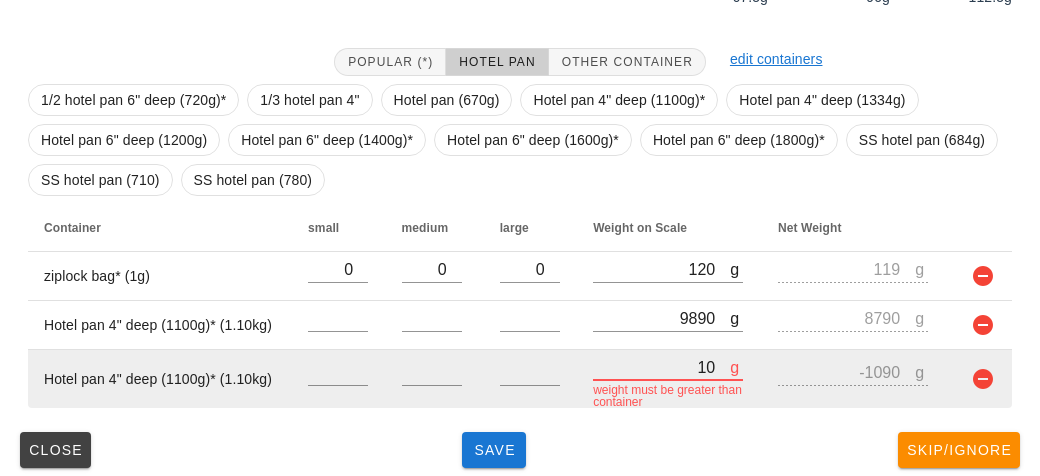 type on "110" 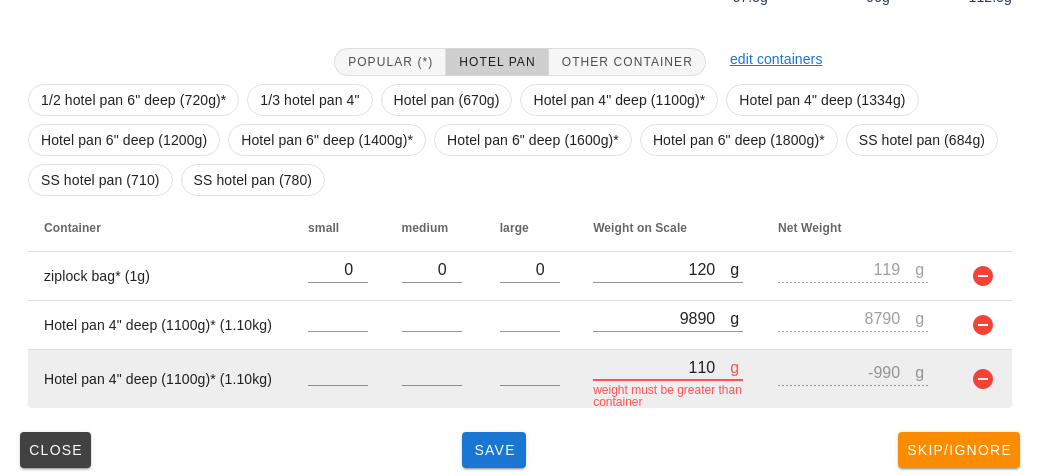 type on "1120" 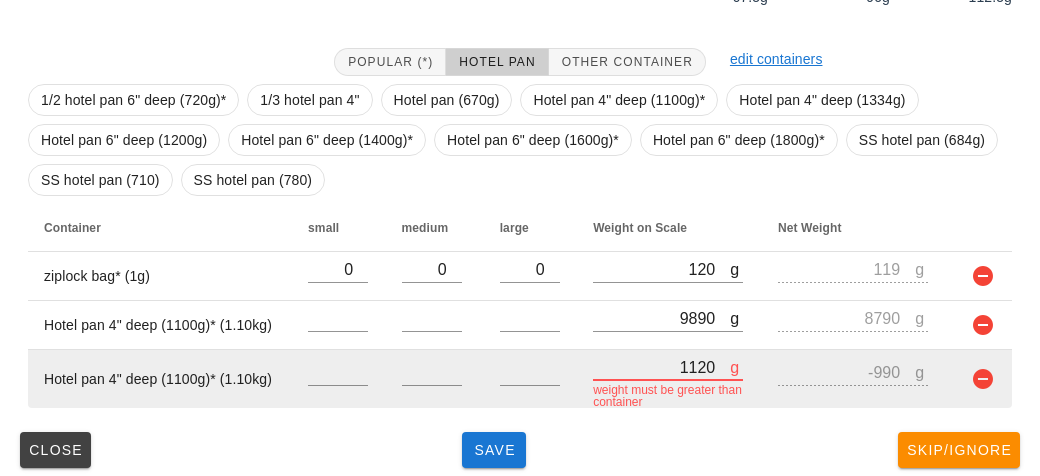 type on "20" 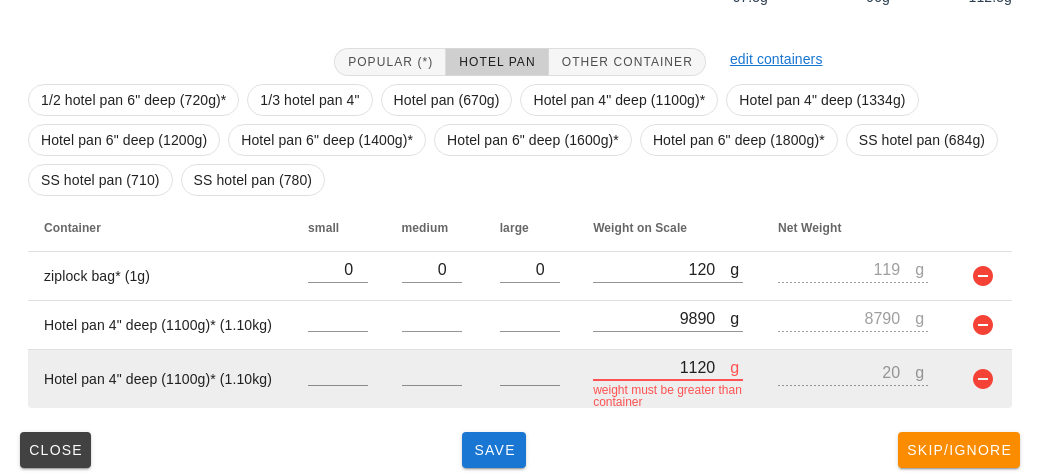 type on "11220" 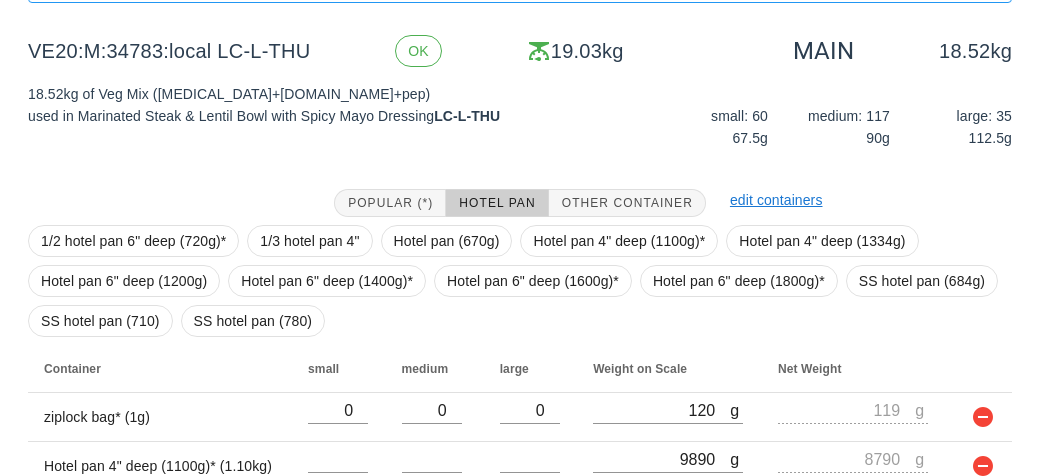 scroll, scrollTop: 370, scrollLeft: 0, axis: vertical 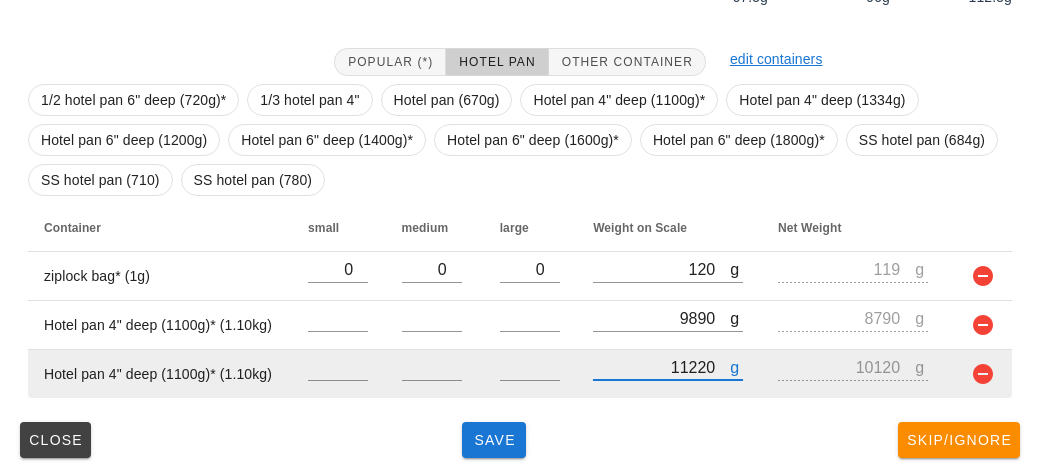 type on "11220" 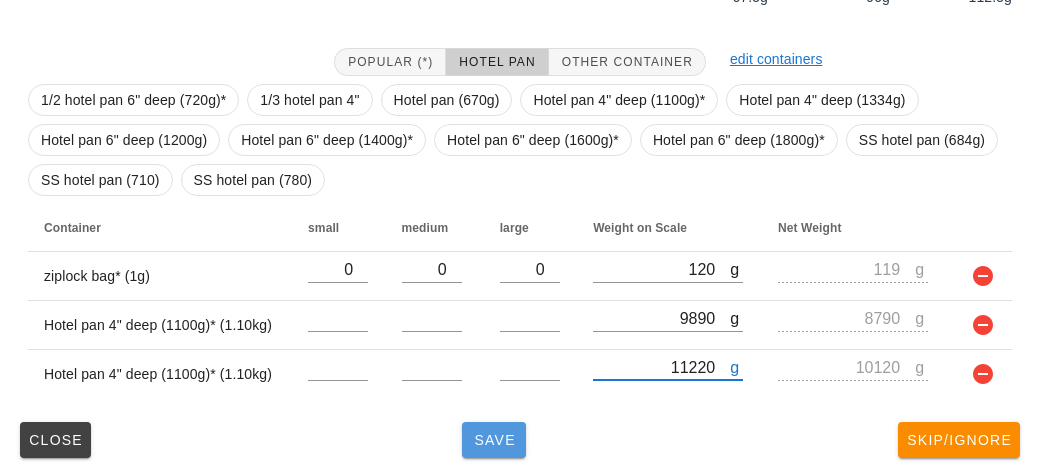 click on "Save" at bounding box center (494, 440) 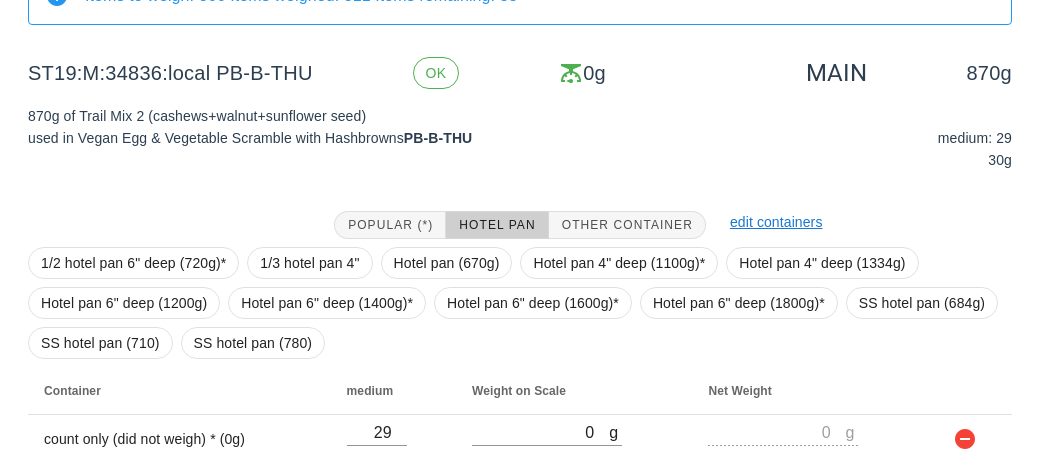 scroll, scrollTop: 272, scrollLeft: 0, axis: vertical 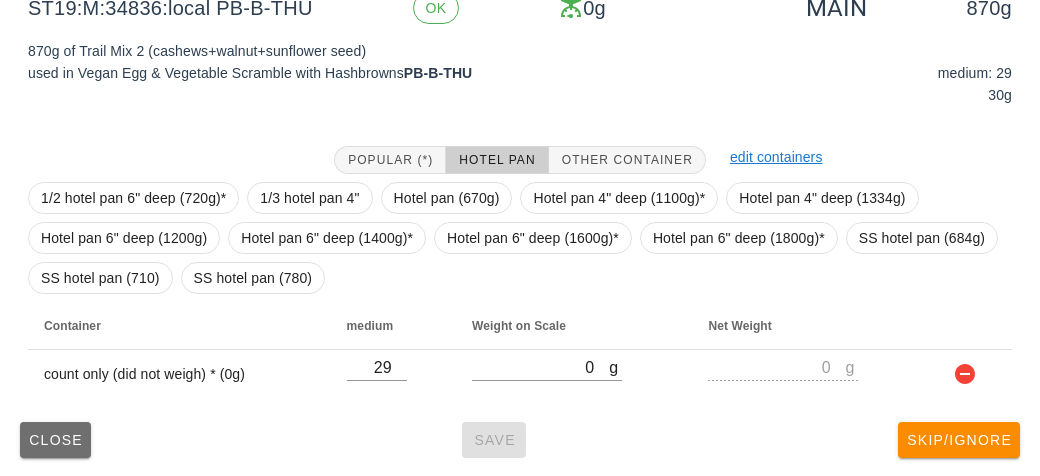 click on "Close" at bounding box center [55, 440] 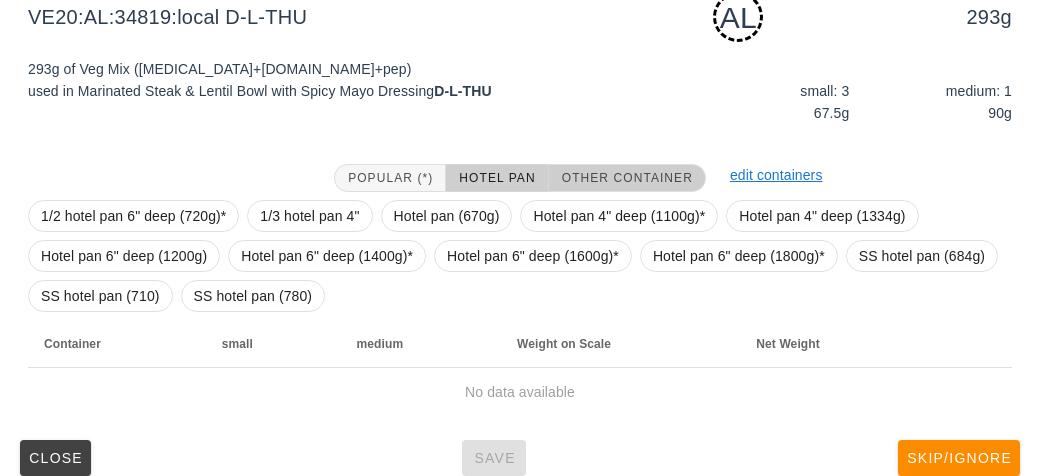 click on "Other Container" at bounding box center [627, 178] 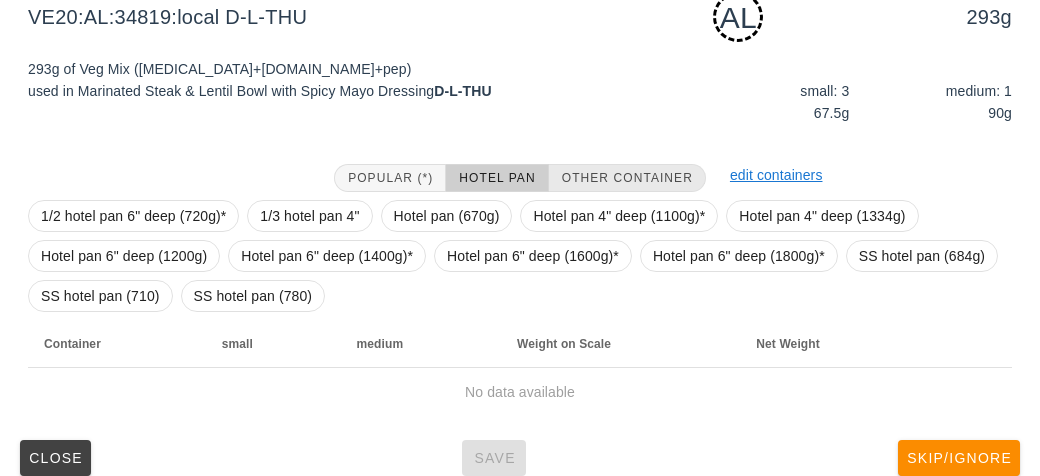 scroll, scrollTop: 250, scrollLeft: 0, axis: vertical 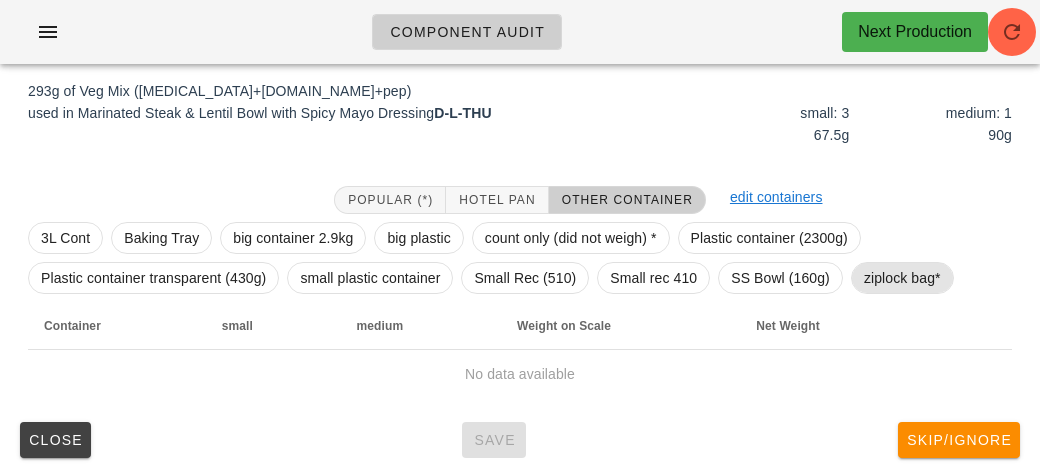 click on "ziplock bag*" at bounding box center [902, 278] 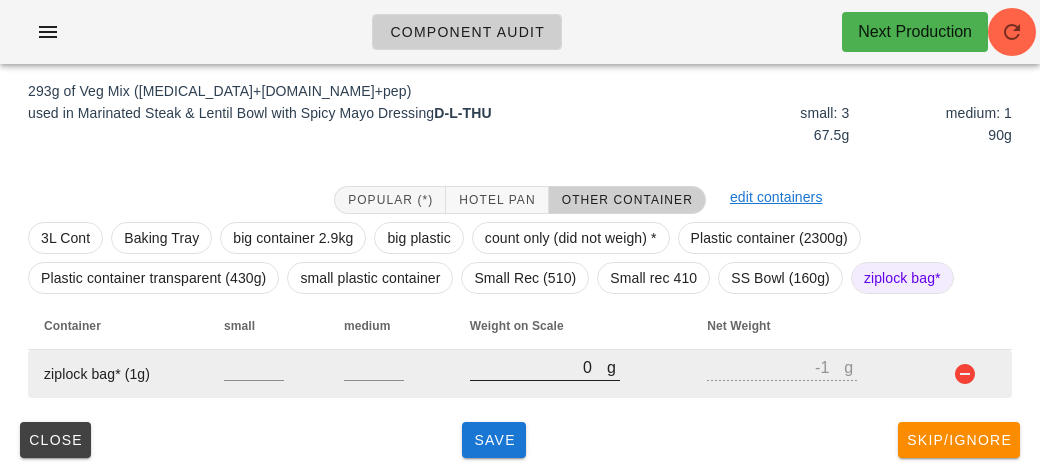 click on "0" at bounding box center (538, 367) 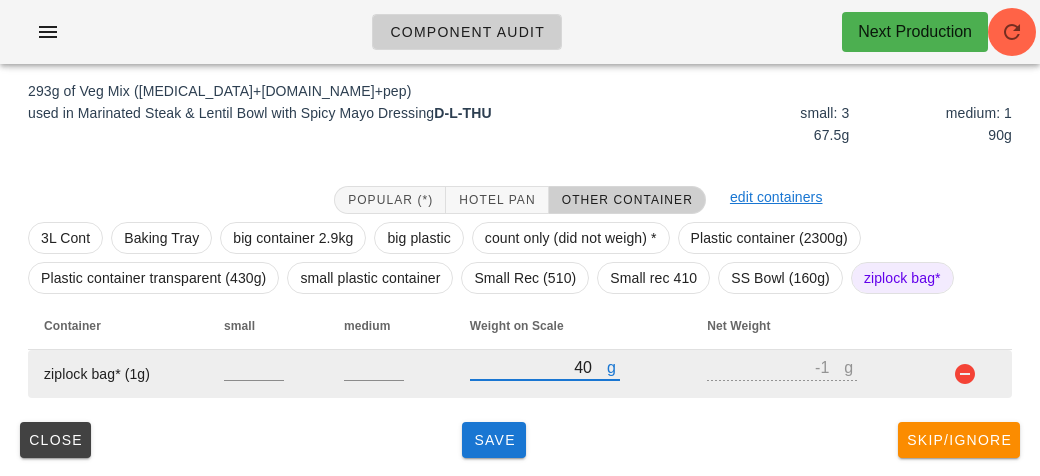 type on "410" 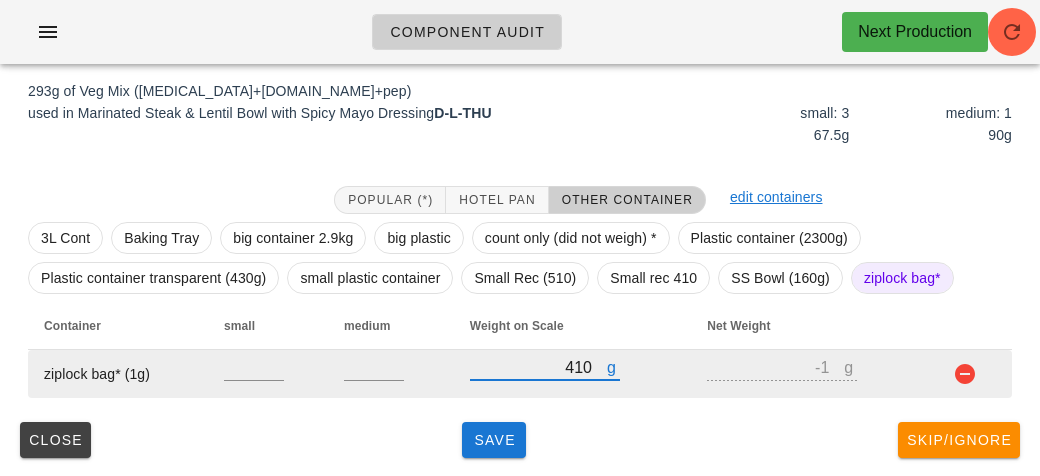 type on "409" 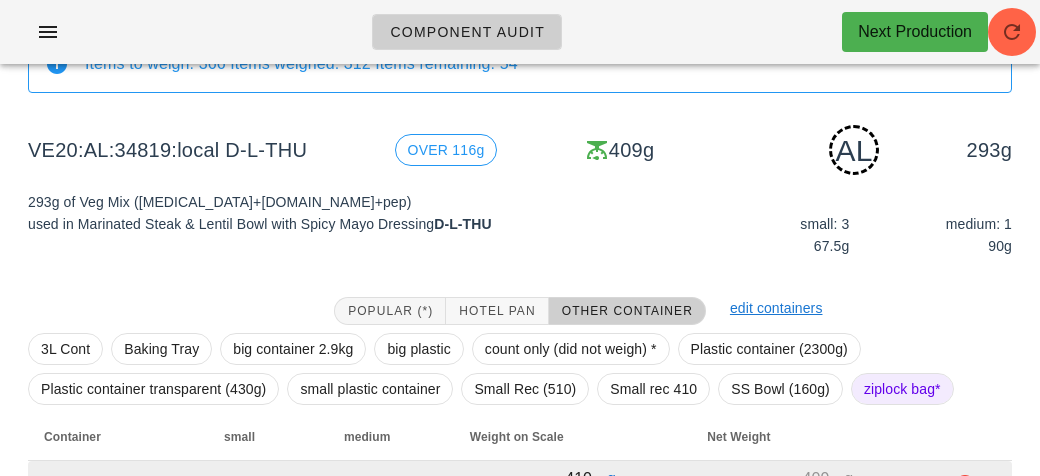 scroll, scrollTop: 250, scrollLeft: 0, axis: vertical 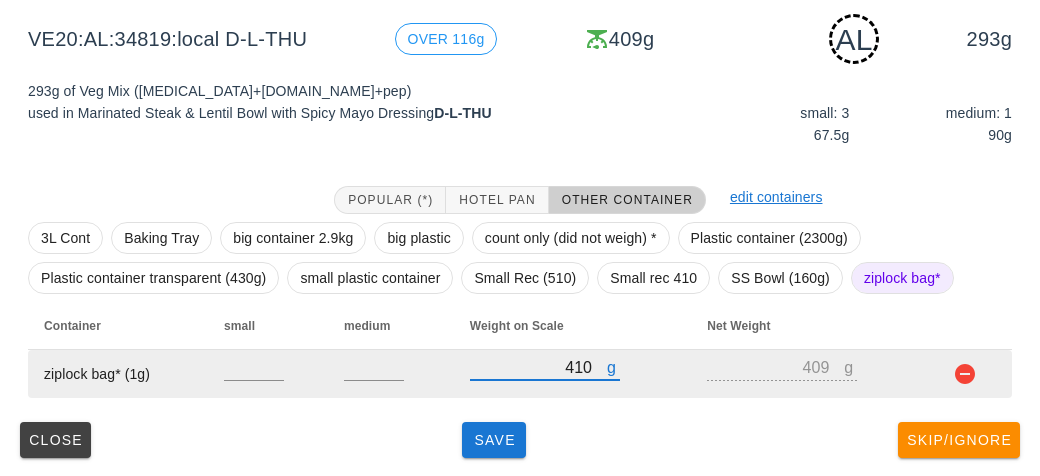 type on "410" 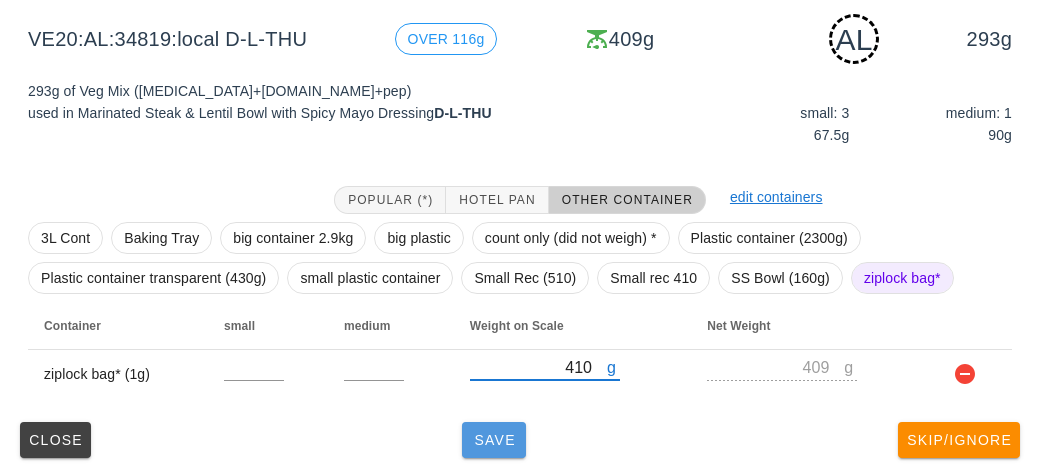 click on "Save" at bounding box center (494, 440) 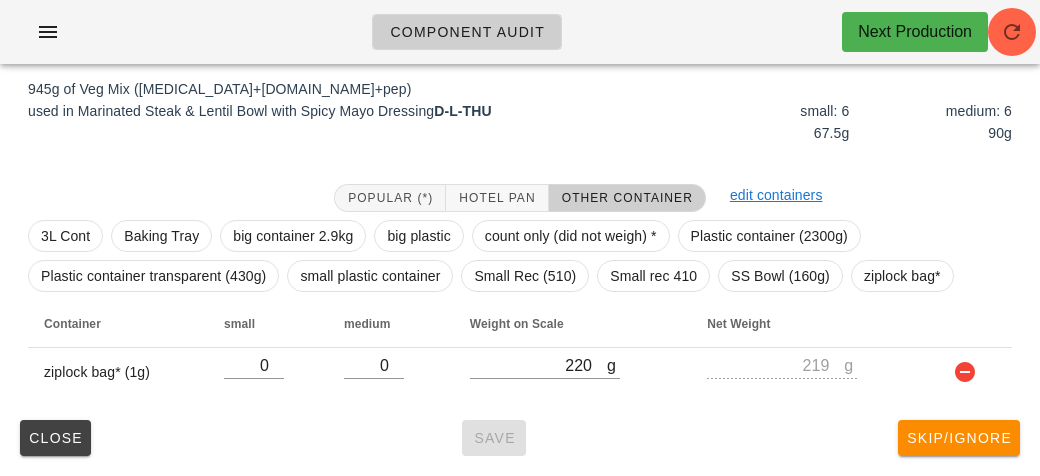 scroll, scrollTop: 232, scrollLeft: 0, axis: vertical 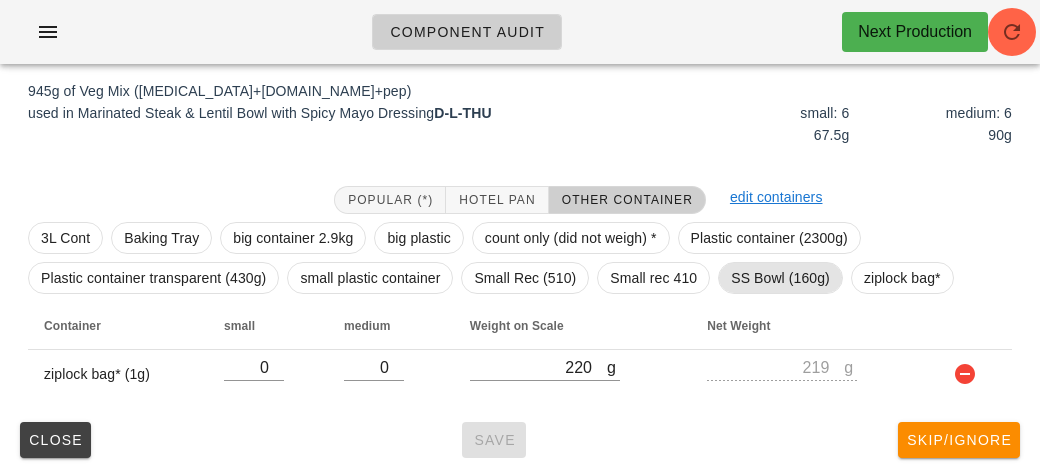 click on "SS Bowl (160g)" at bounding box center (780, 278) 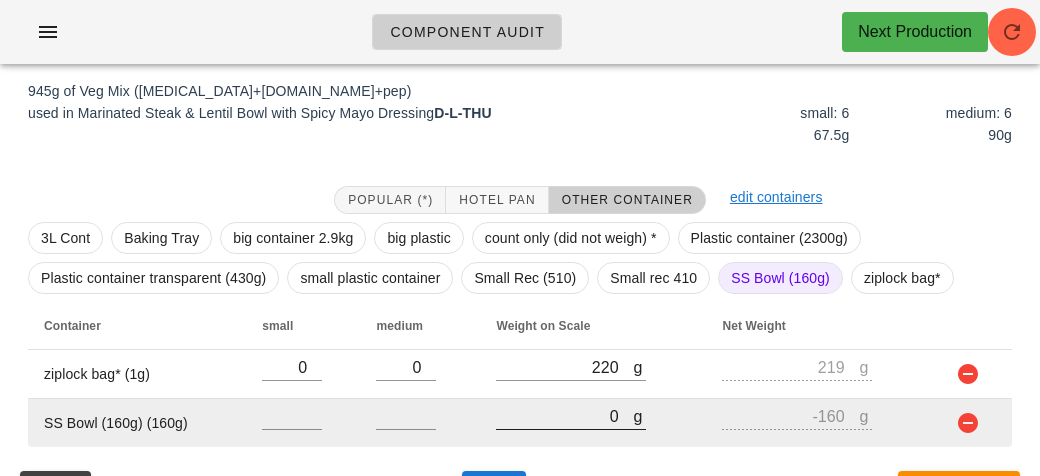 click on "0" at bounding box center [564, 416] 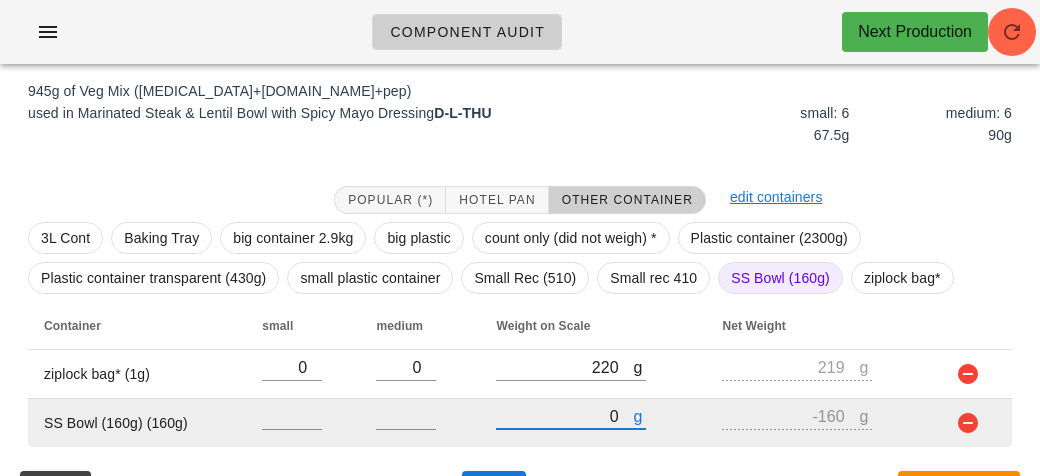 type on "10" 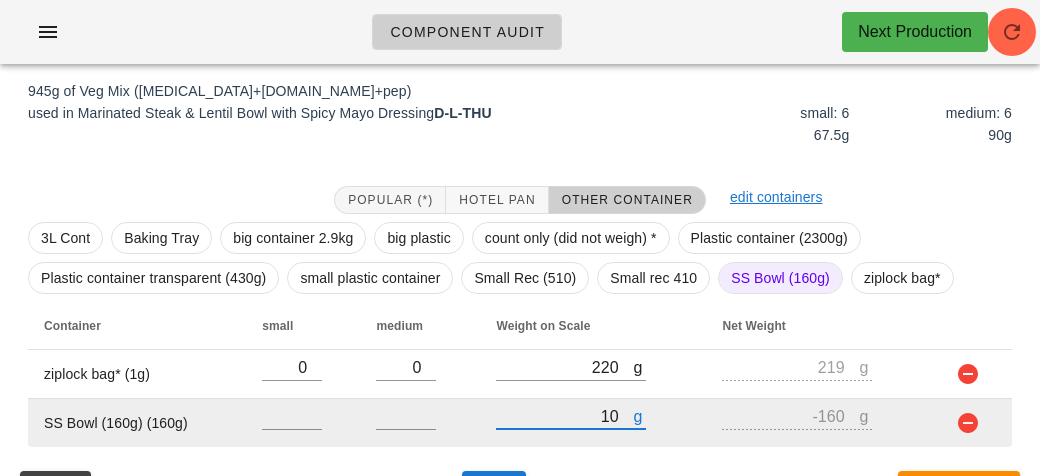 type on "-150" 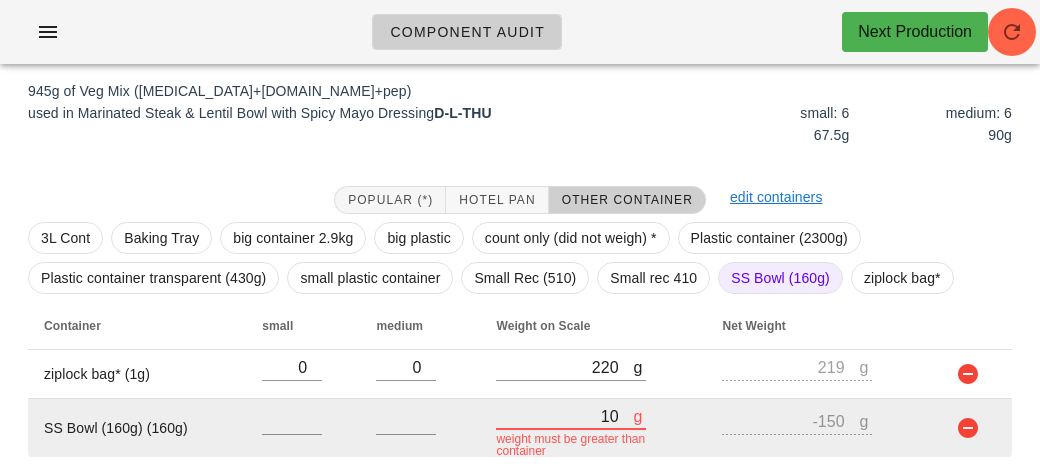 type on "110" 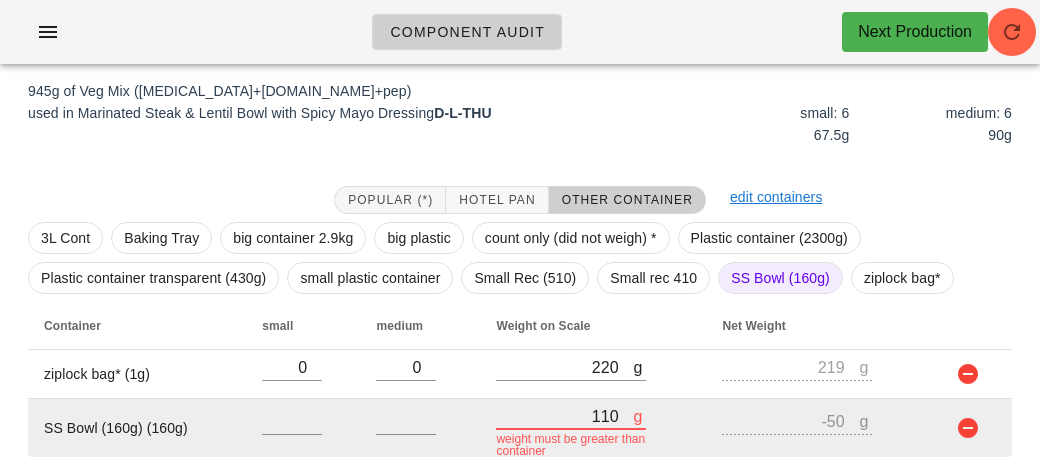 type on "1170" 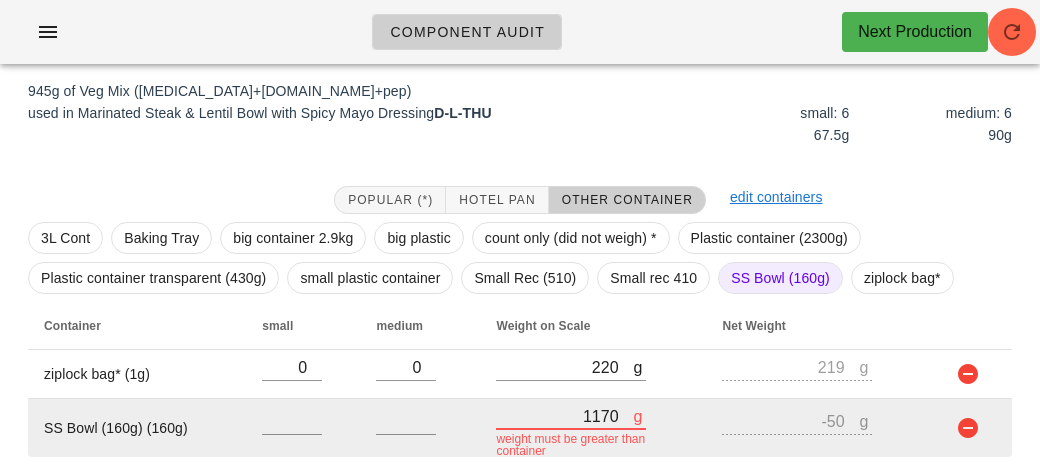 type on "1010" 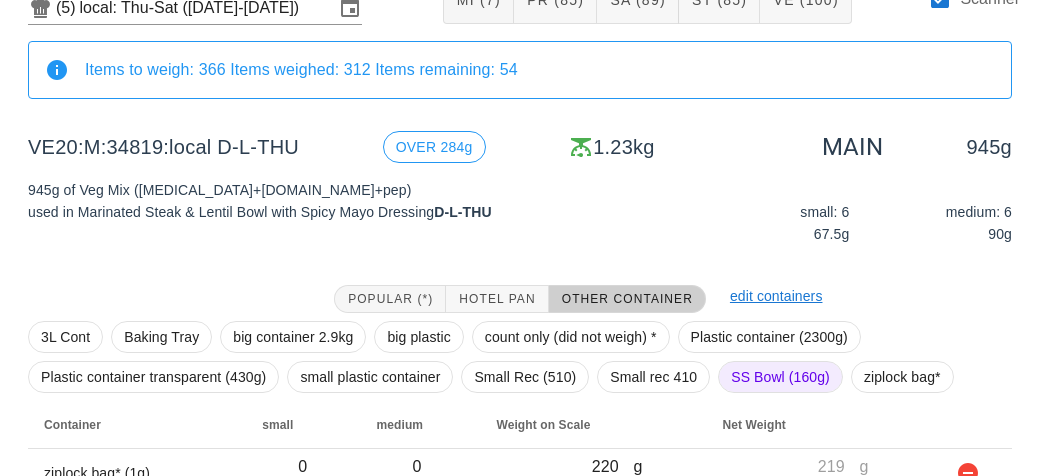 scroll, scrollTop: 281, scrollLeft: 0, axis: vertical 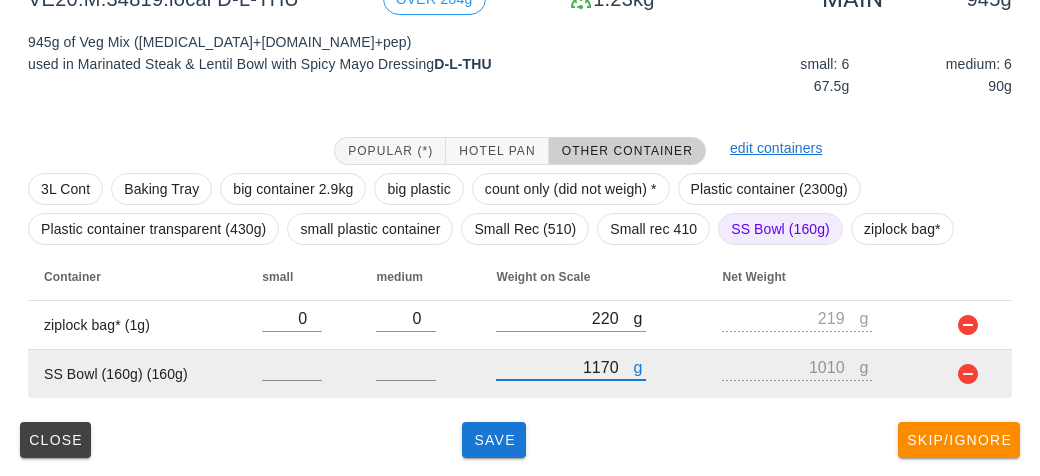 type on "1170" 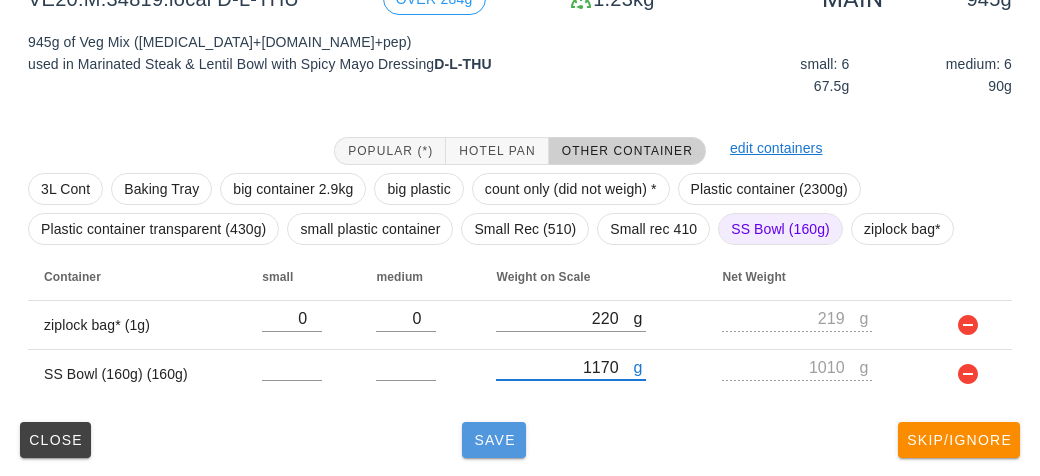 click on "Save" at bounding box center (494, 440) 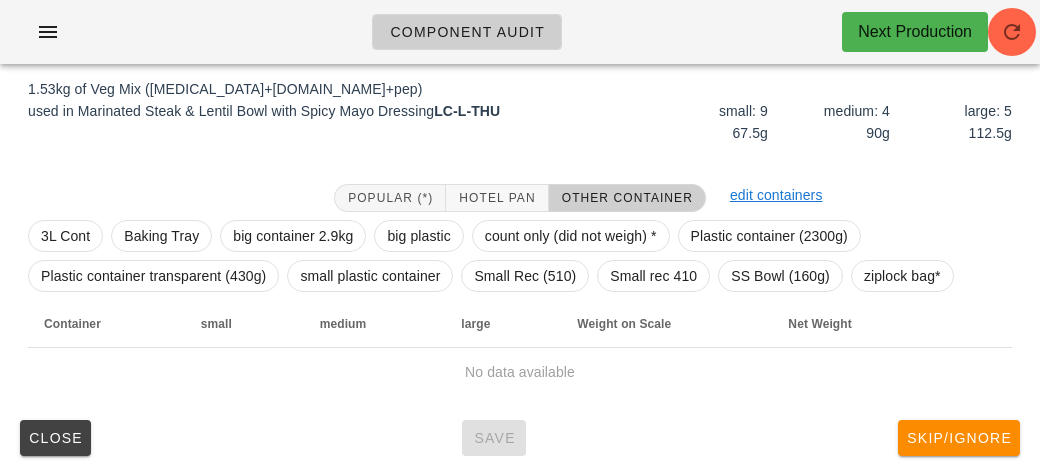 scroll, scrollTop: 250, scrollLeft: 0, axis: vertical 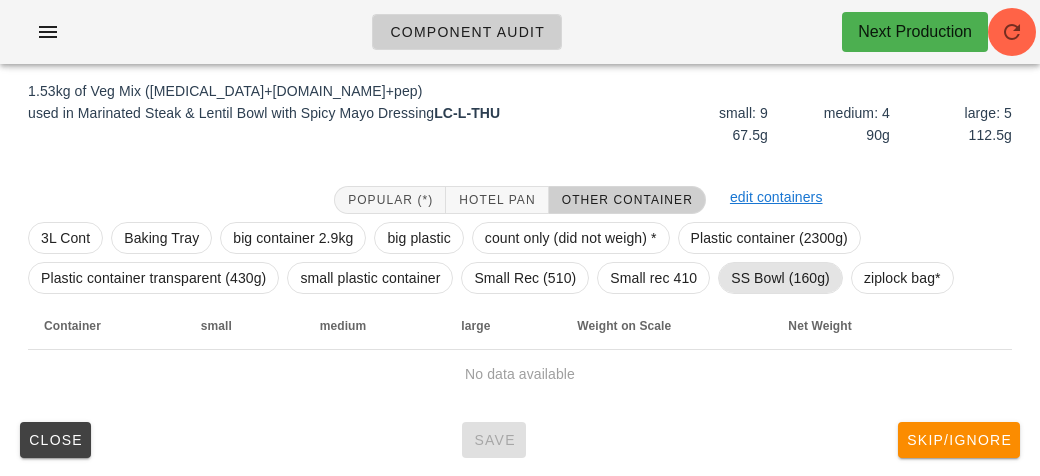 click on "SS Bowl (160g)" at bounding box center [780, 278] 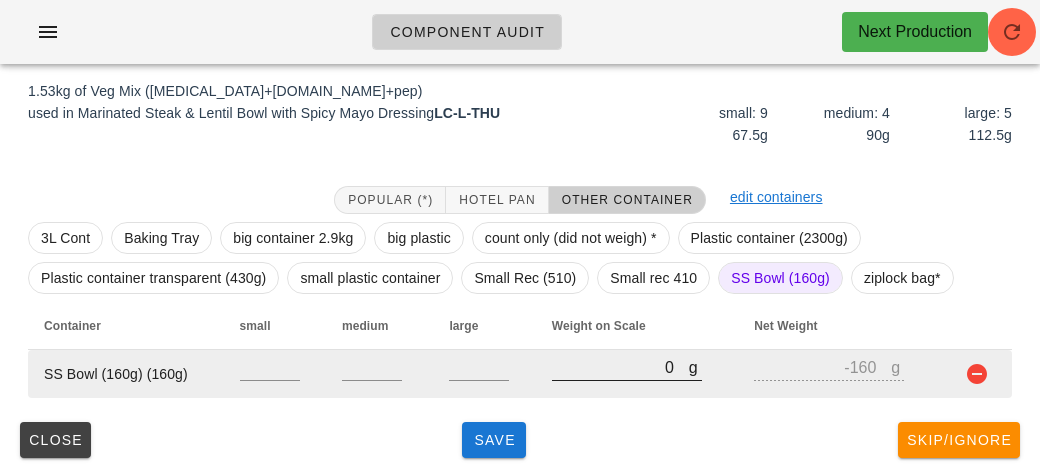 click on "0" at bounding box center [620, 367] 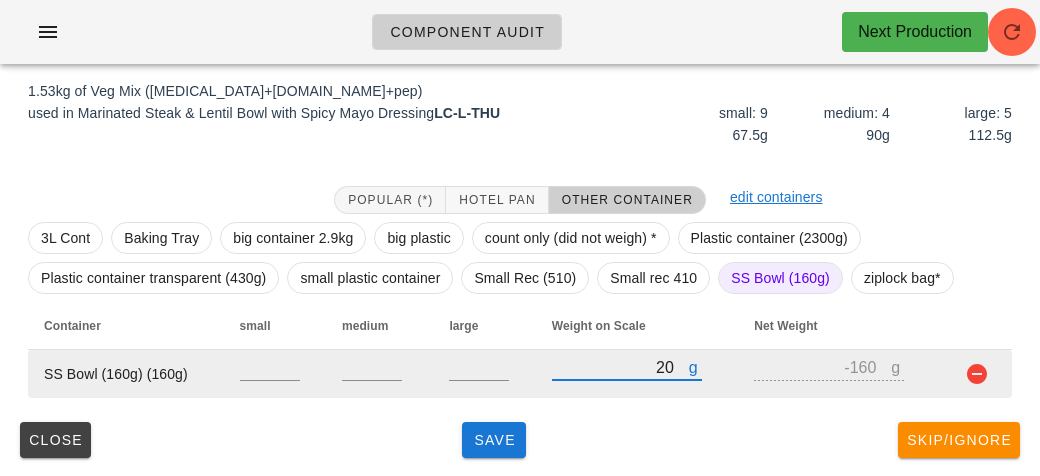 type on "210" 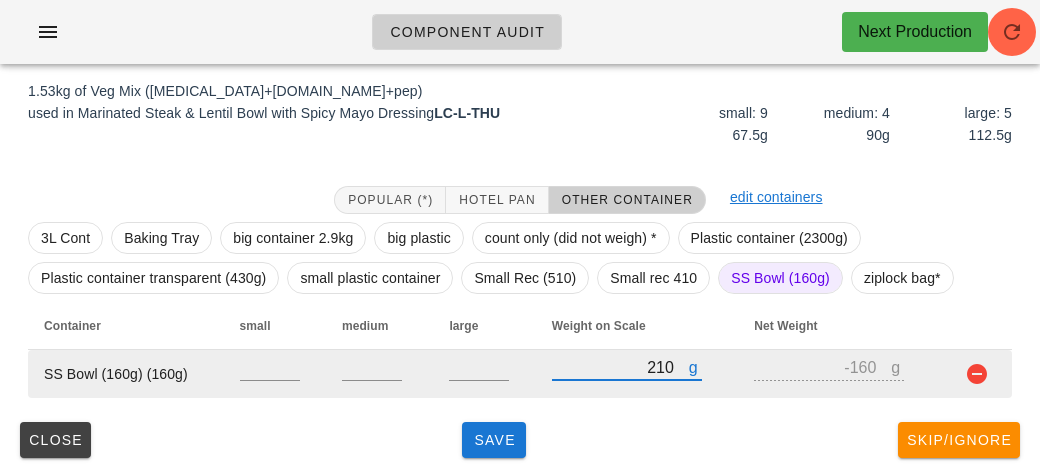 type on "50" 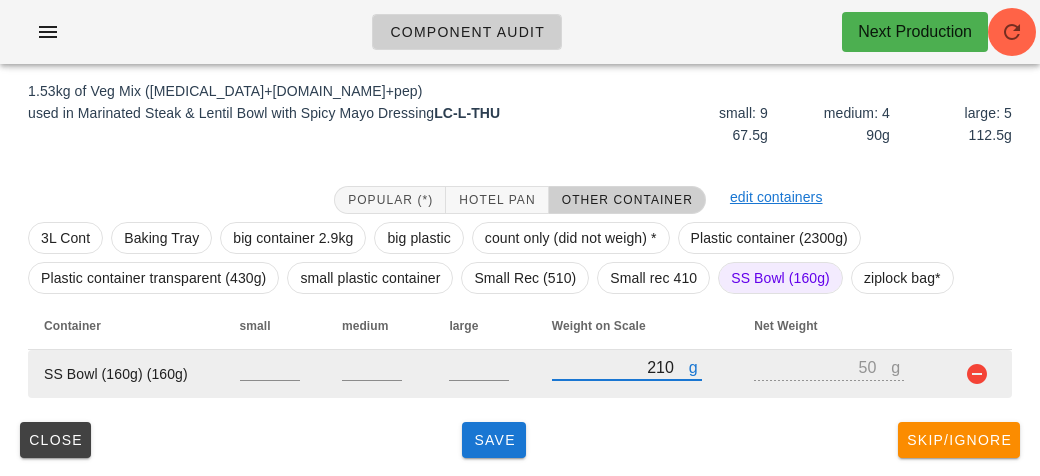 type on "2190" 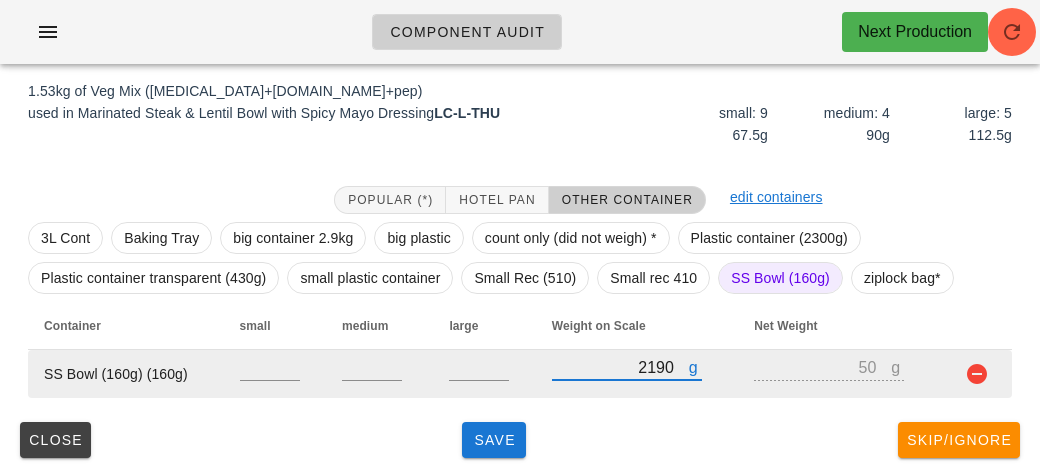 type on "2030" 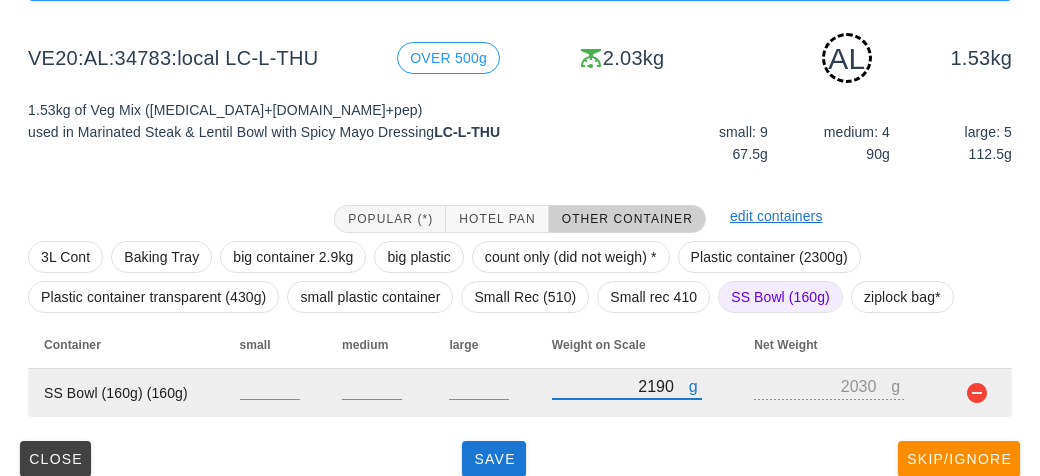 scroll, scrollTop: 250, scrollLeft: 0, axis: vertical 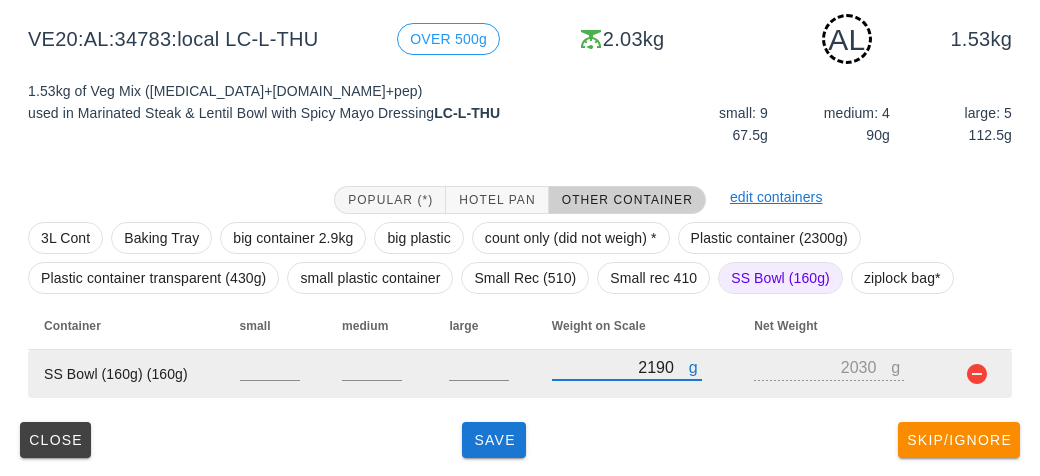 type on "2190" 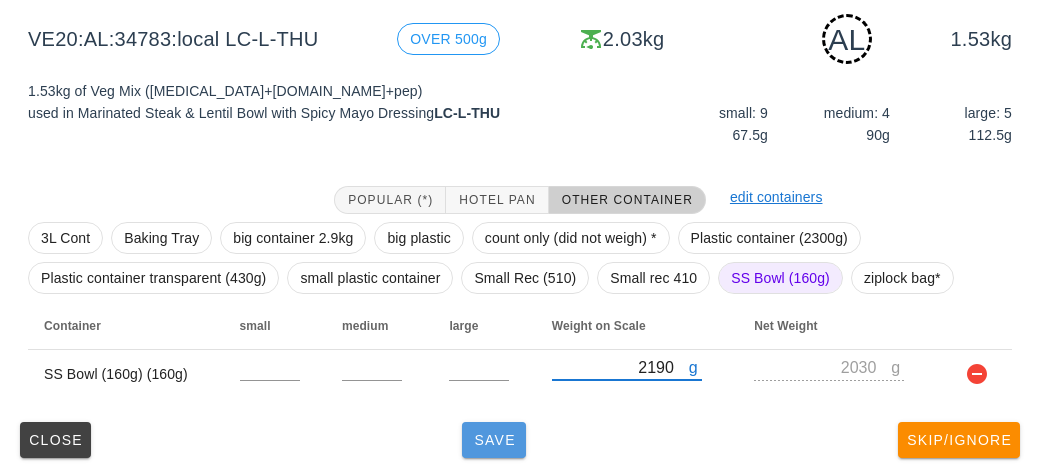 click on "Save" at bounding box center (494, 440) 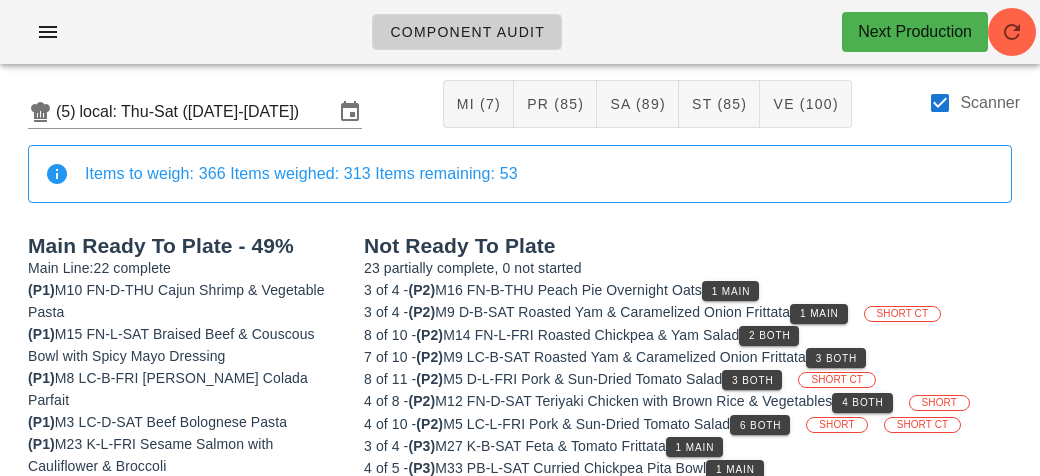 scroll, scrollTop: 0, scrollLeft: 0, axis: both 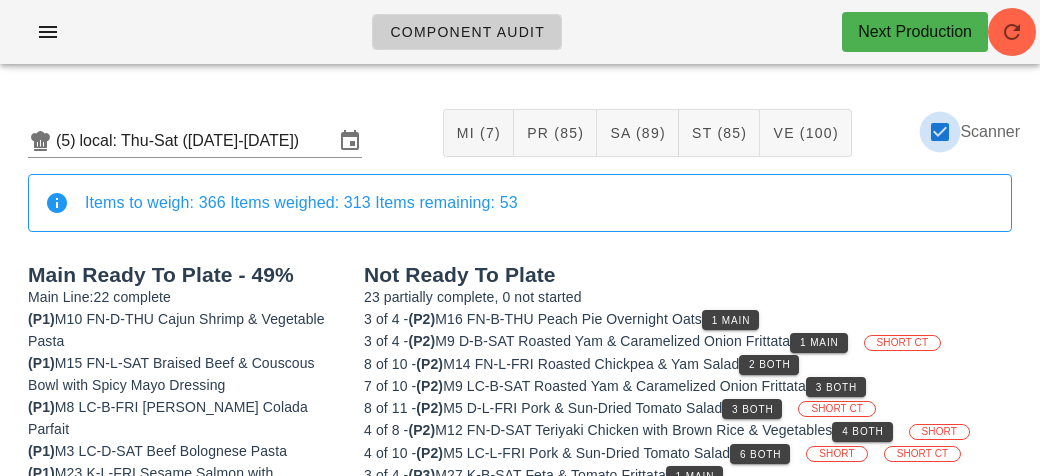 click at bounding box center (940, 132) 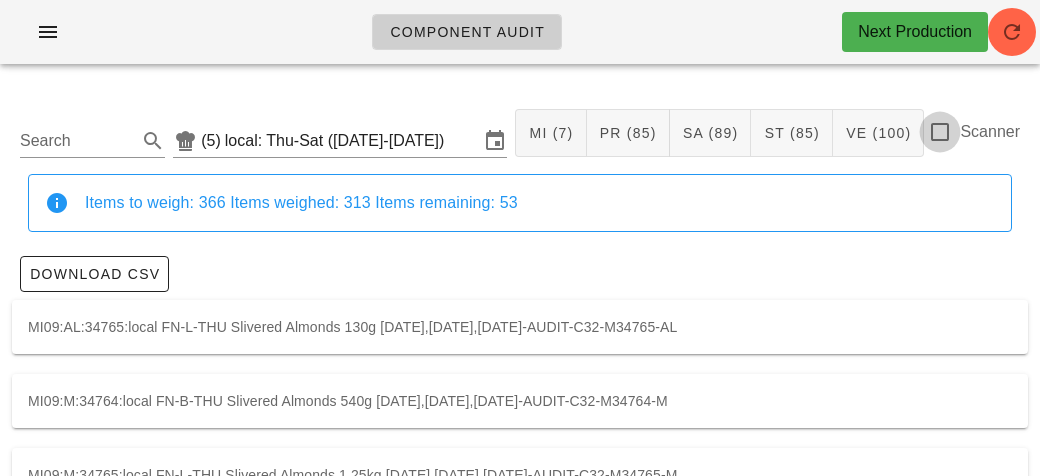 checkbox on "false" 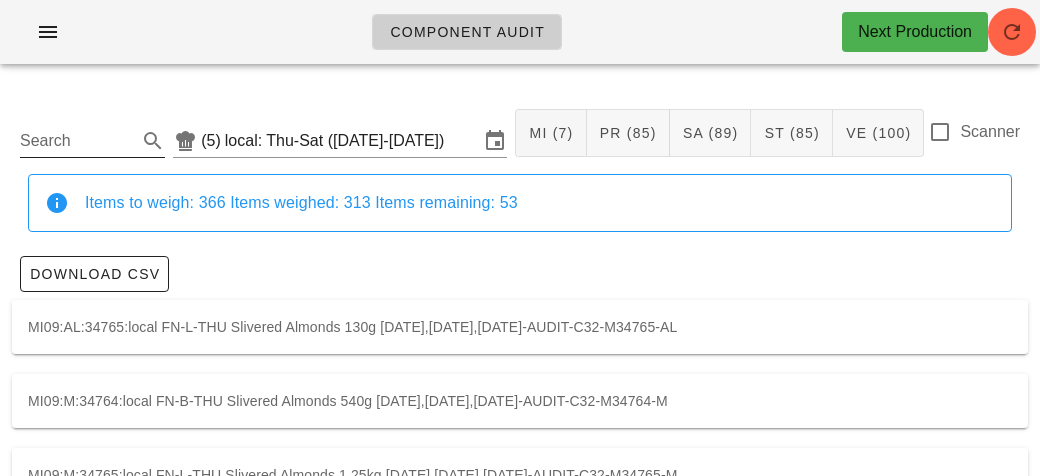 click on "Search" at bounding box center [76, 141] 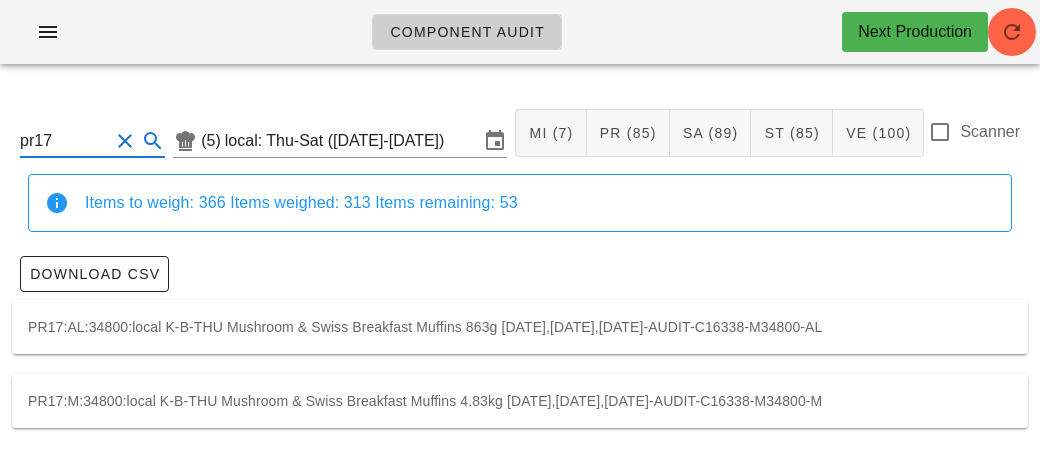 click on "PR17:M:34800:local K-B-THU Mushroom & Swiss Breakfast Muffins 4.83kg [DATE],[DATE],[DATE]-AUDIT-C16338-M34800-M" at bounding box center (520, 401) 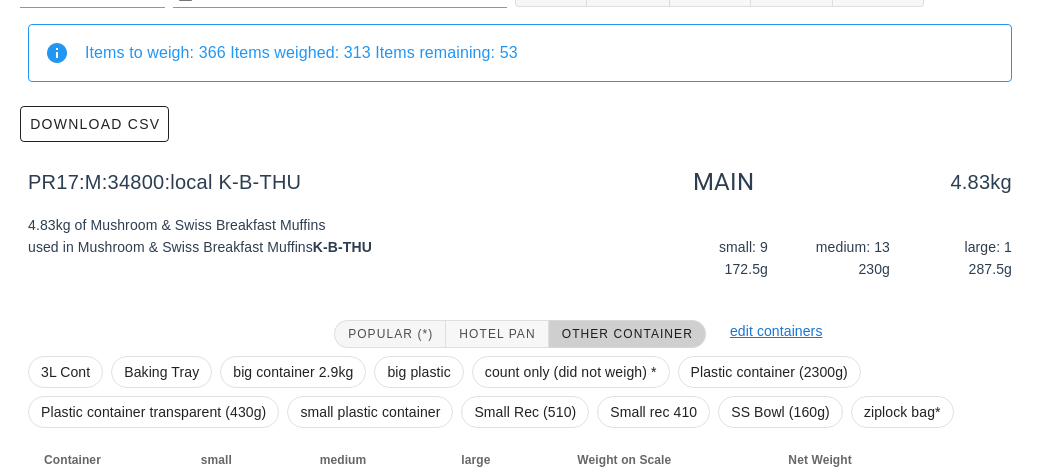 scroll, scrollTop: 284, scrollLeft: 0, axis: vertical 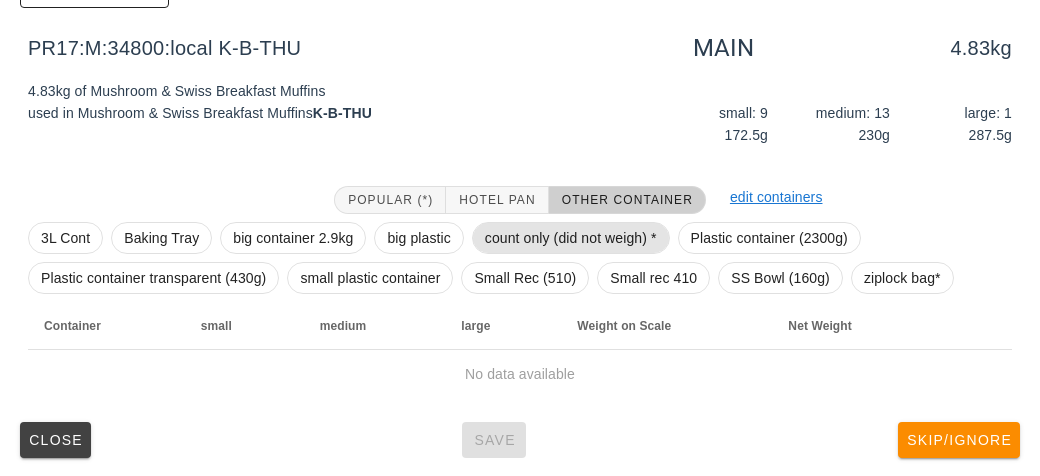 click on "count only (did not weigh) *" at bounding box center [571, 238] 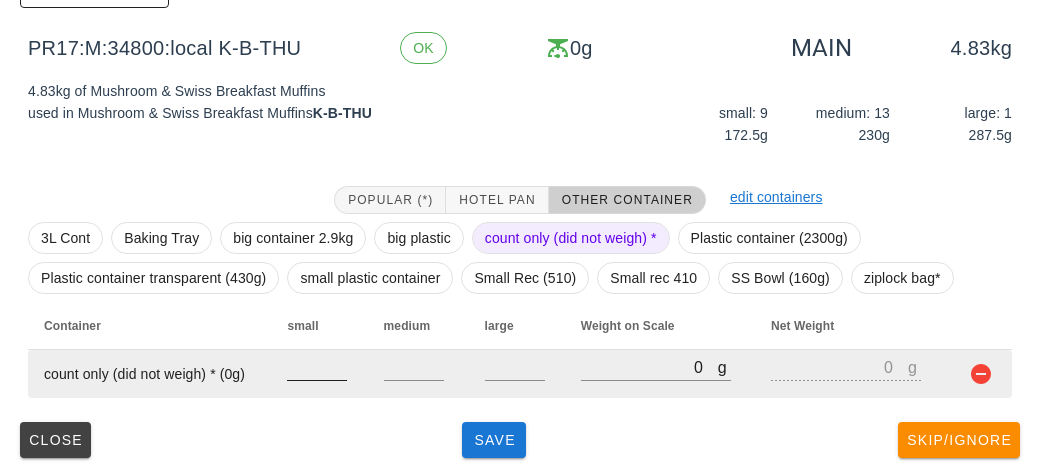click at bounding box center (317, 367) 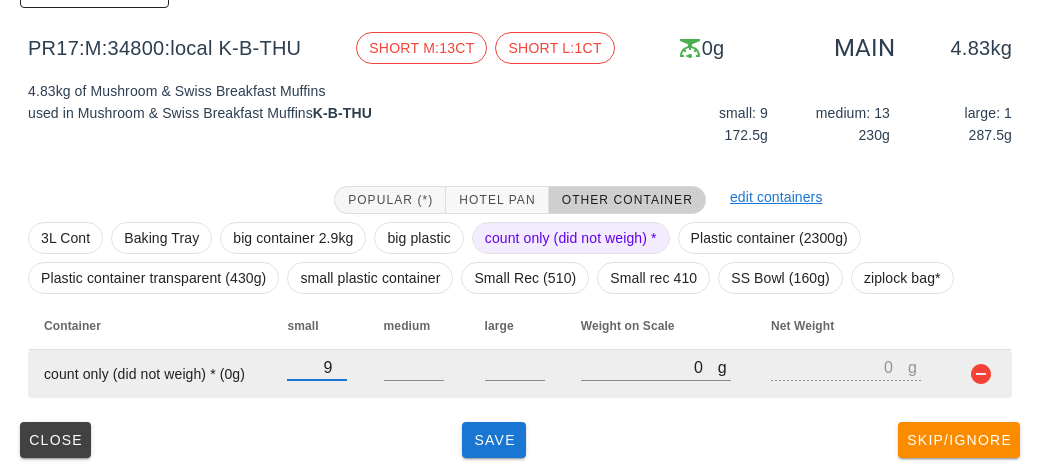 type on "9" 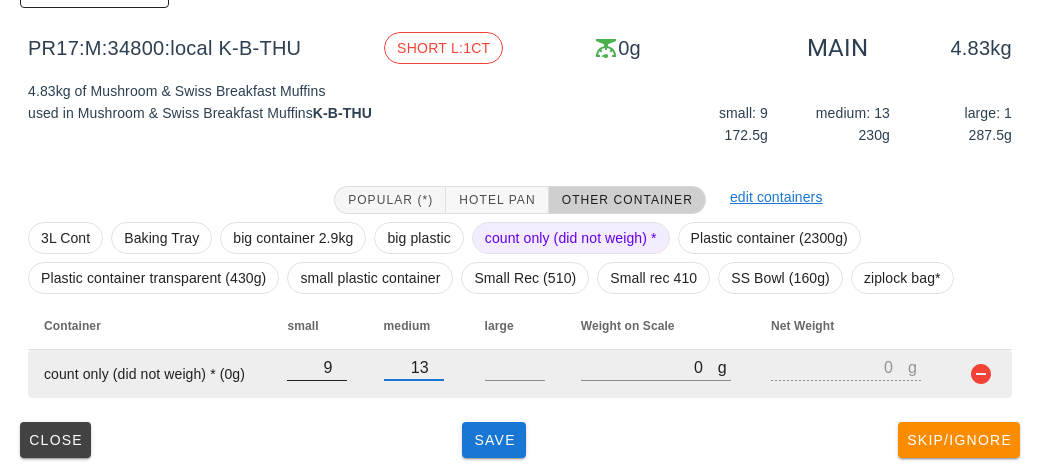 type on "13" 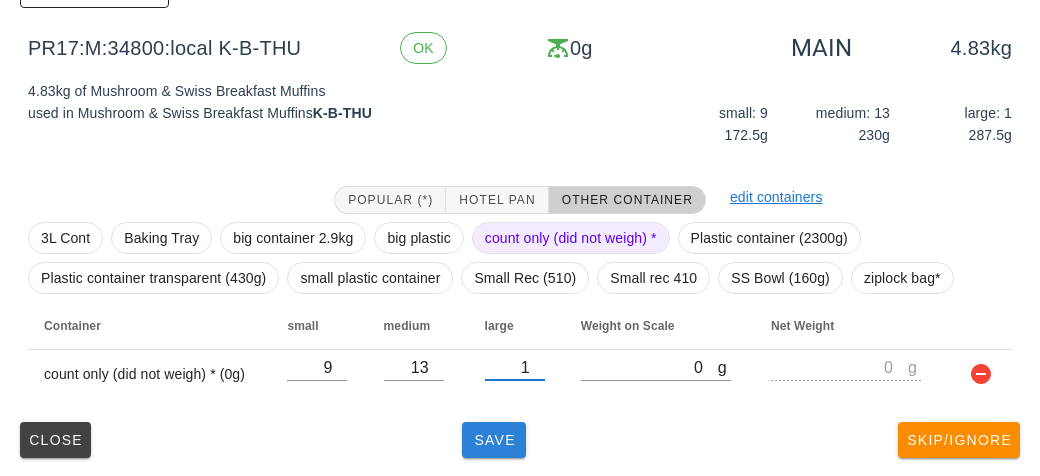 type on "1" 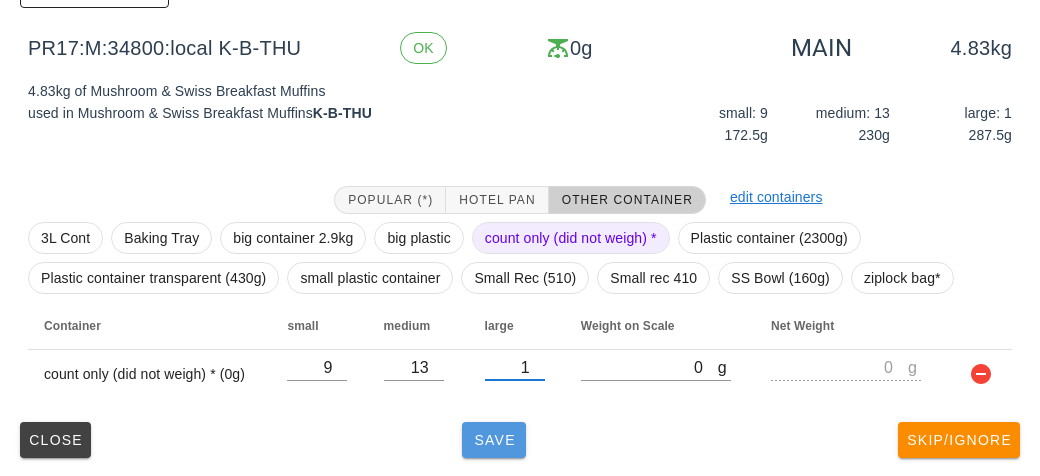 click on "Save" at bounding box center (494, 440) 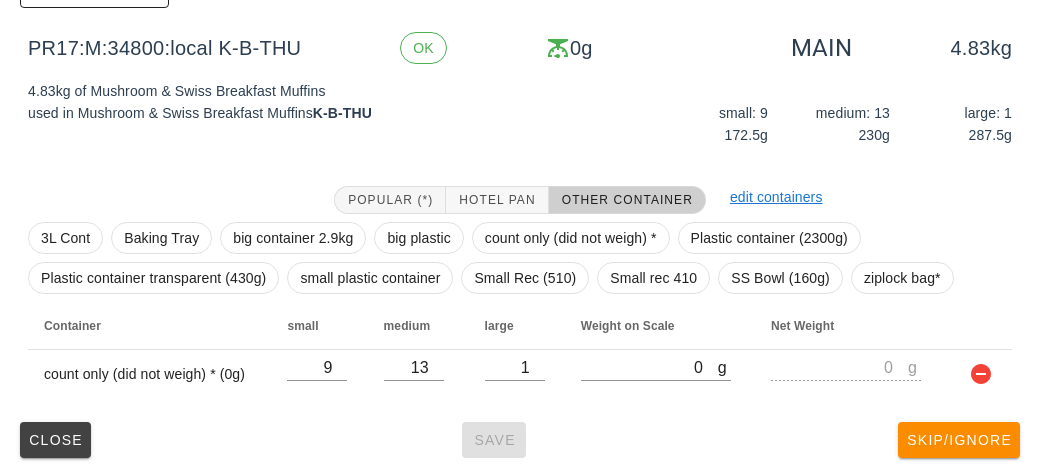 scroll, scrollTop: 0, scrollLeft: 0, axis: both 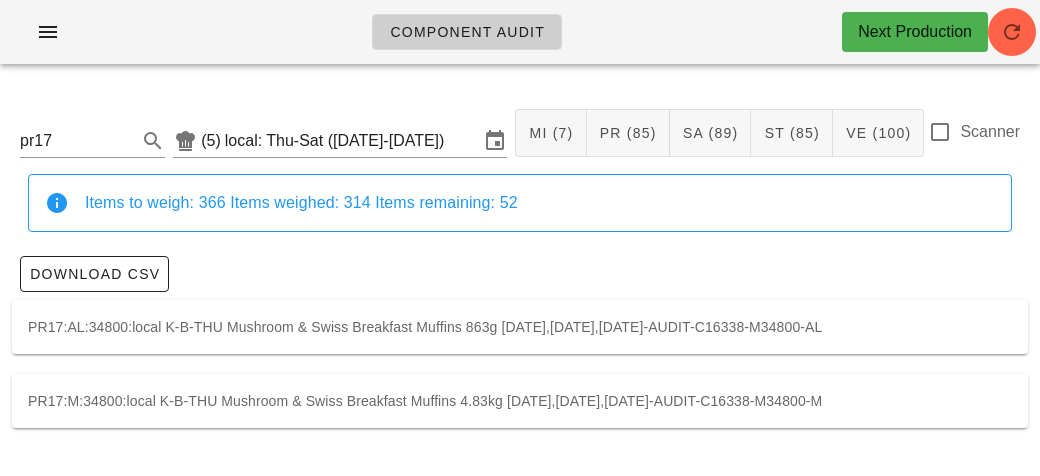 click on "PR17:AL:34800:local K-B-THU Mushroom & Swiss Breakfast Muffins 863g [DATE],[DATE],[DATE]-AUDIT-C16338-M34800-AL" at bounding box center (520, 327) 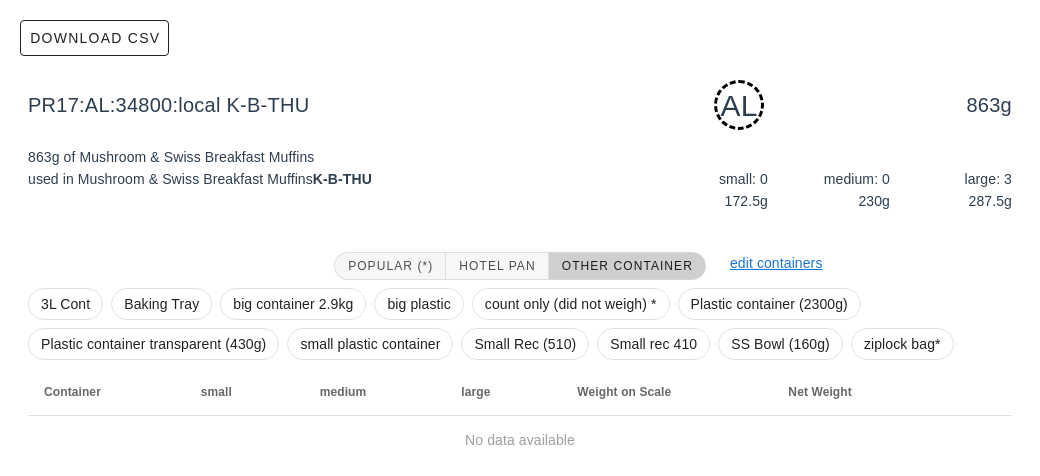 scroll, scrollTop: 302, scrollLeft: 0, axis: vertical 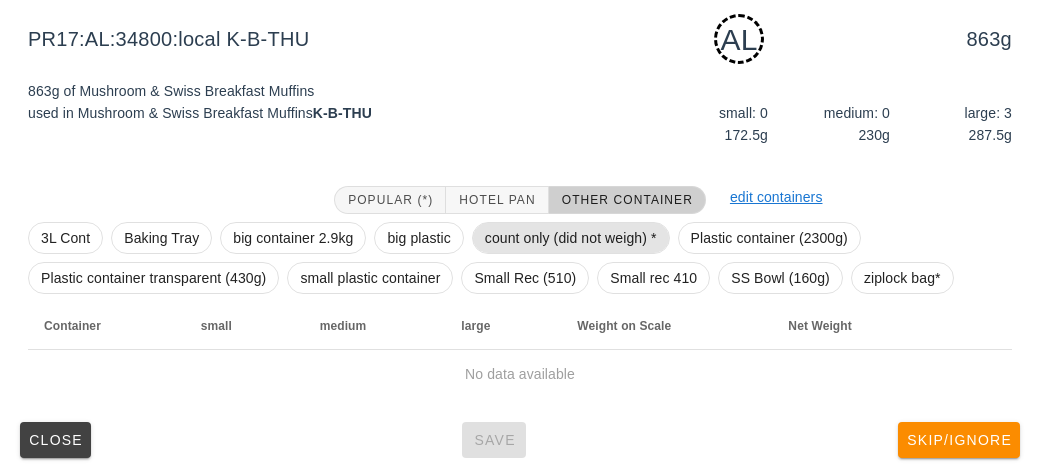 click on "count only (did not weigh) *" at bounding box center [571, 238] 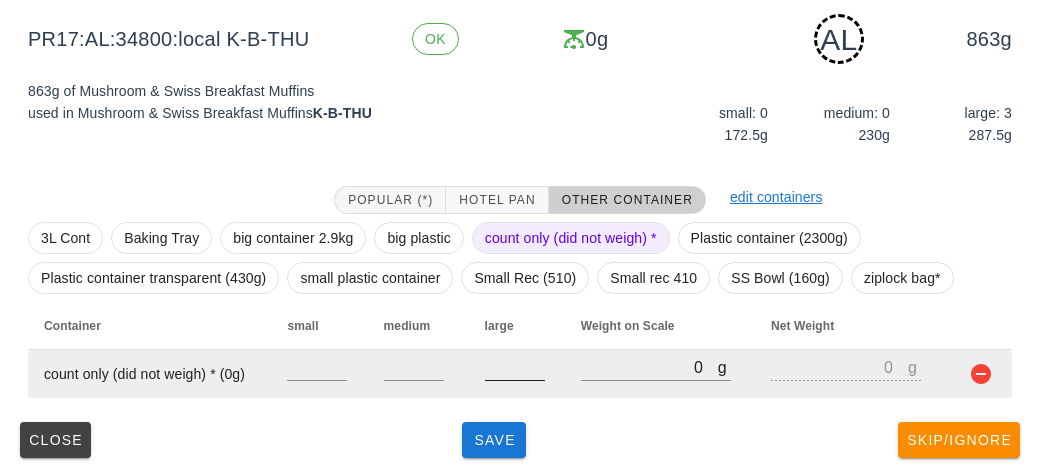 click at bounding box center (515, 367) 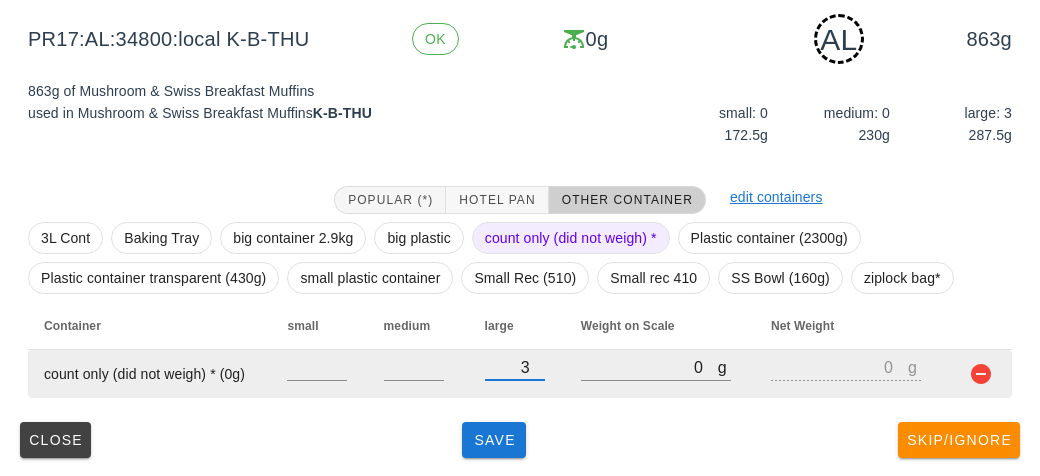 type on "3" 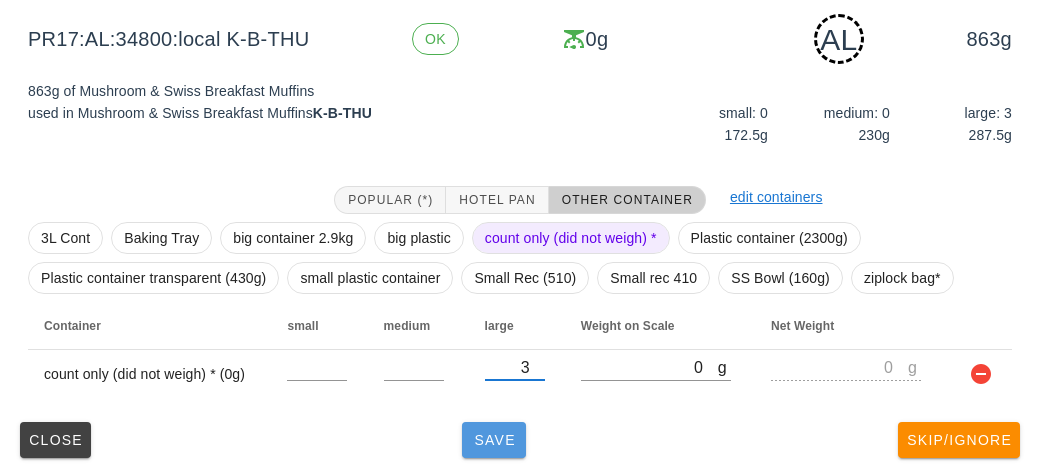 click on "Save" at bounding box center [494, 440] 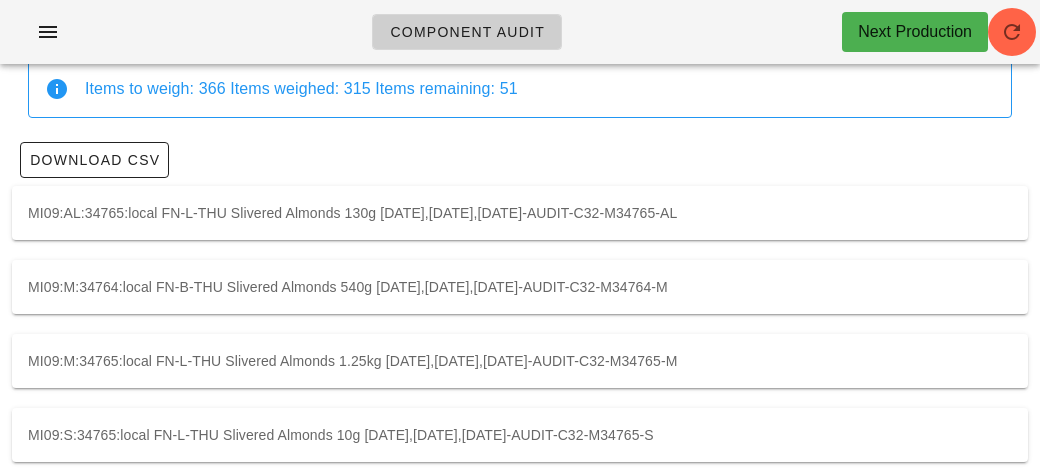 scroll, scrollTop: 0, scrollLeft: 0, axis: both 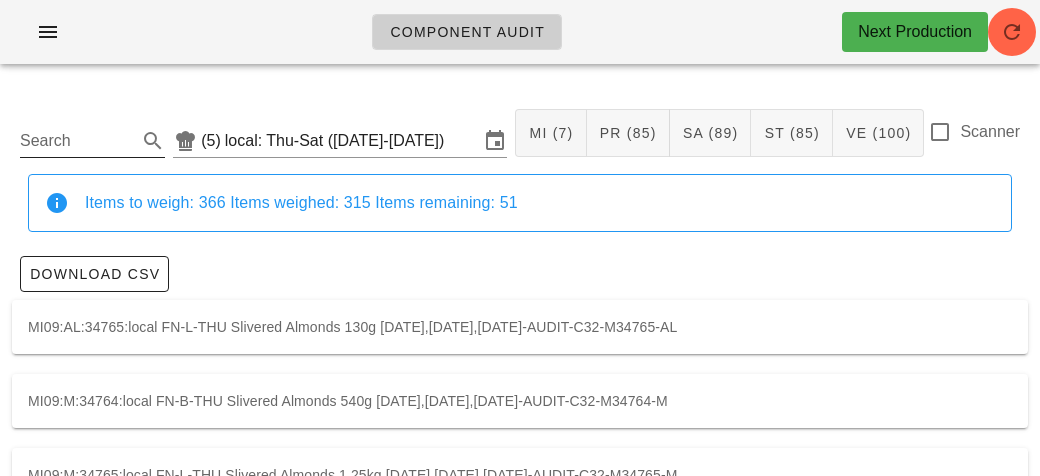 click on "Search" at bounding box center (76, 141) 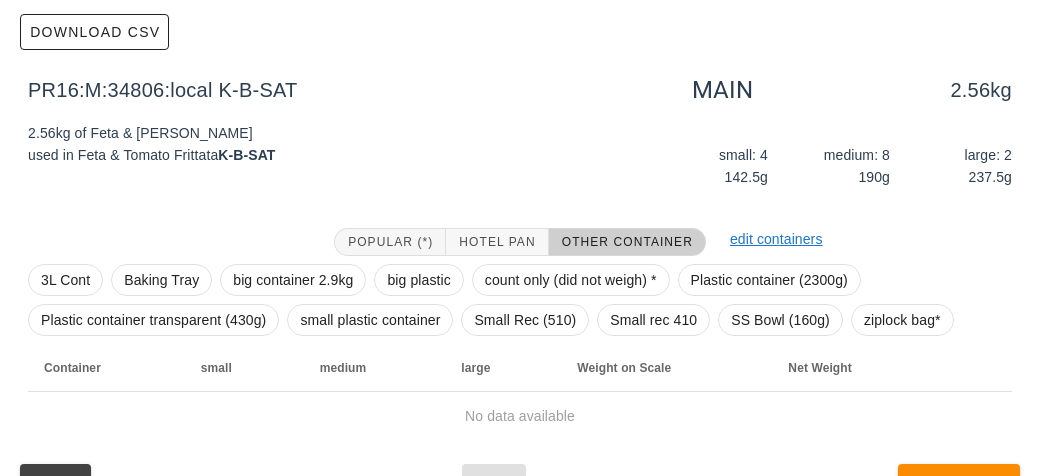 scroll, scrollTop: 284, scrollLeft: 0, axis: vertical 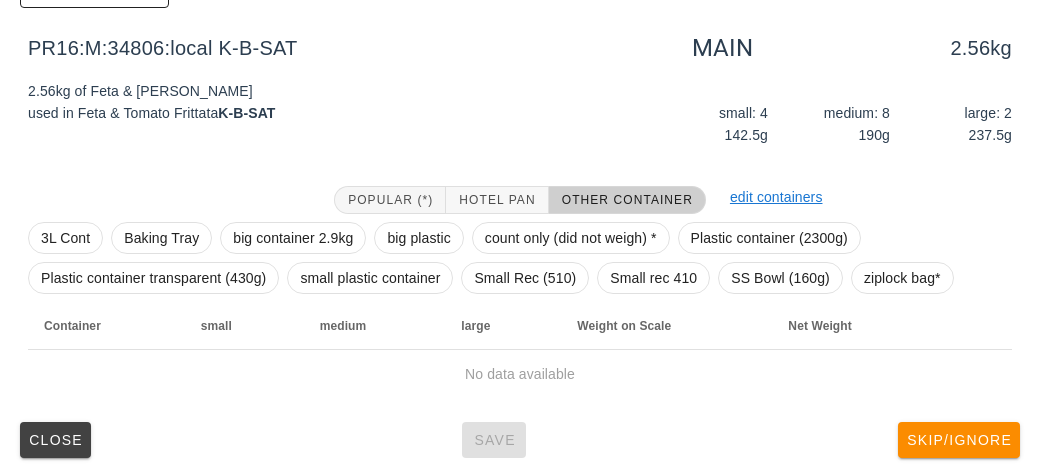 type on "pr16" 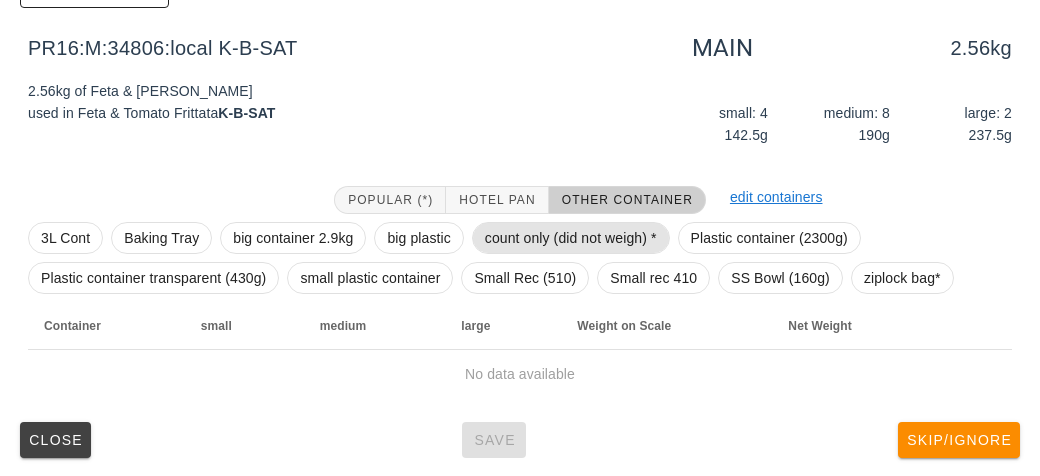 click on "count only (did not weigh) *" at bounding box center [571, 238] 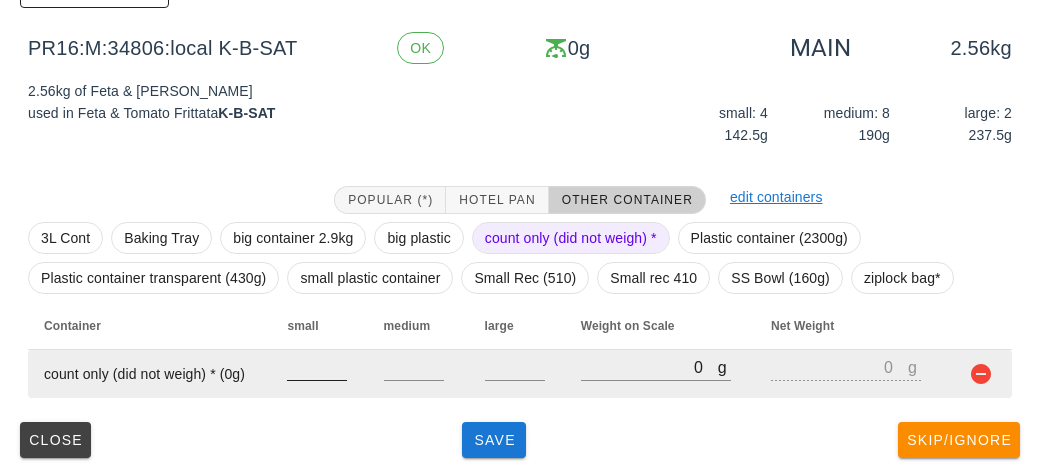 click at bounding box center [317, 367] 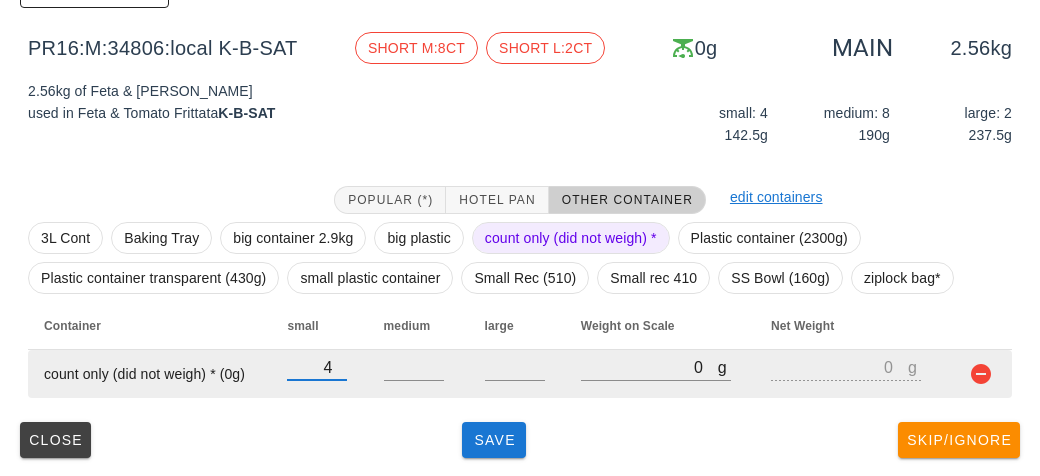 type on "4" 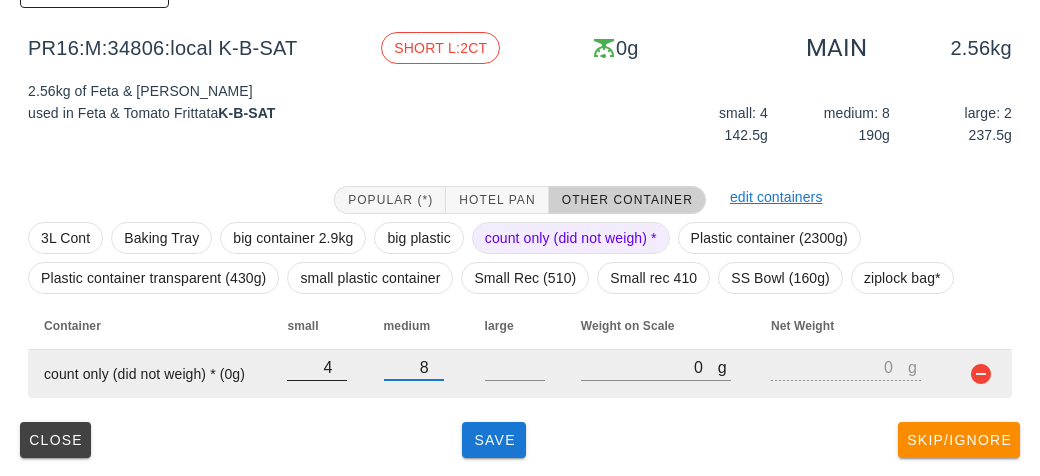 type on "8" 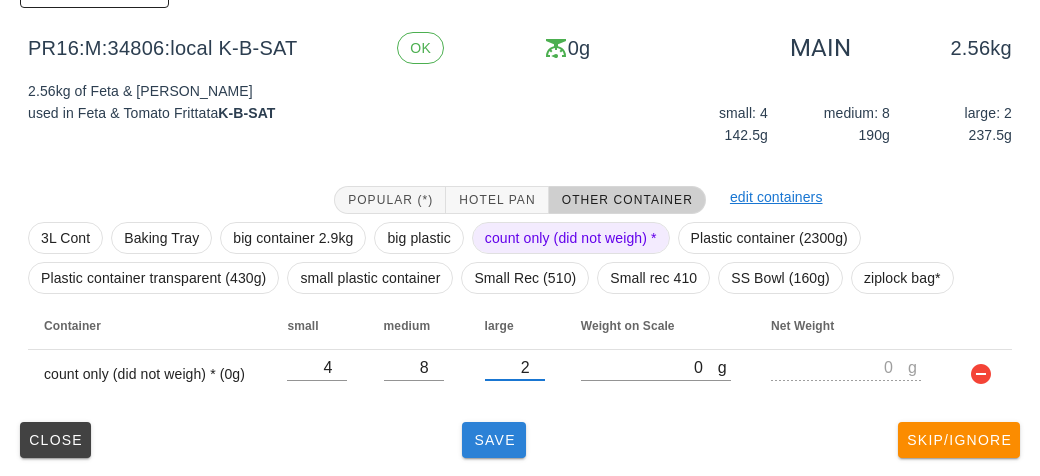 type on "2" 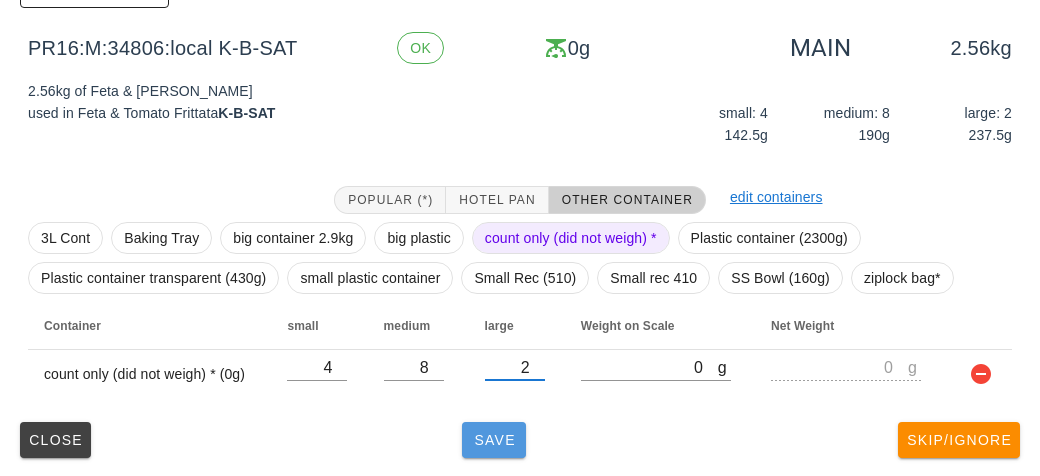 click on "Save" at bounding box center (494, 440) 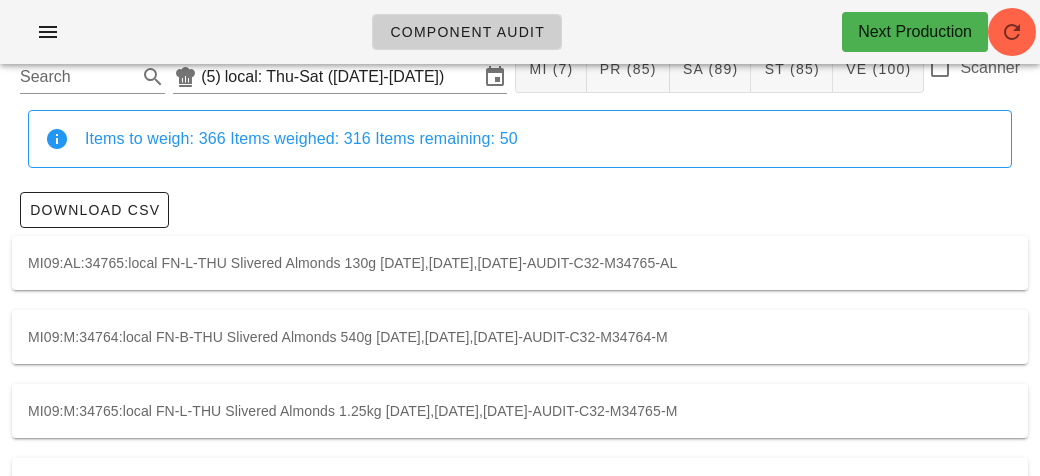scroll, scrollTop: 0, scrollLeft: 0, axis: both 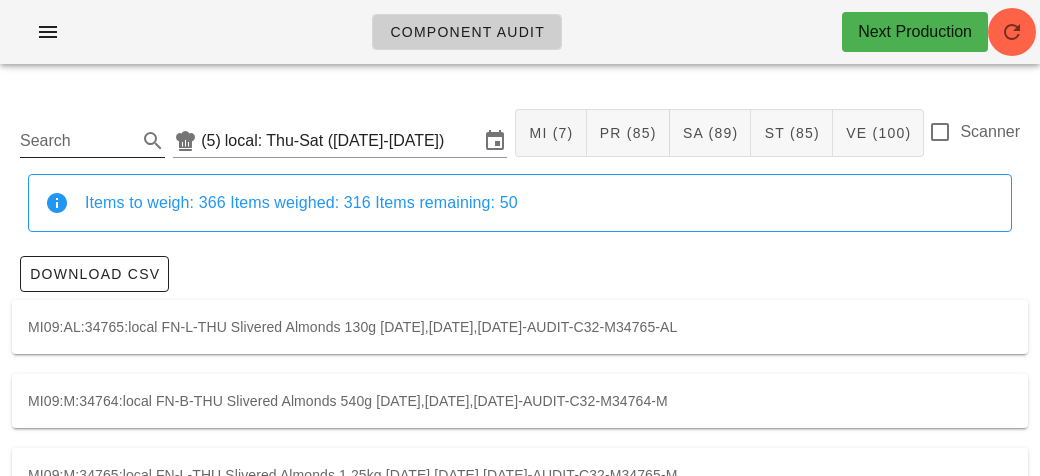 click on "Search" at bounding box center [76, 141] 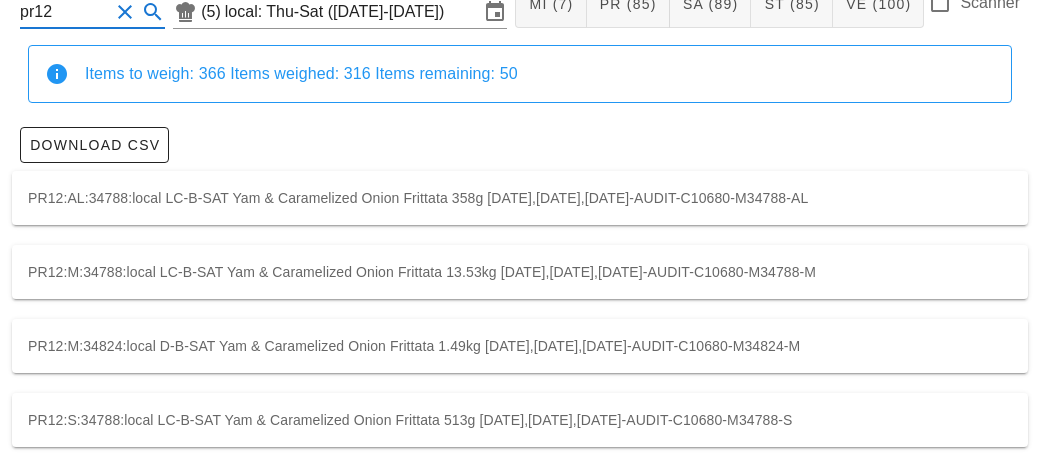 scroll, scrollTop: 130, scrollLeft: 0, axis: vertical 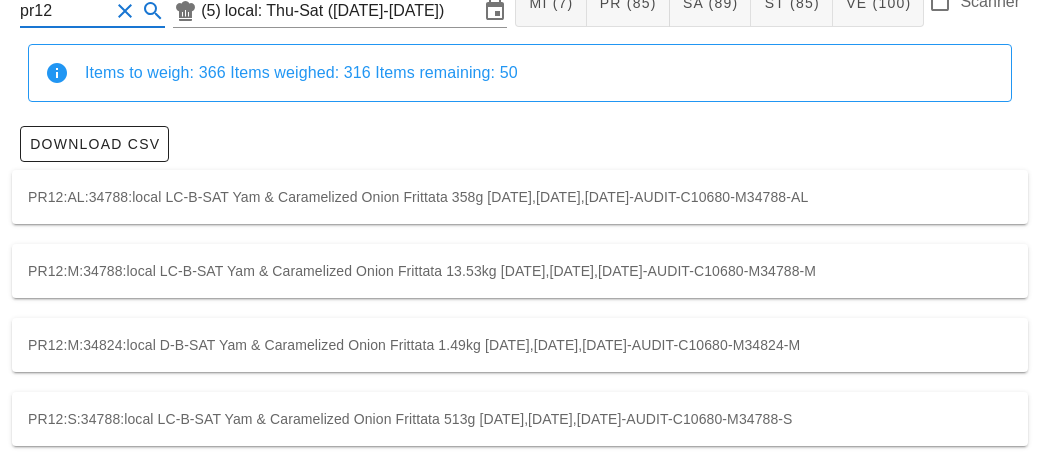 click on "PR12:AL:34788:local LC-B-SAT Yam & Caramelized Onion Frittata 358g [DATE],[DATE],[DATE]-AUDIT-C10680-M34788-AL" at bounding box center (520, 197) 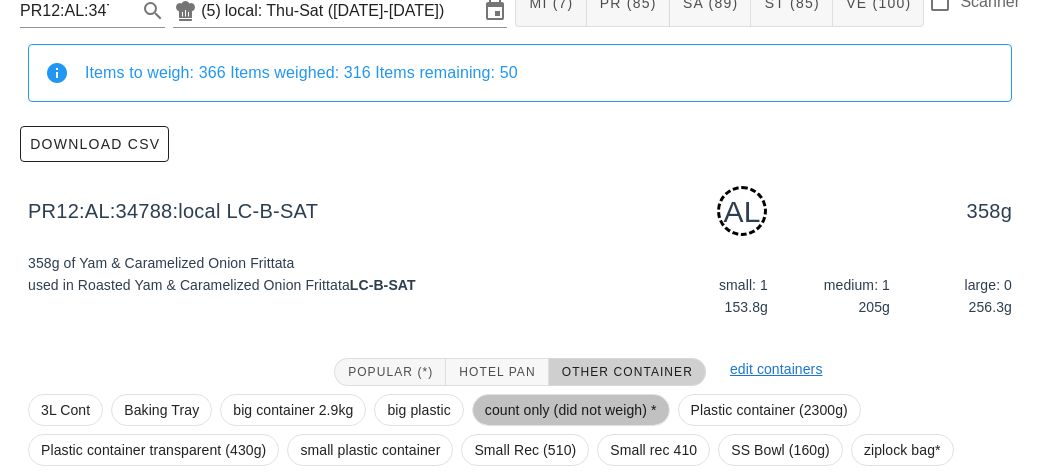 click on "count only (did not weigh) *" at bounding box center [571, 410] 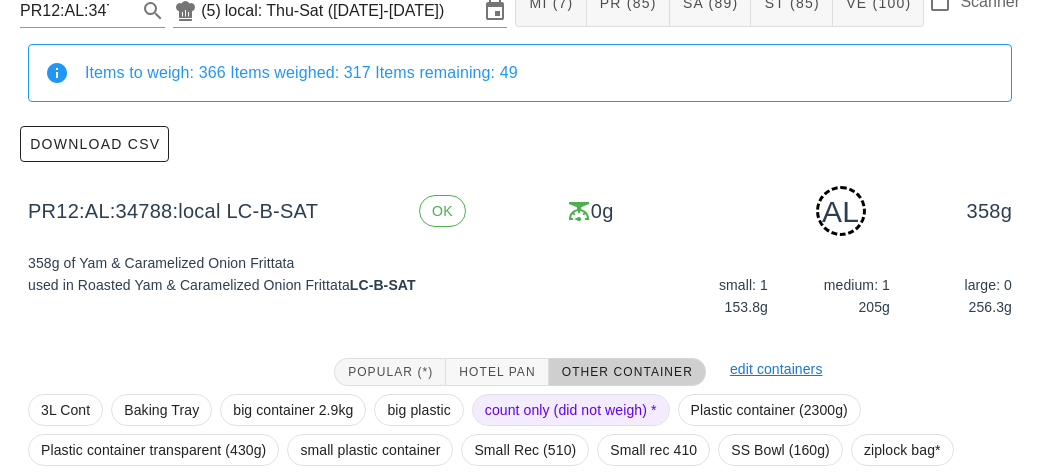 scroll, scrollTop: 302, scrollLeft: 0, axis: vertical 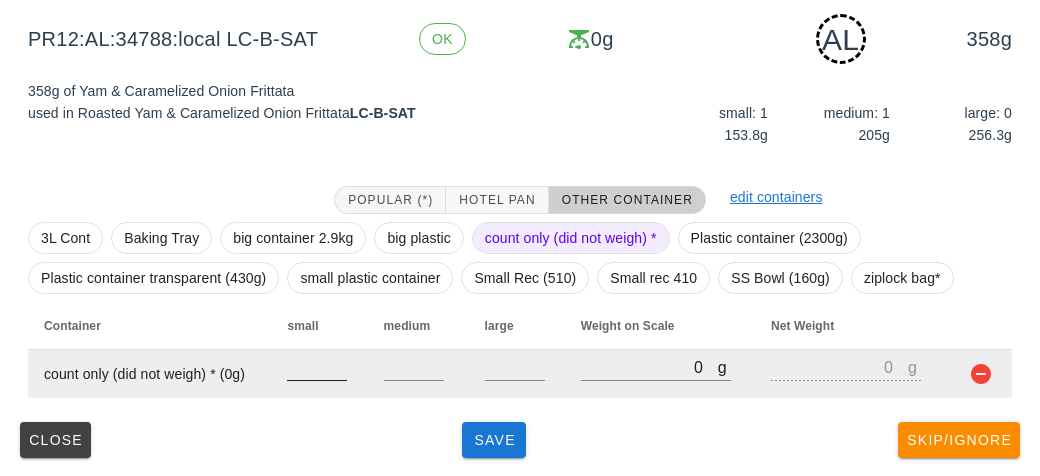 click at bounding box center (317, 367) 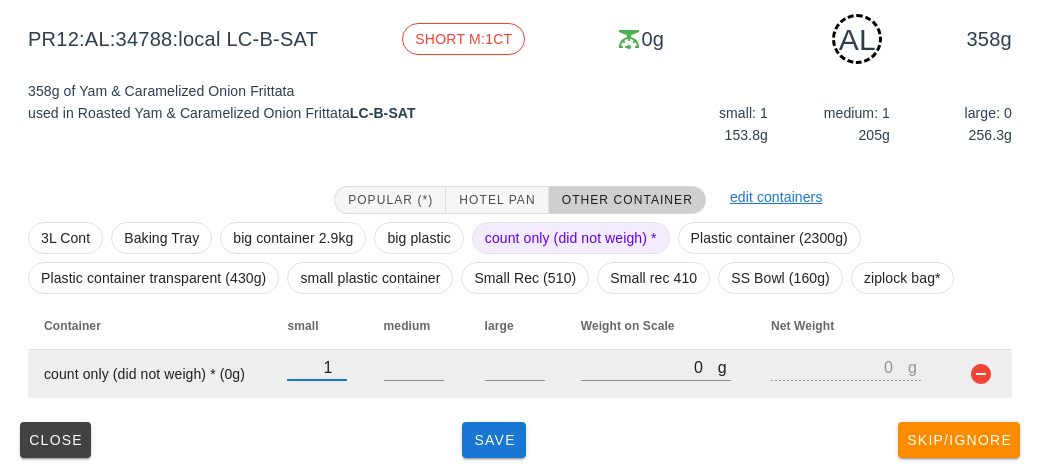 type on "1" 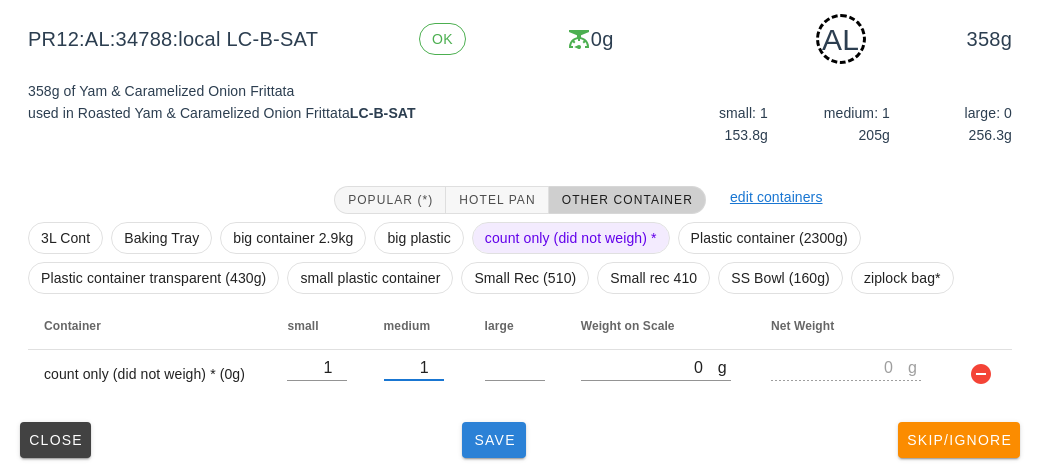 type on "1" 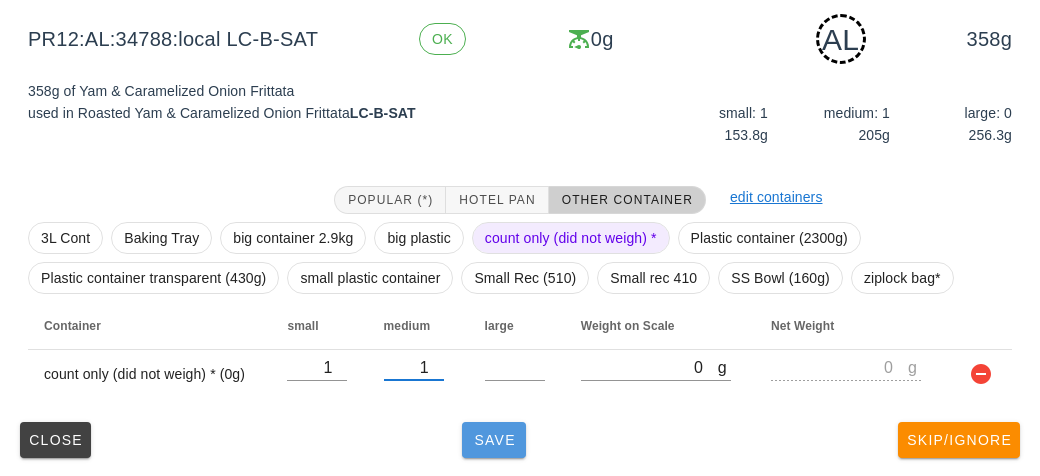 click on "Save" at bounding box center (494, 440) 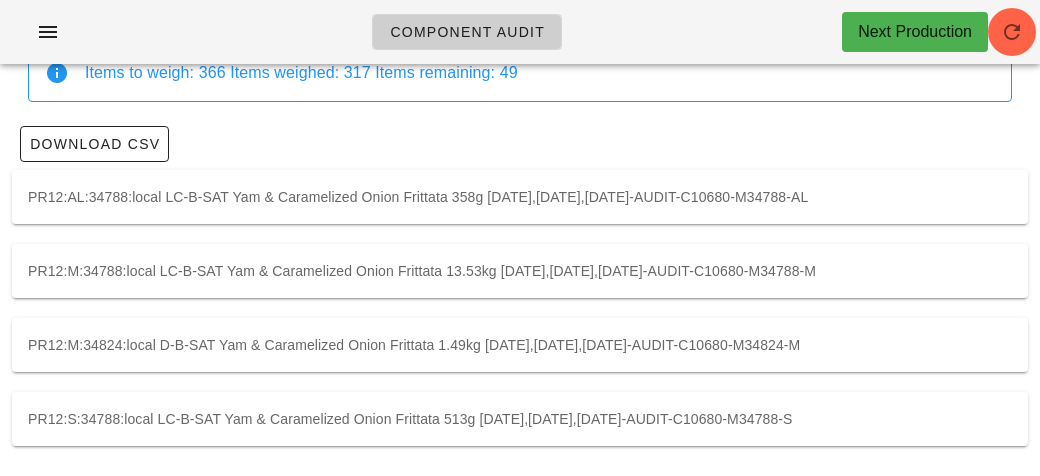 click on "PR12:M:34788:local LC-B-SAT Yam & Caramelized Onion Frittata 13.53kg [DATE],[DATE],[DATE]-AUDIT-C10680-M34788-M" at bounding box center (520, 271) 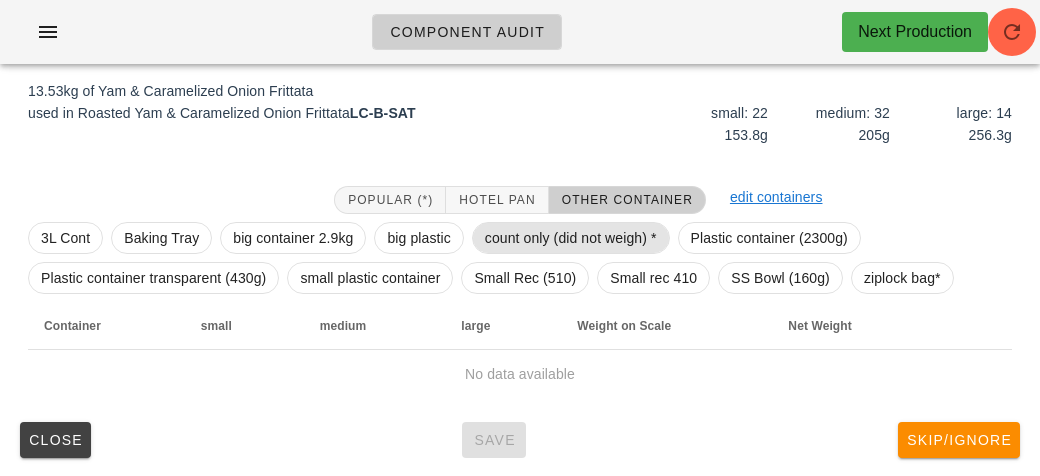 click on "count only (did not weigh) *" at bounding box center [571, 238] 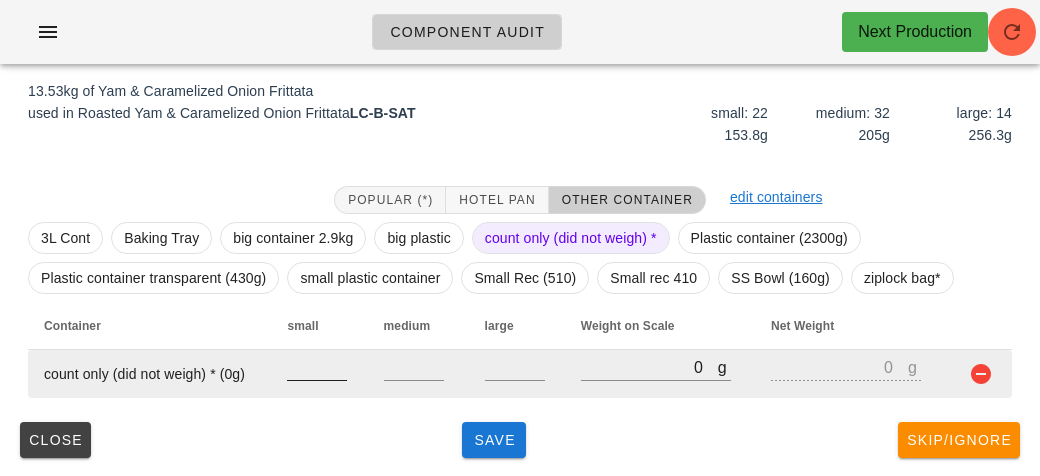 click at bounding box center [317, 367] 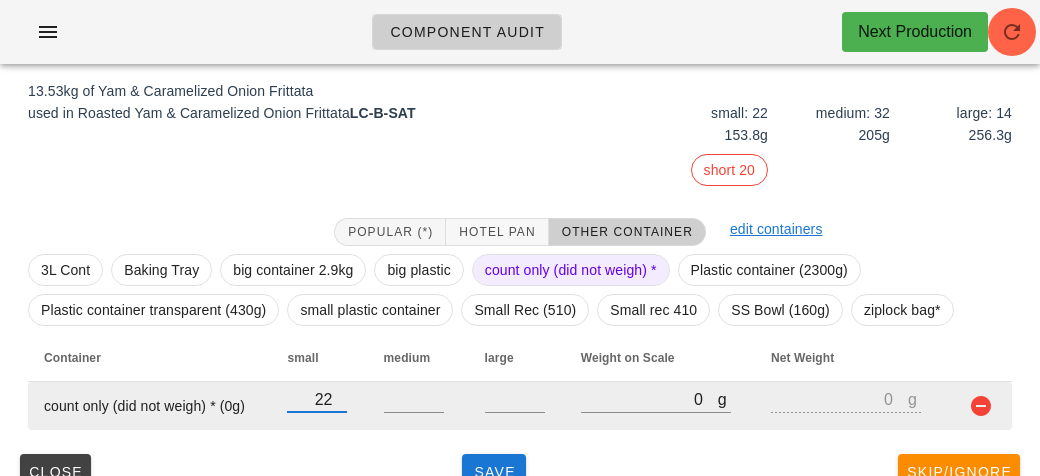 type on "22" 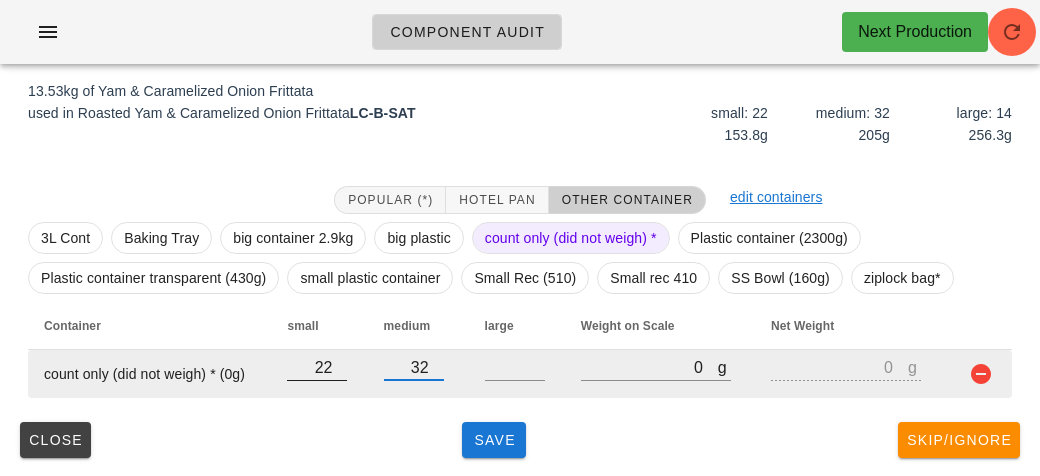 type on "32" 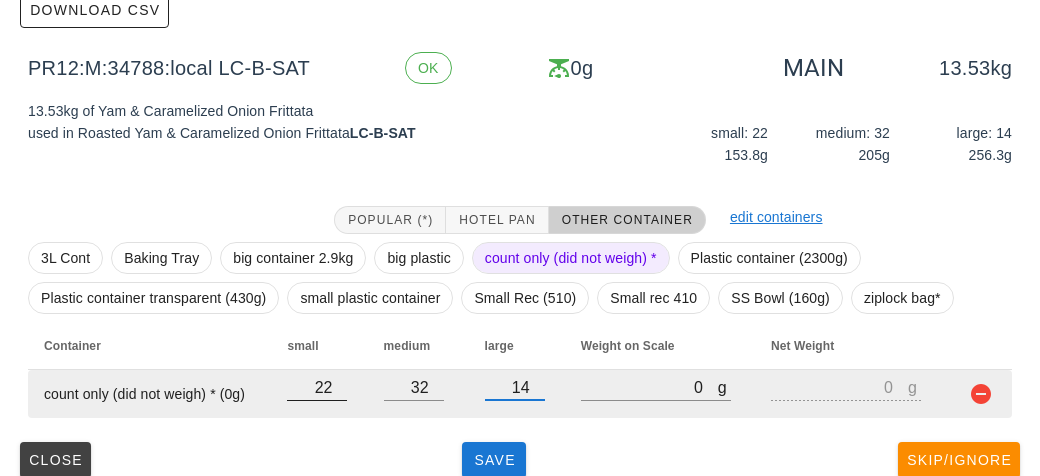 scroll, scrollTop: 267, scrollLeft: 0, axis: vertical 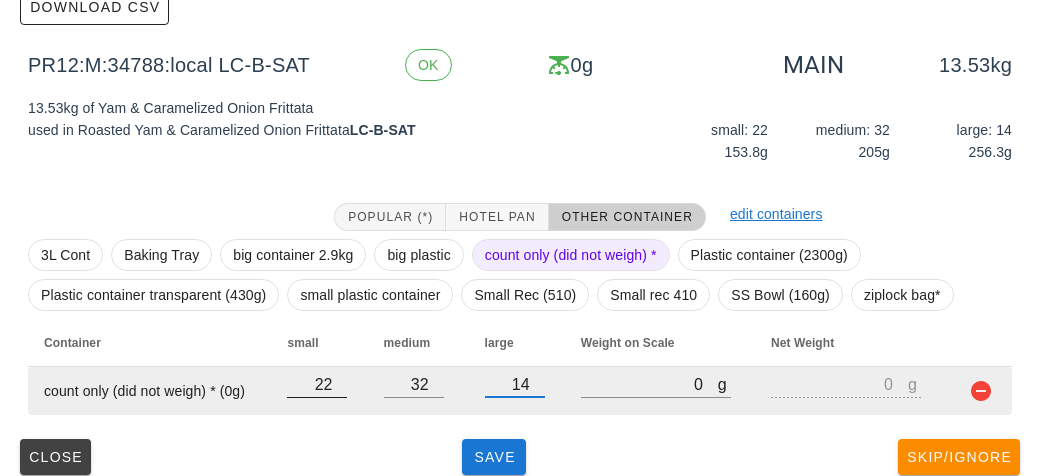 type on "14" 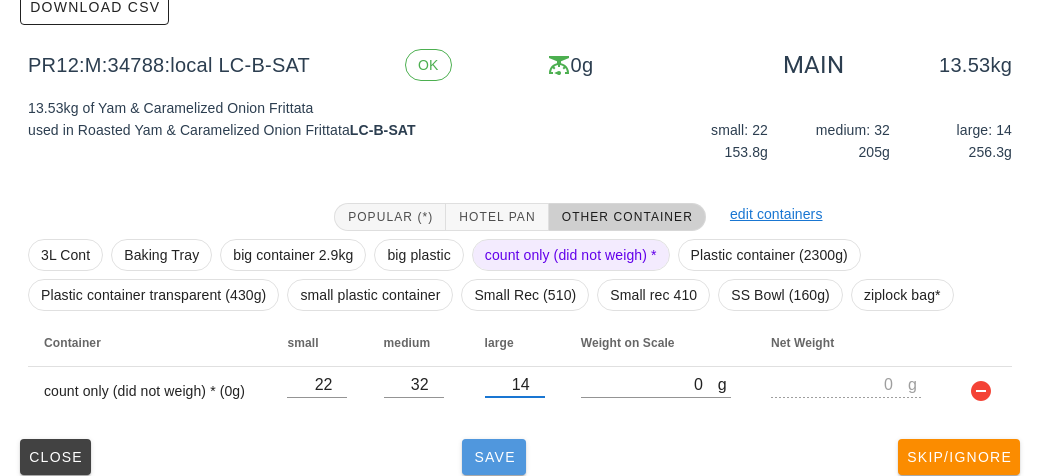 click on "Save" at bounding box center (494, 457) 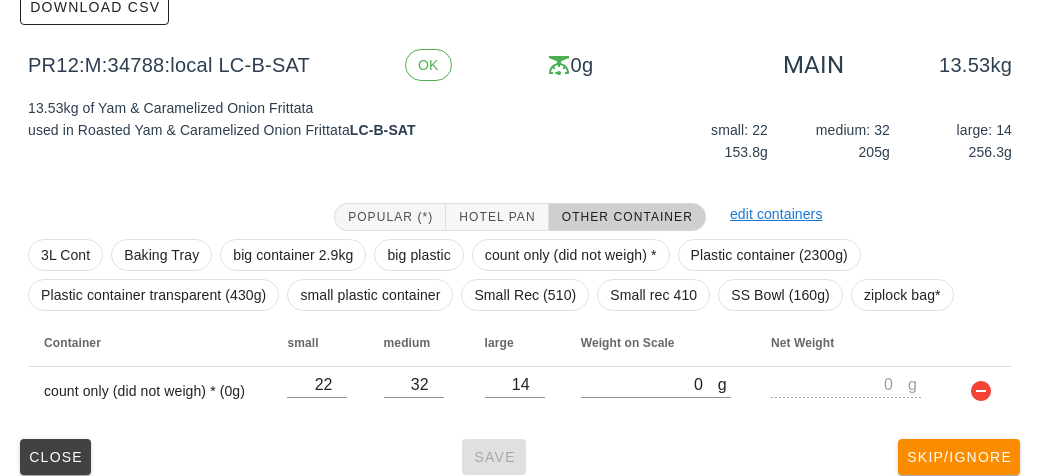 scroll, scrollTop: 130, scrollLeft: 0, axis: vertical 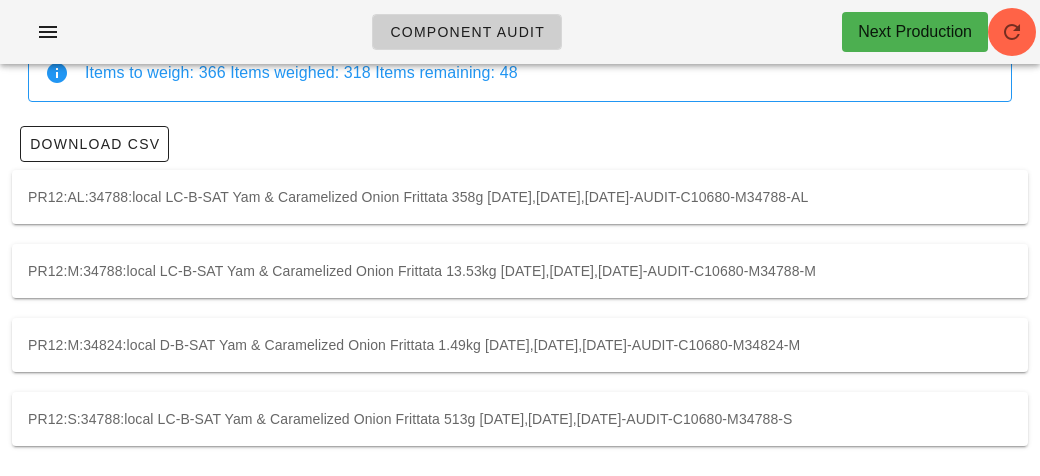 click on "PR12:M:34824:local D-B-SAT Yam & Caramelized Onion Frittata 1.49kg [DATE],[DATE],[DATE]-AUDIT-C10680-M34824-M" at bounding box center (520, 345) 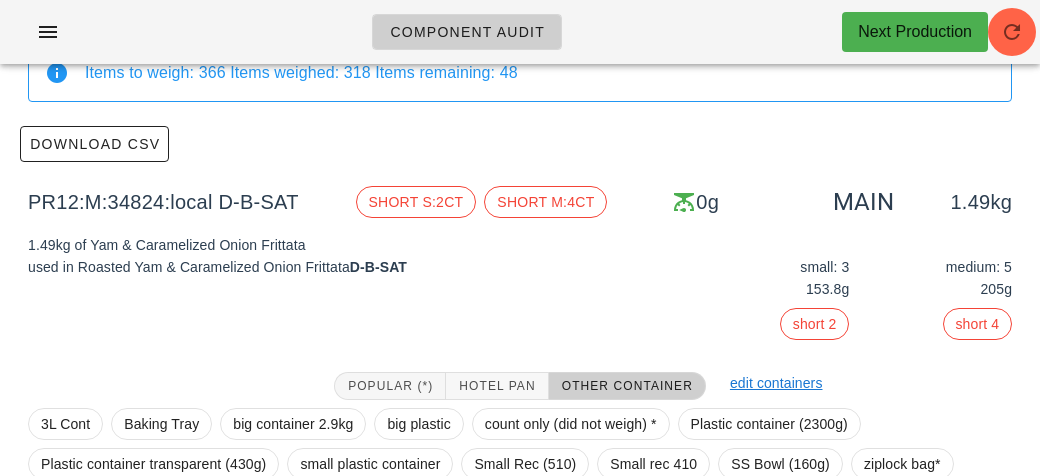 scroll, scrollTop: 267, scrollLeft: 0, axis: vertical 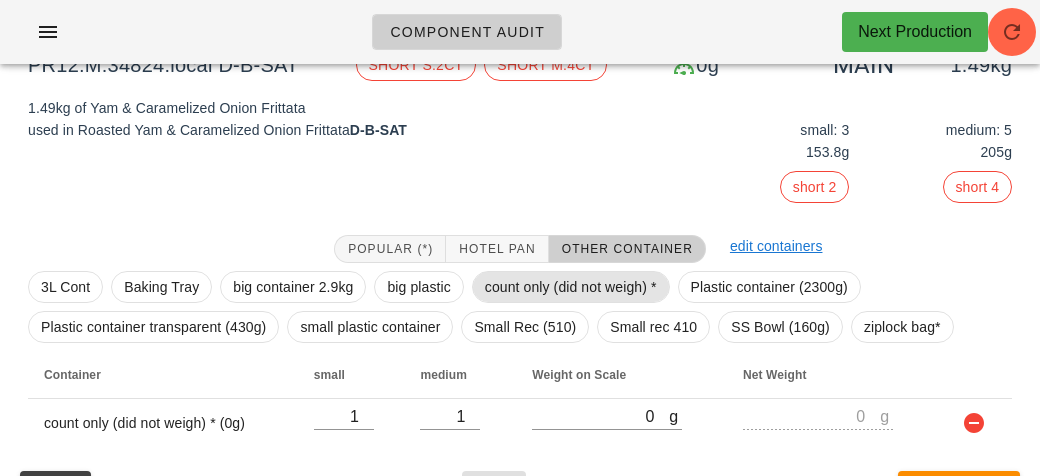 click on "count only (did not weigh) *" at bounding box center [571, 287] 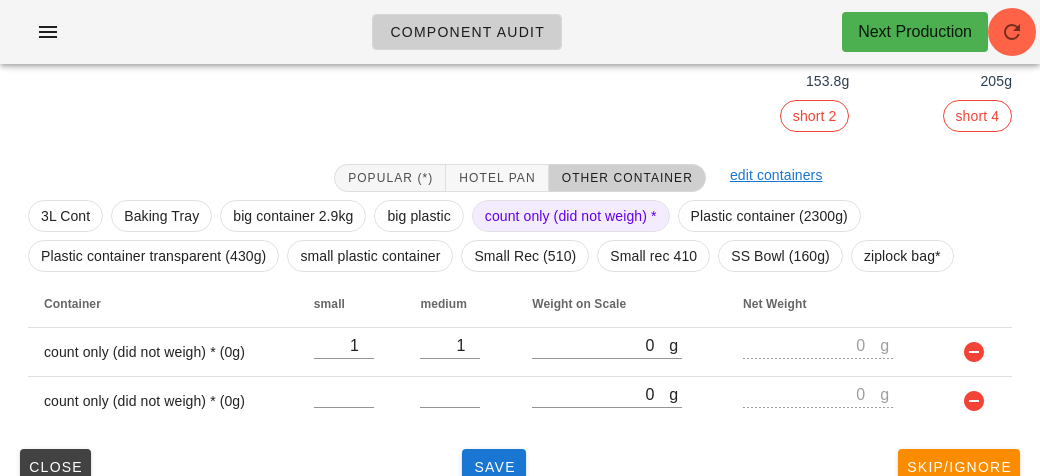 scroll, scrollTop: 365, scrollLeft: 0, axis: vertical 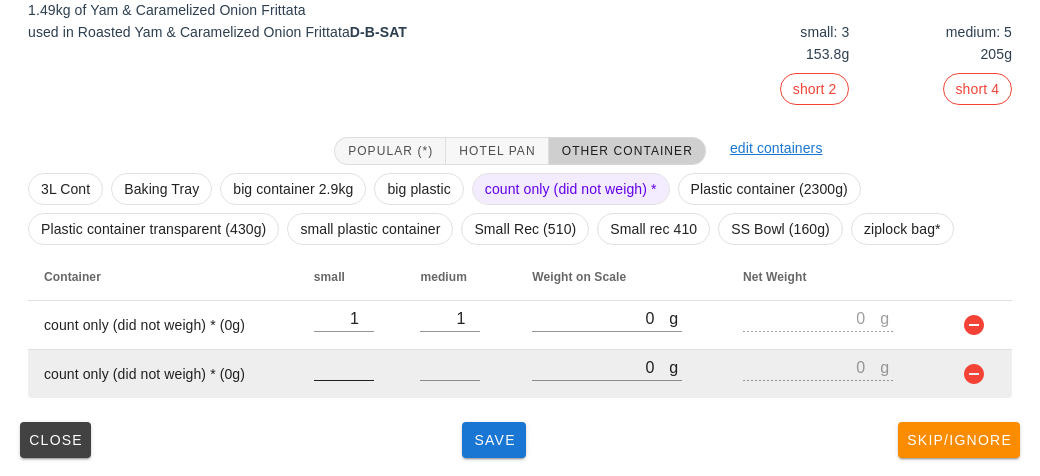 click at bounding box center (344, 367) 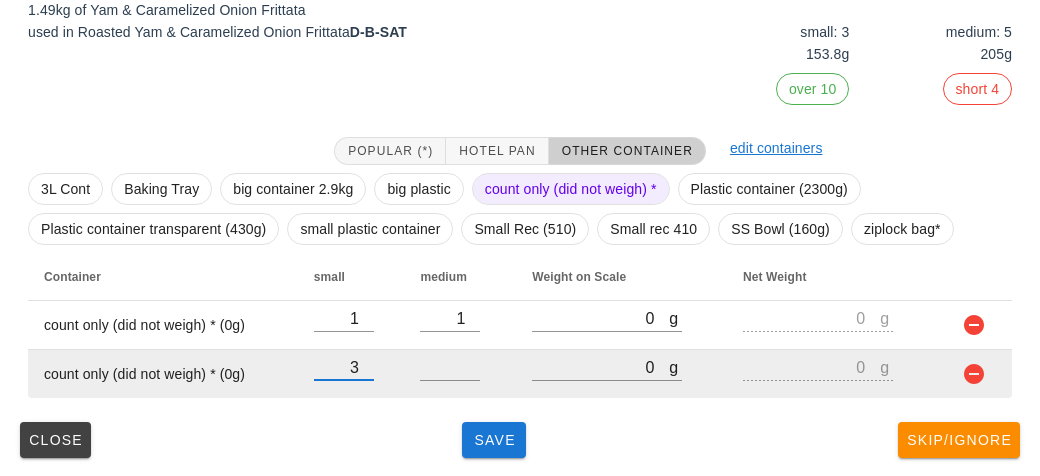 type on "3" 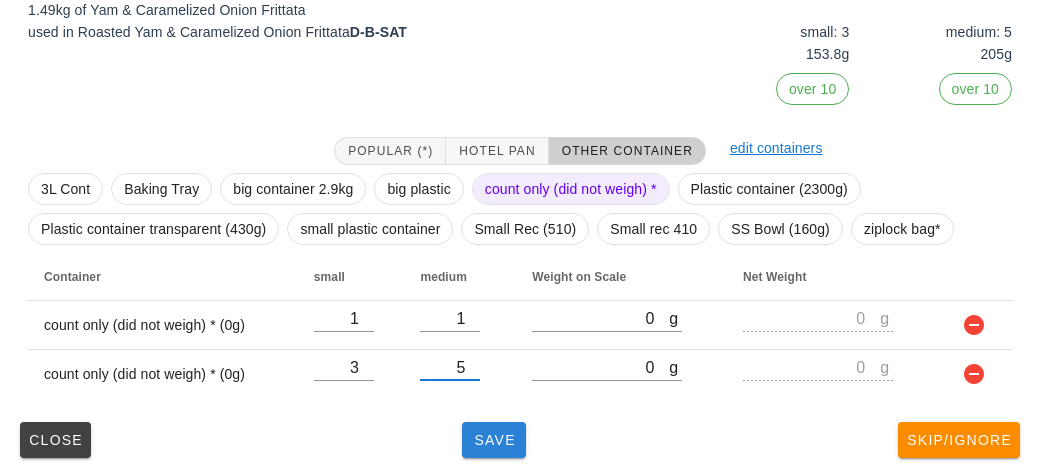 type on "5" 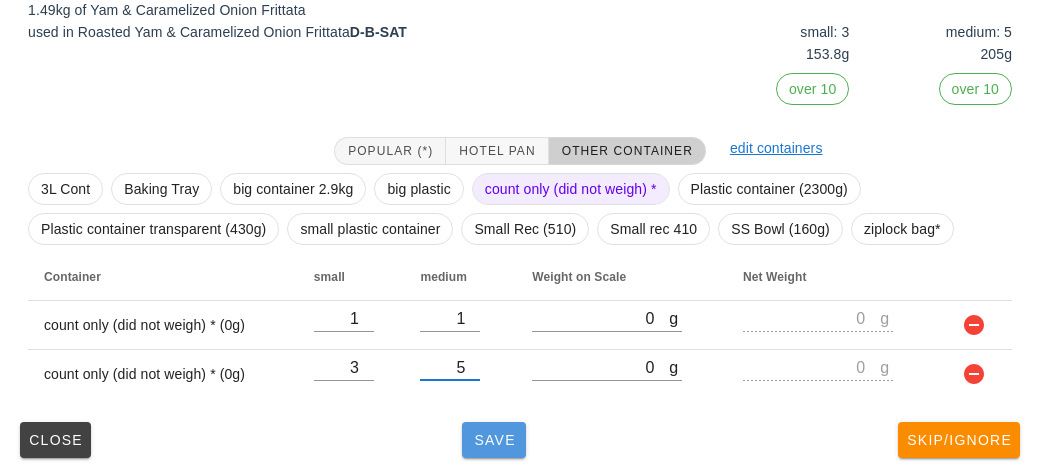 click on "Save" at bounding box center (494, 440) 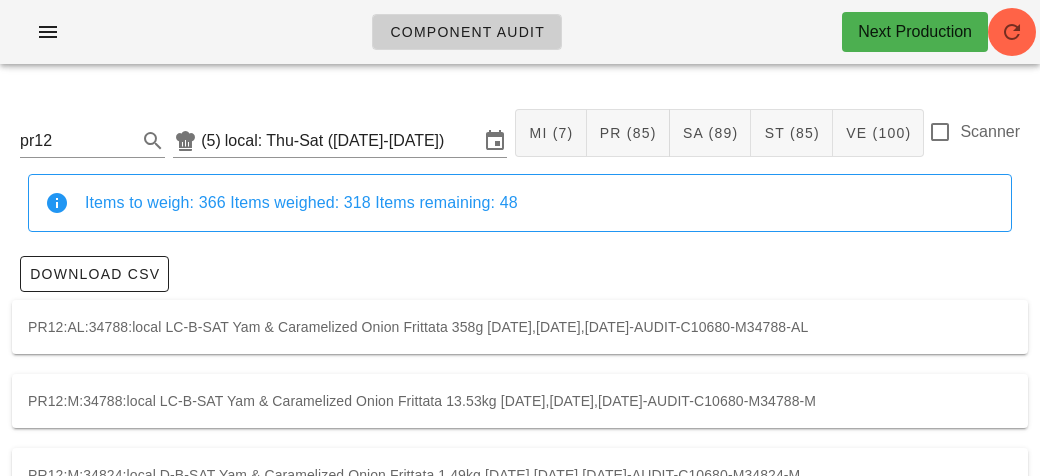scroll, scrollTop: 0, scrollLeft: 0, axis: both 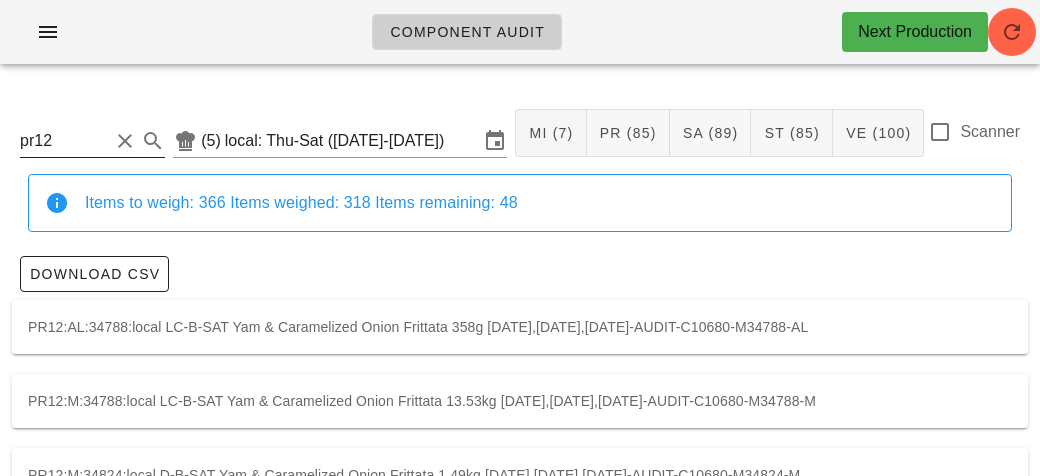 click on "pr12" at bounding box center (64, 141) 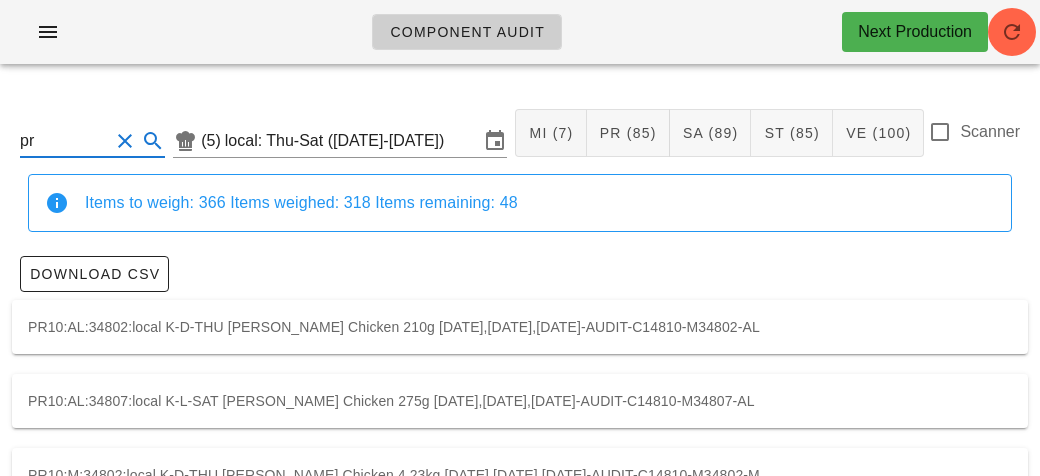 type on "p" 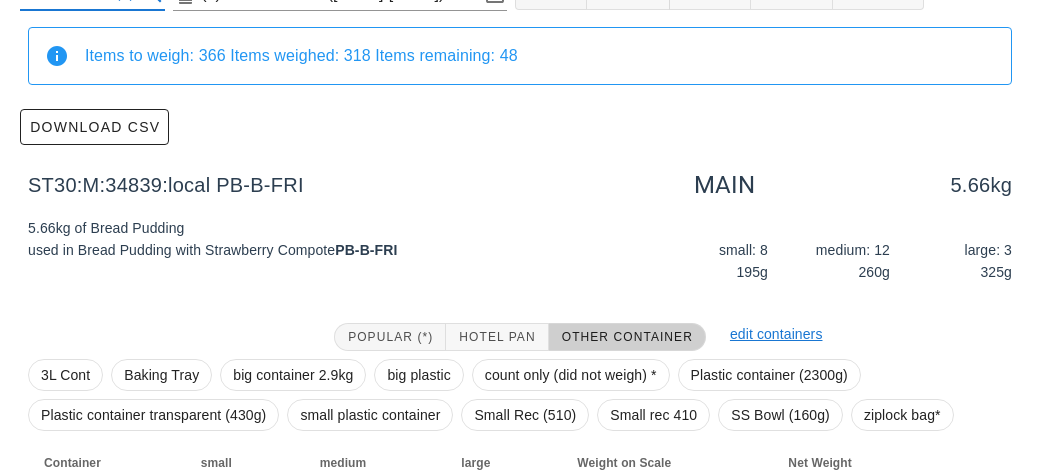 scroll, scrollTop: 284, scrollLeft: 0, axis: vertical 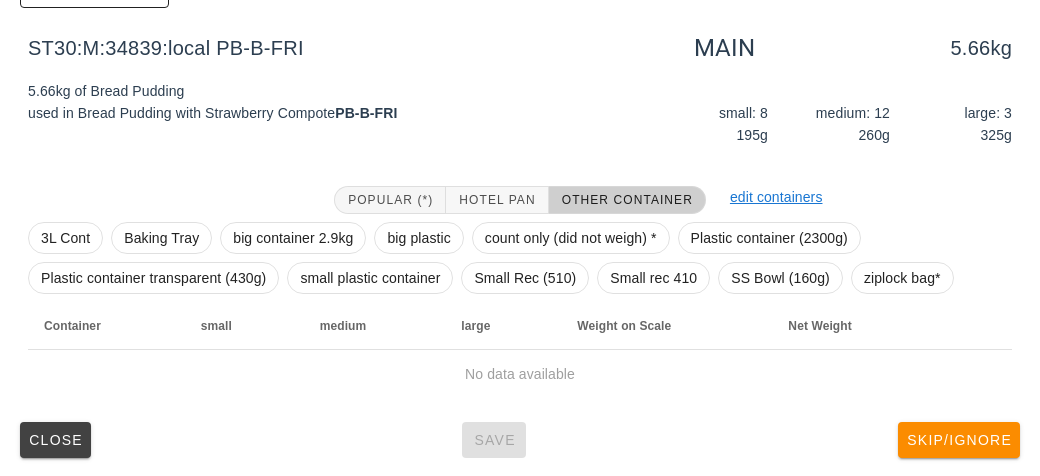 type on "st30" 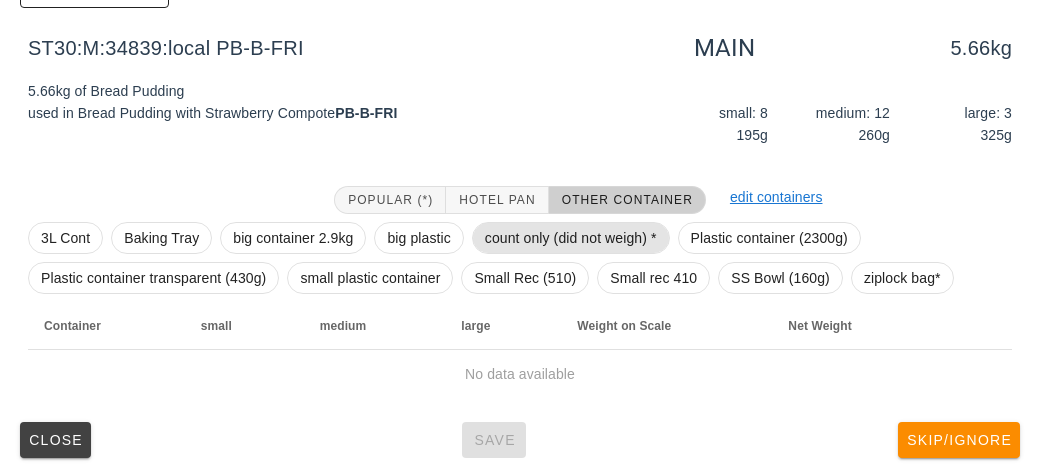 click on "count only (did not weigh) *" at bounding box center (571, 238) 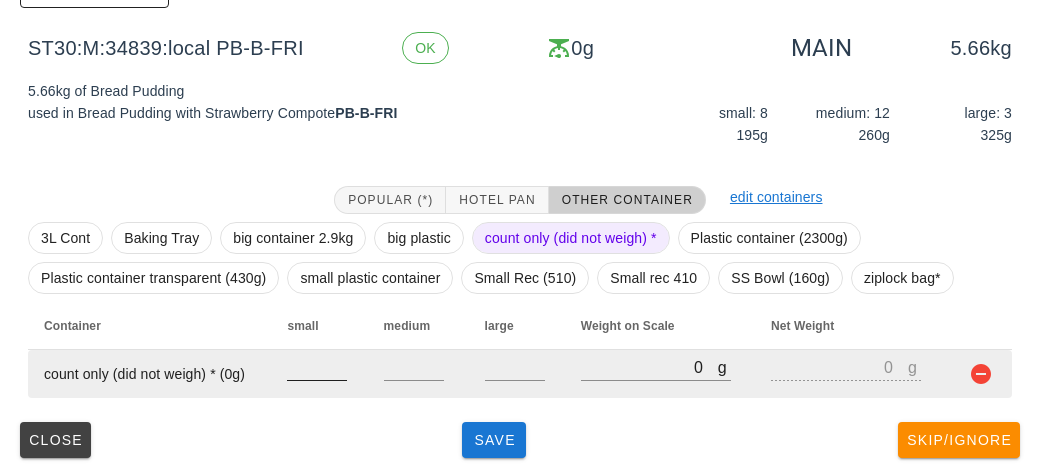 click at bounding box center (317, 367) 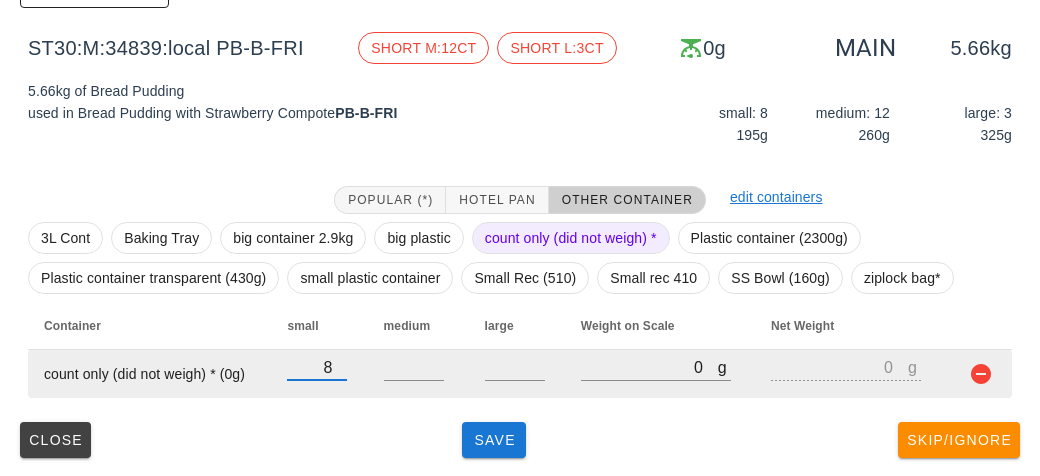 type on "8" 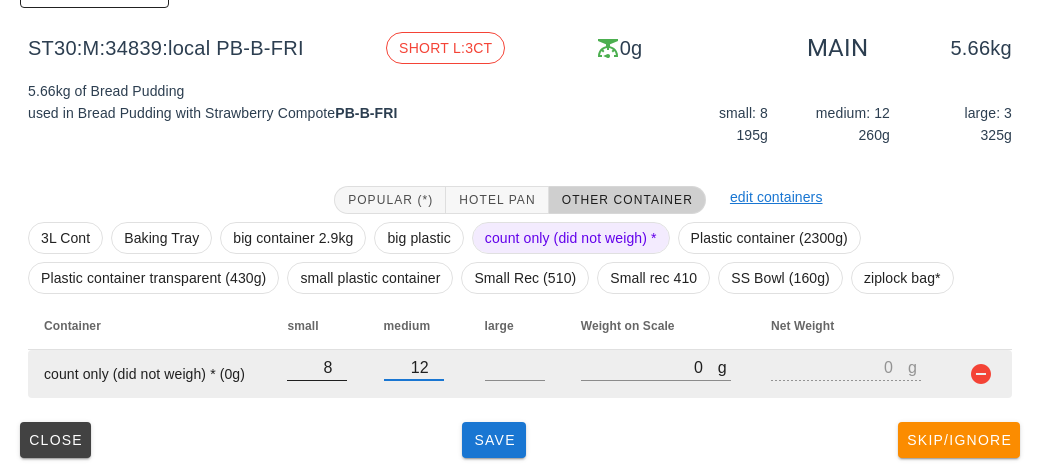 type on "12" 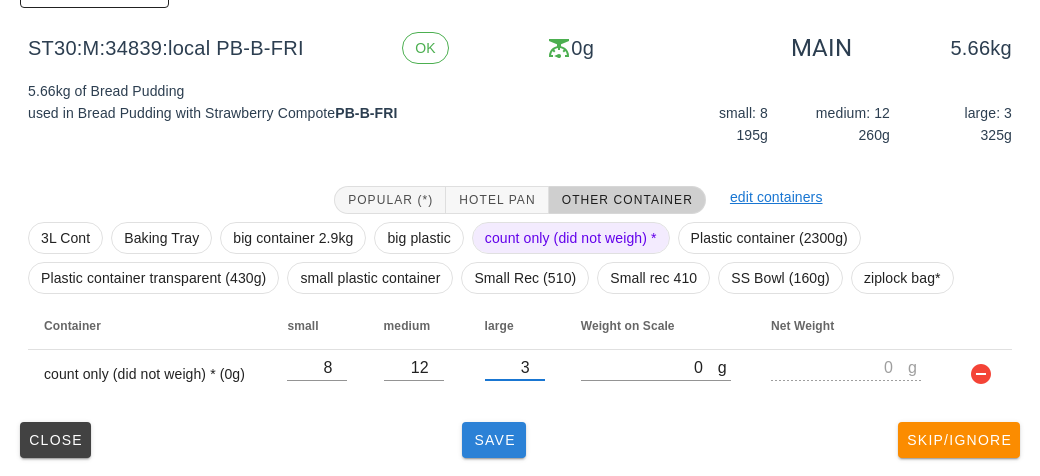 type on "3" 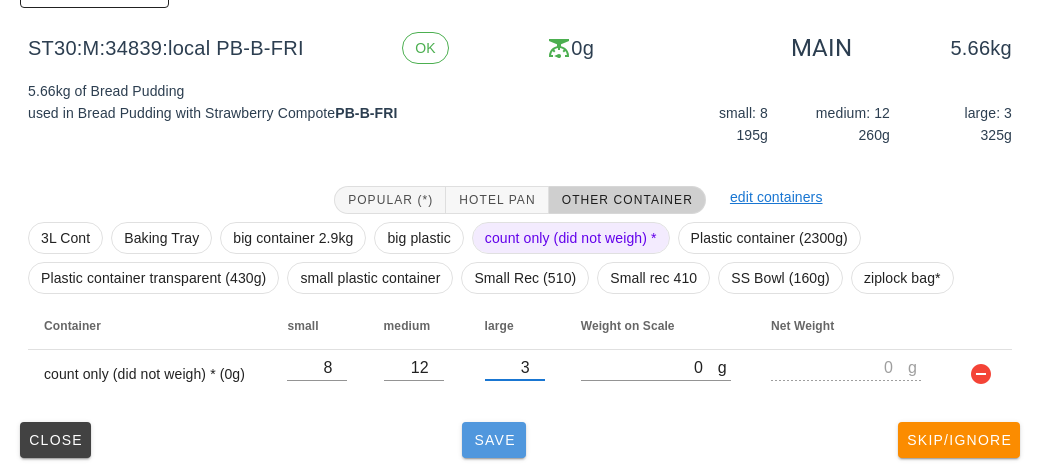 click on "Save" at bounding box center (494, 440) 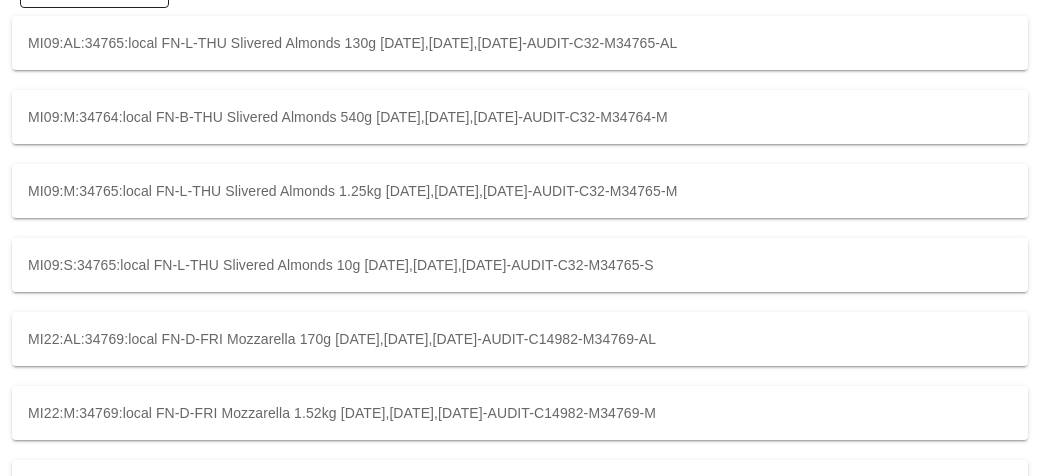 scroll, scrollTop: 0, scrollLeft: 0, axis: both 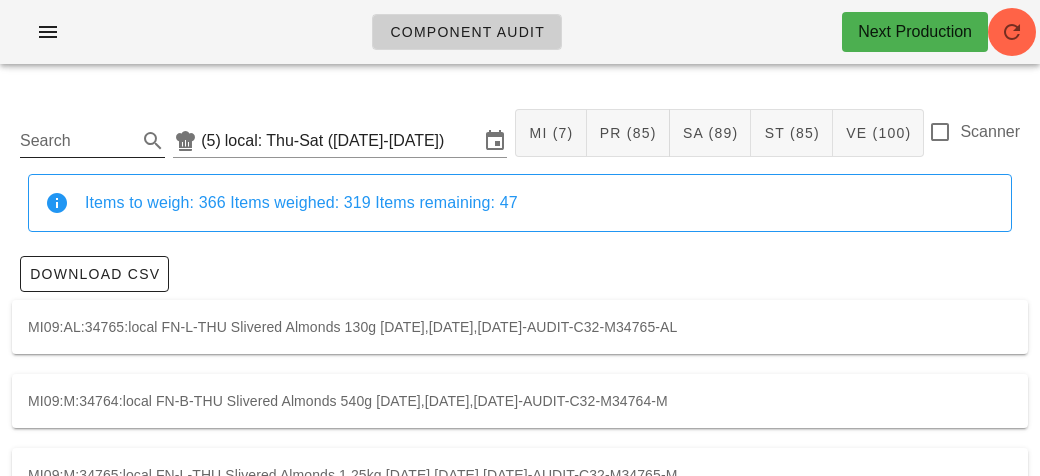 click on "Search" at bounding box center [76, 141] 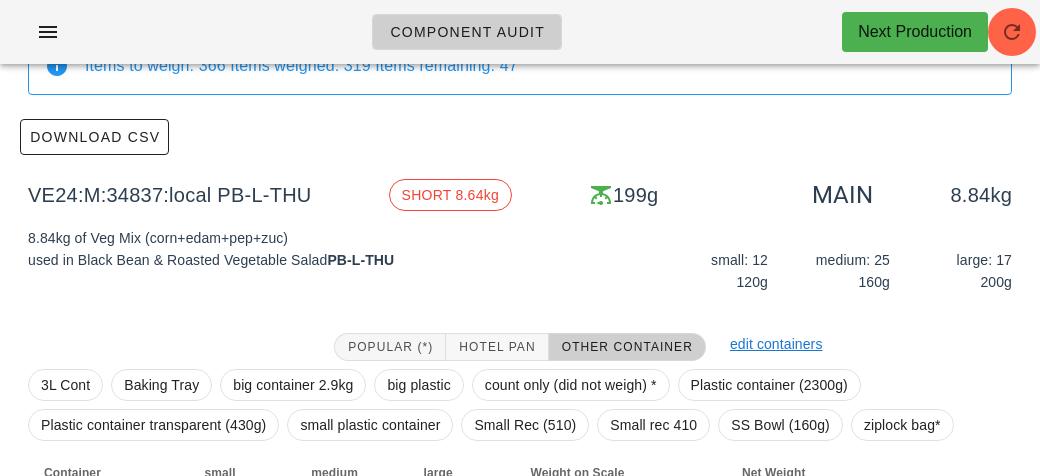 scroll, scrollTop: 284, scrollLeft: 0, axis: vertical 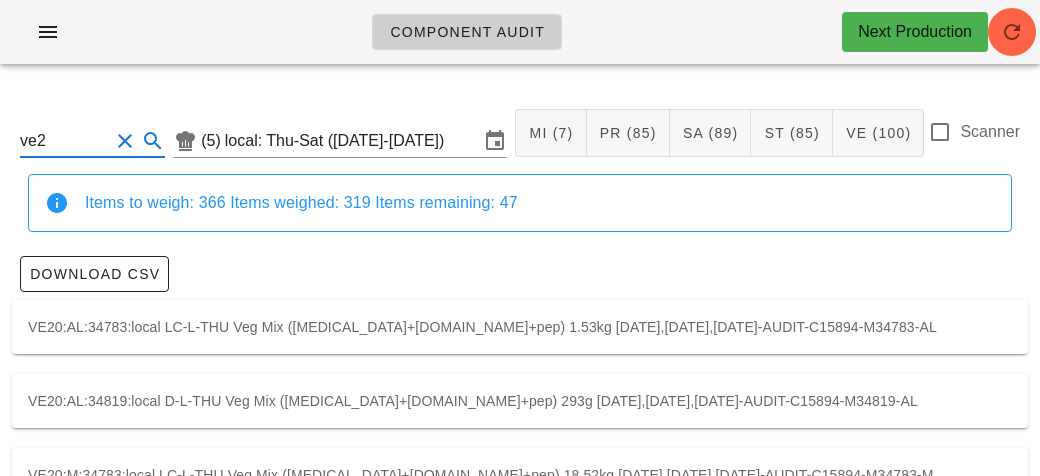 click on "ve2" at bounding box center (64, 141) 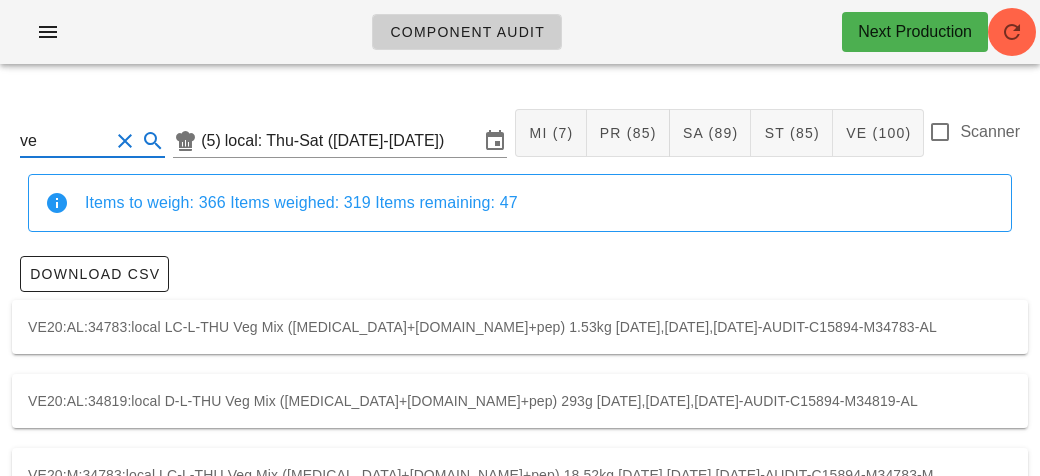 type on "v" 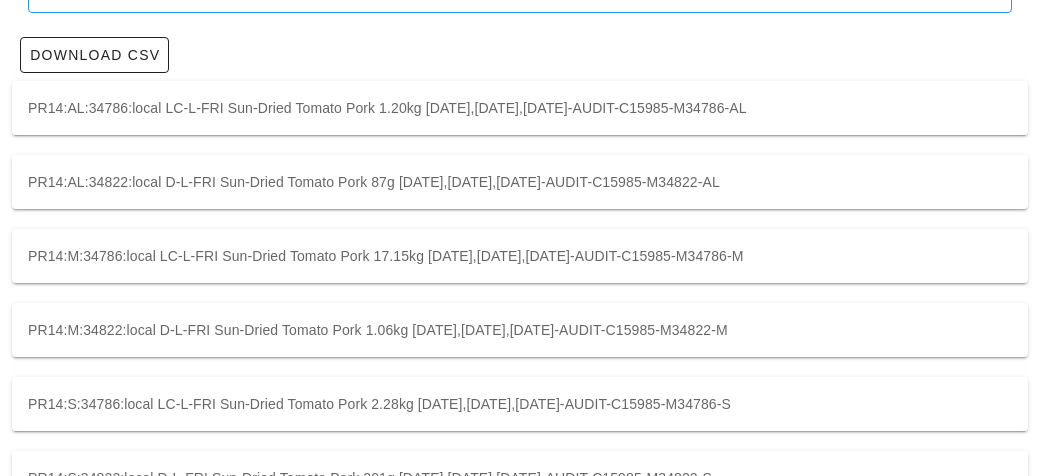scroll, scrollTop: 278, scrollLeft: 0, axis: vertical 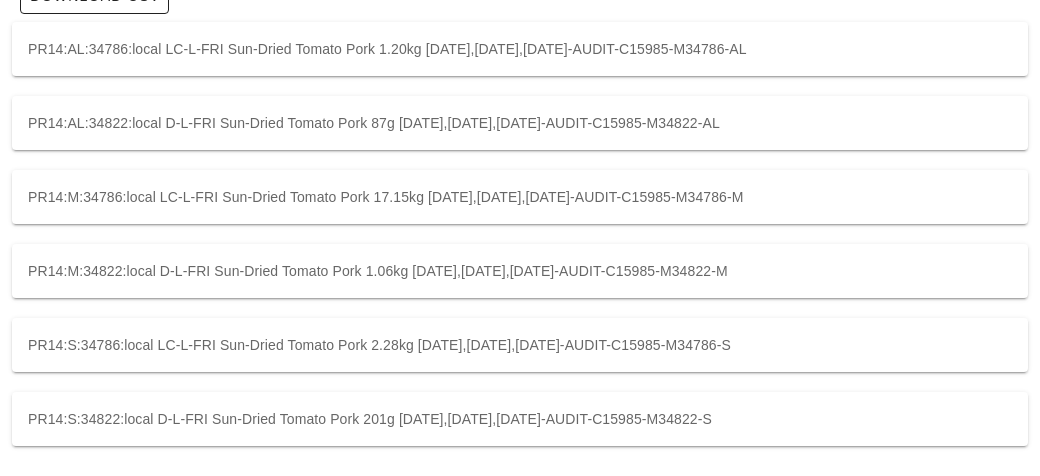 click on "PR14:M:34786:local LC-L-FRI Sun-Dried Tomato Pork 17.15kg [DATE],[DATE],[DATE]-AUDIT-C15985-M34786-M" at bounding box center [520, 197] 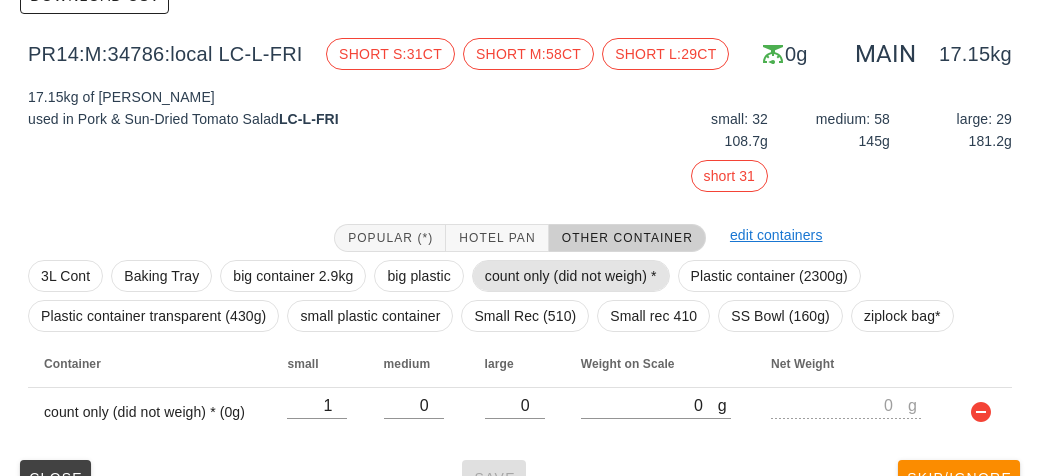 click on "count only (did not weigh) *" at bounding box center [571, 276] 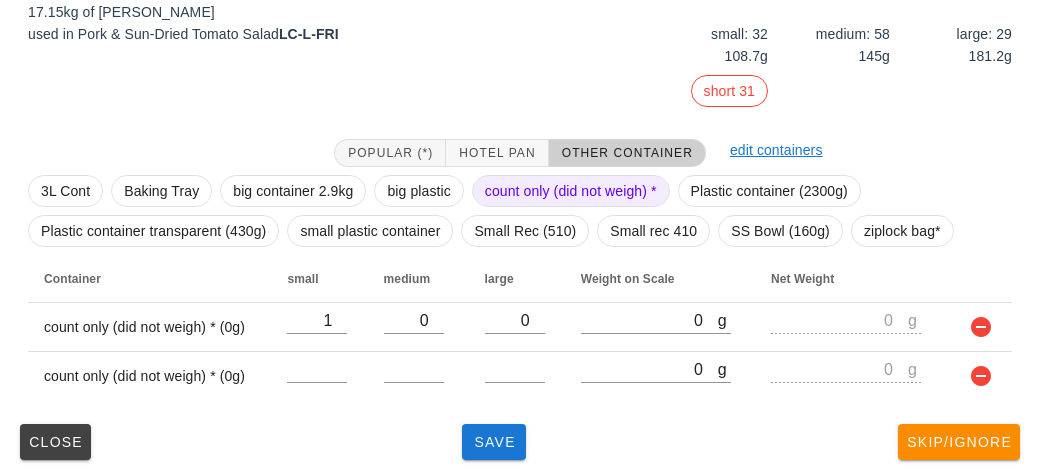 scroll, scrollTop: 365, scrollLeft: 0, axis: vertical 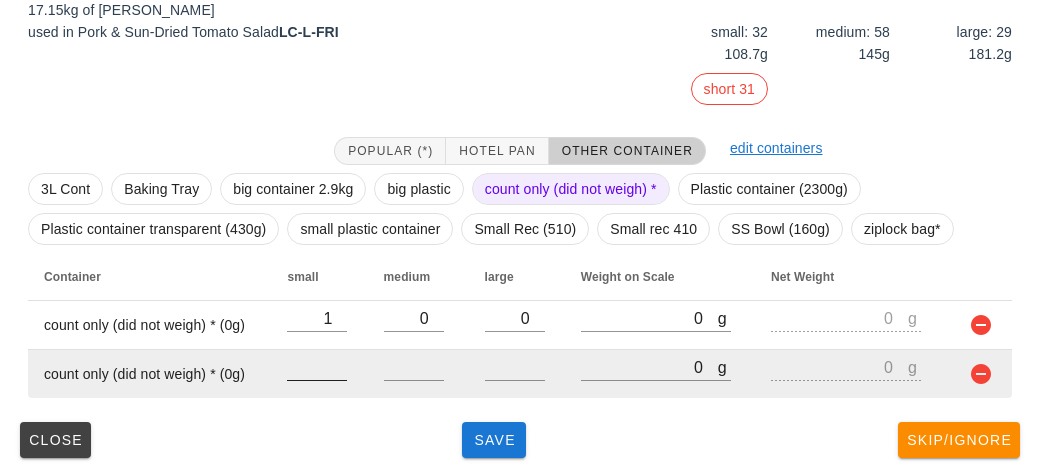 click at bounding box center [317, 367] 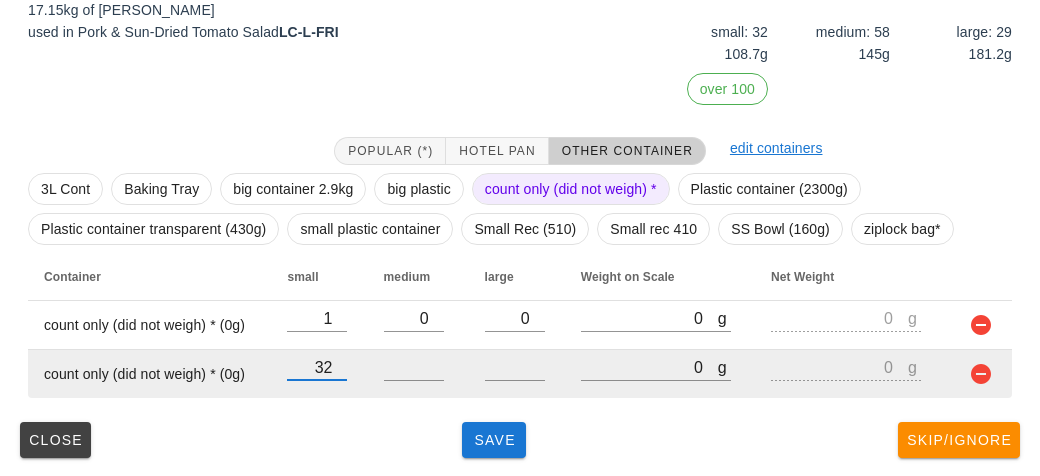 type on "32" 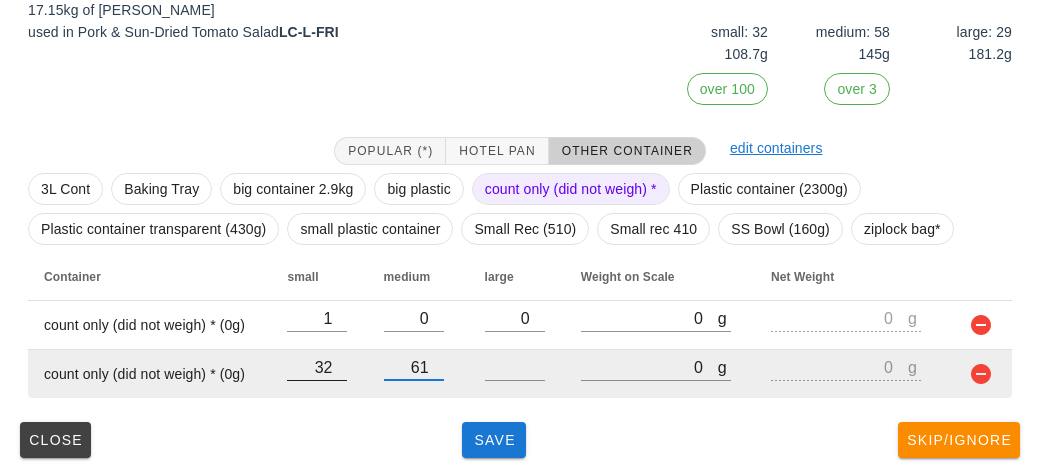 type on "61" 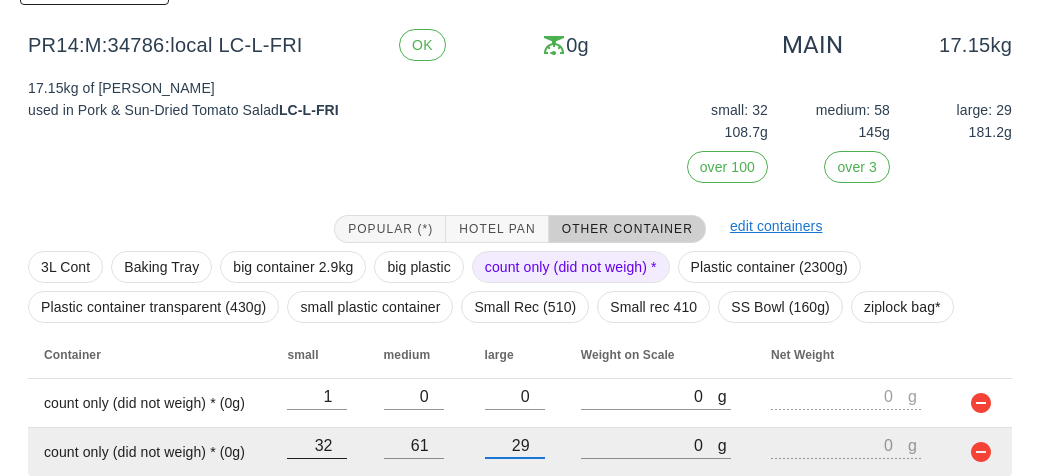 scroll, scrollTop: 365, scrollLeft: 0, axis: vertical 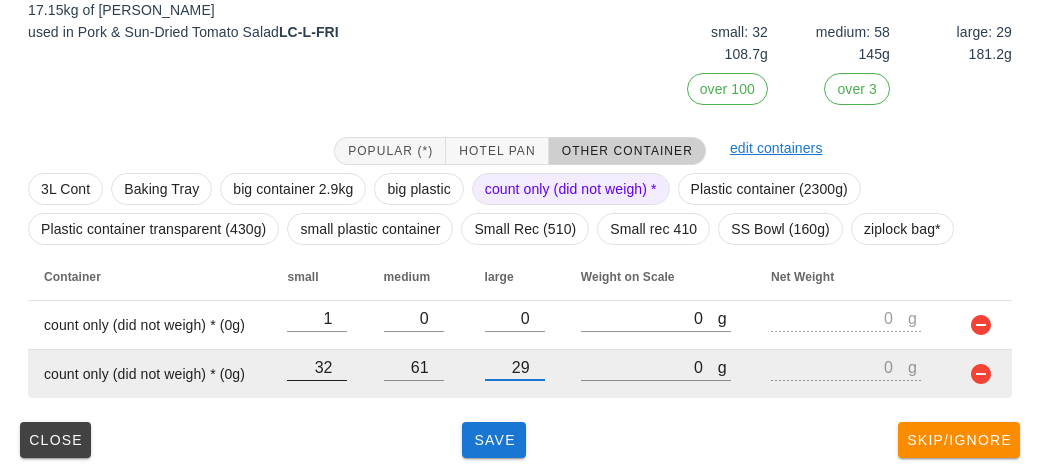 type on "29" 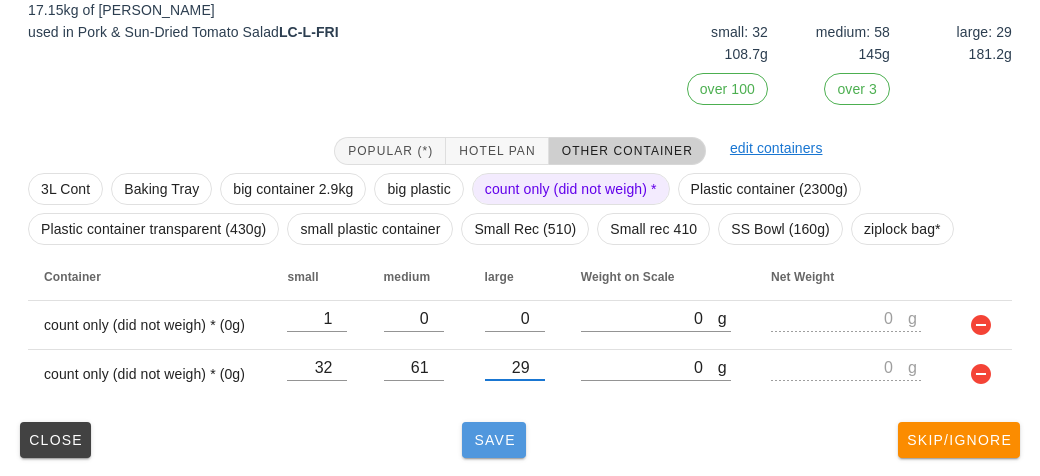 click on "Save" at bounding box center [494, 440] 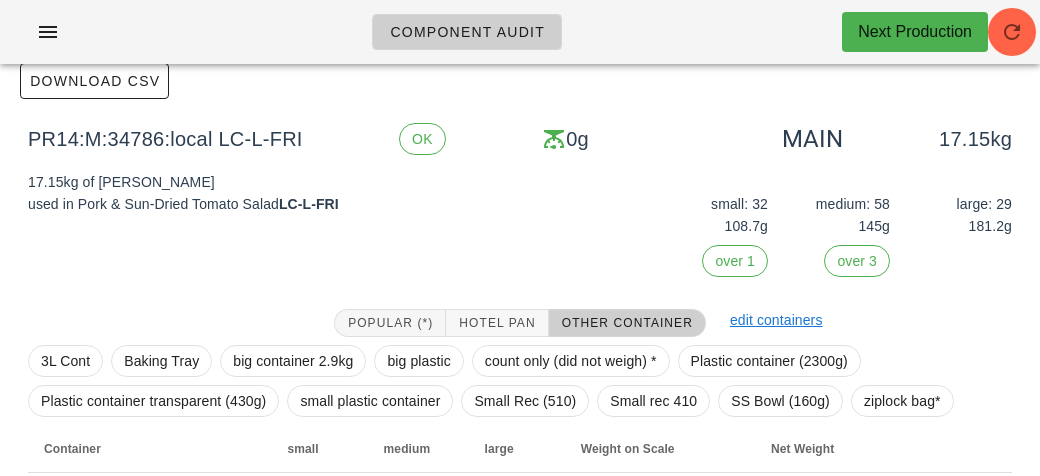 scroll, scrollTop: 0, scrollLeft: 0, axis: both 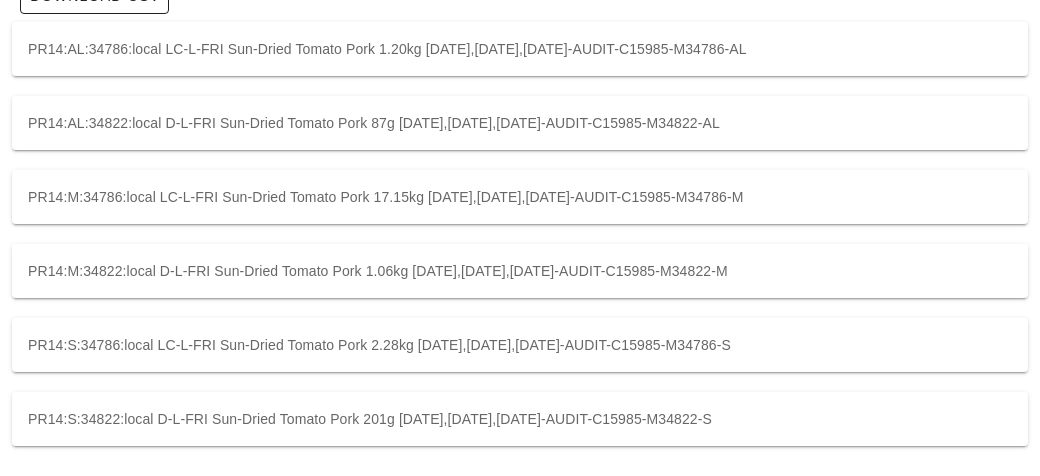 click on "PR14:M:34822:local D-L-FRI Sun-Dried Tomato Pork 1.06kg [DATE],[DATE],[DATE]-AUDIT-C15985-M34822-M" at bounding box center [520, 271] 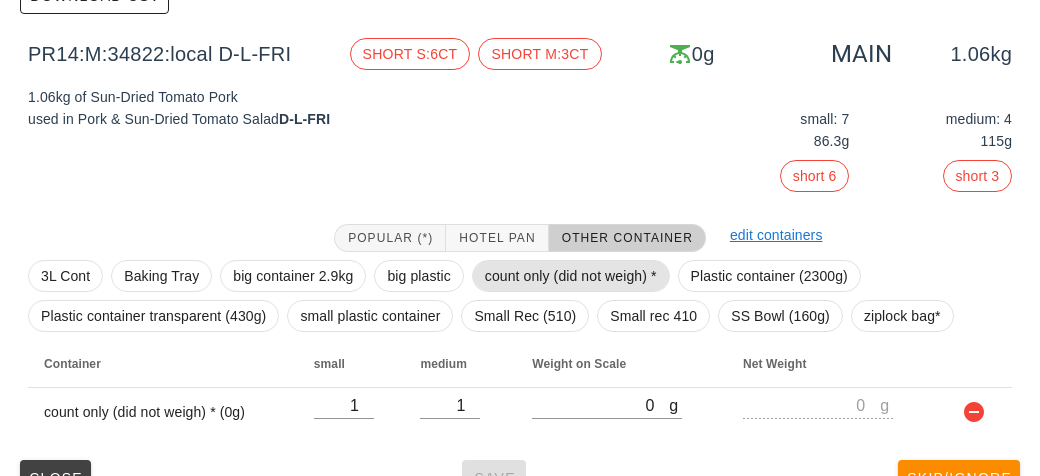 click on "count only (did not weigh) *" at bounding box center (571, 276) 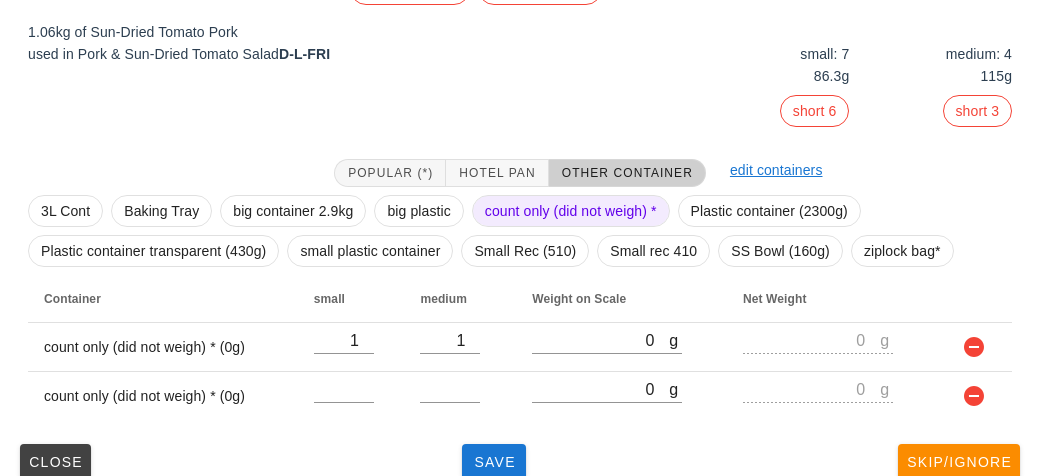 scroll, scrollTop: 365, scrollLeft: 0, axis: vertical 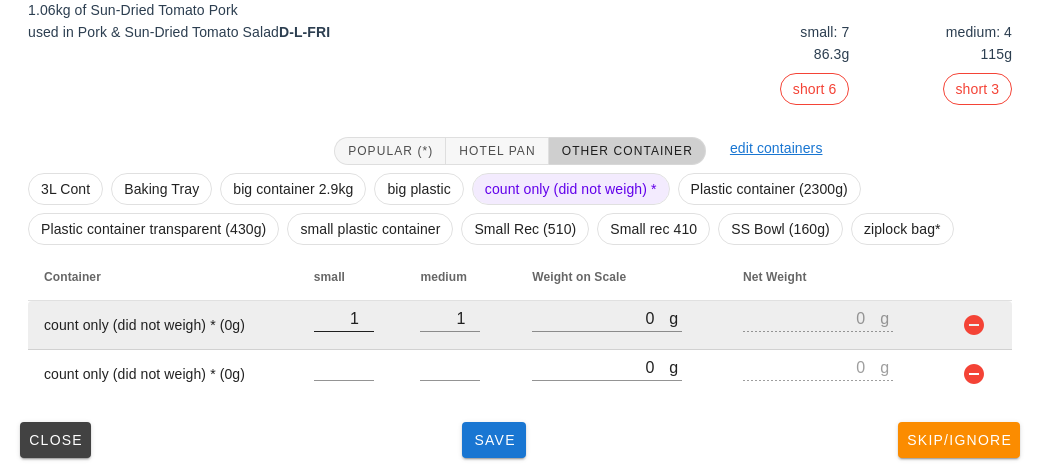 click at bounding box center (344, 342) 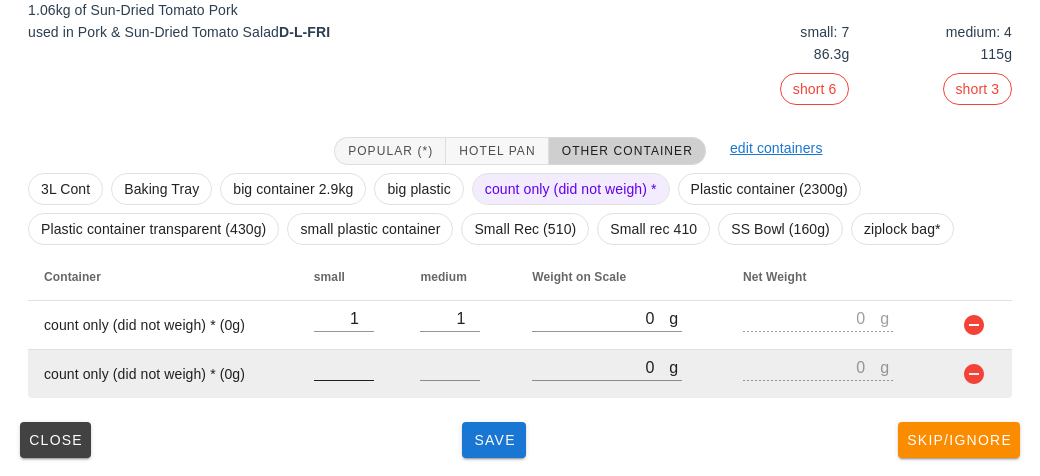 click at bounding box center (344, 367) 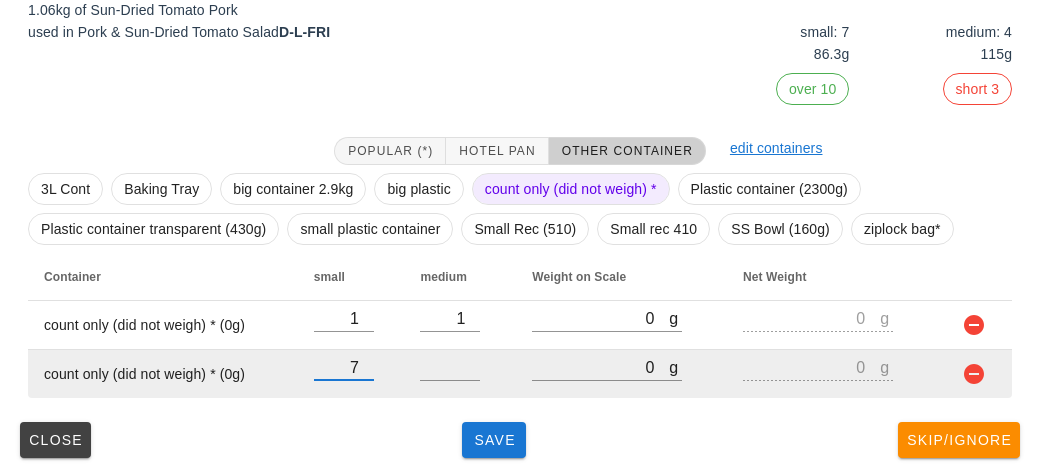 type on "7" 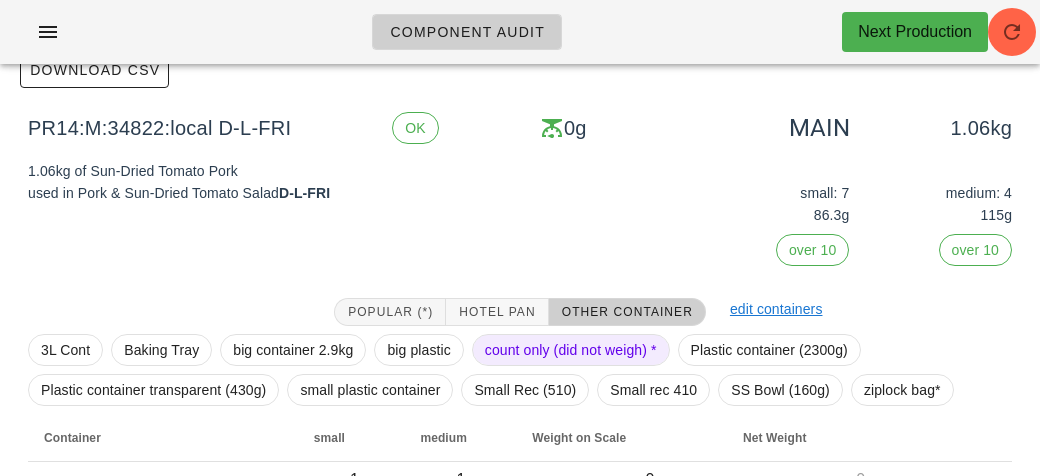 scroll, scrollTop: 365, scrollLeft: 0, axis: vertical 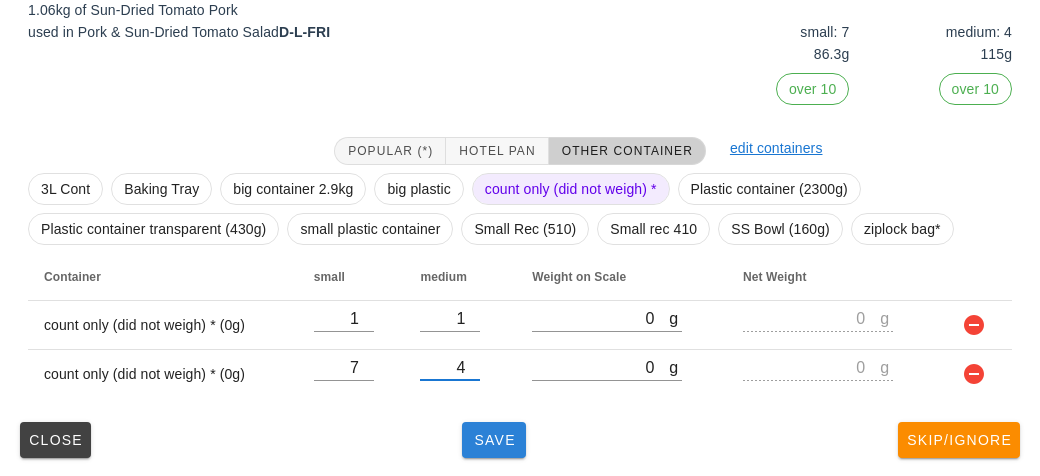 type on "4" 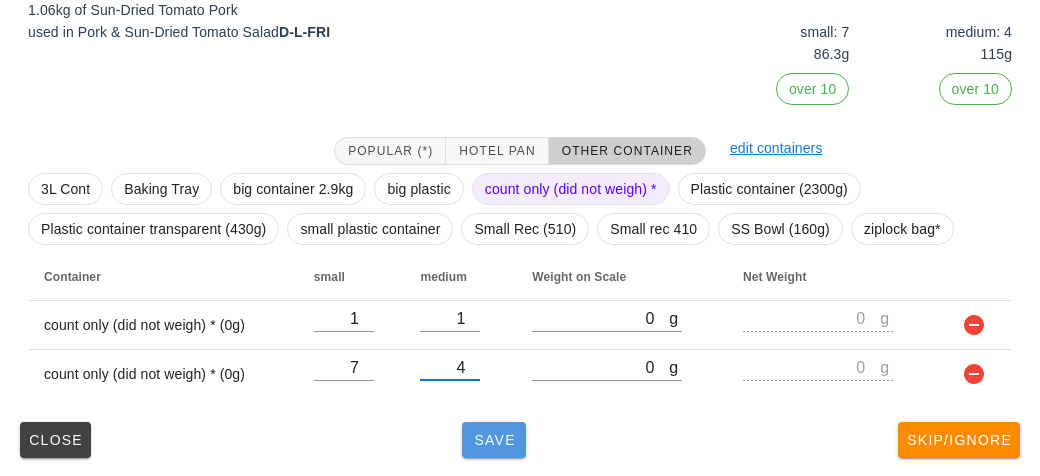 click on "Save" at bounding box center (494, 440) 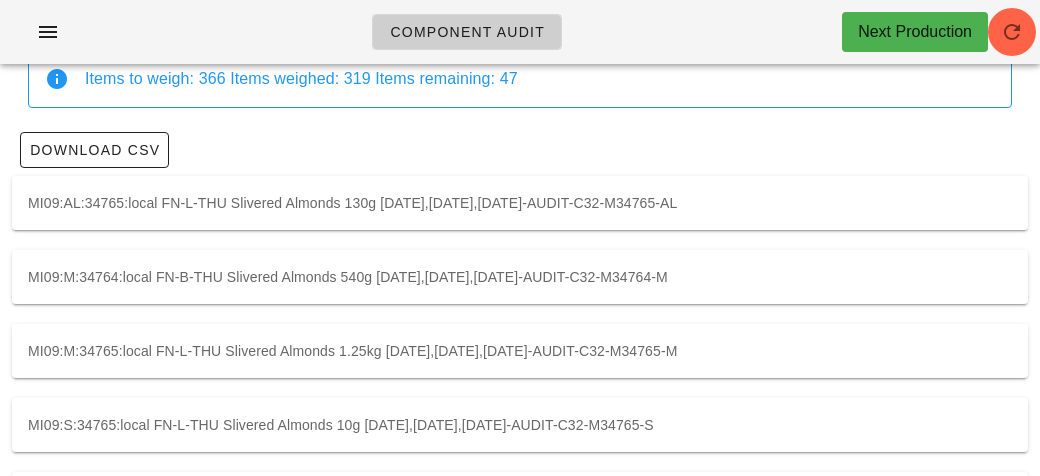 scroll, scrollTop: 0, scrollLeft: 0, axis: both 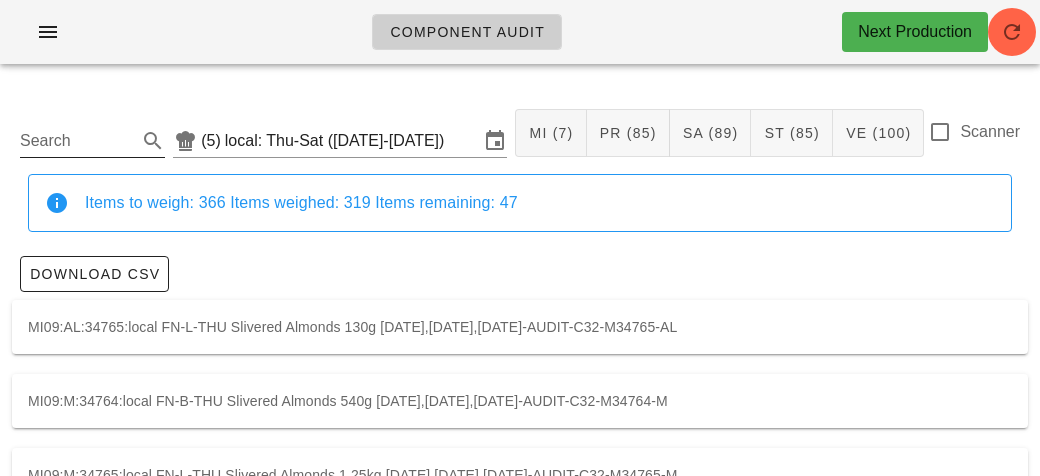 click on "Search" at bounding box center (76, 141) 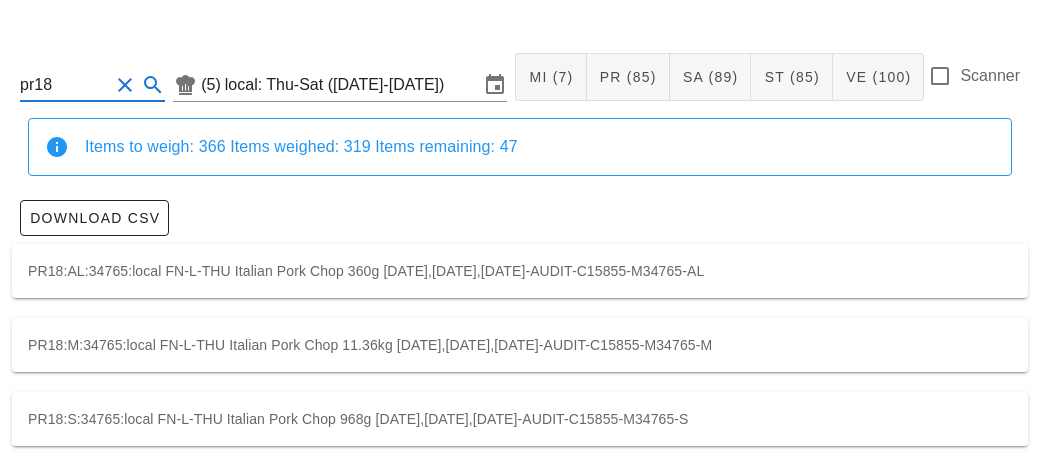 click on "PR18:M:34765:local FN-L-THU Italian Pork Chop 11.36kg [DATE],[DATE],[DATE]-AUDIT-C15855-M34765-M" at bounding box center [520, 345] 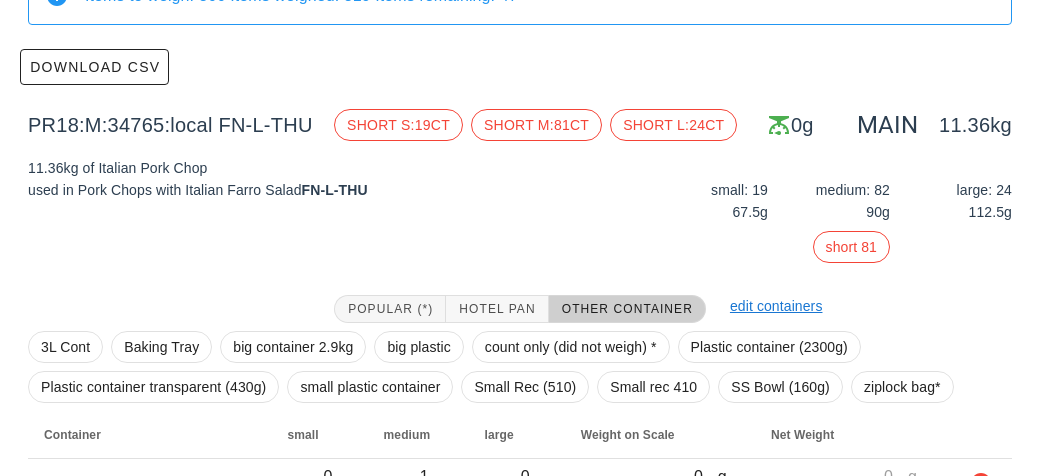 scroll, scrollTop: 316, scrollLeft: 0, axis: vertical 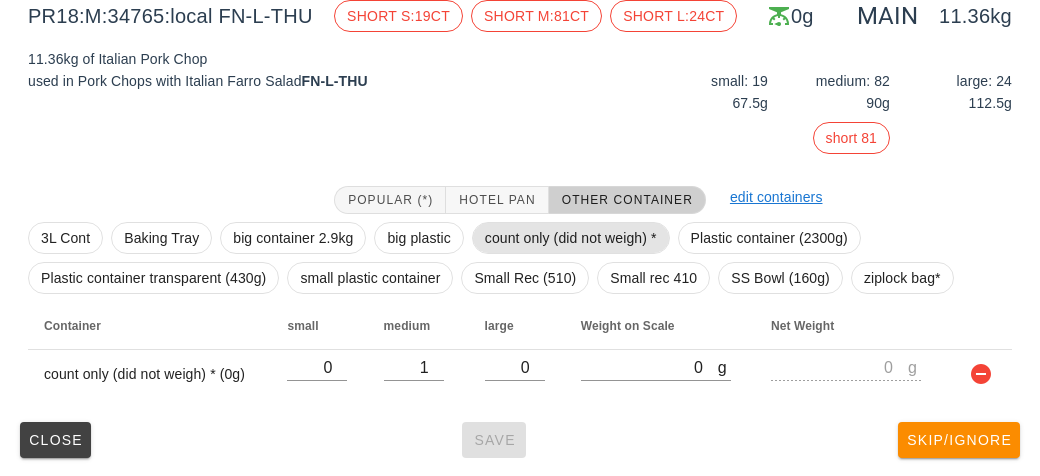 click on "count only (did not weigh) *" at bounding box center (571, 238) 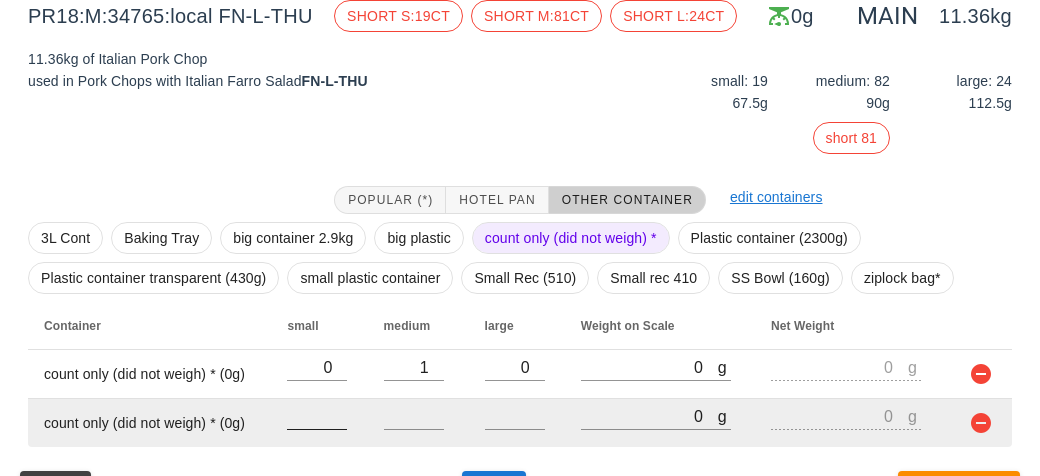 click at bounding box center (317, 416) 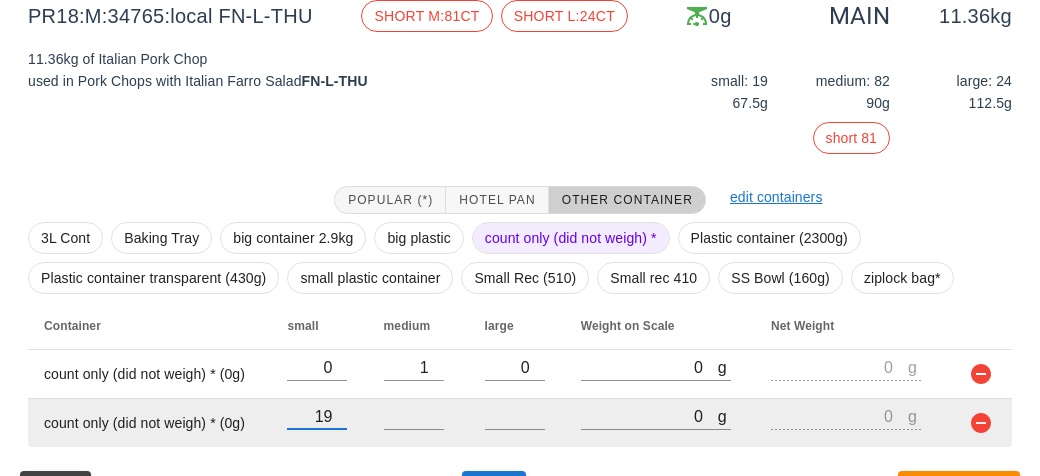 type on "19" 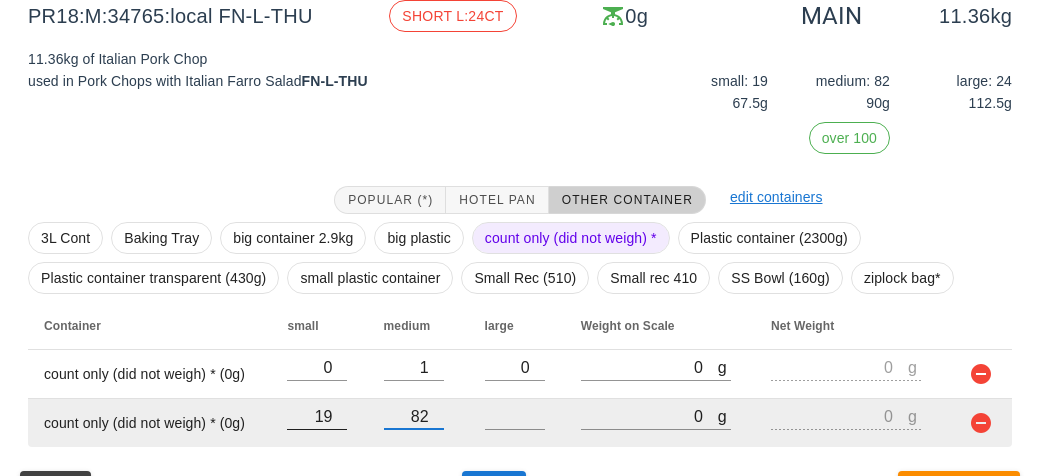 type on "82" 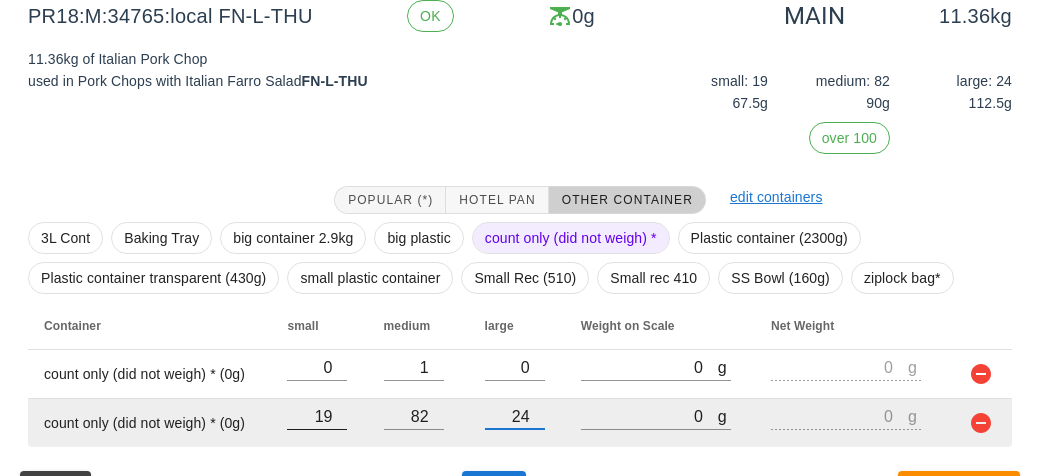 scroll, scrollTop: 365, scrollLeft: 0, axis: vertical 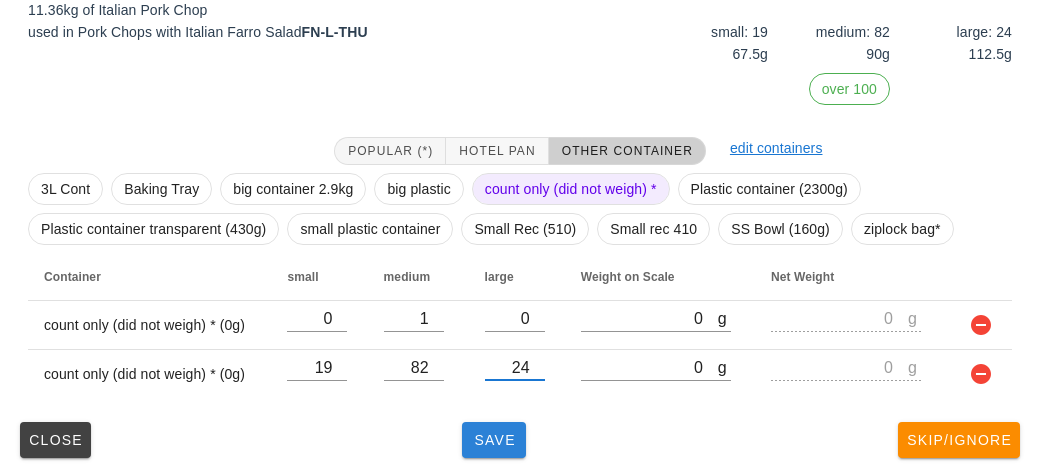 type on "24" 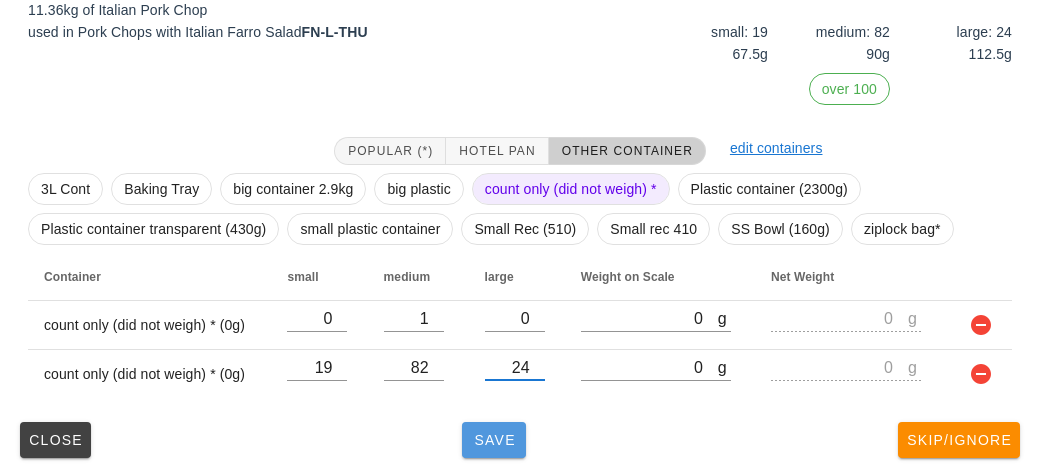 click on "Save" at bounding box center [494, 440] 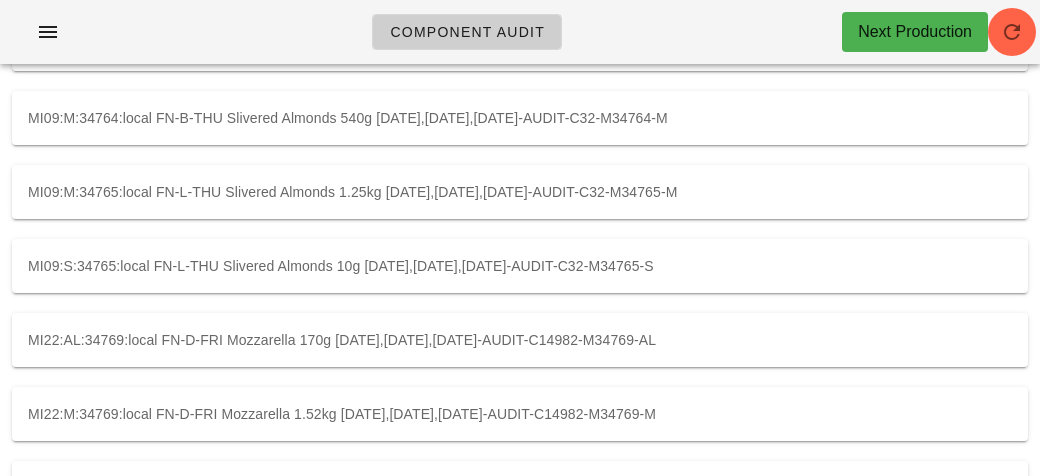 scroll, scrollTop: 0, scrollLeft: 0, axis: both 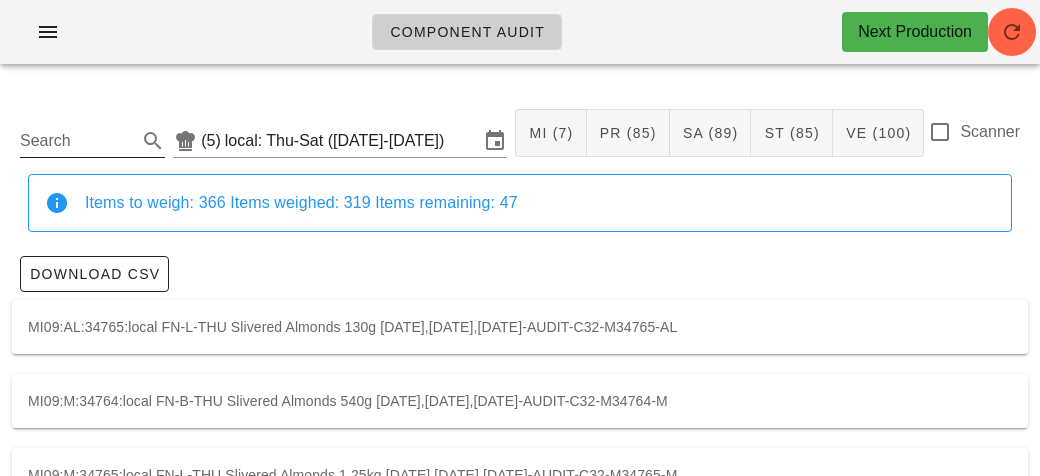 click on "Search" at bounding box center [76, 141] 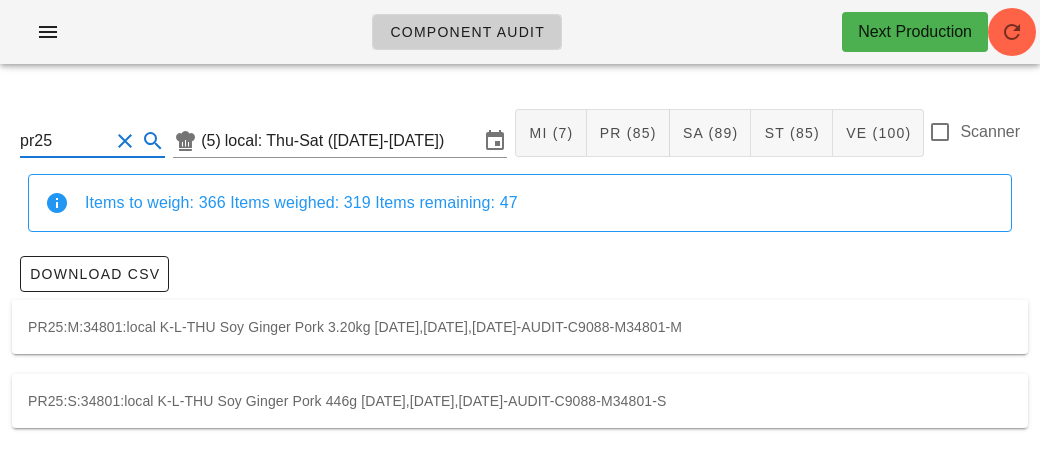 click on "PR25:M:34801:local K-L-THU Soy Ginger Pork 3.20kg [DATE],[DATE],[DATE]-AUDIT-C9088-M34801-M" at bounding box center [520, 327] 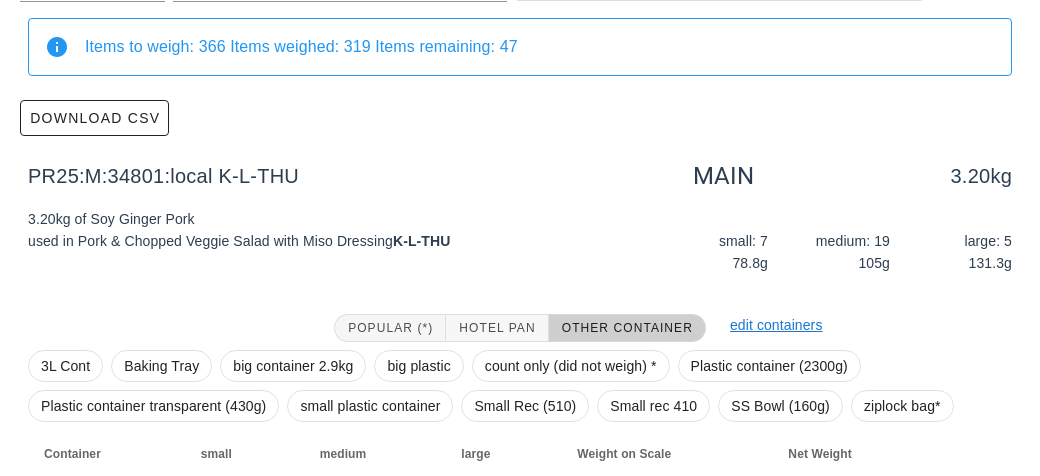 scroll, scrollTop: 284, scrollLeft: 0, axis: vertical 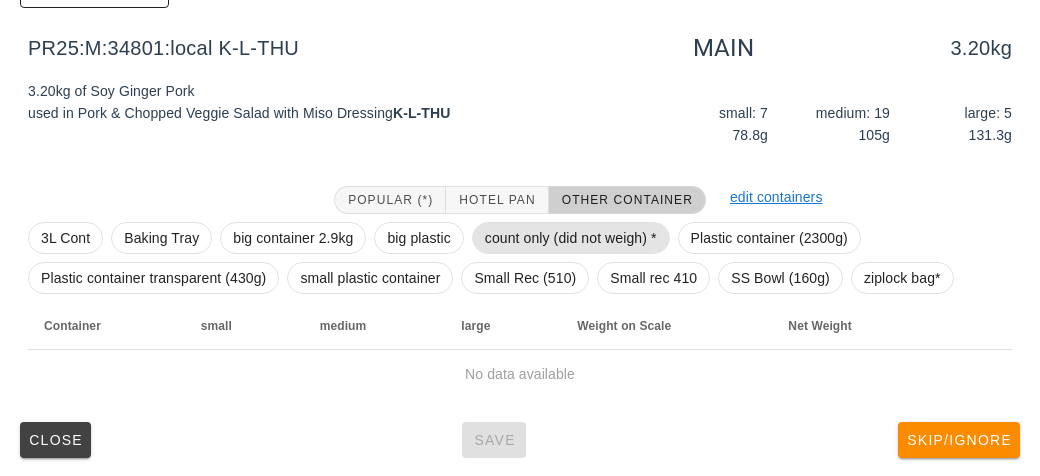 click on "count only (did not weigh) *" at bounding box center (571, 238) 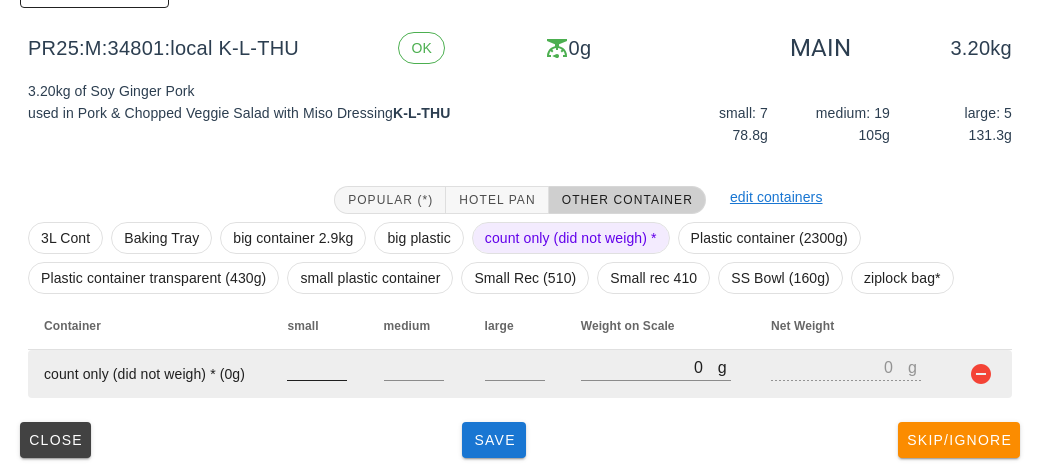click at bounding box center (317, 367) 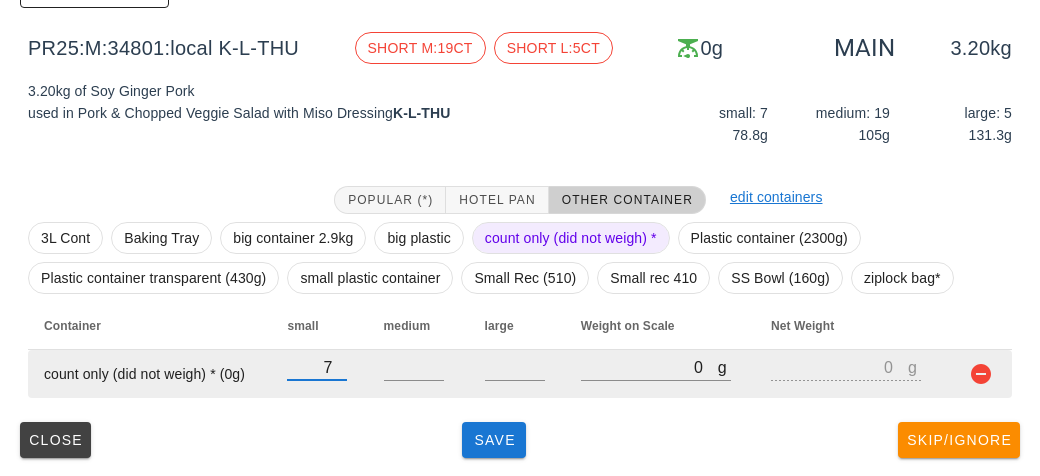 type on "7" 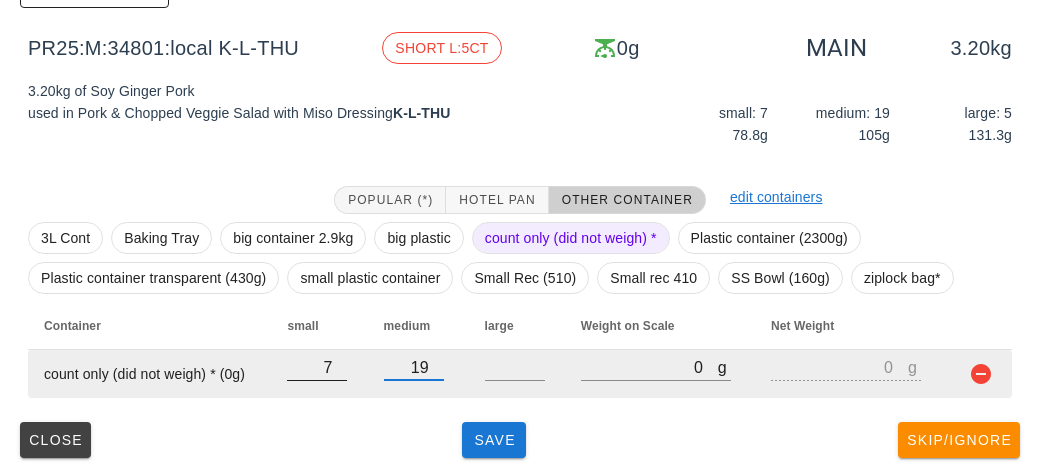 type on "19" 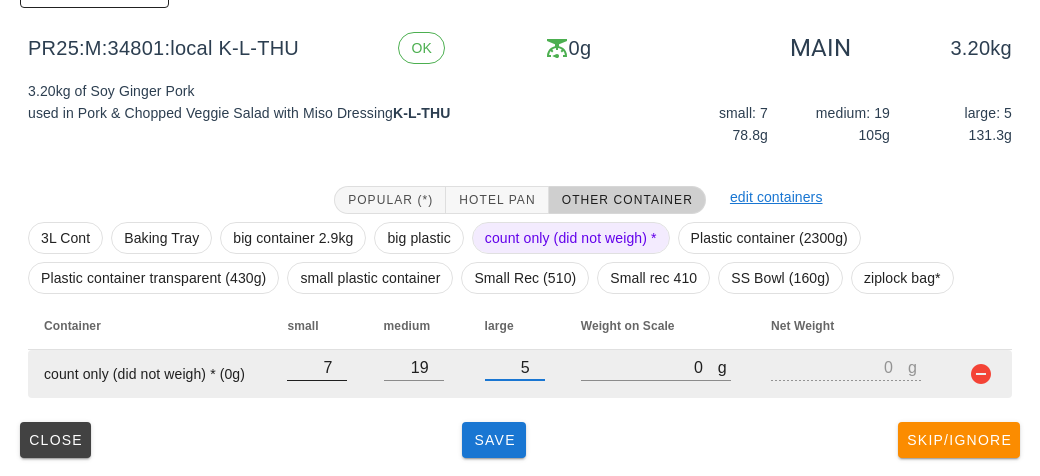 type on "5" 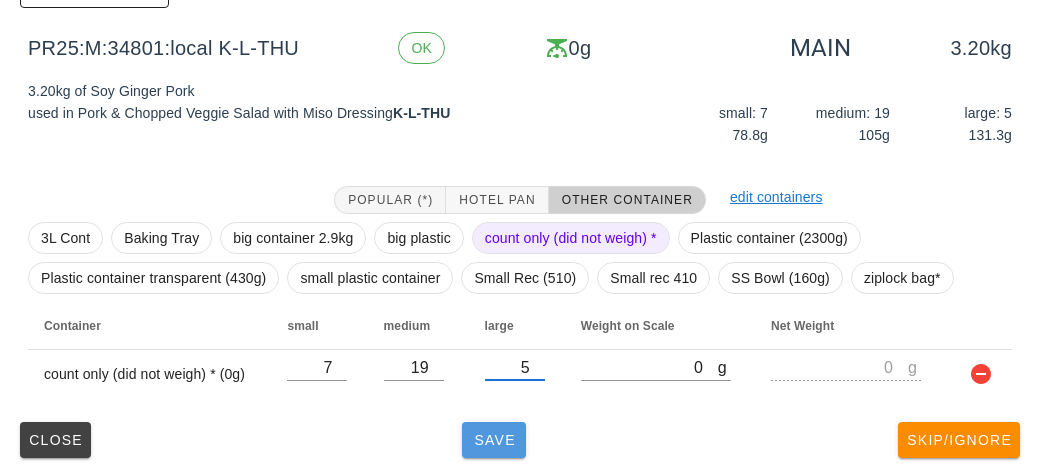 click on "Save" at bounding box center (494, 440) 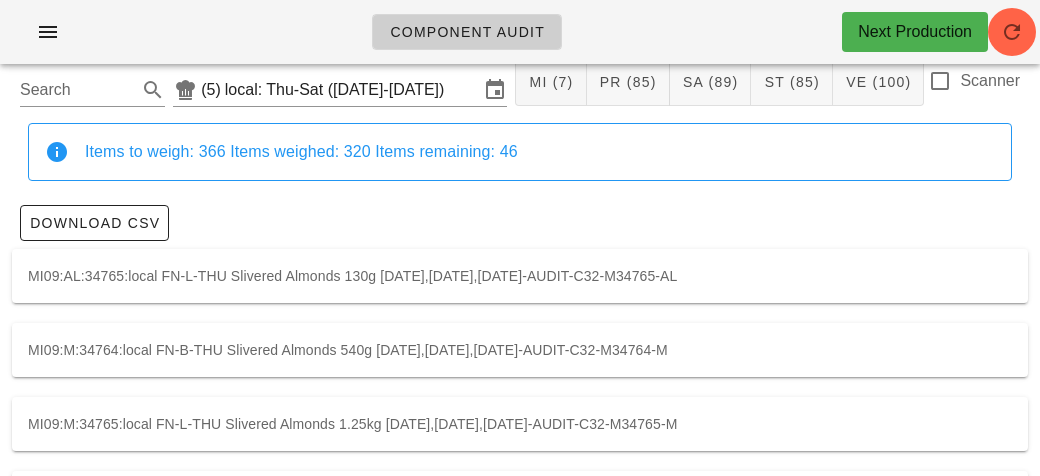 scroll, scrollTop: 0, scrollLeft: 0, axis: both 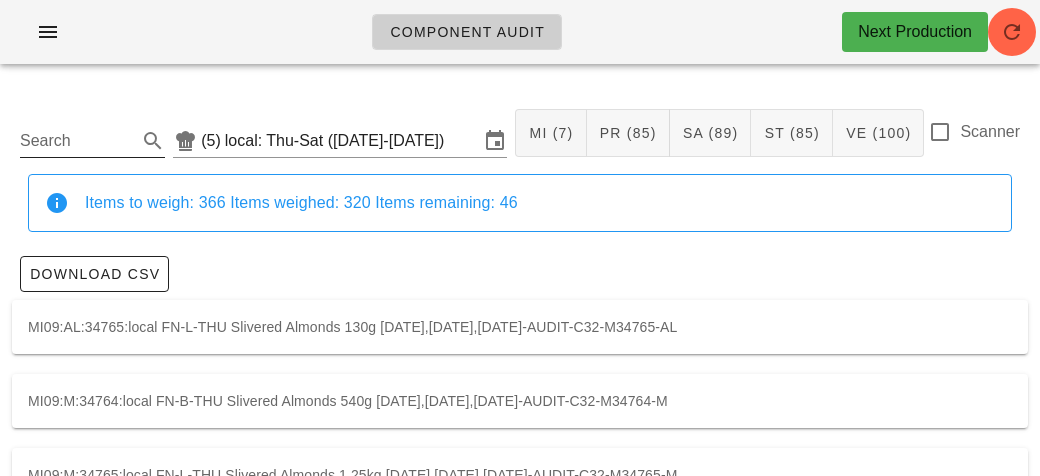 click on "Search" at bounding box center (76, 141) 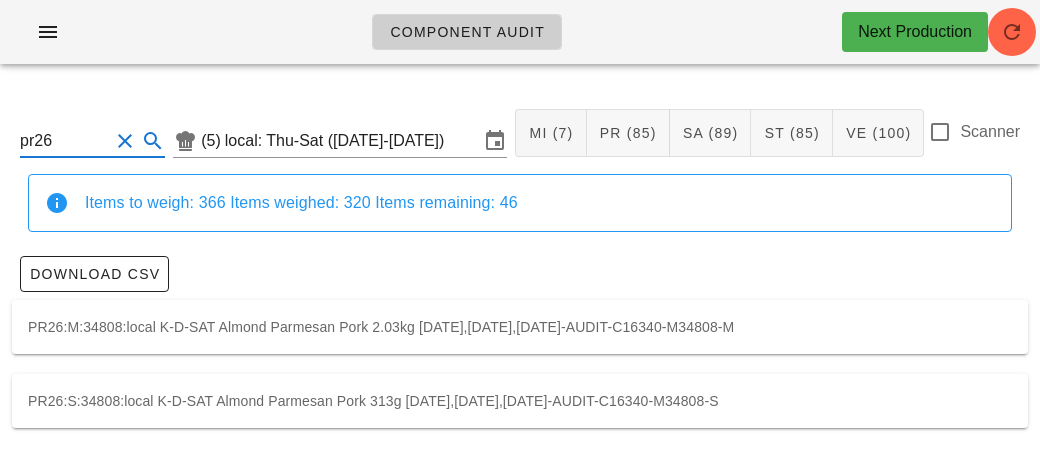 click on "PR26:M:34808:local K-D-SAT Almond Parmesan Pork 2.03kg [DATE],[DATE],[DATE]-AUDIT-C16340-M34808-M" at bounding box center [520, 327] 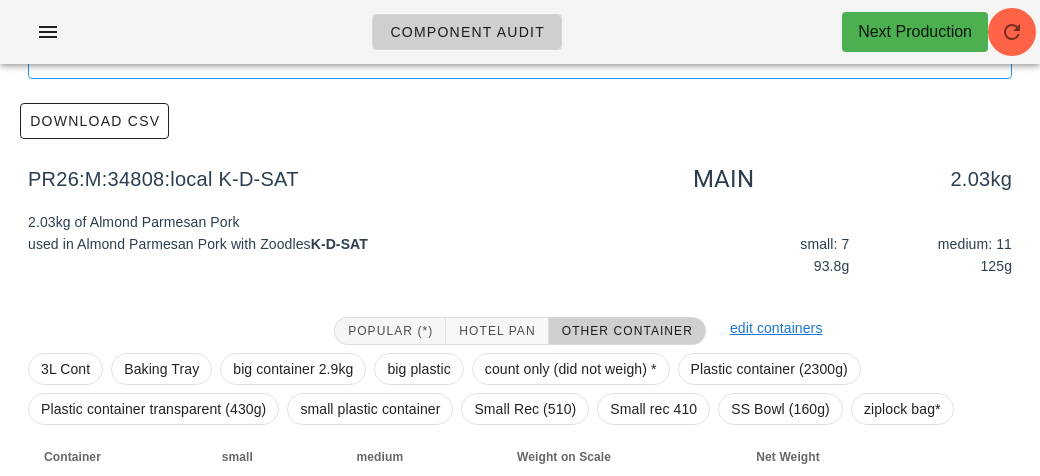 scroll, scrollTop: 284, scrollLeft: 0, axis: vertical 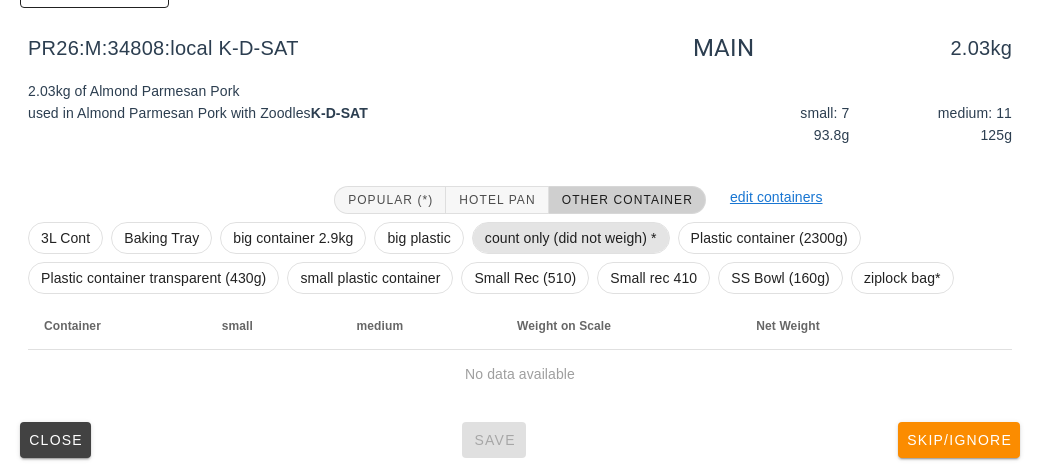 click on "count only (did not weigh) *" at bounding box center (571, 238) 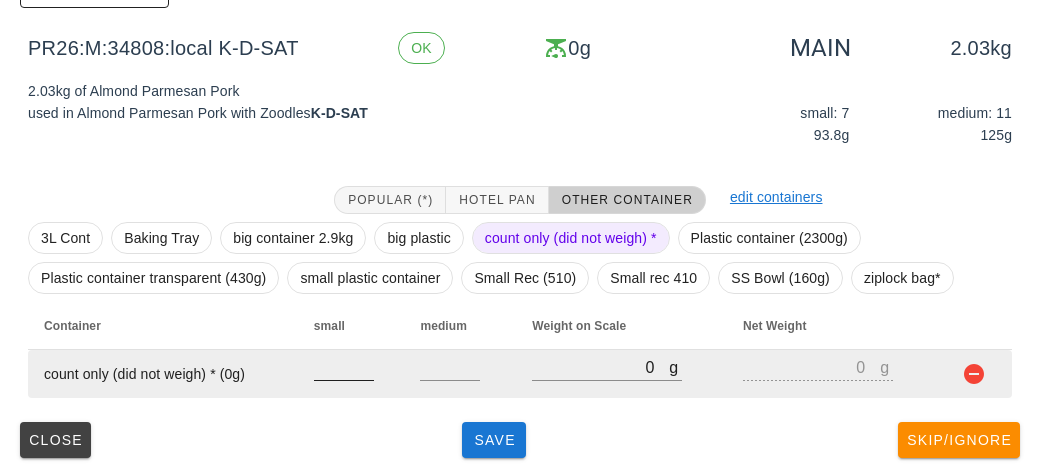 click at bounding box center (344, 367) 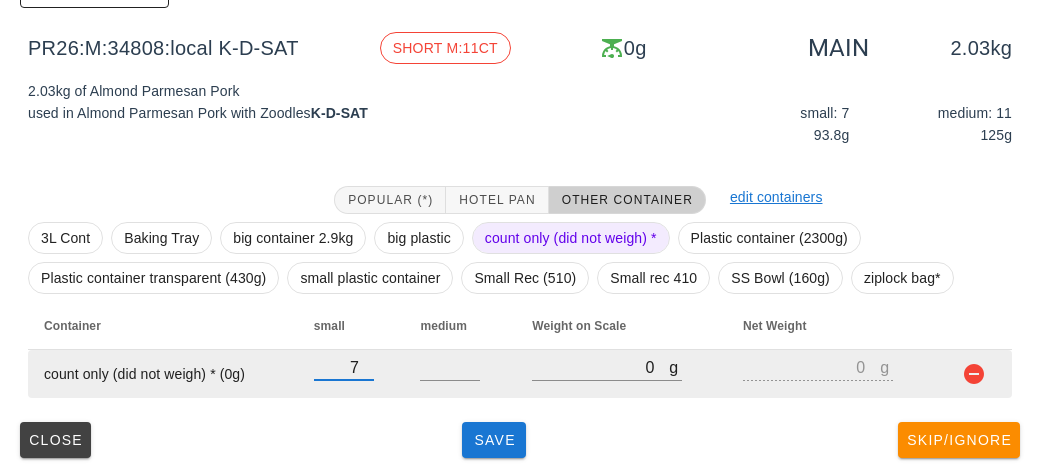 type on "7" 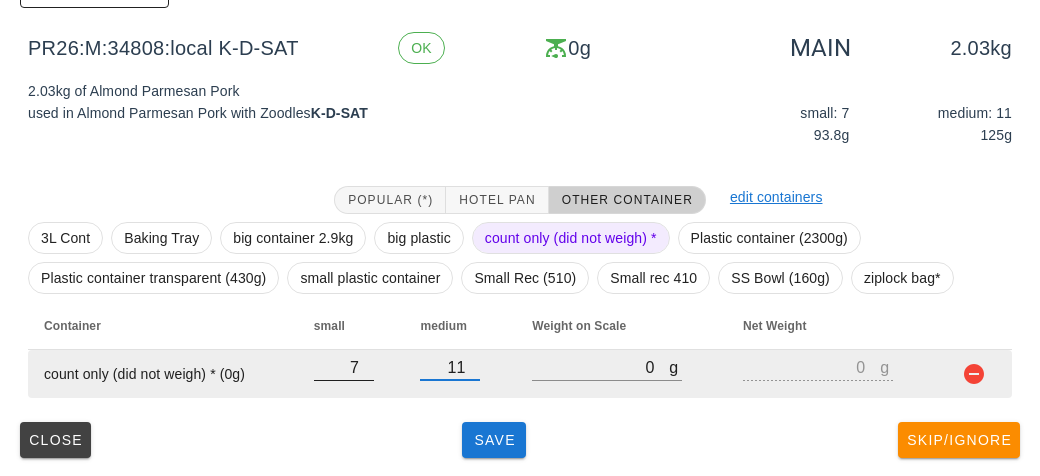 type on "11" 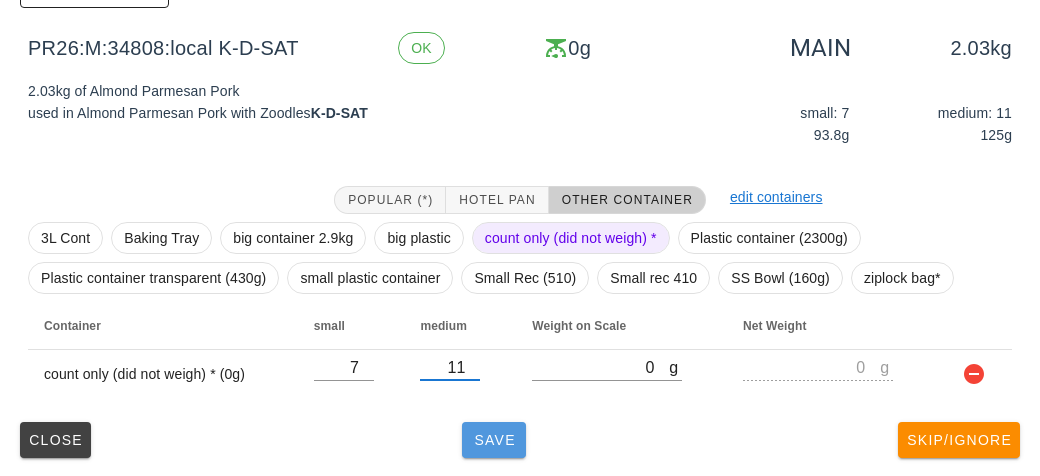 click on "Save" at bounding box center [494, 440] 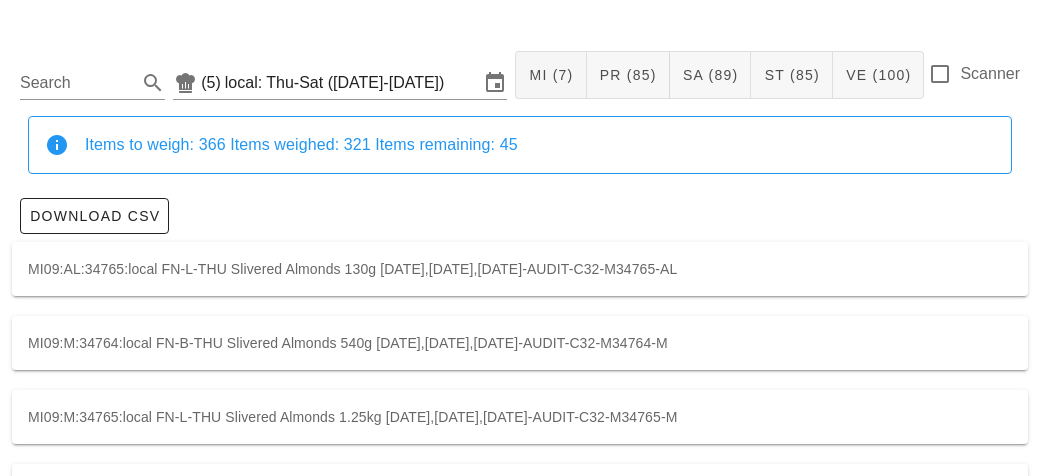 scroll, scrollTop: 0, scrollLeft: 0, axis: both 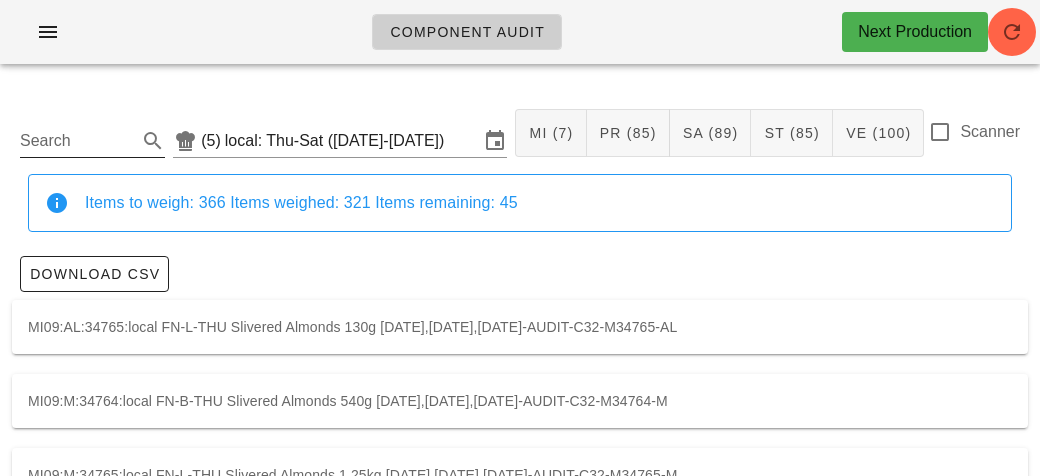 click on "Search" at bounding box center (76, 141) 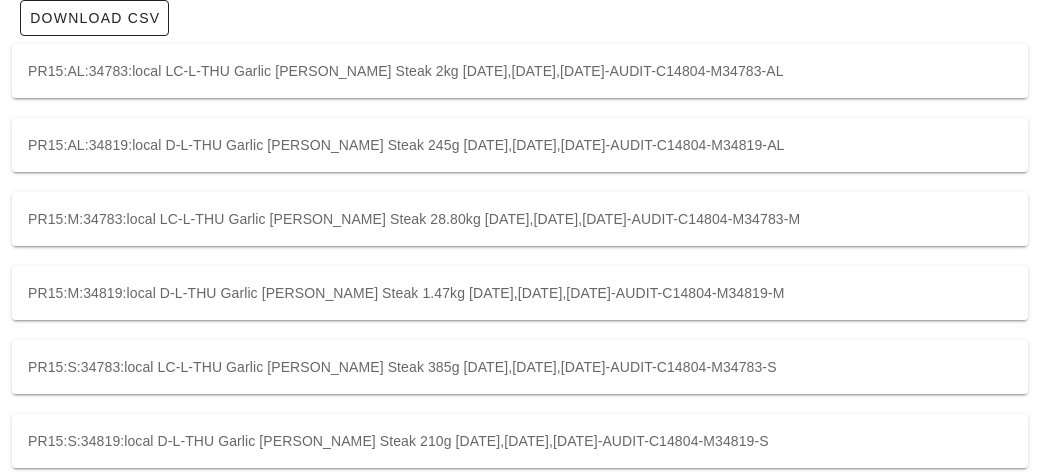 scroll, scrollTop: 257, scrollLeft: 0, axis: vertical 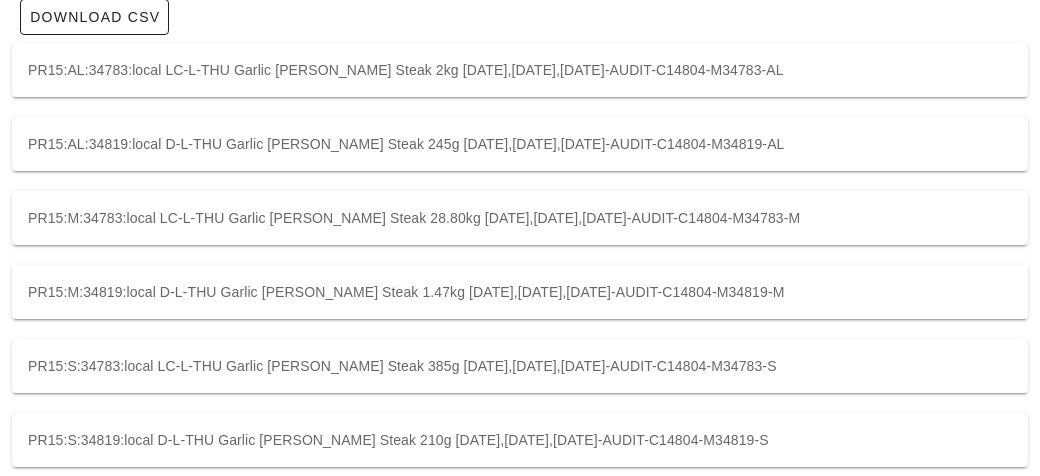 click on "PR15:M:34783:local LC-L-THU Garlic [PERSON_NAME] Steak 28.80kg [DATE],[DATE],[DATE]-AUDIT-C14804-M34783-M" at bounding box center [520, 218] 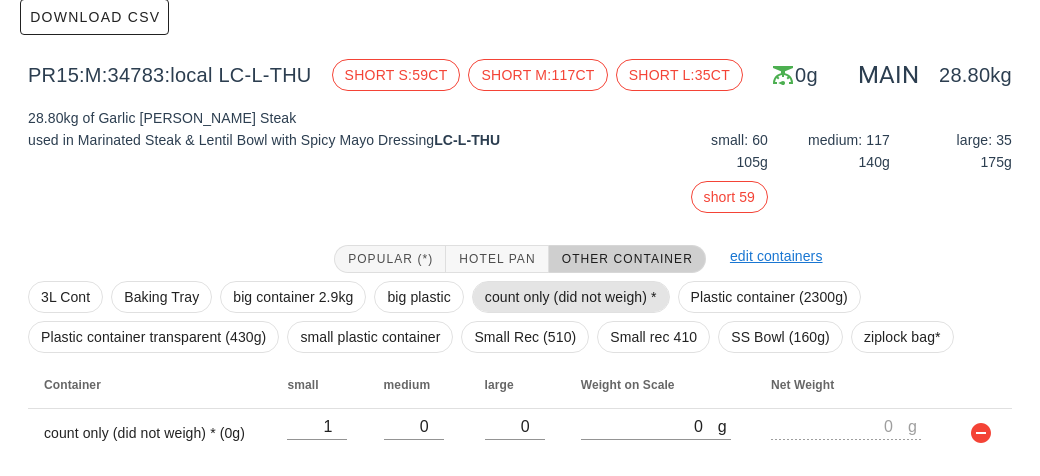 click on "count only (did not weigh) *" at bounding box center (571, 297) 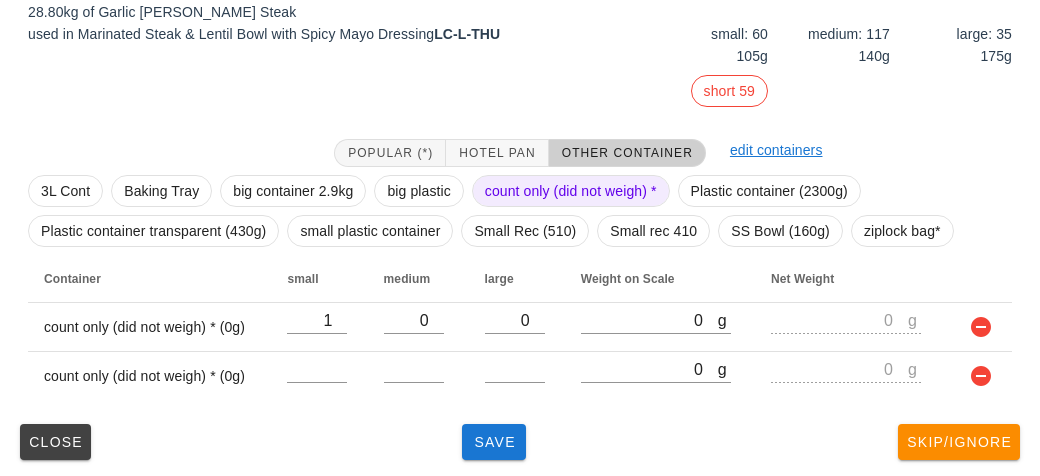 scroll, scrollTop: 365, scrollLeft: 0, axis: vertical 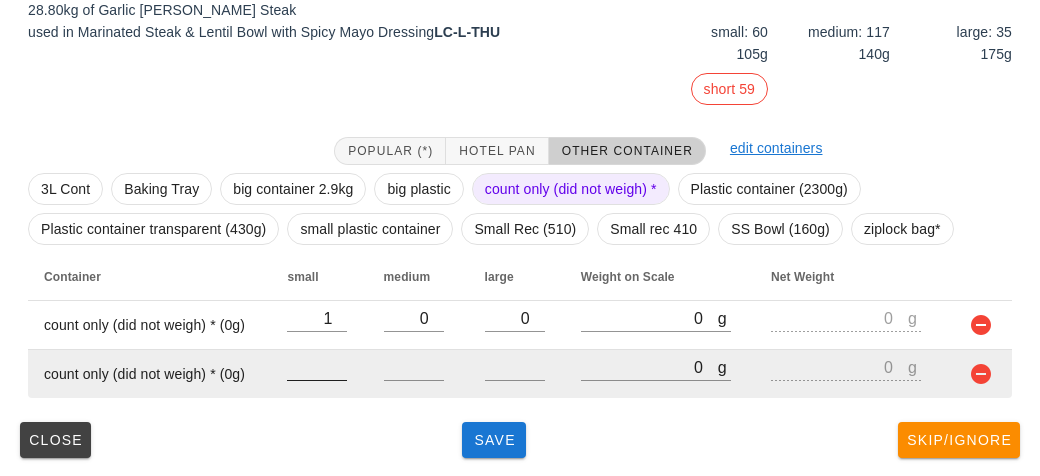 type on "1" 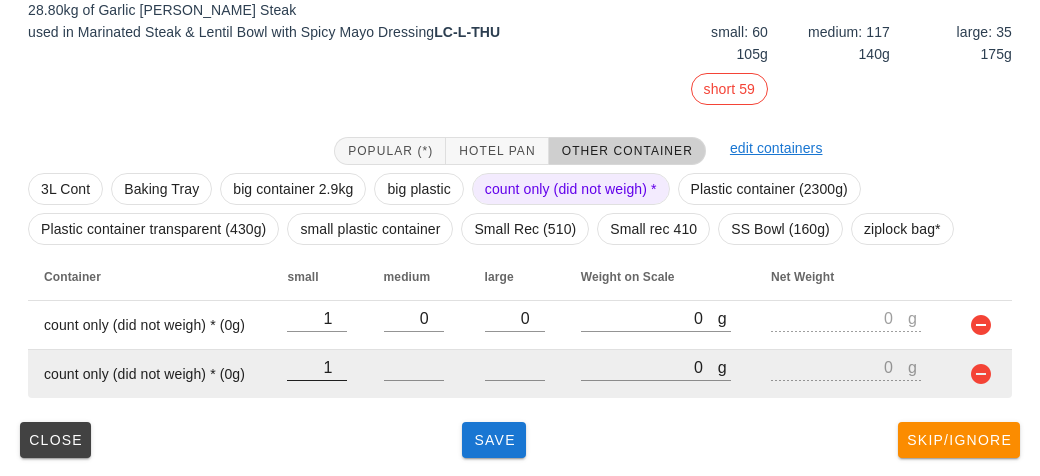click on "1" at bounding box center [317, 367] 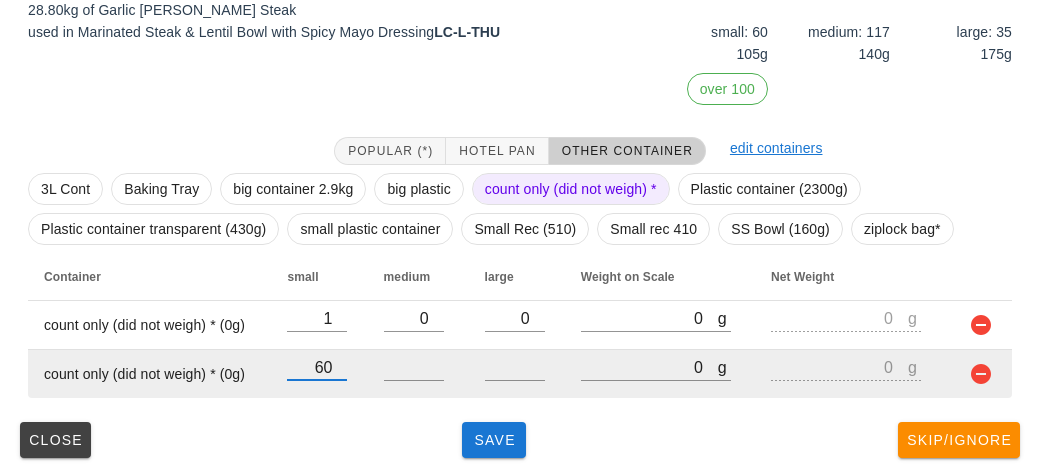 type on "60" 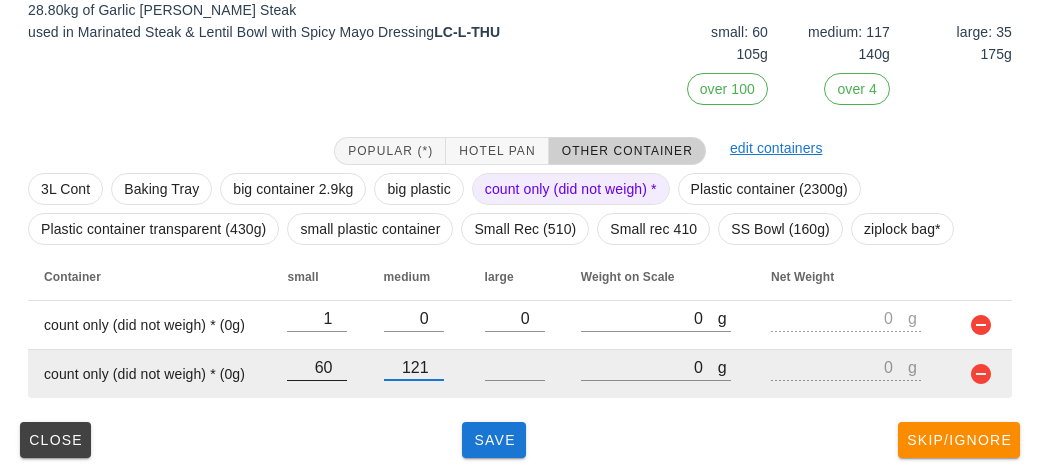 type on "121" 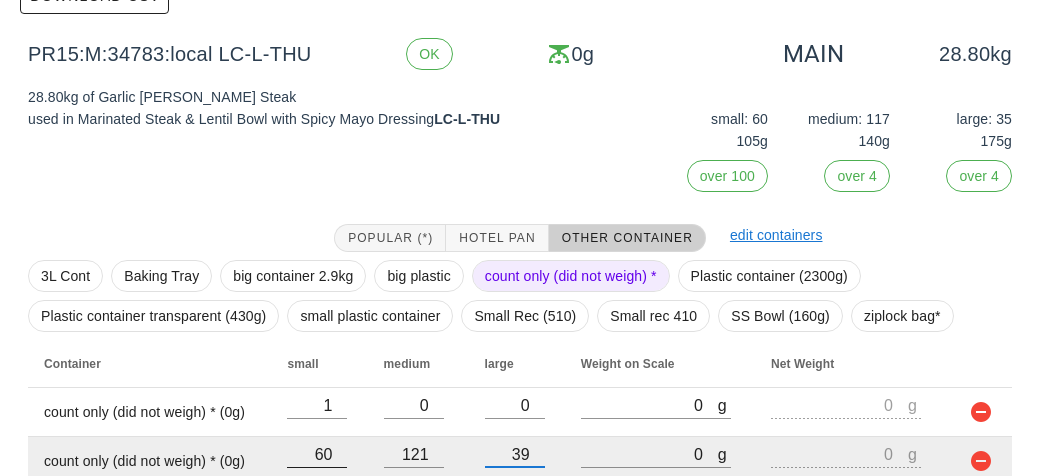 scroll, scrollTop: 365, scrollLeft: 0, axis: vertical 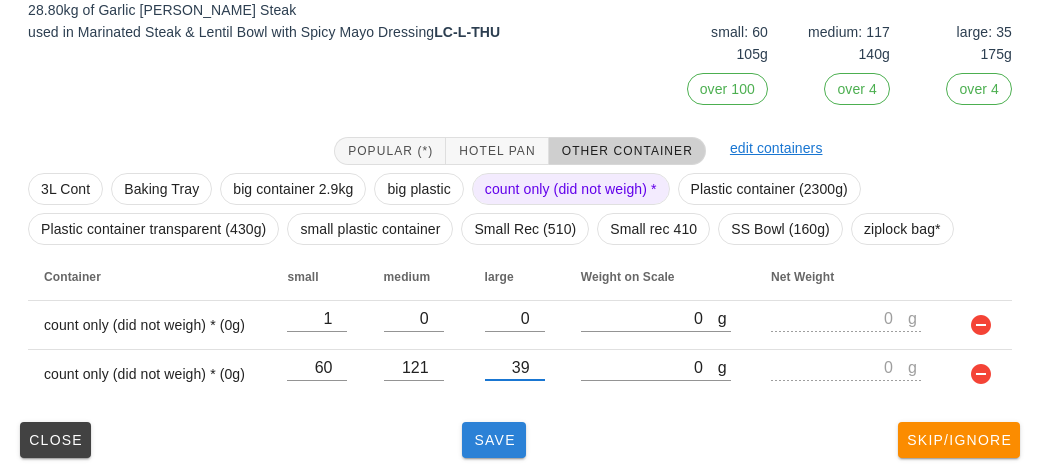 type on "39" 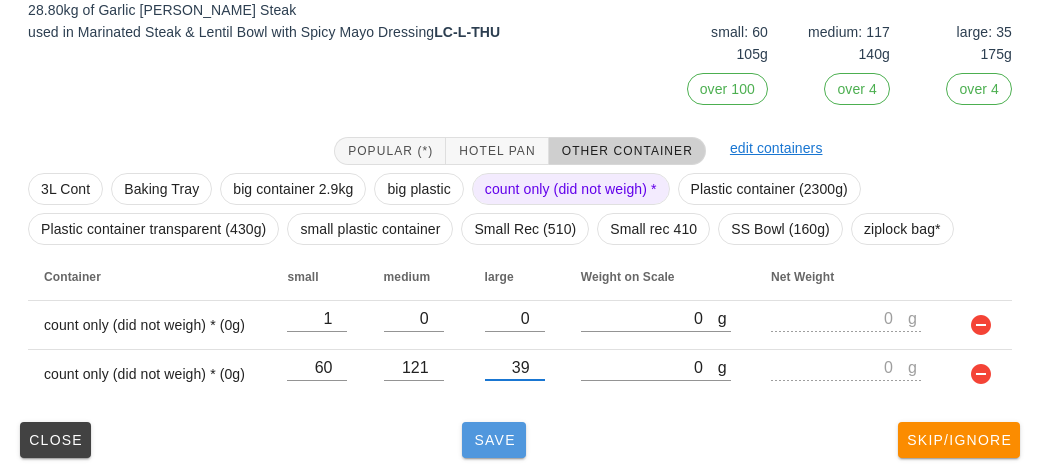 click on "Save" at bounding box center (494, 440) 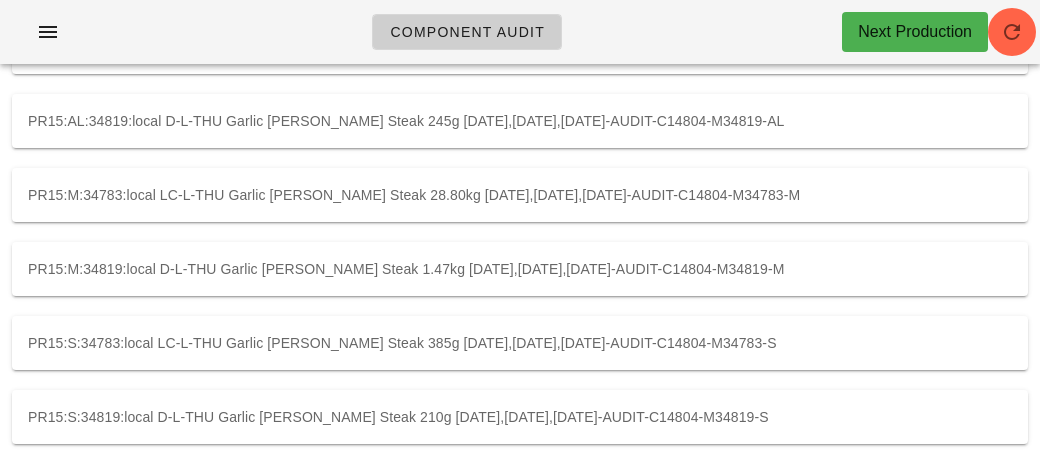 scroll, scrollTop: 257, scrollLeft: 0, axis: vertical 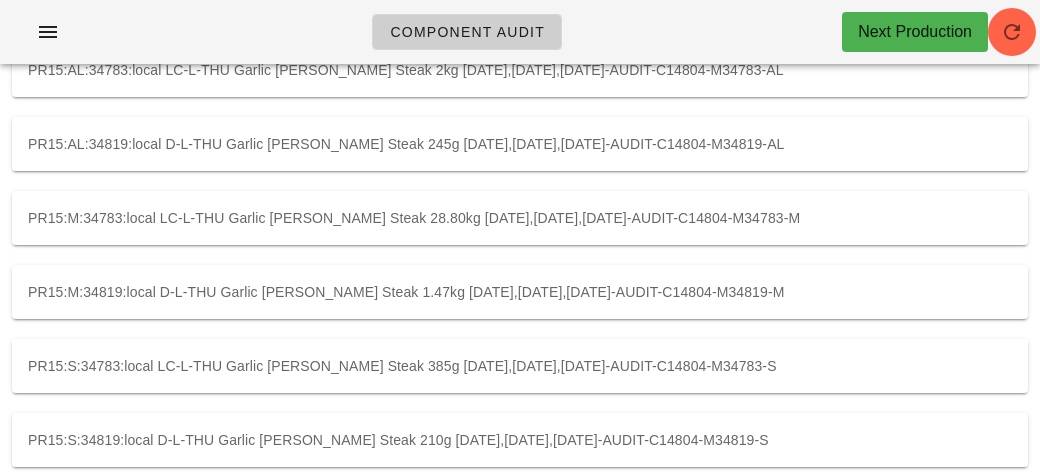 click on "PR15:M:34819:local D-L-THU Garlic [PERSON_NAME] Steak 1.47kg [DATE],[DATE],[DATE]-AUDIT-C14804-M34819-M" at bounding box center [520, 292] 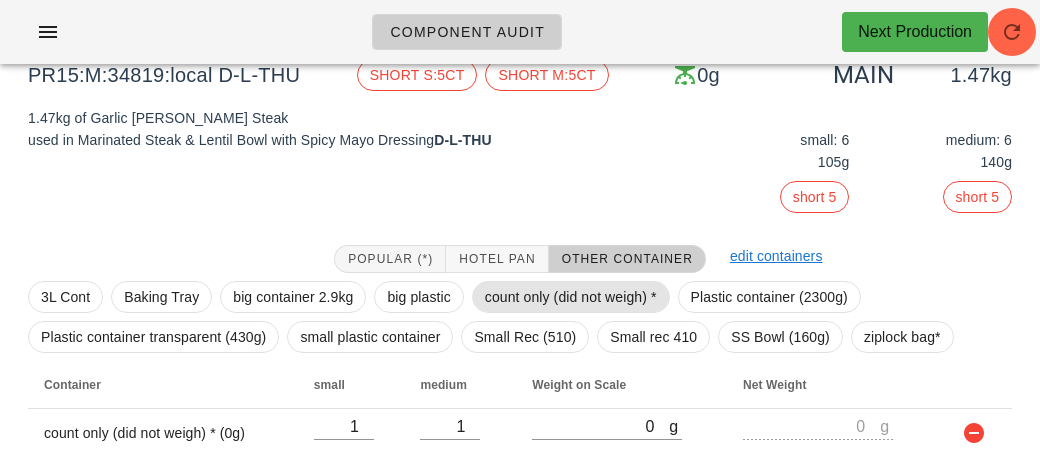 click on "count only (did not weigh) *" at bounding box center [571, 297] 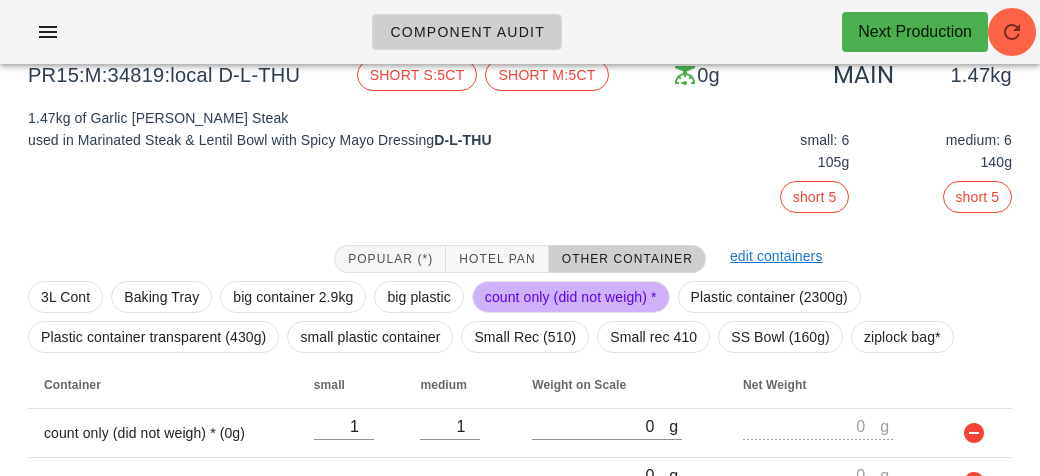 scroll, scrollTop: 365, scrollLeft: 0, axis: vertical 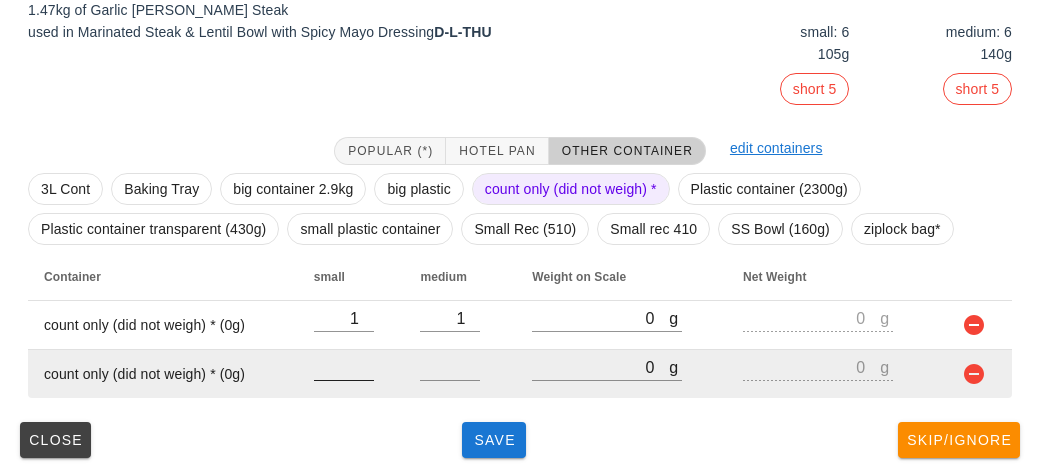 click at bounding box center (344, 367) 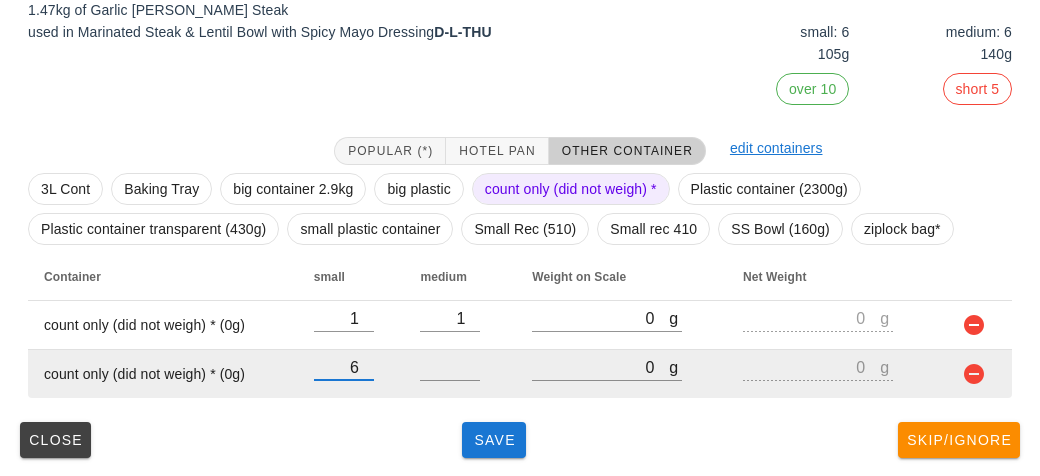 type on "6" 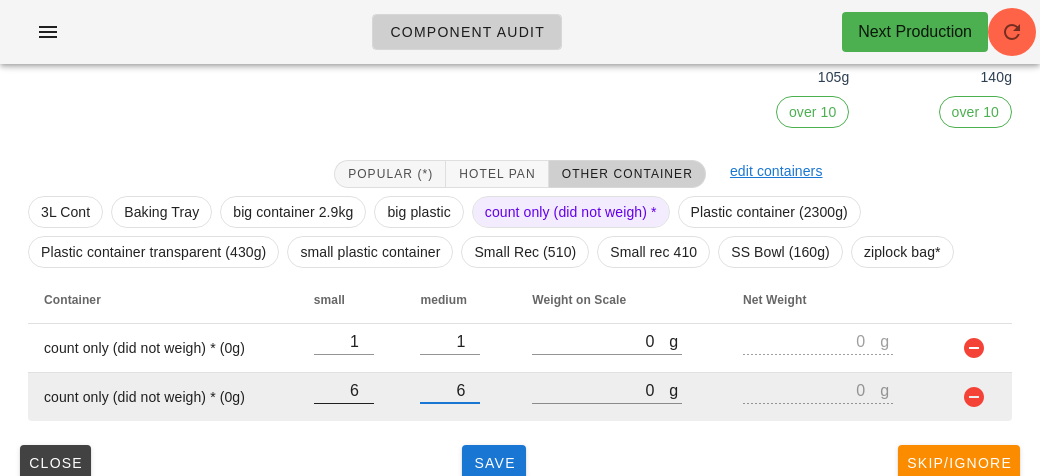 scroll, scrollTop: 341, scrollLeft: 0, axis: vertical 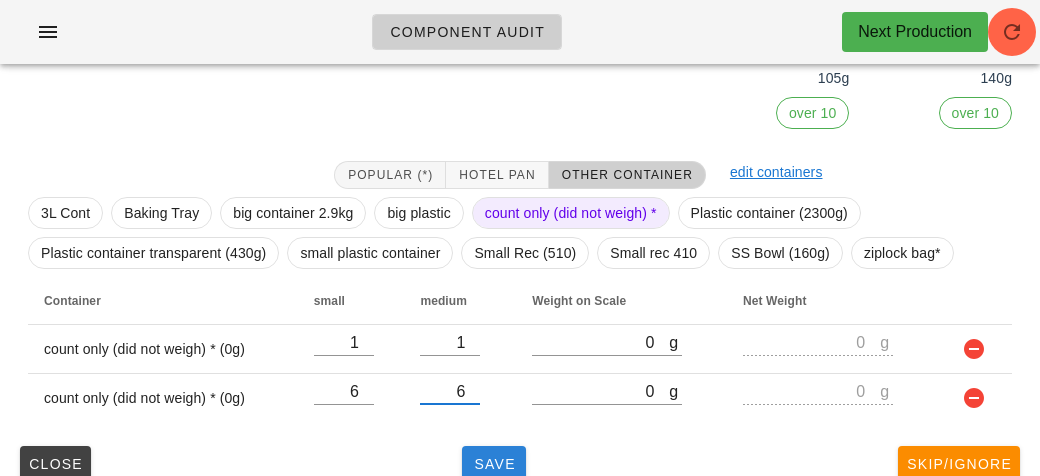 type on "6" 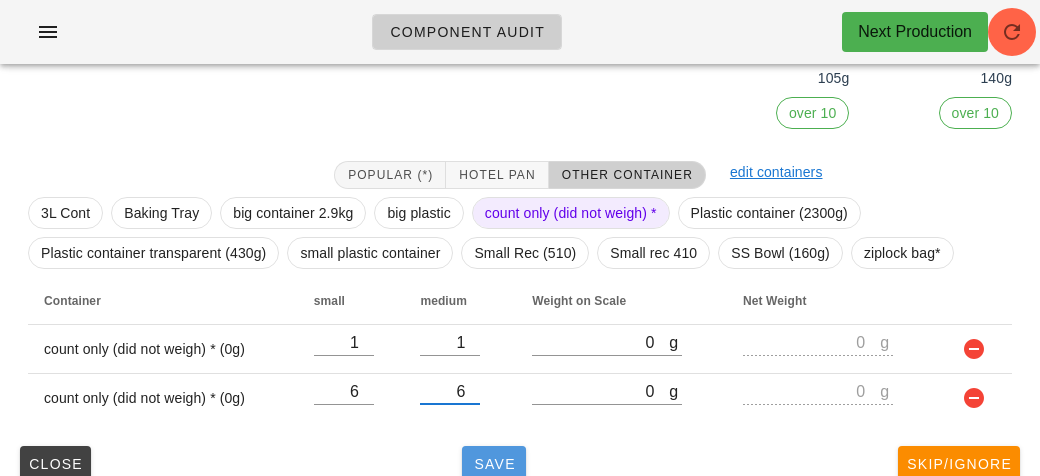 click on "Save" at bounding box center (494, 464) 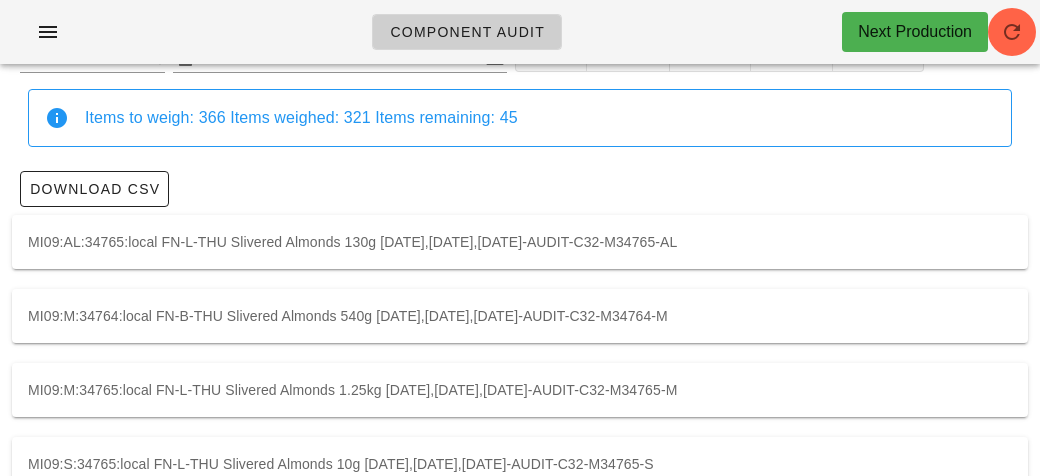 scroll, scrollTop: 0, scrollLeft: 0, axis: both 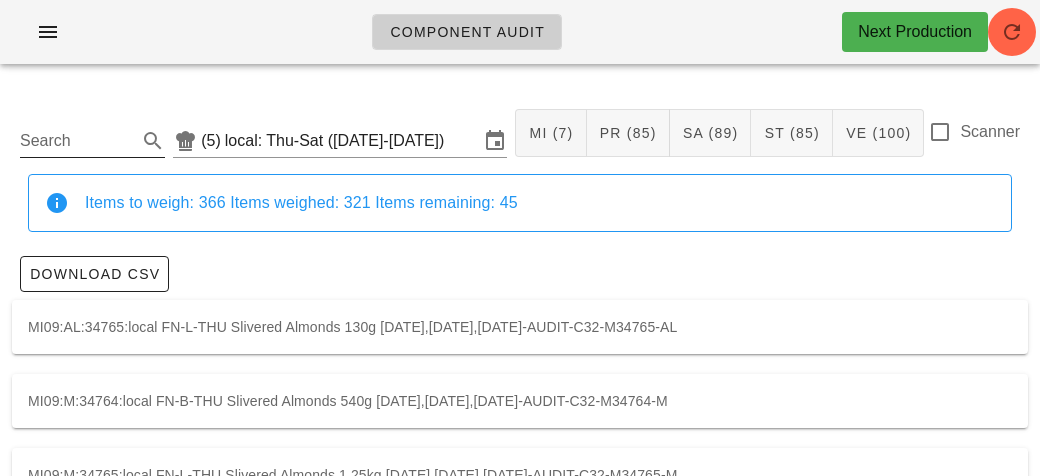 click on "Search" at bounding box center (76, 141) 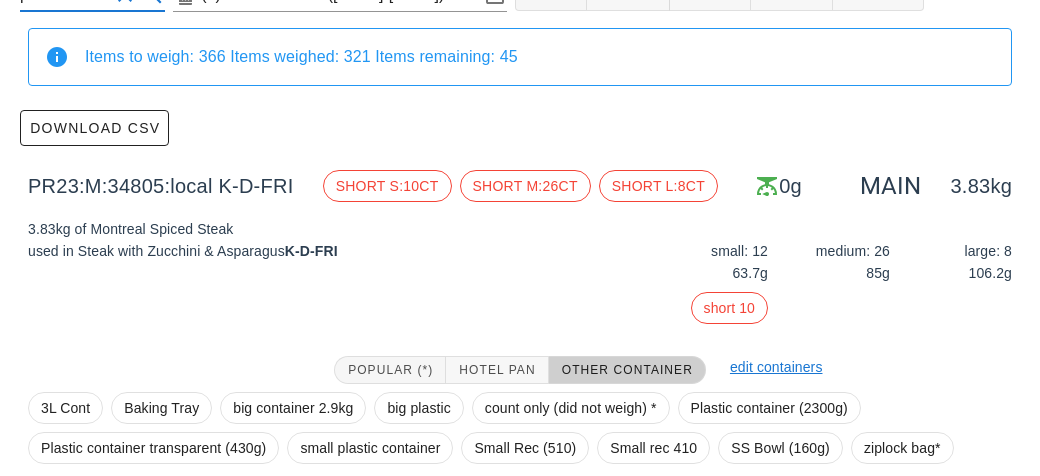 scroll, scrollTop: 316, scrollLeft: 0, axis: vertical 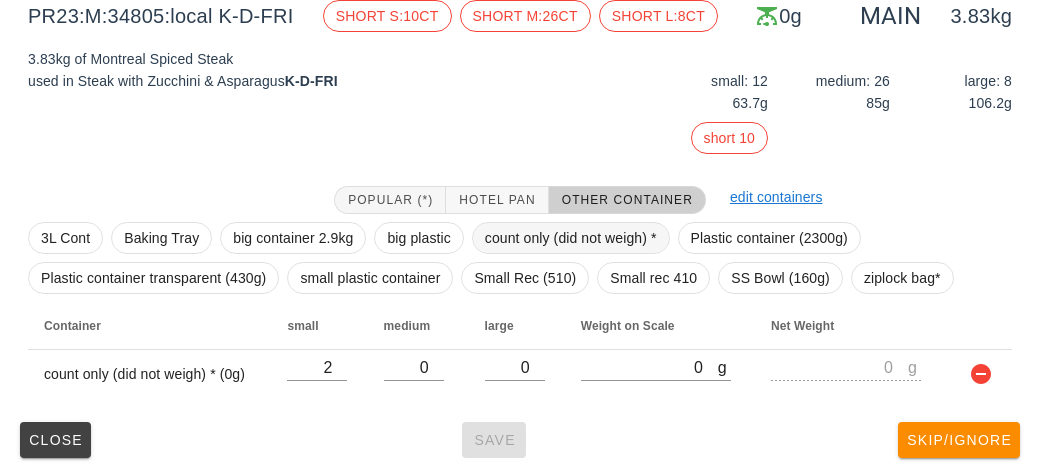 type on "pr23" 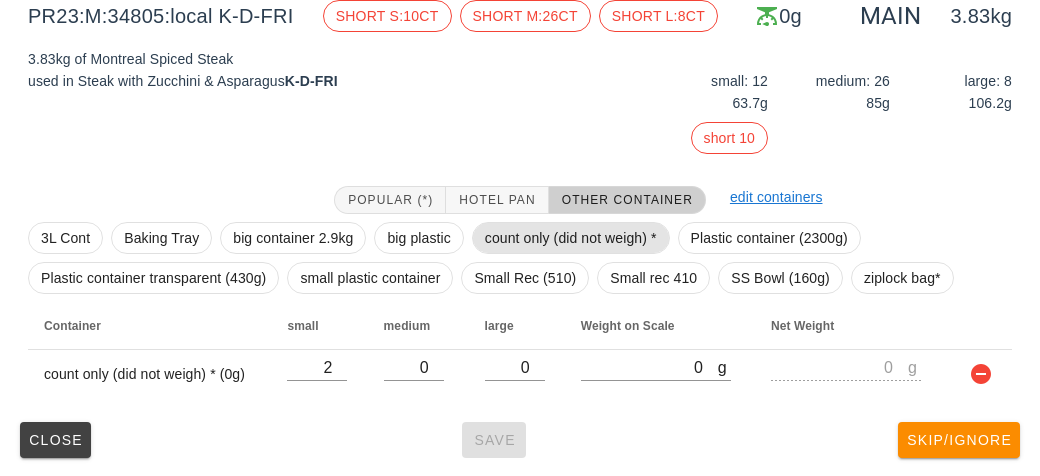 click on "count only (did not weigh) *" at bounding box center (571, 238) 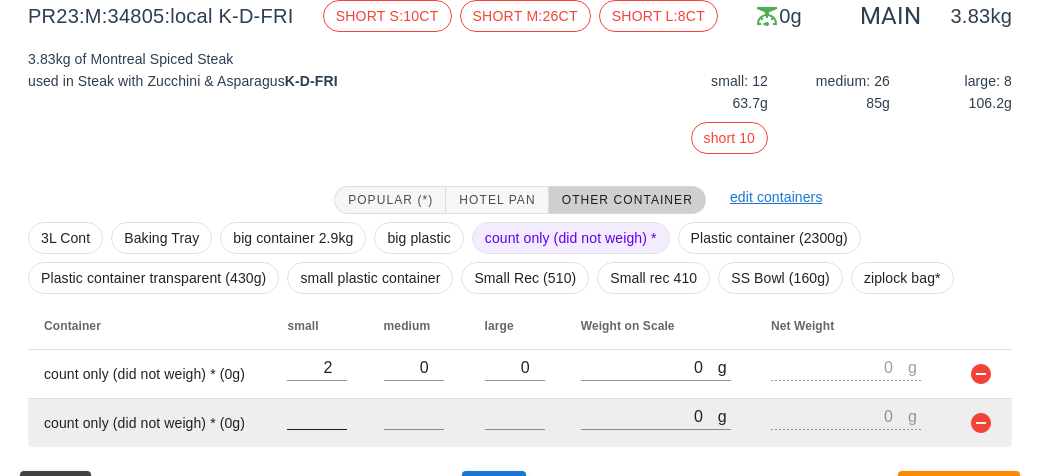 click at bounding box center [317, 416] 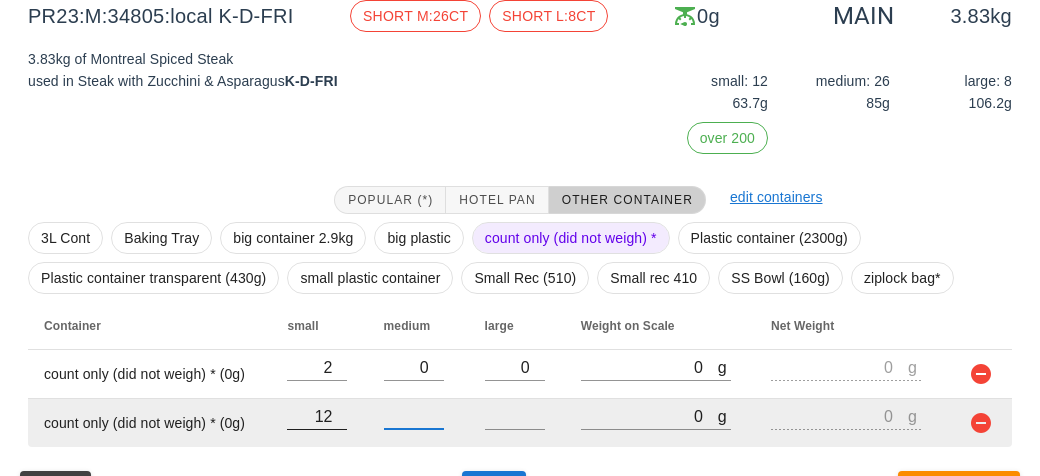 click on "12" at bounding box center (317, 416) 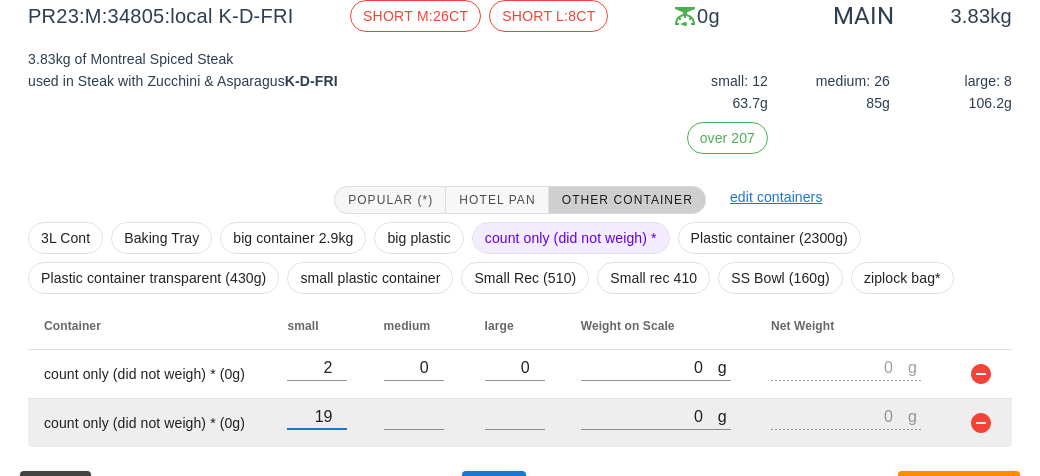 type on "19" 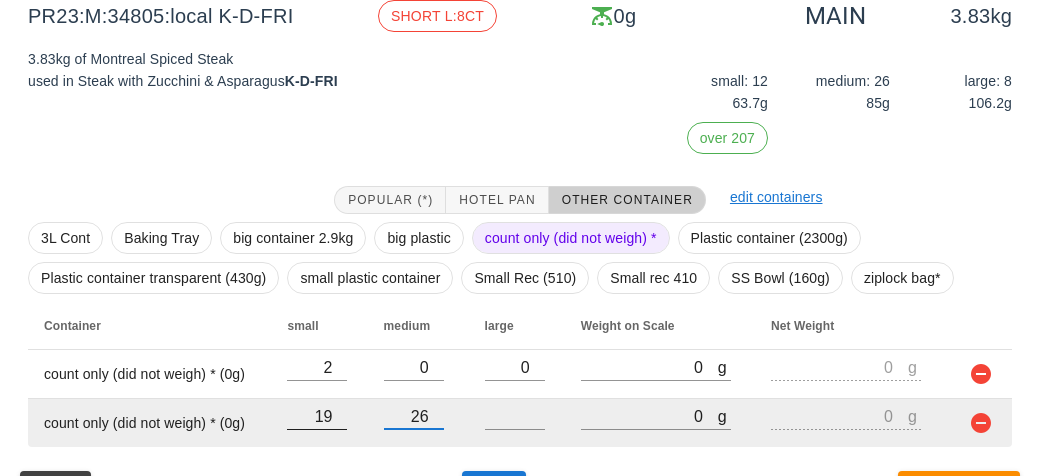 type on "26" 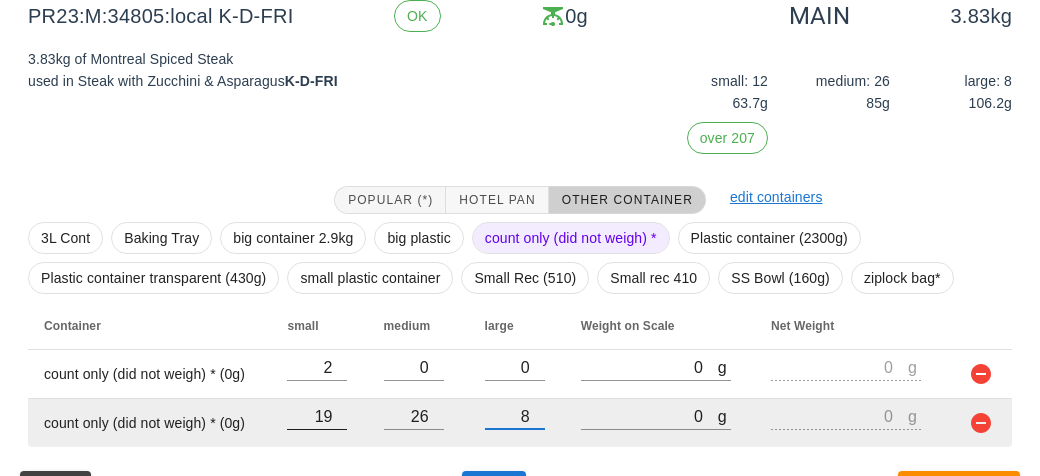 scroll, scrollTop: 365, scrollLeft: 0, axis: vertical 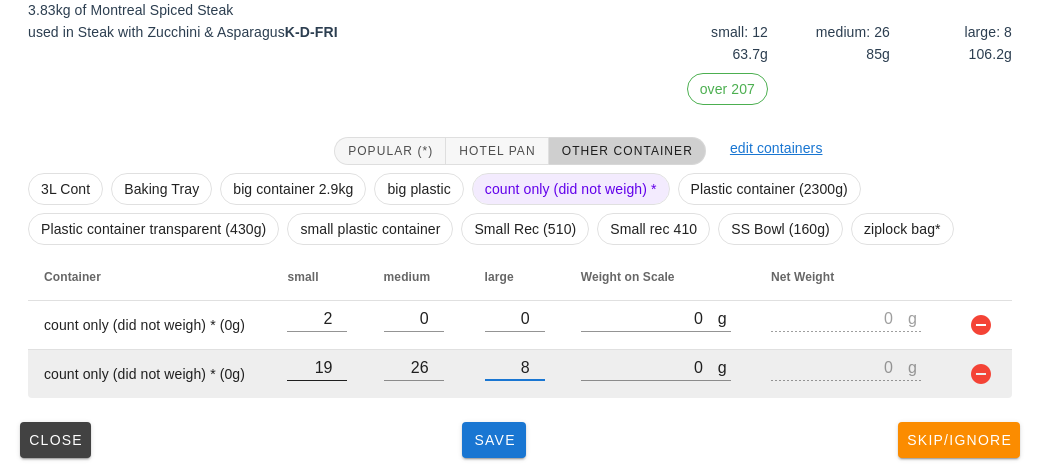 type on "8" 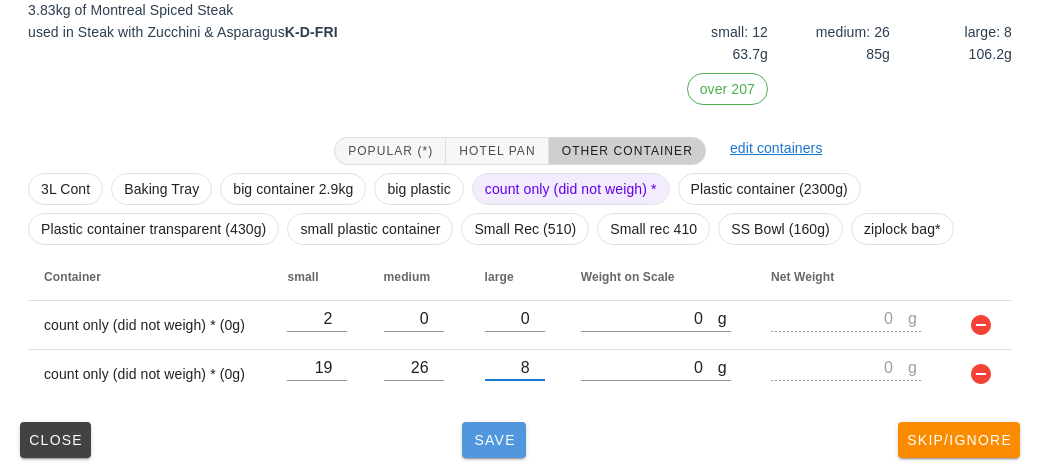 click on "Save" at bounding box center (494, 440) 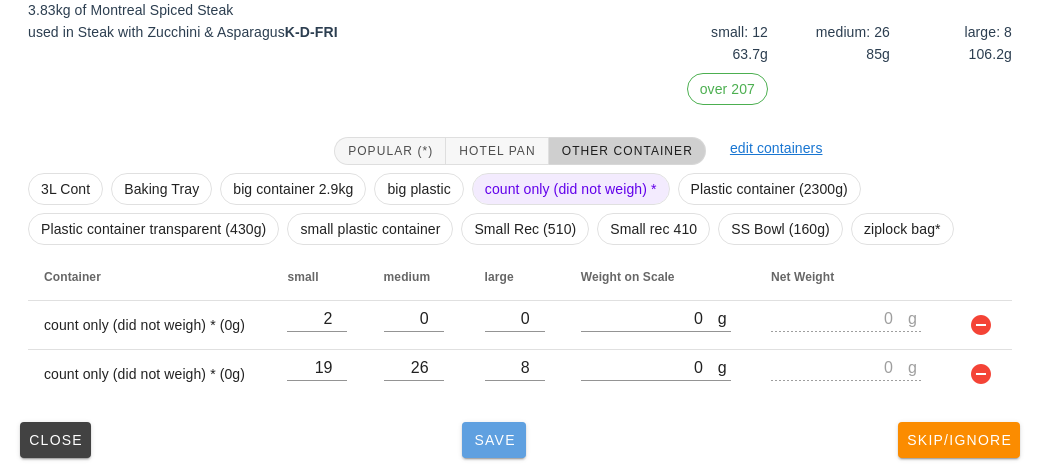 type 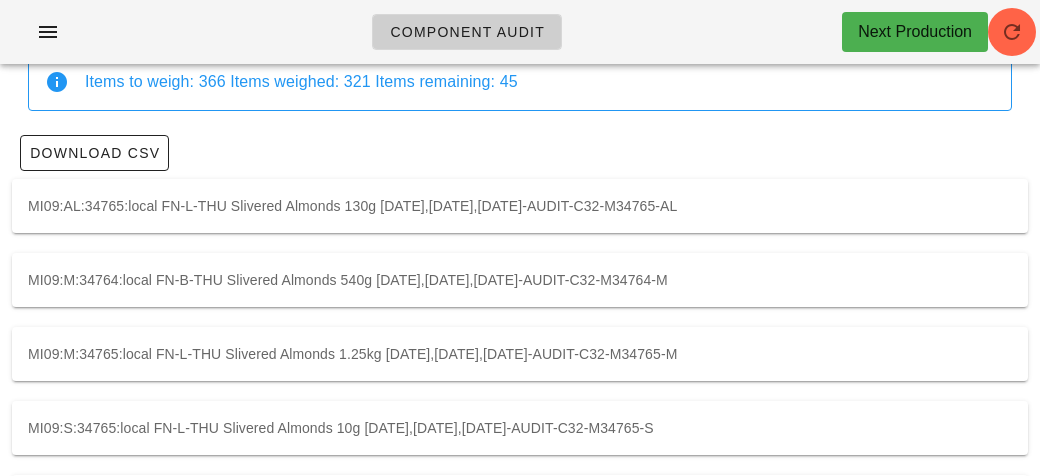 scroll, scrollTop: 0, scrollLeft: 0, axis: both 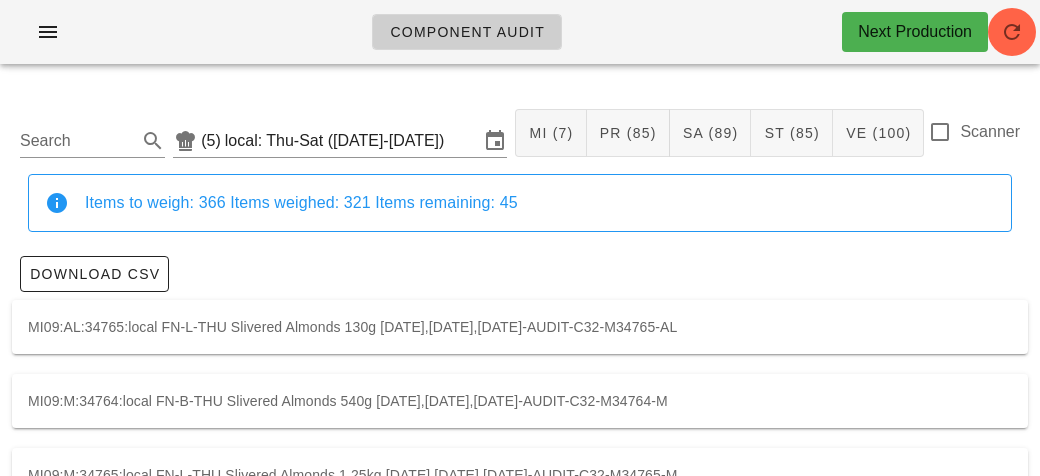 click on "Scanner" at bounding box center (974, 132) 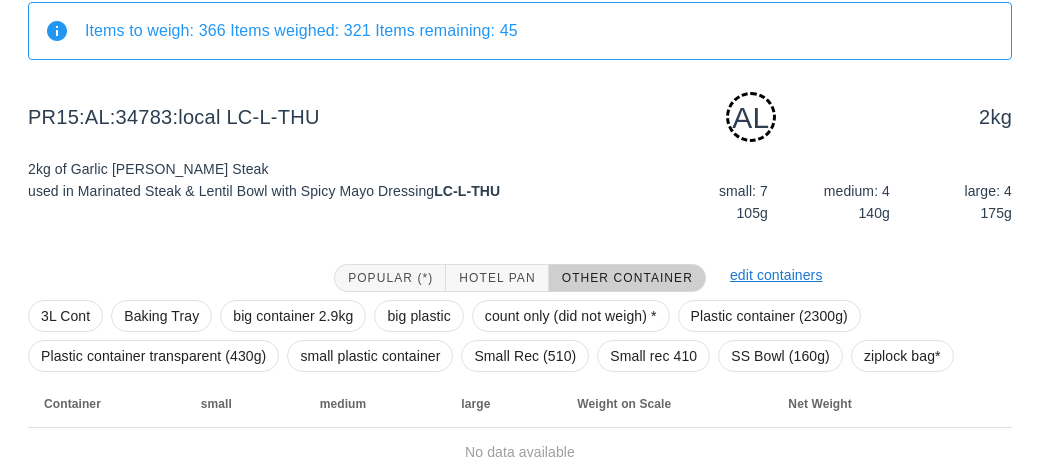 scroll, scrollTop: 250, scrollLeft: 0, axis: vertical 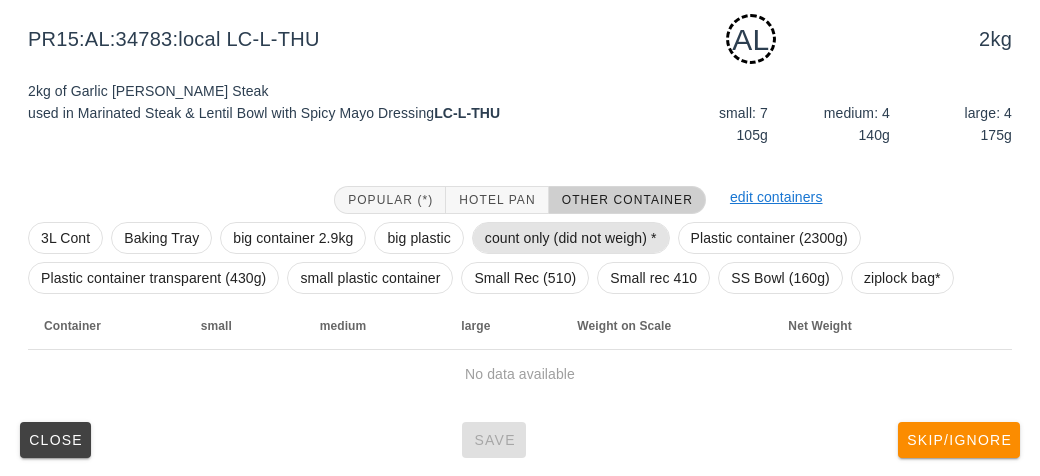 click on "count only (did not weigh) *" at bounding box center (571, 238) 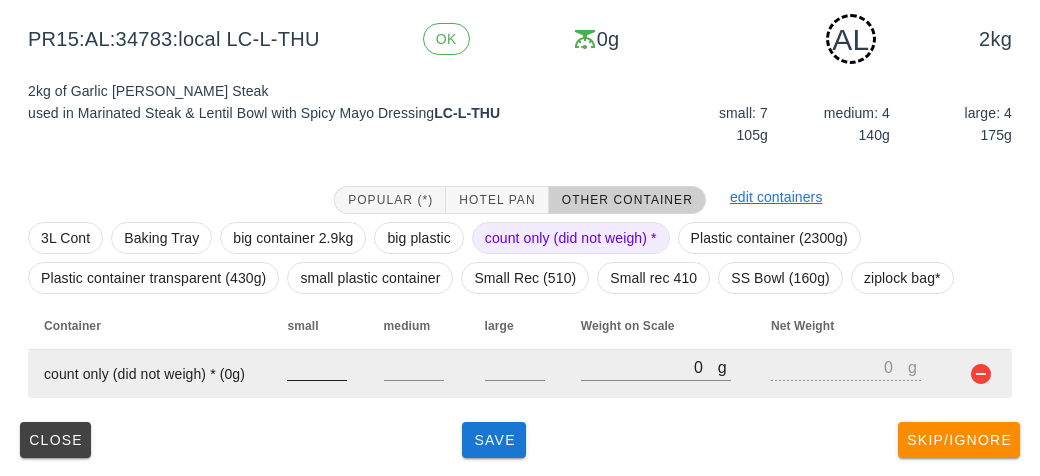 click at bounding box center [317, 367] 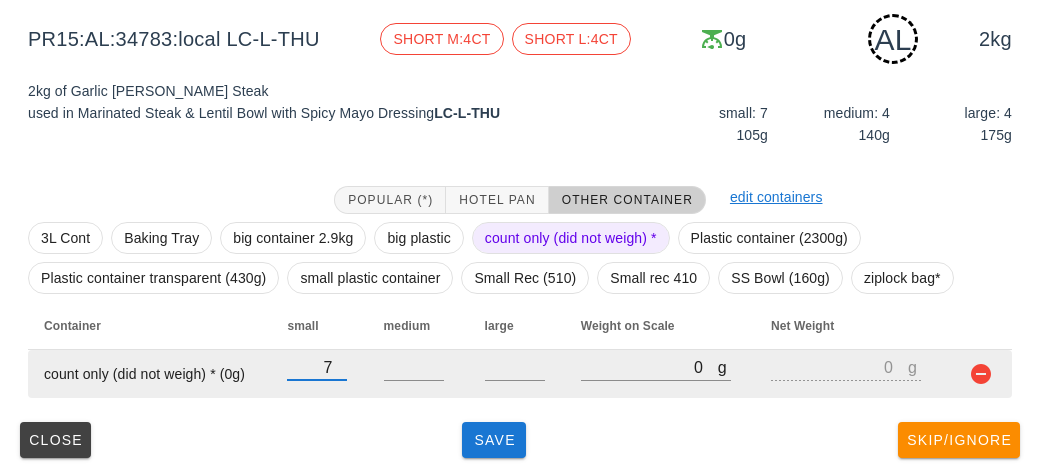 type on "7" 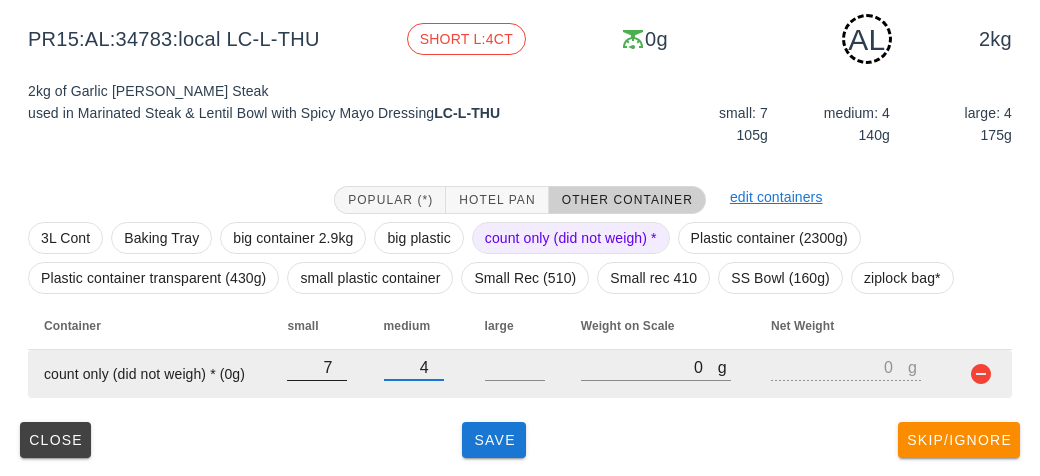 type on "4" 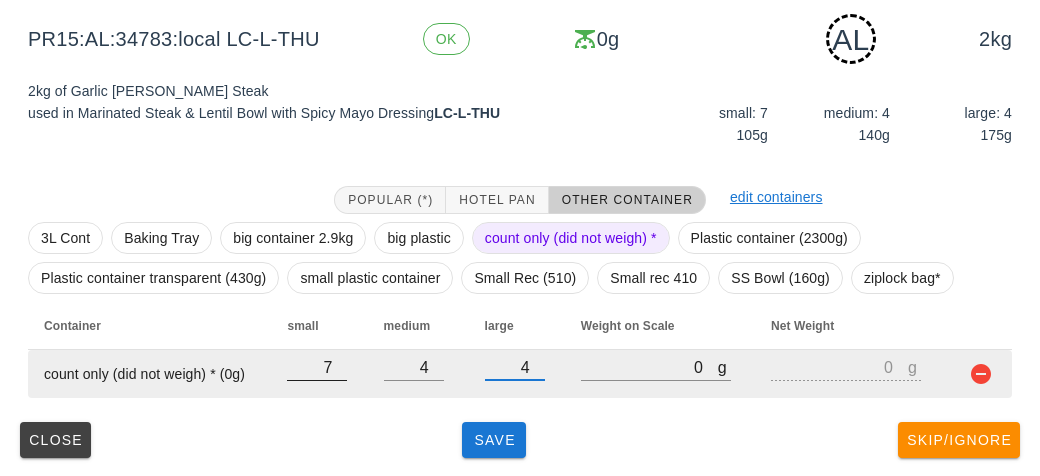 type on "4" 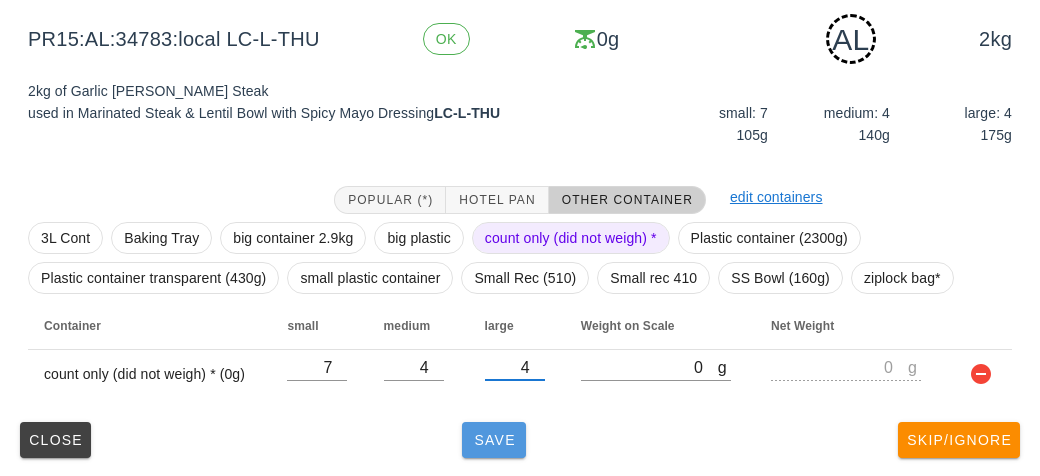 click on "Save" at bounding box center [494, 440] 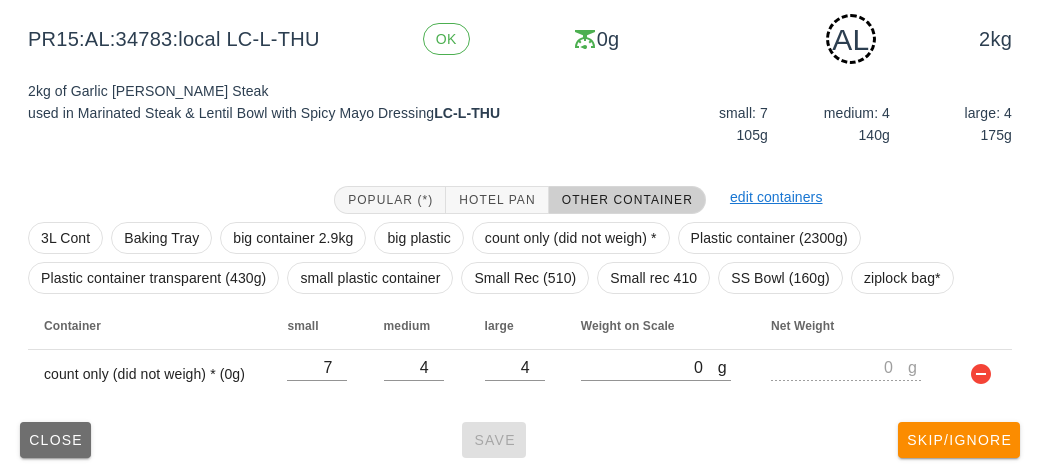 click on "Close" at bounding box center (55, 440) 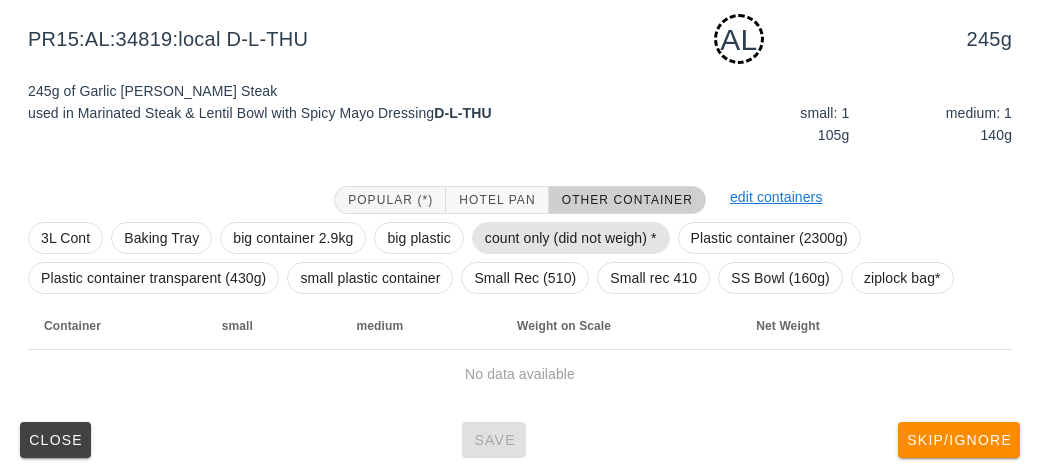 click on "count only (did not weigh) *" at bounding box center (571, 238) 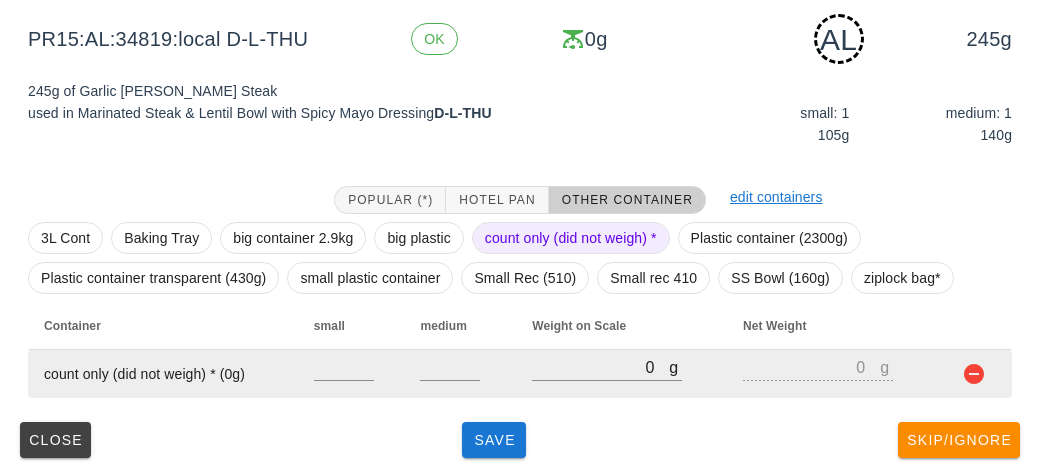 click on "count only (did not weigh) * (0g)" at bounding box center [163, 374] 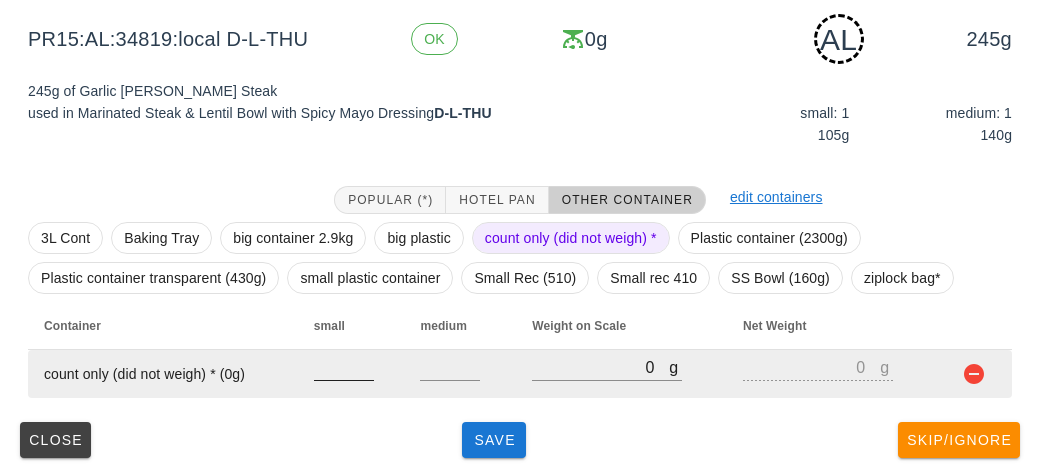 click at bounding box center (344, 367) 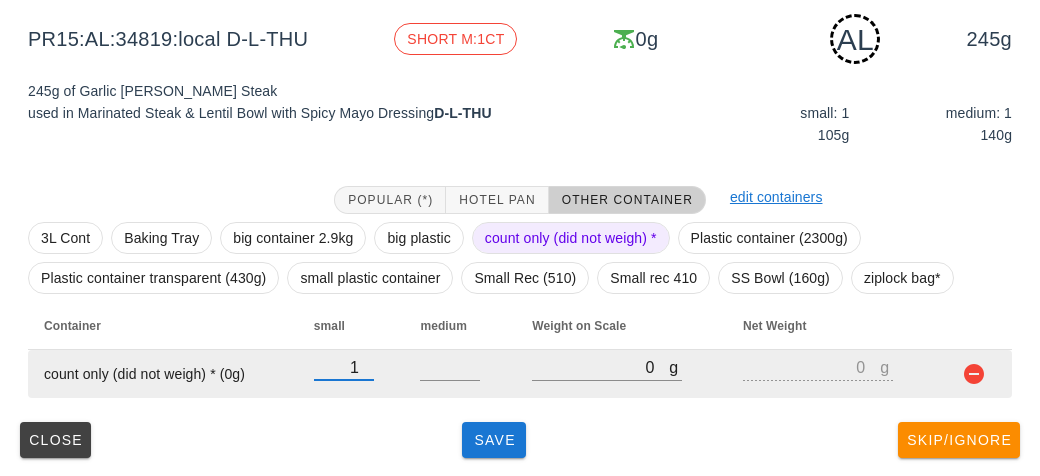type on "1" 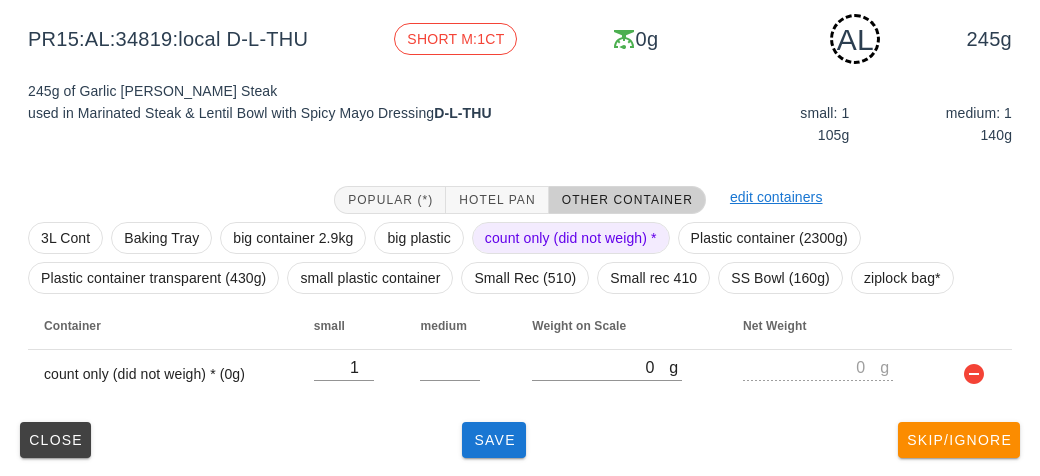 click at bounding box center (609, 154) 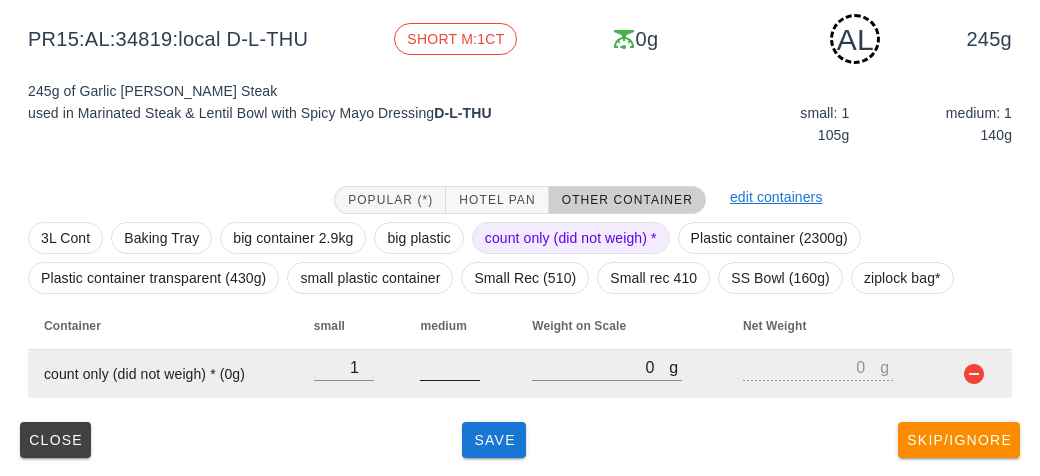 click at bounding box center (450, 367) 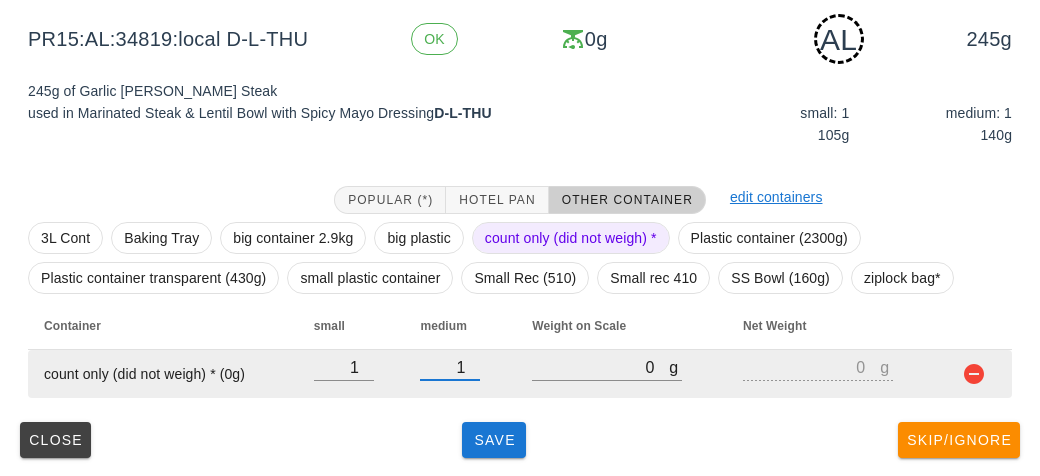type on "1" 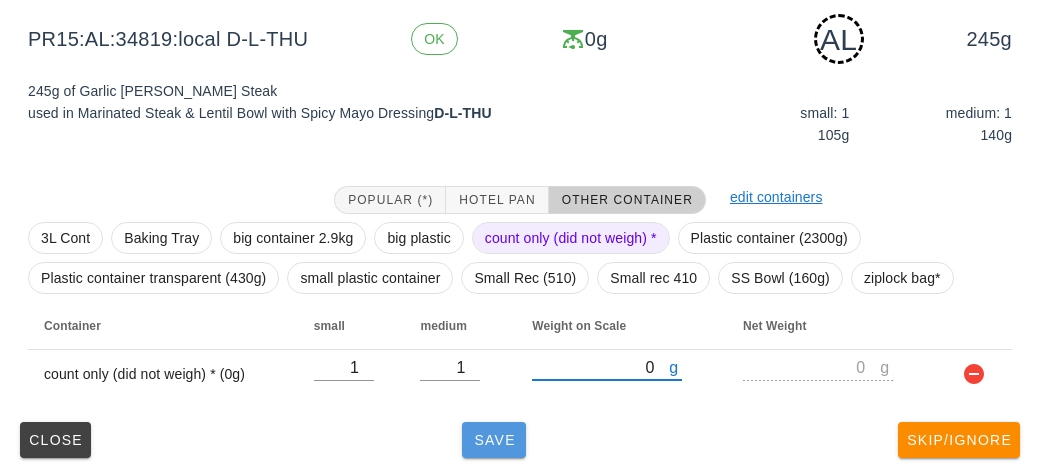 click on "Save" at bounding box center [494, 440] 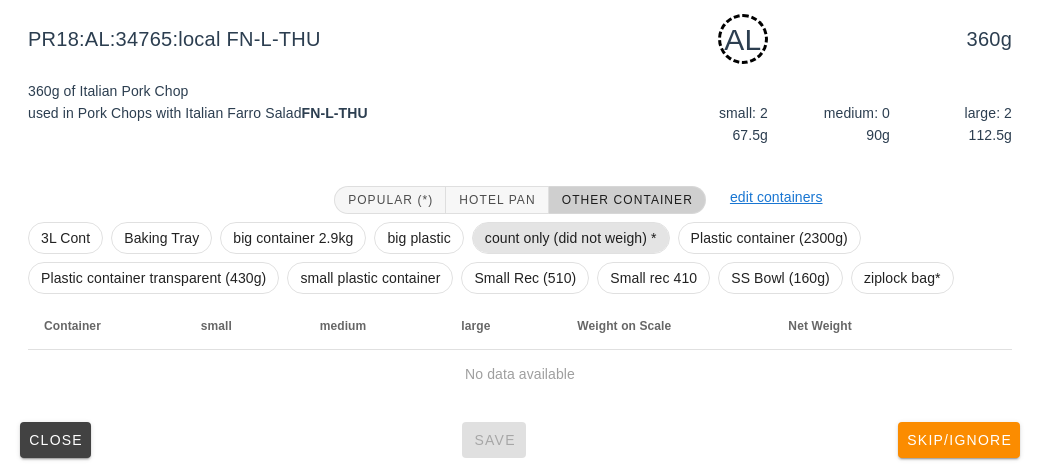 click on "count only (did not weigh) *" at bounding box center [571, 238] 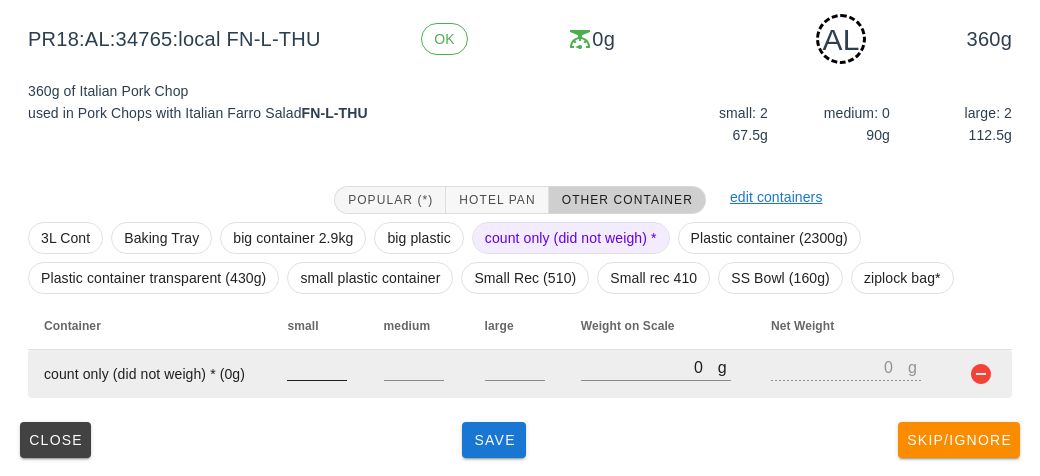 click at bounding box center (317, 367) 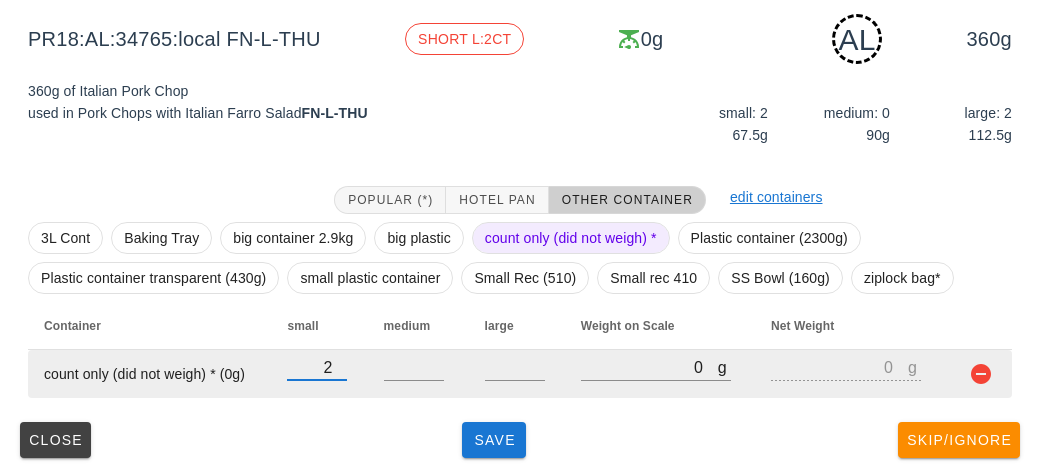 type on "2" 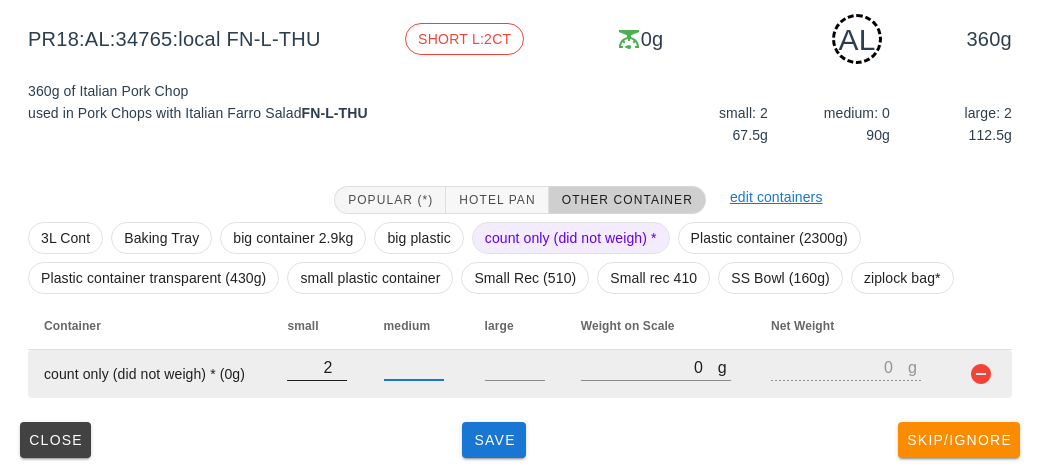 type on "2" 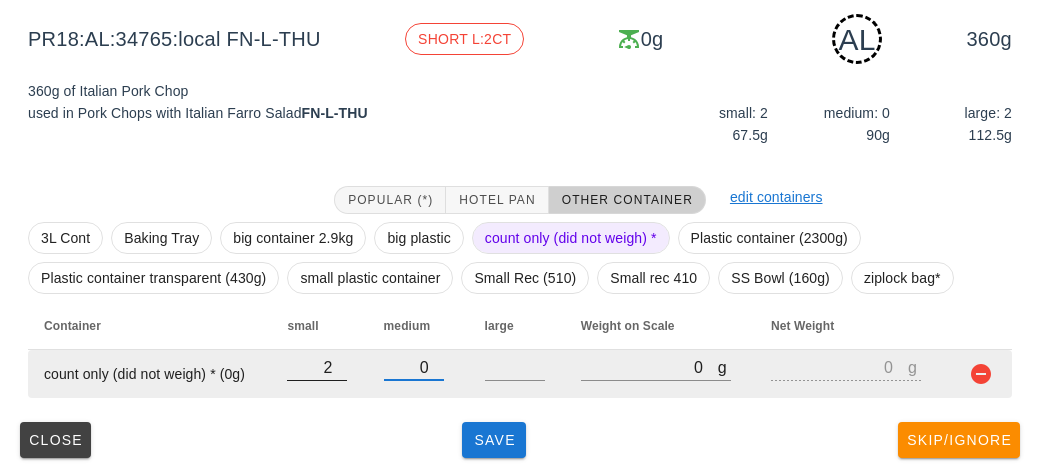 type on "0" 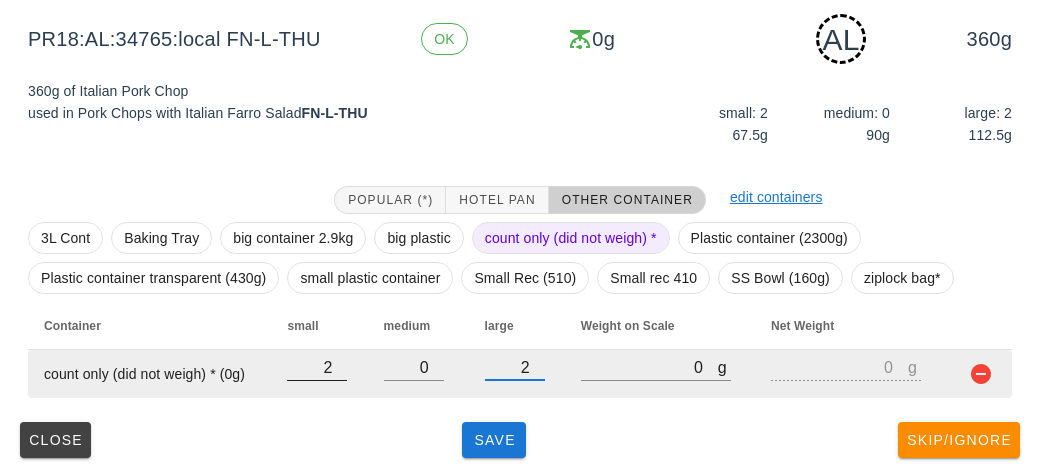 type on "2" 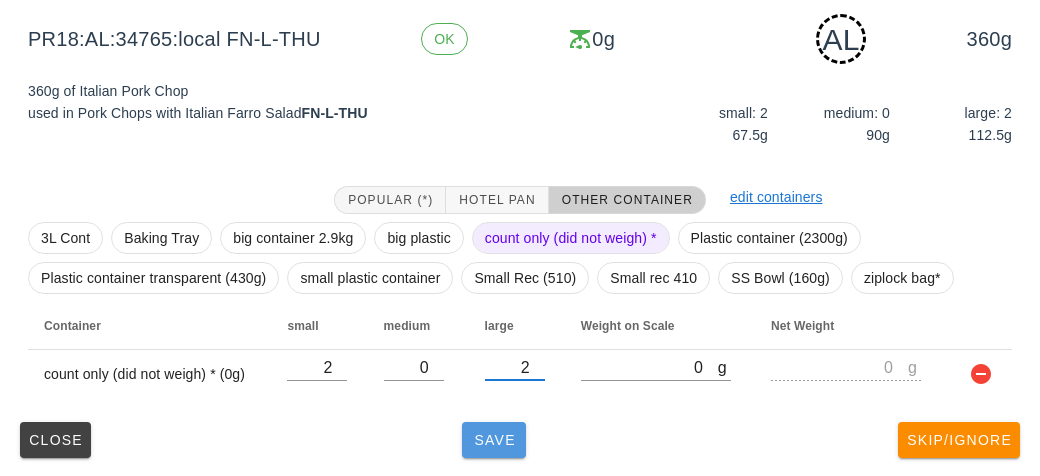 click on "Save" at bounding box center [494, 440] 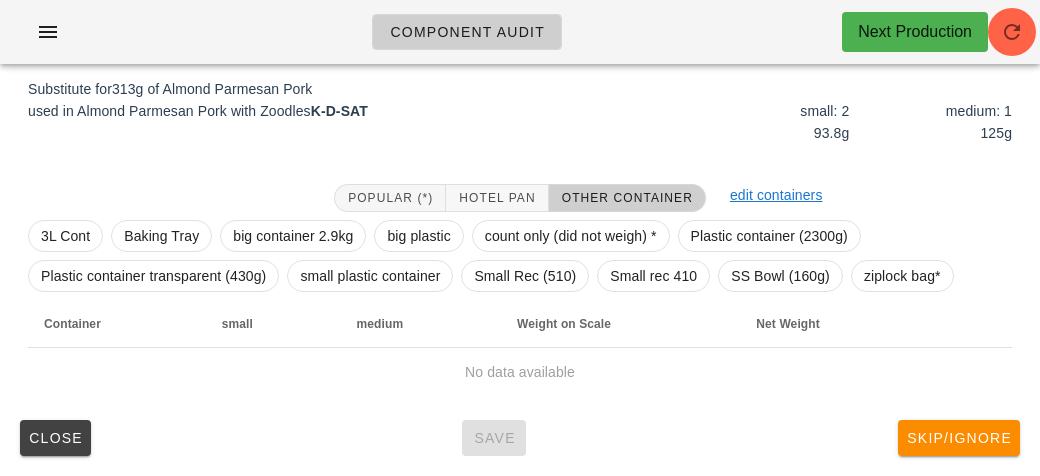 scroll, scrollTop: 240, scrollLeft: 0, axis: vertical 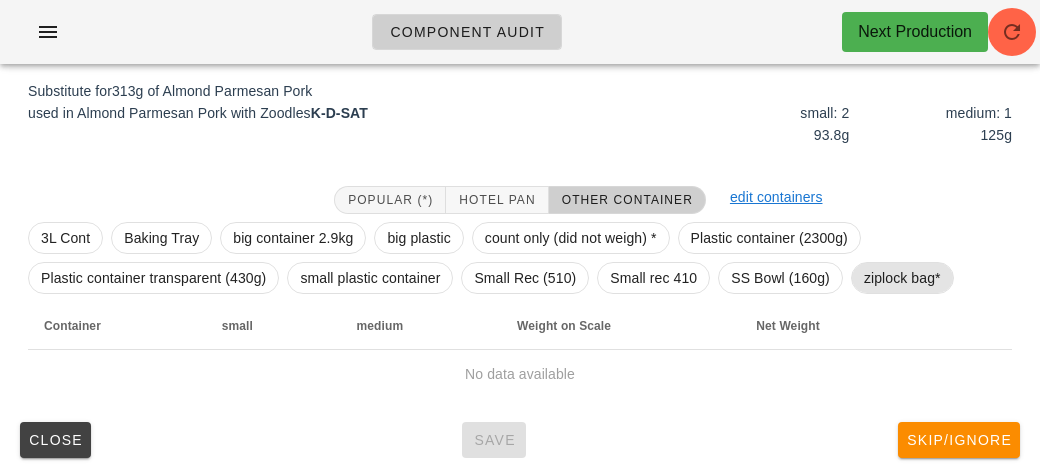 click on "ziplock bag*" at bounding box center [902, 278] 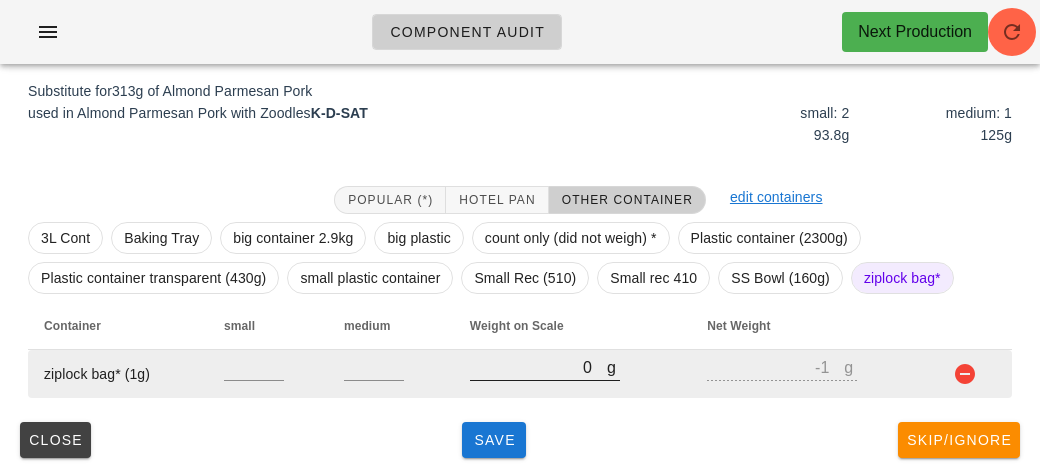 click on "0" at bounding box center [538, 367] 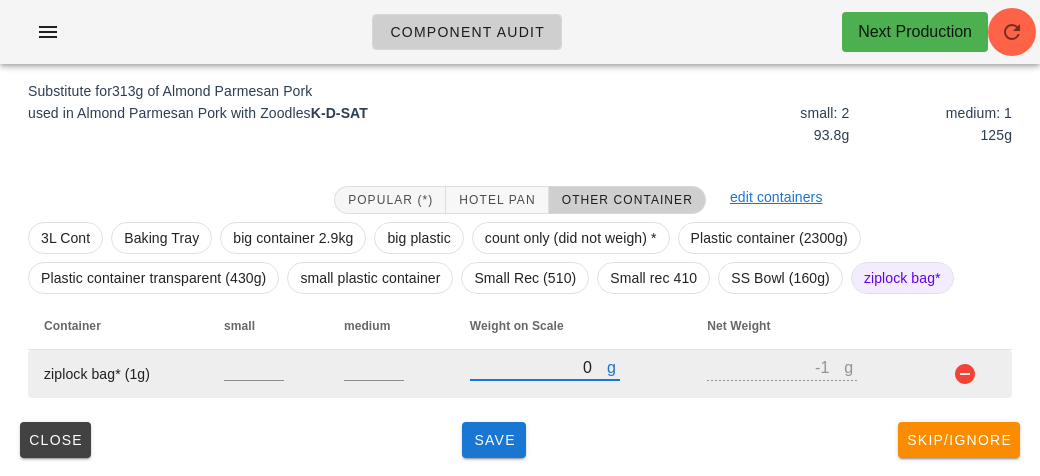 type on "60" 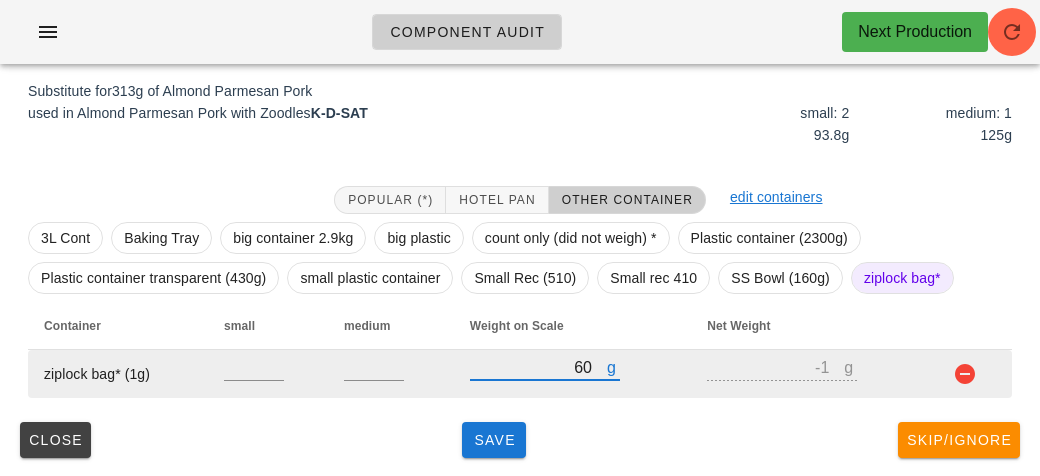 type on "59" 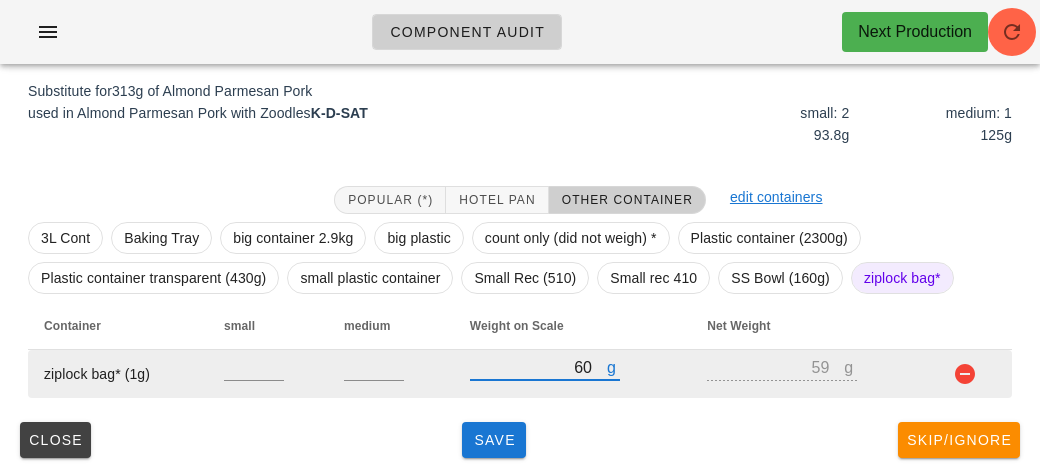 type on "620" 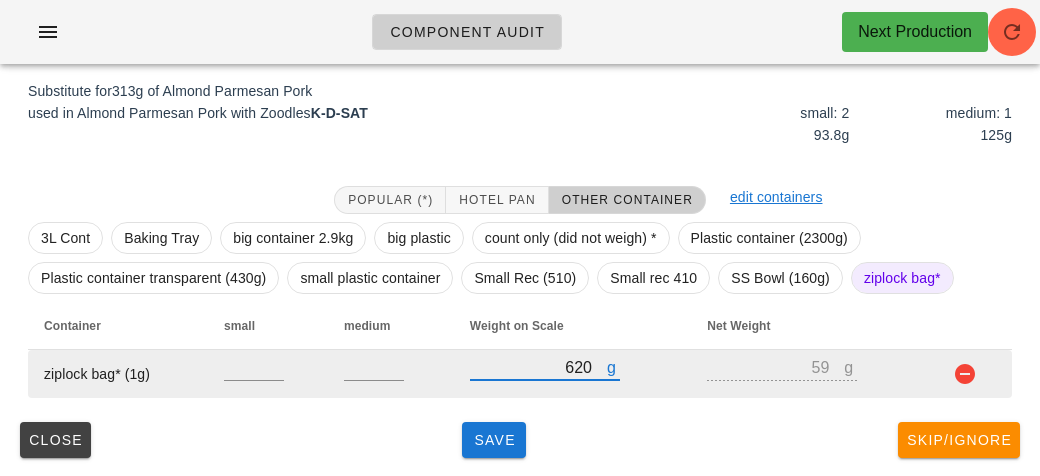 type on "619" 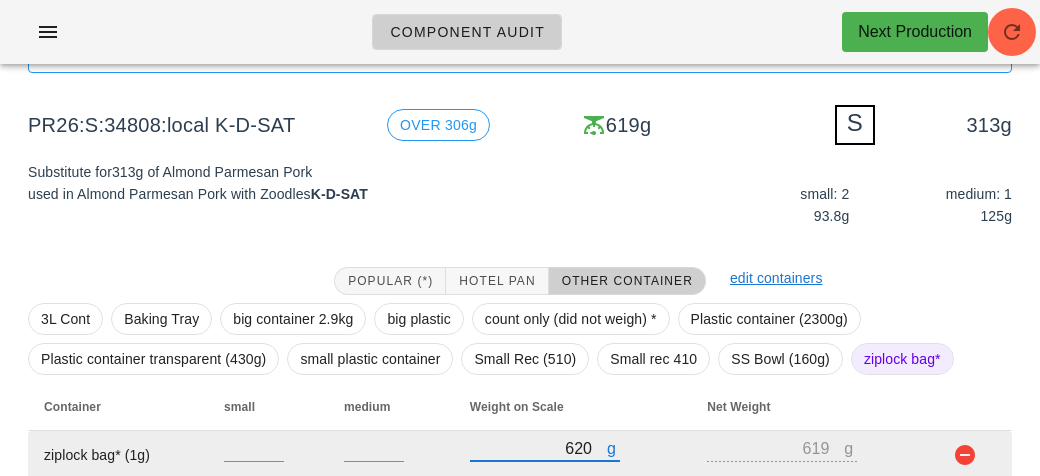 scroll, scrollTop: 240, scrollLeft: 0, axis: vertical 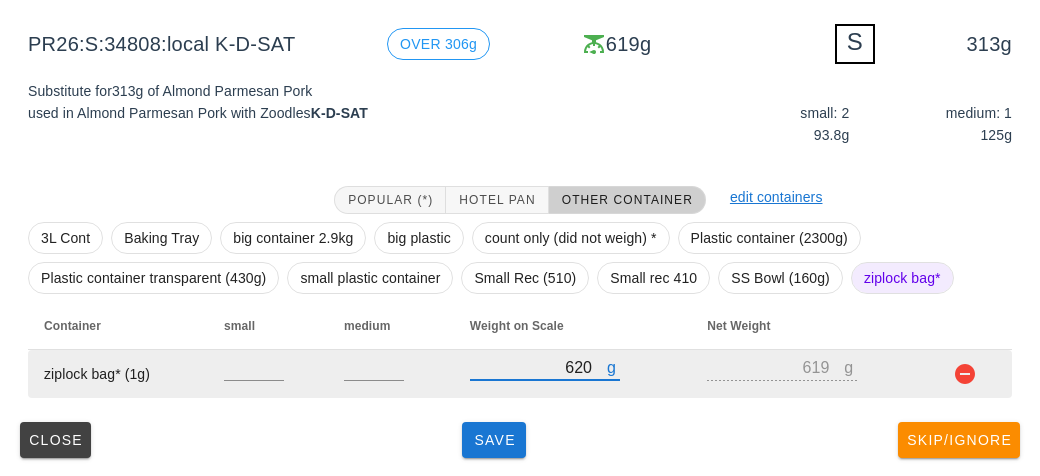 type on "620" 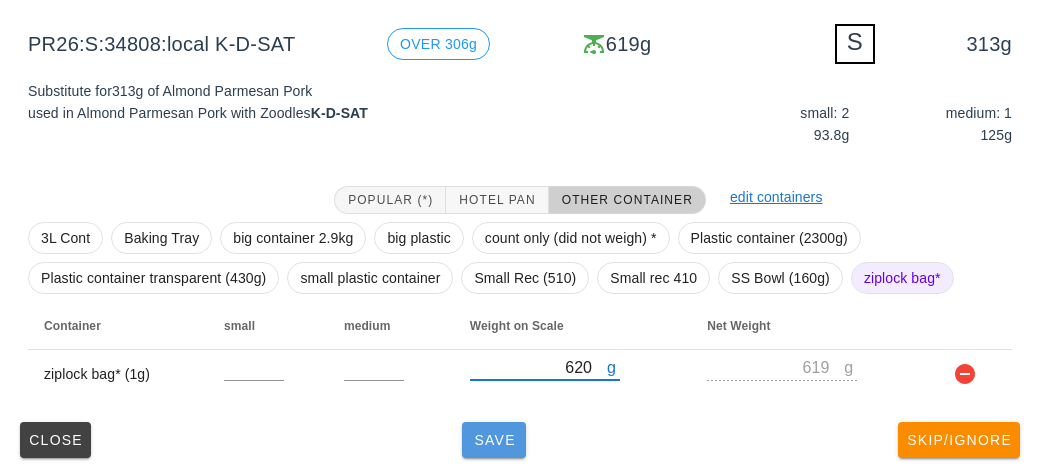 click on "Save" at bounding box center (494, 440) 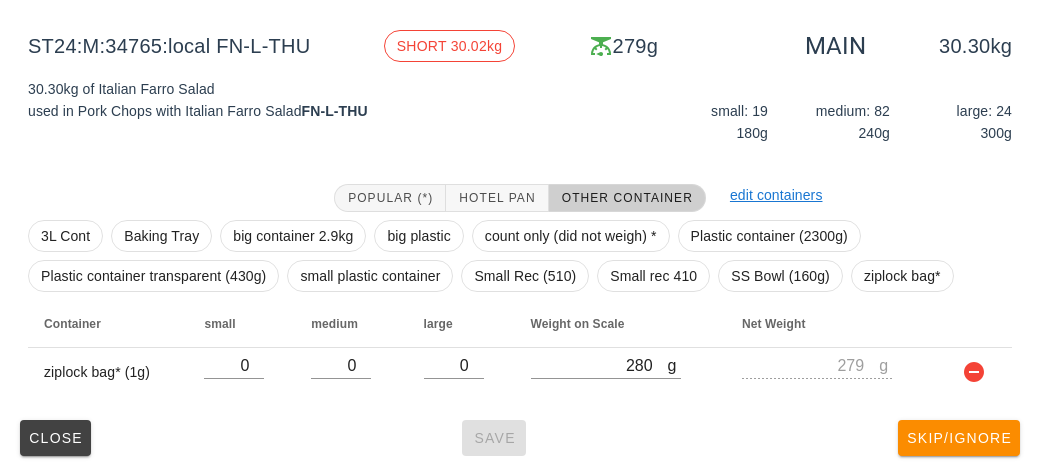 scroll, scrollTop: 232, scrollLeft: 0, axis: vertical 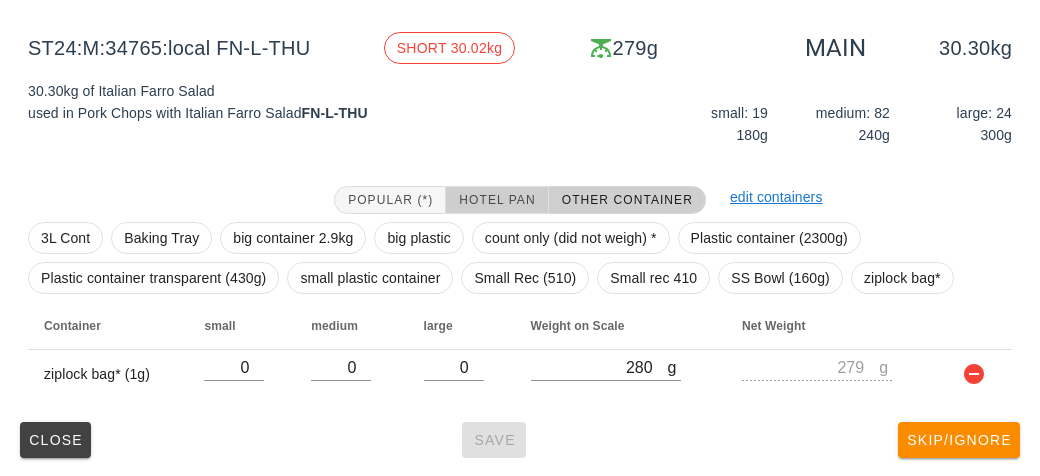 click on "Hotel Pan" at bounding box center (497, 200) 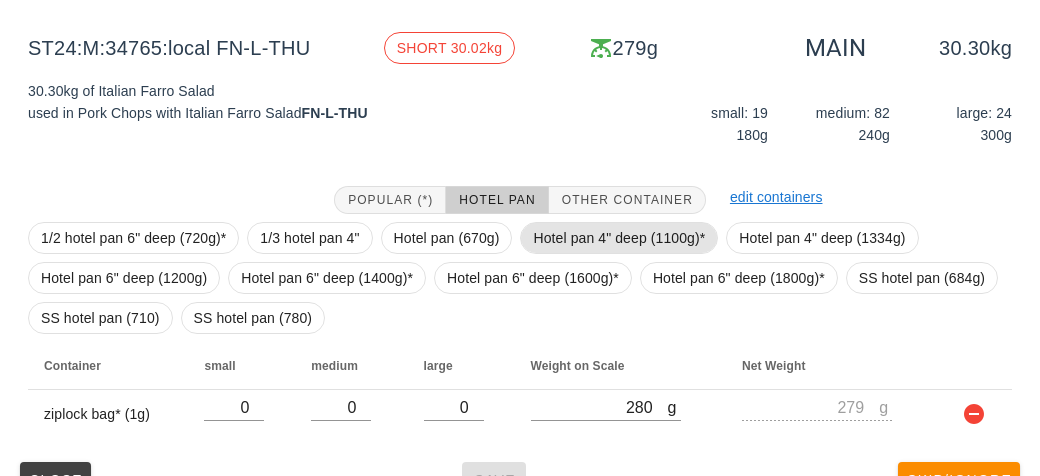 click on "Hotel pan 4" deep (1100g)*" at bounding box center (619, 238) 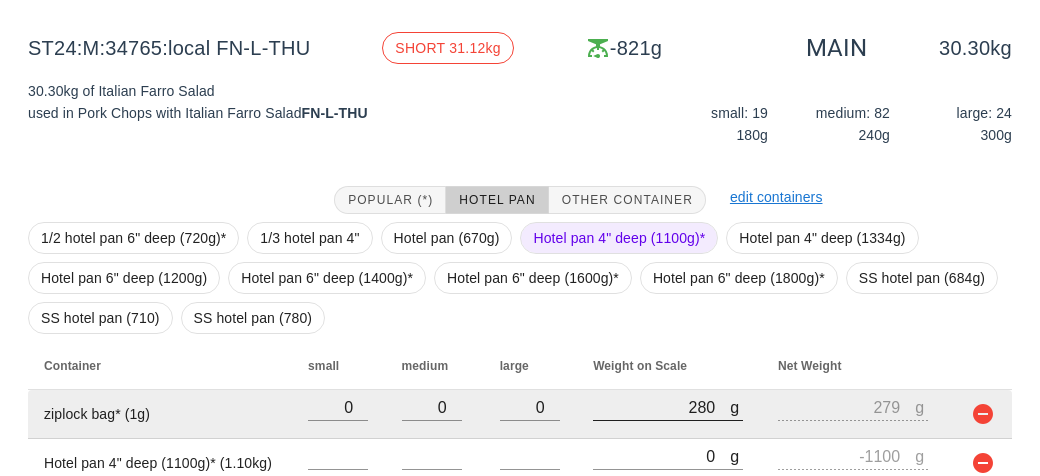 click at bounding box center (668, 431) 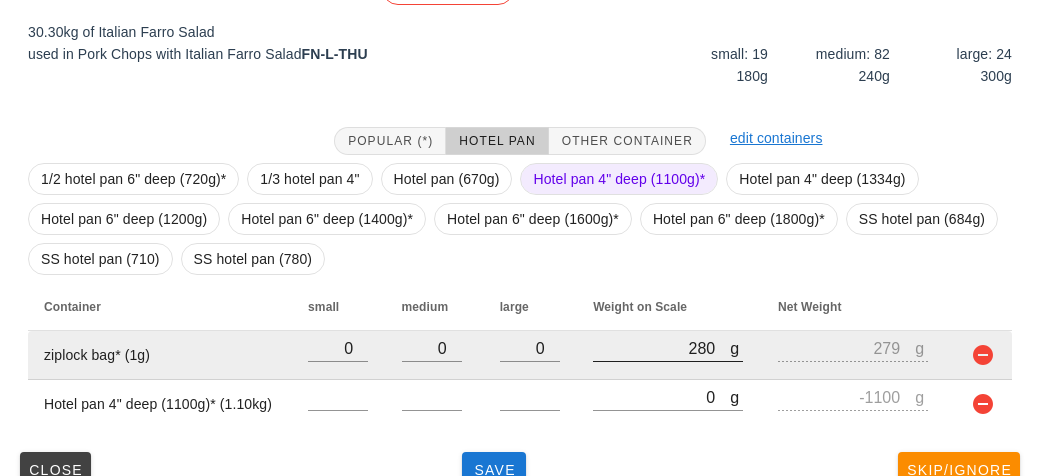 scroll, scrollTop: 321, scrollLeft: 0, axis: vertical 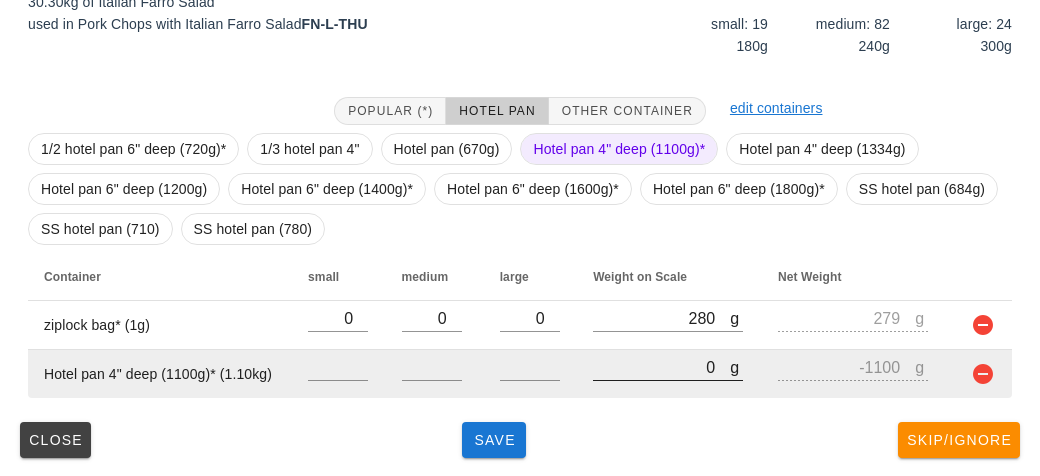 click on "0" at bounding box center (661, 367) 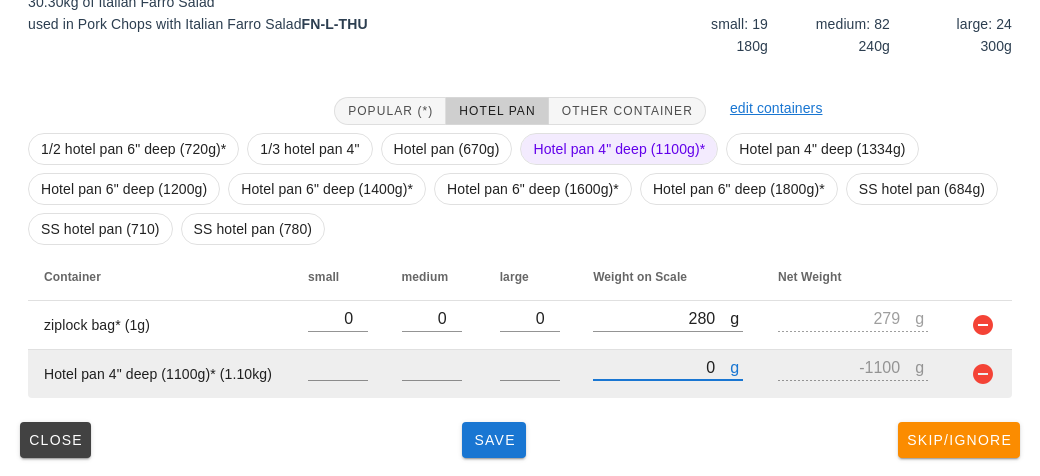 type on "10" 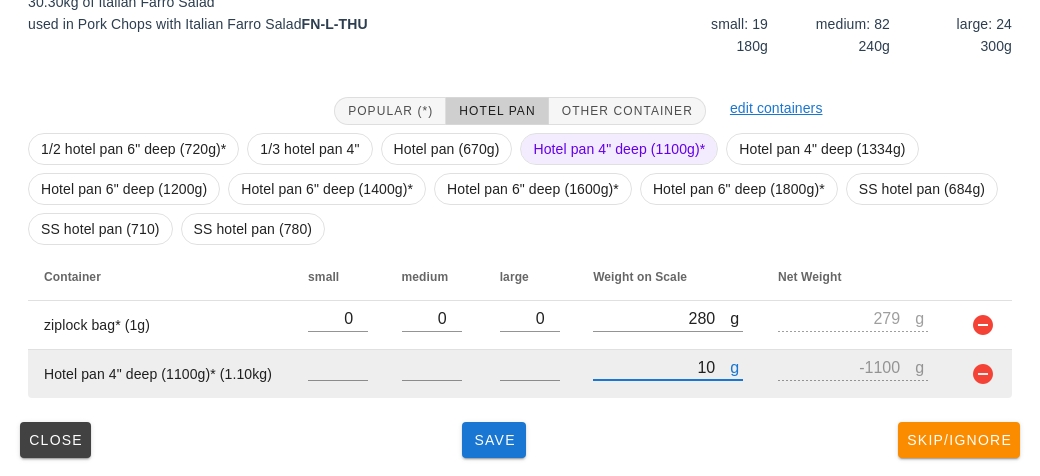 type on "-1090" 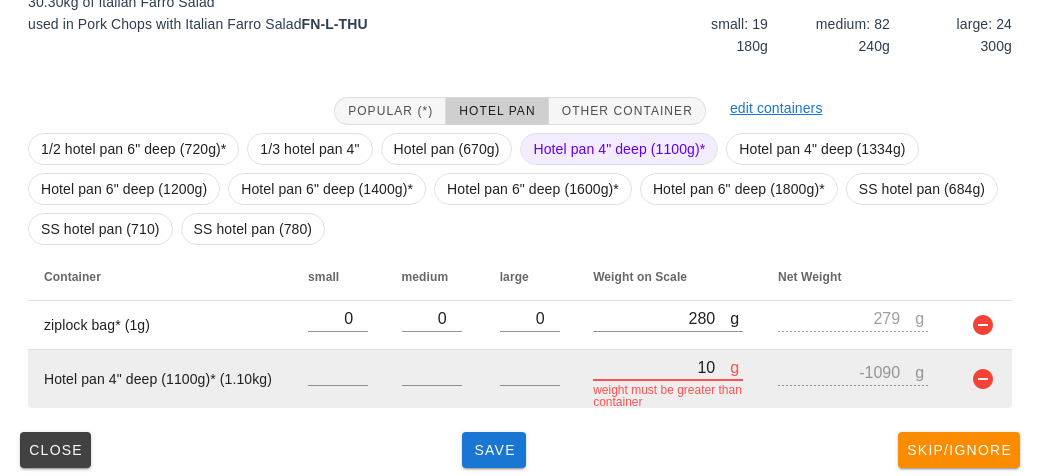 type on "100" 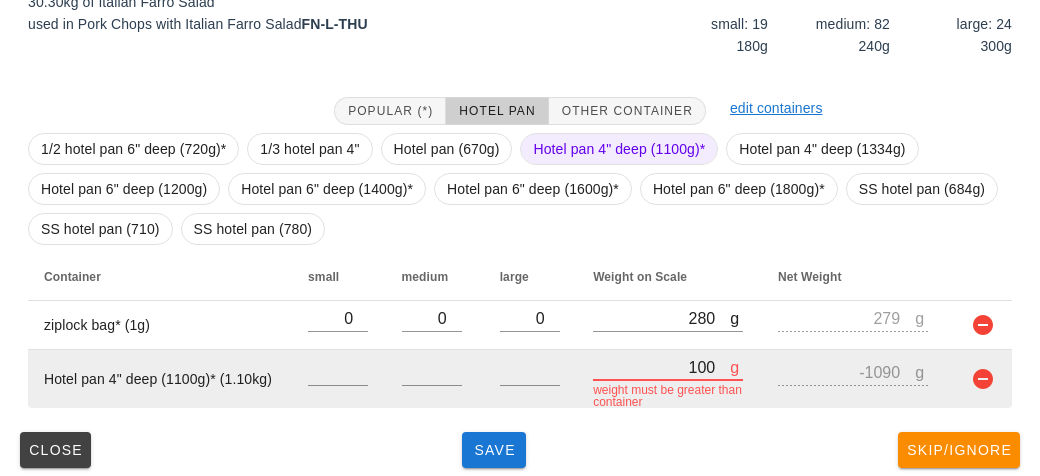 type on "-1000" 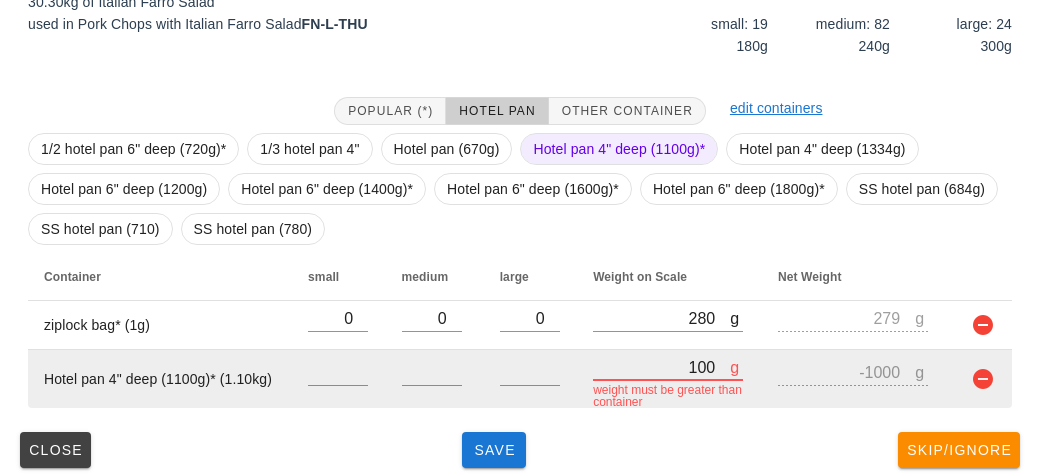 type on "1080" 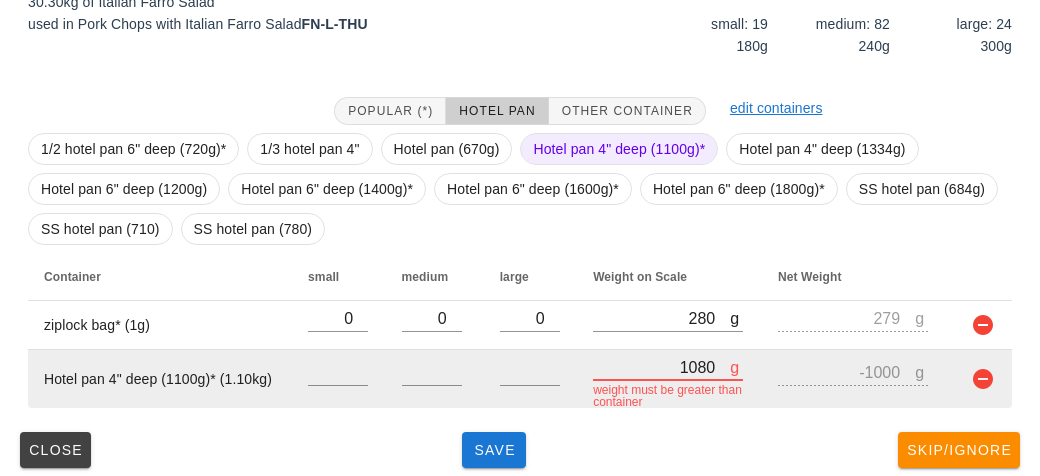 type on "-20" 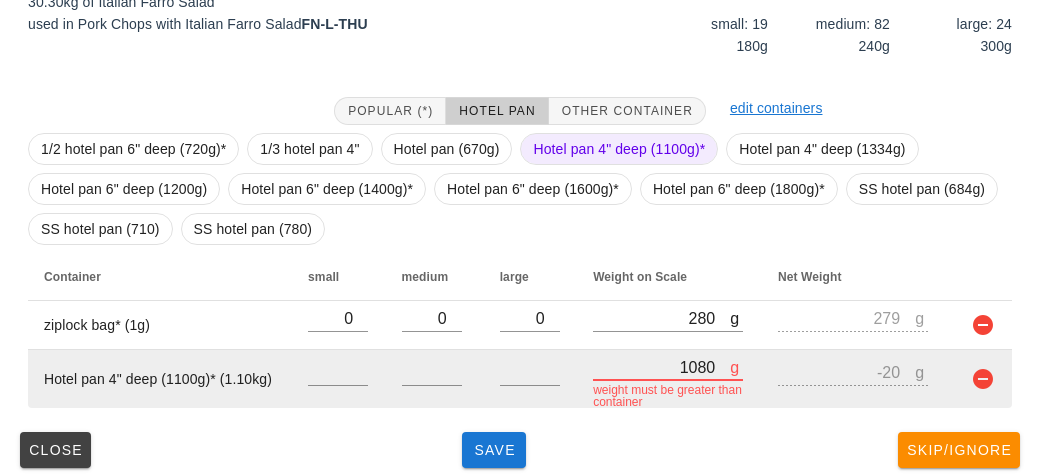 type on "10870" 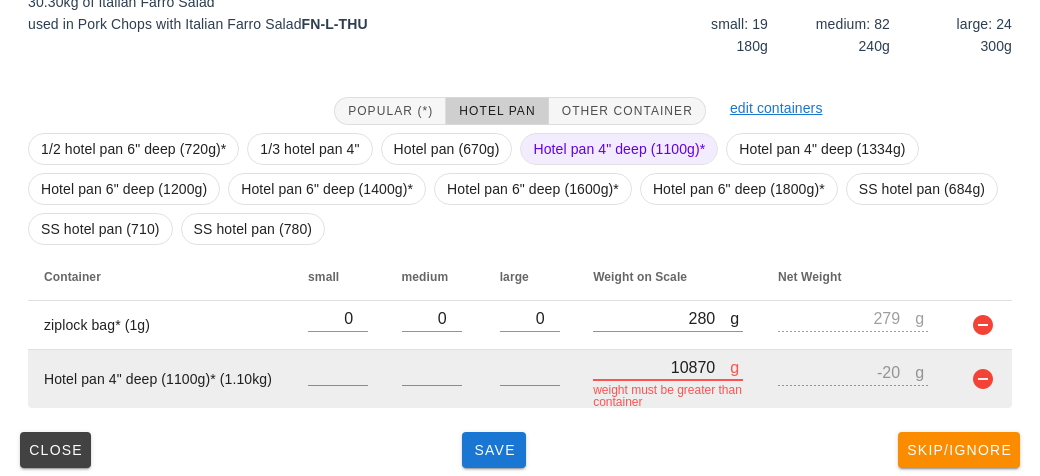 type on "9770" 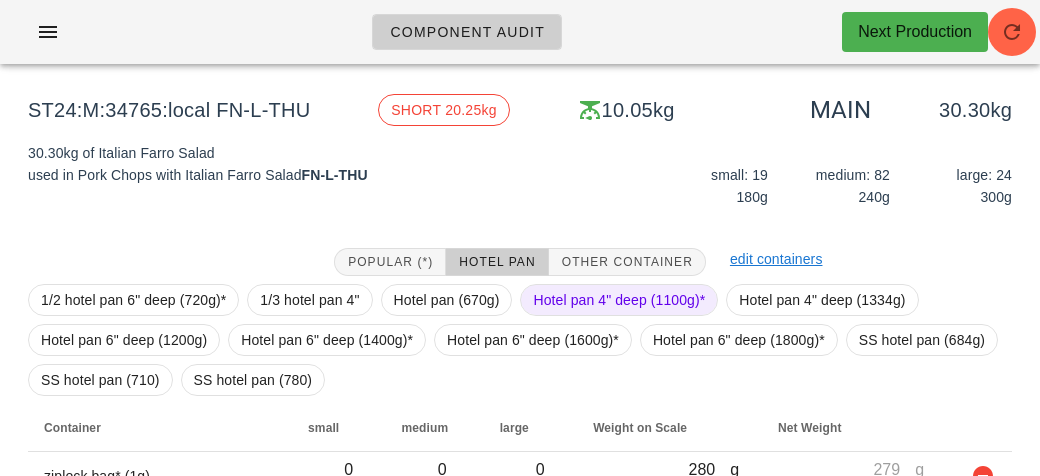 scroll, scrollTop: 321, scrollLeft: 0, axis: vertical 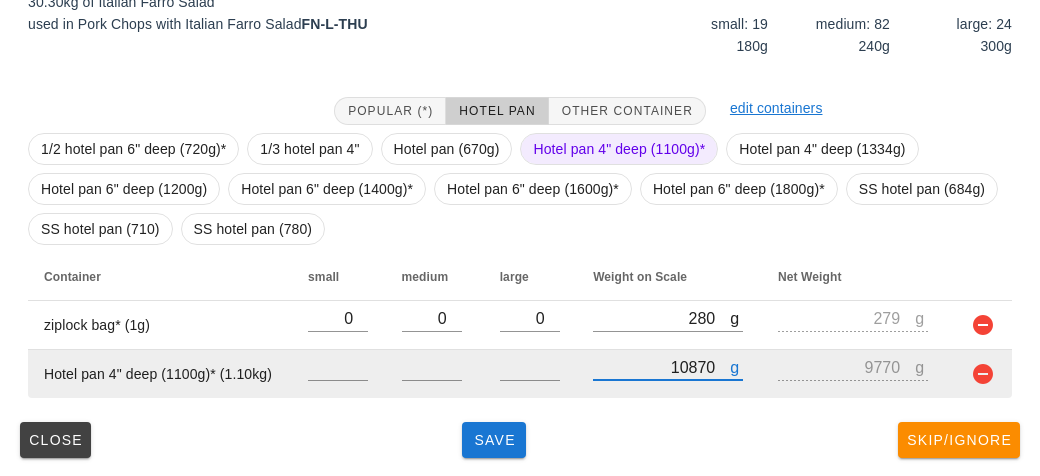 type on "10870" 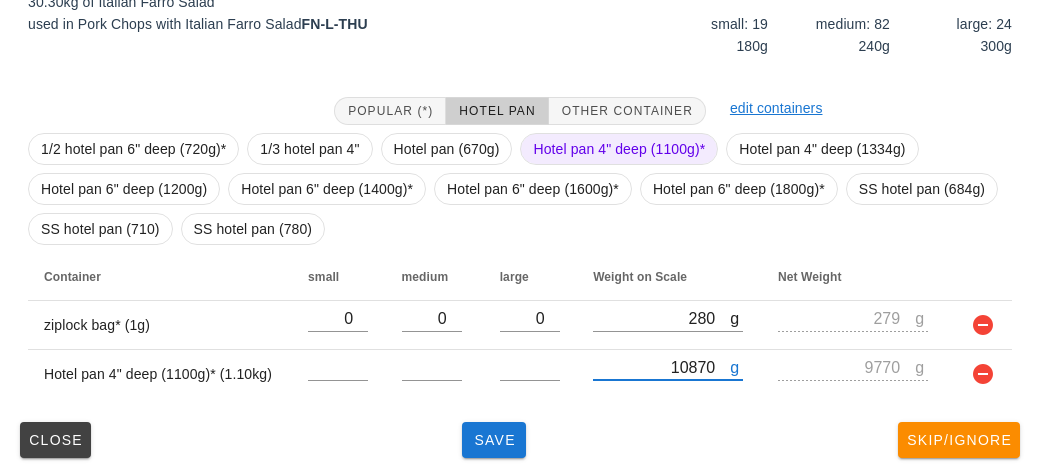 click on "Hotel pan 4" deep (1100g)*" at bounding box center [619, 149] 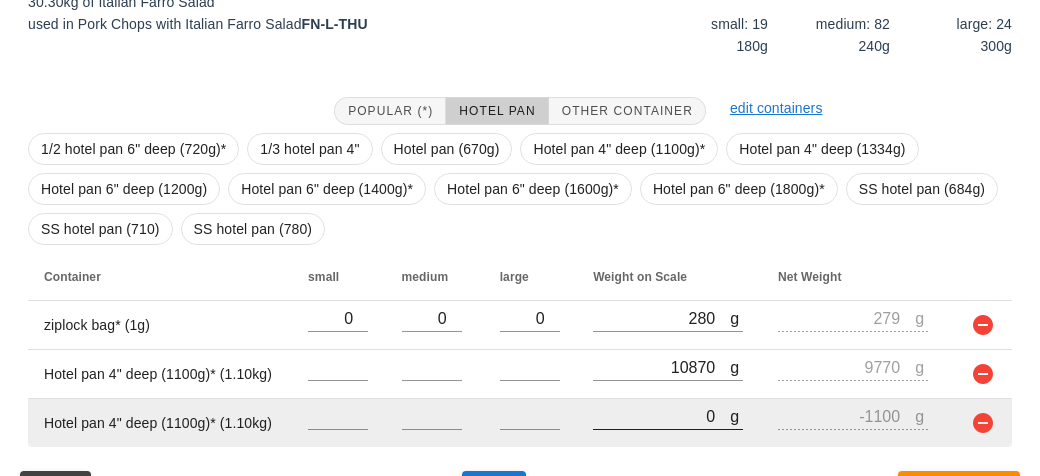 click on "g 0" at bounding box center (668, 416) 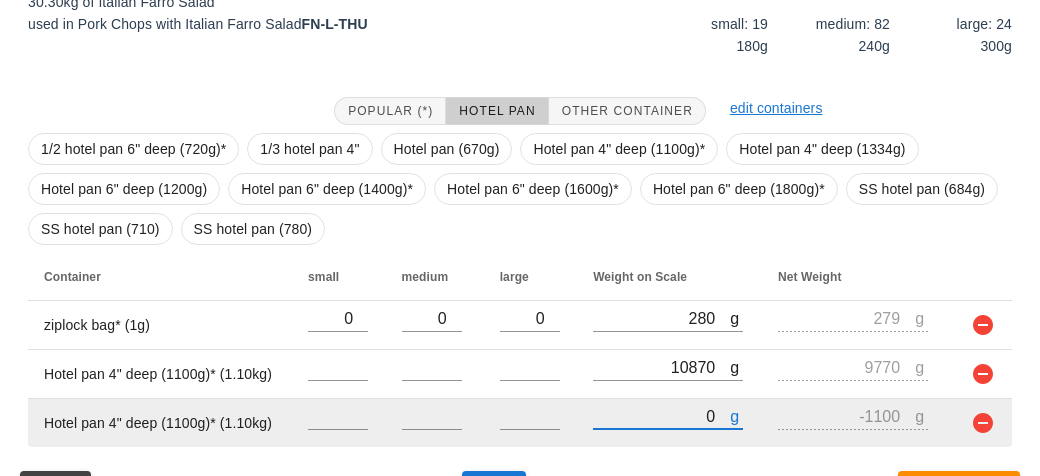 click on "0" at bounding box center [661, 416] 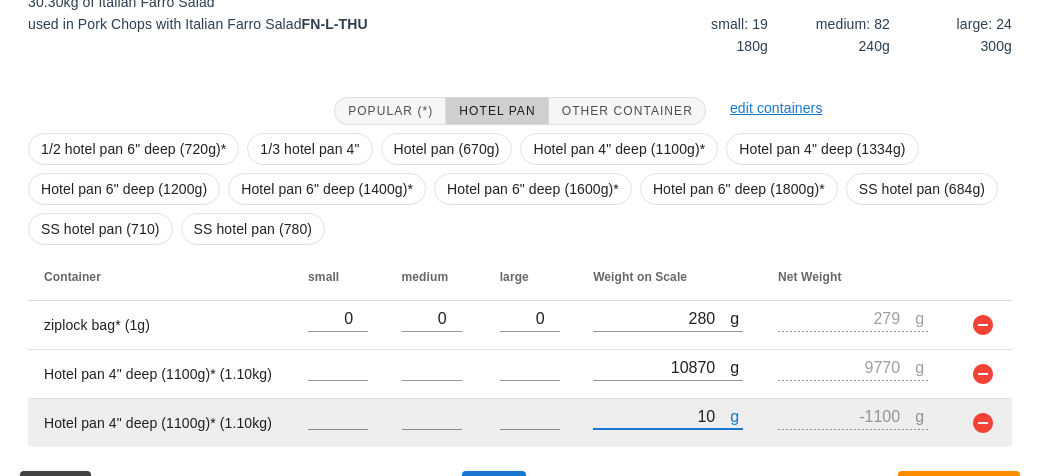 type on "110" 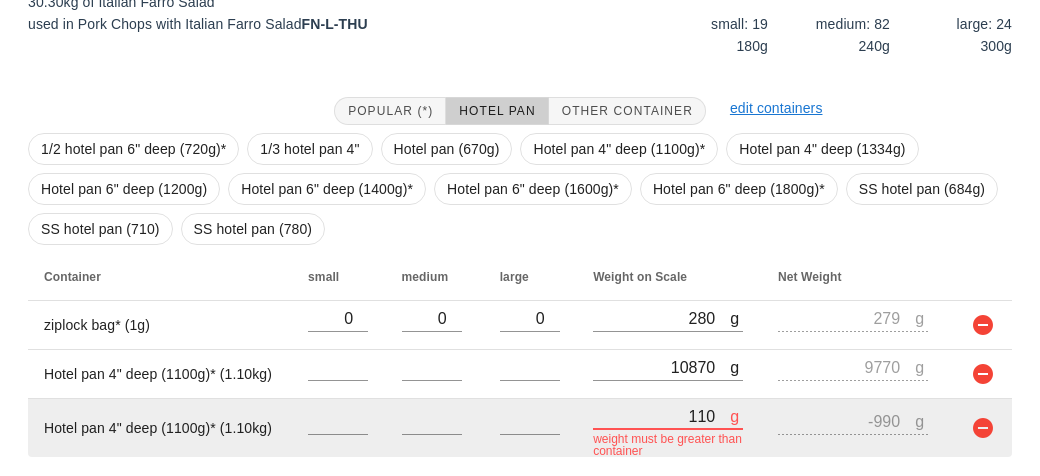 type on "1190" 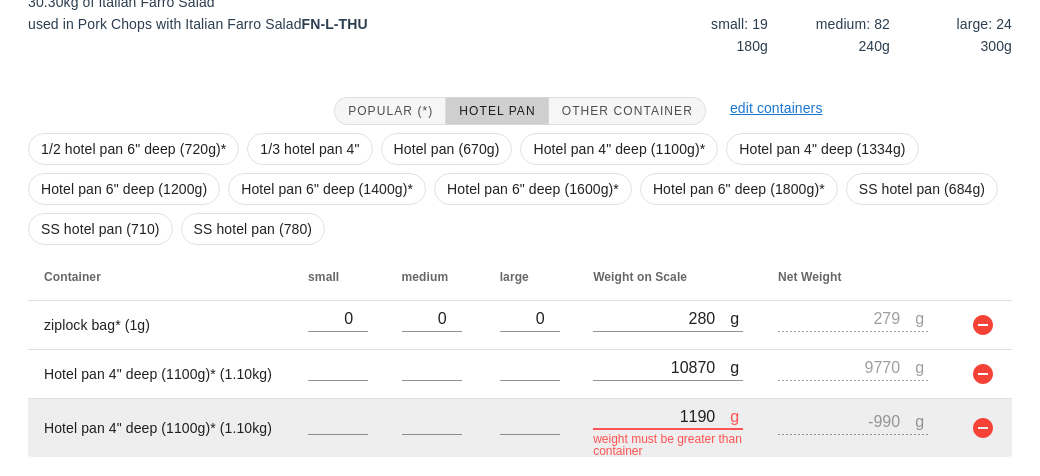 type on "90" 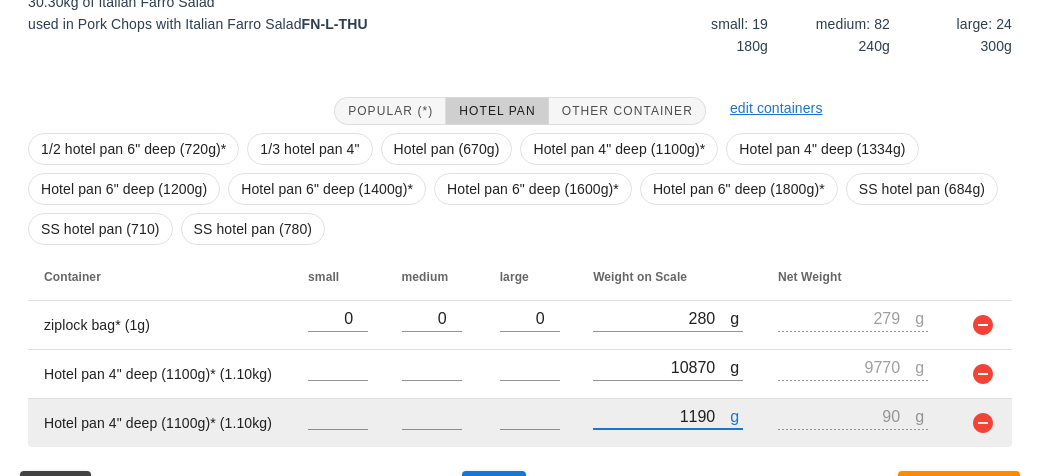 type on "11960" 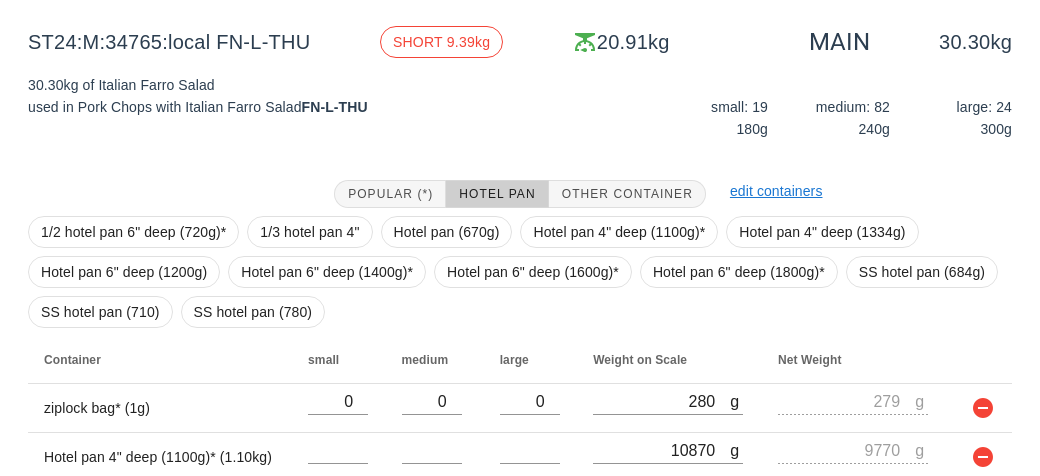 scroll, scrollTop: 239, scrollLeft: 0, axis: vertical 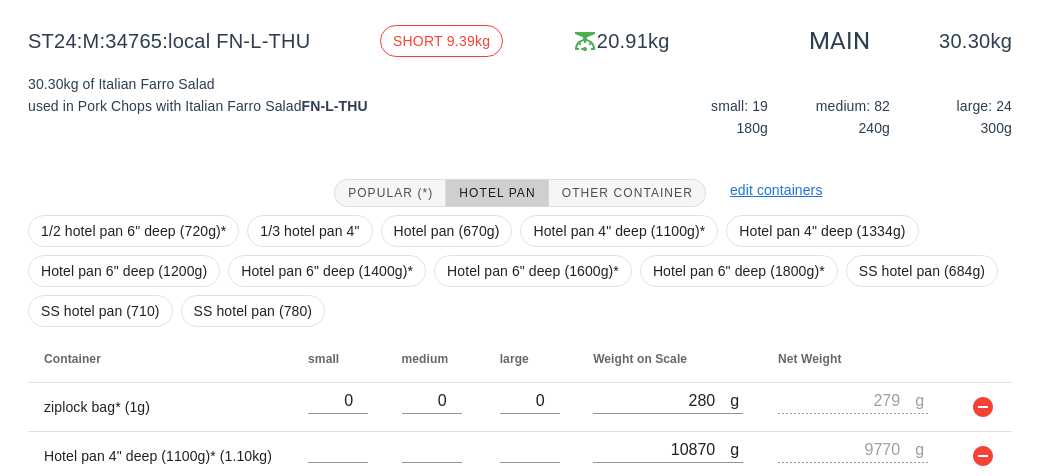 type on "11960" 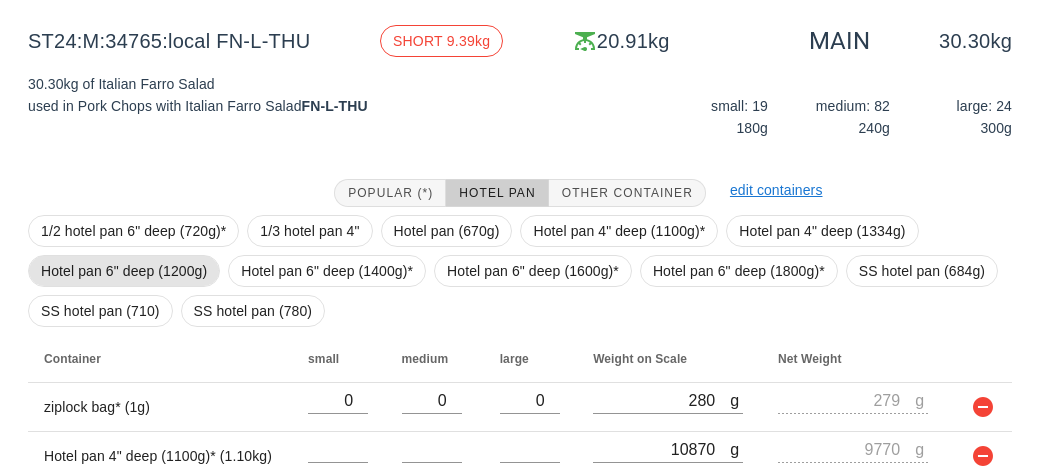 click on "Hotel pan 6" deep (1200g)" at bounding box center [124, 271] 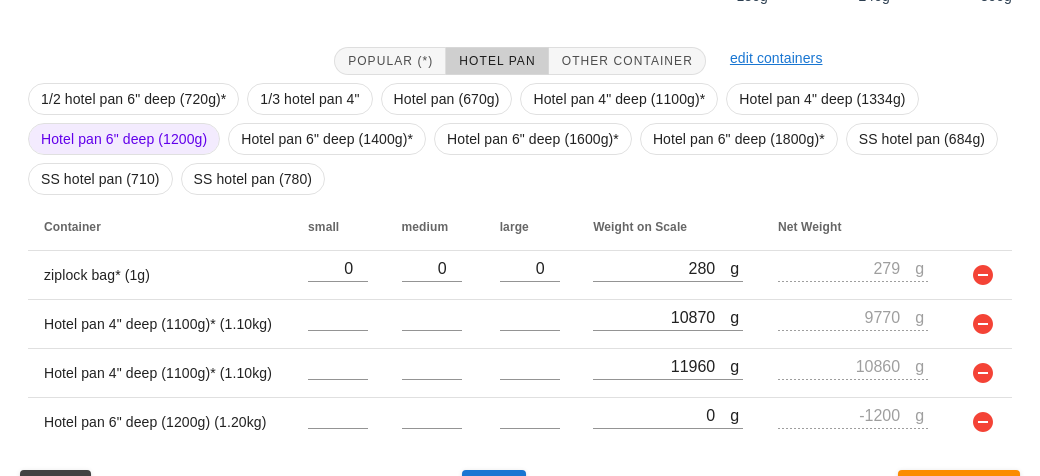 scroll, scrollTop: 418, scrollLeft: 0, axis: vertical 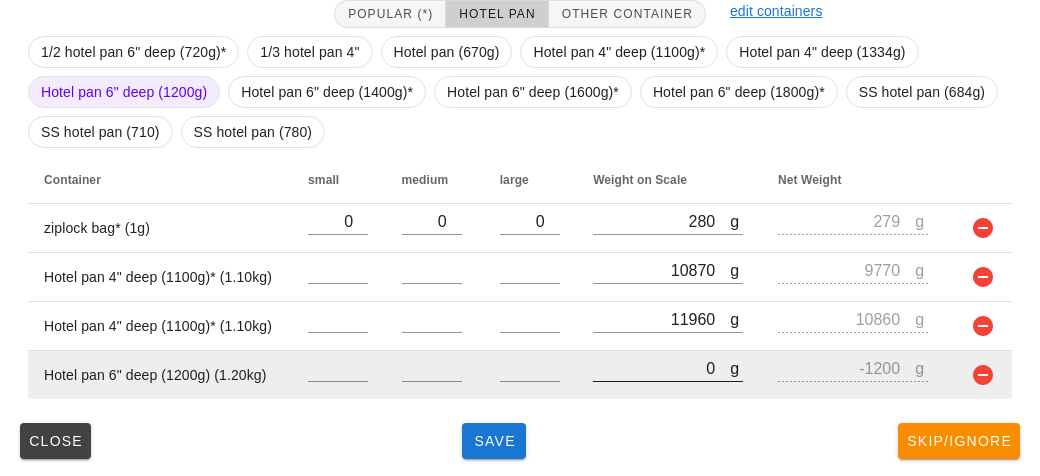 click on "0" at bounding box center [661, 368] 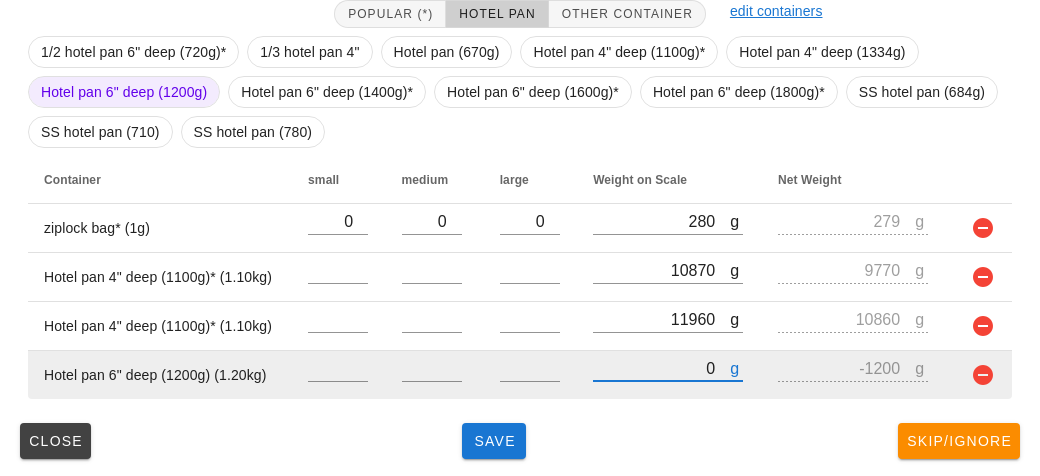 type on "10" 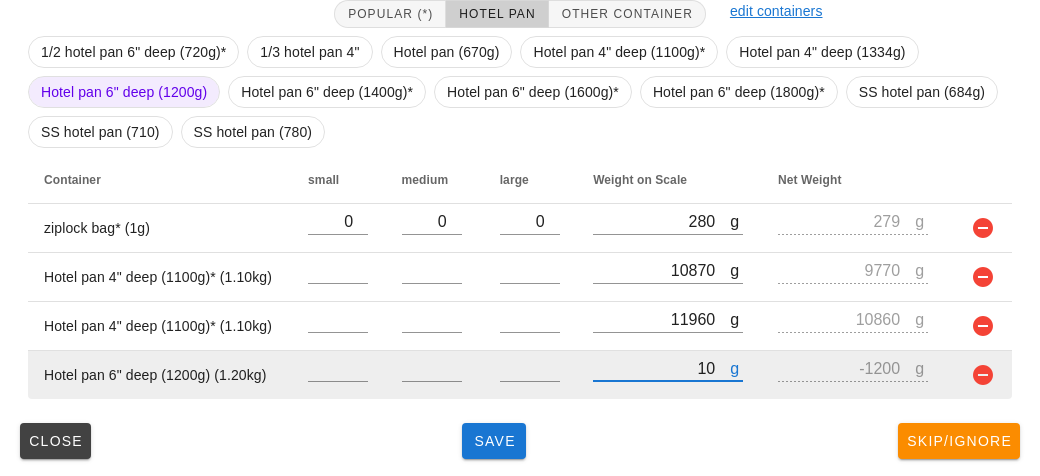 type 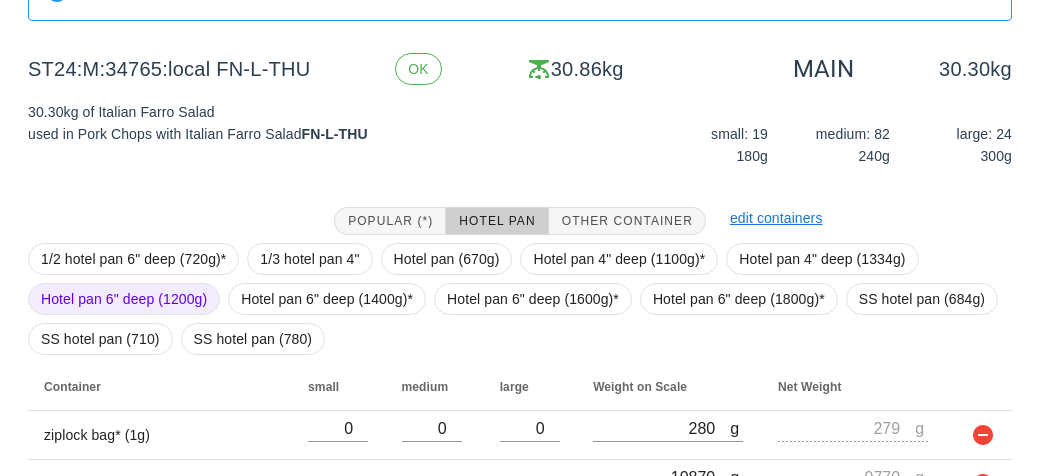 scroll, scrollTop: 418, scrollLeft: 0, axis: vertical 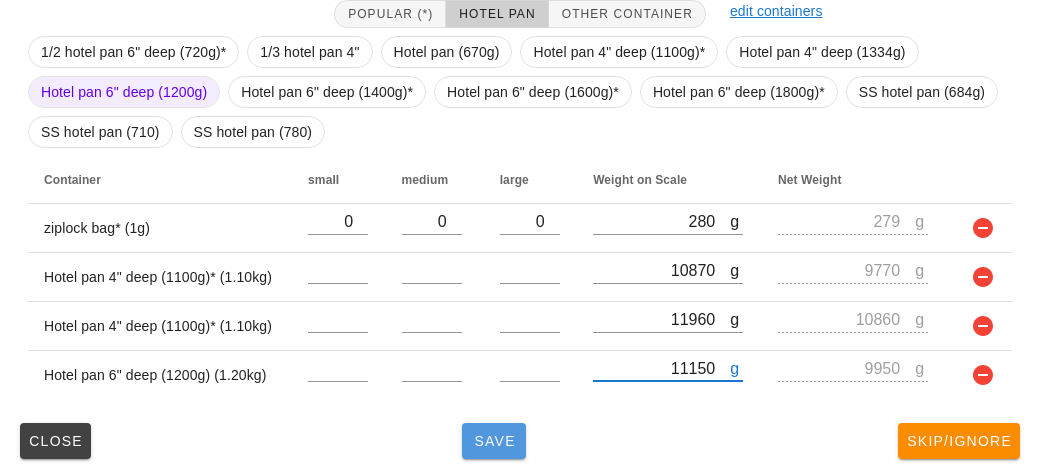 click on "Save" at bounding box center [494, 441] 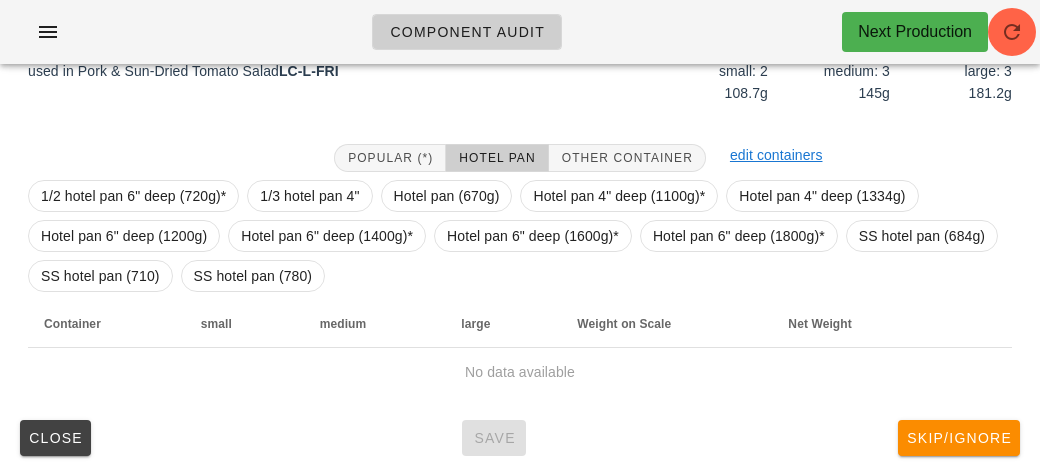 scroll, scrollTop: 290, scrollLeft: 0, axis: vertical 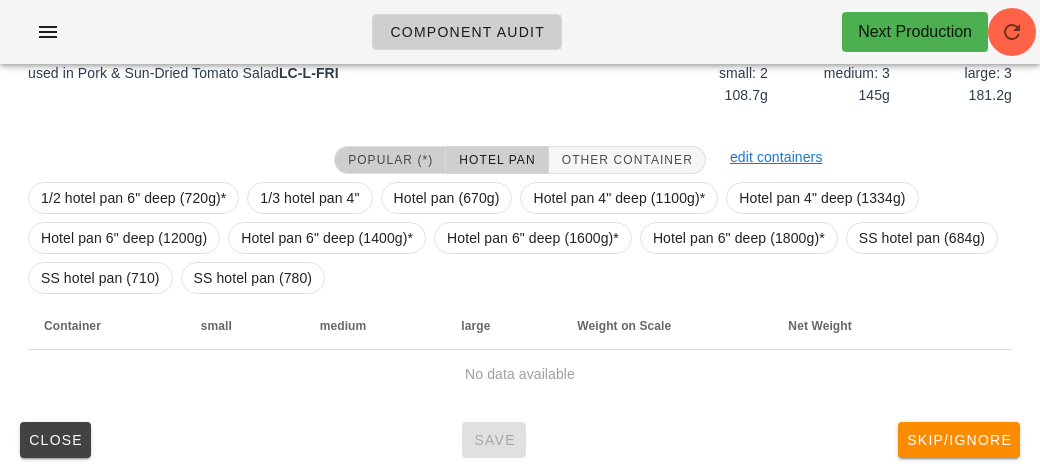 click on "Popular (*)" at bounding box center [390, 160] 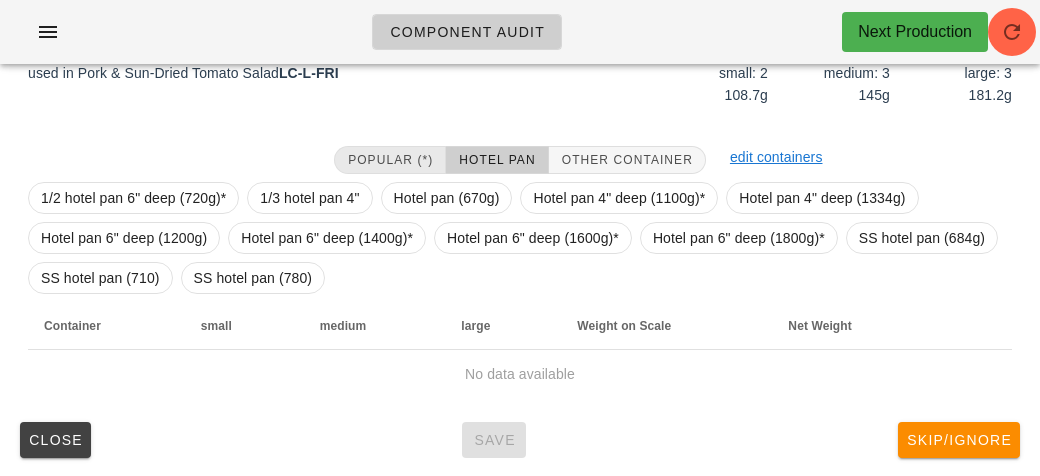 scroll, scrollTop: 250, scrollLeft: 0, axis: vertical 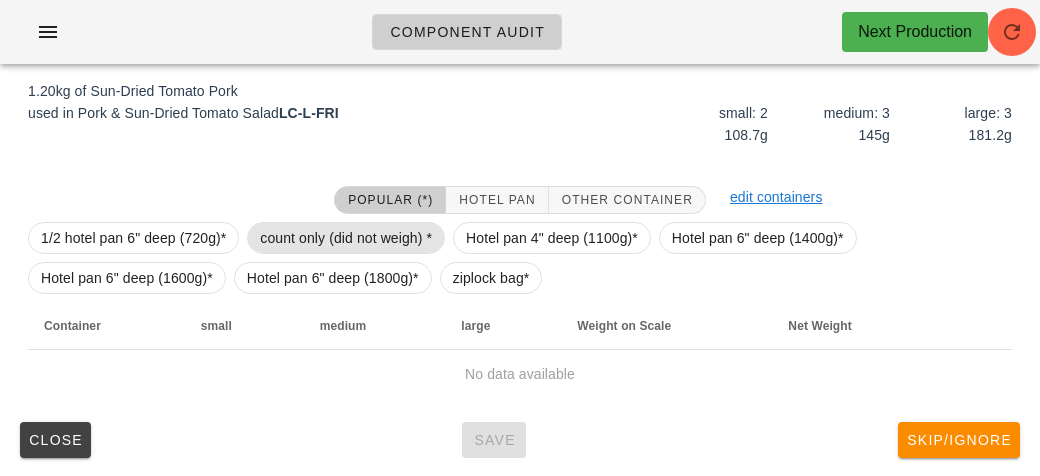 click on "count only (did not weigh) *" at bounding box center [346, 238] 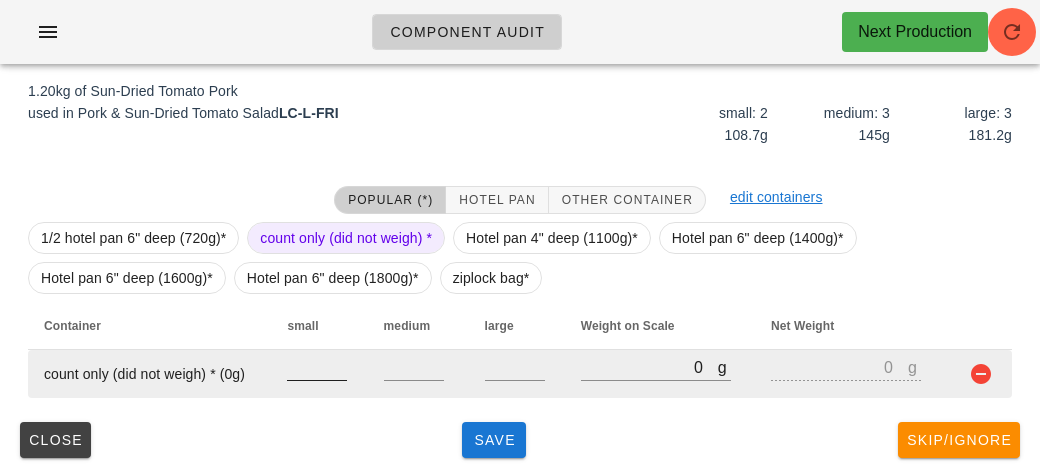 click at bounding box center (317, 367) 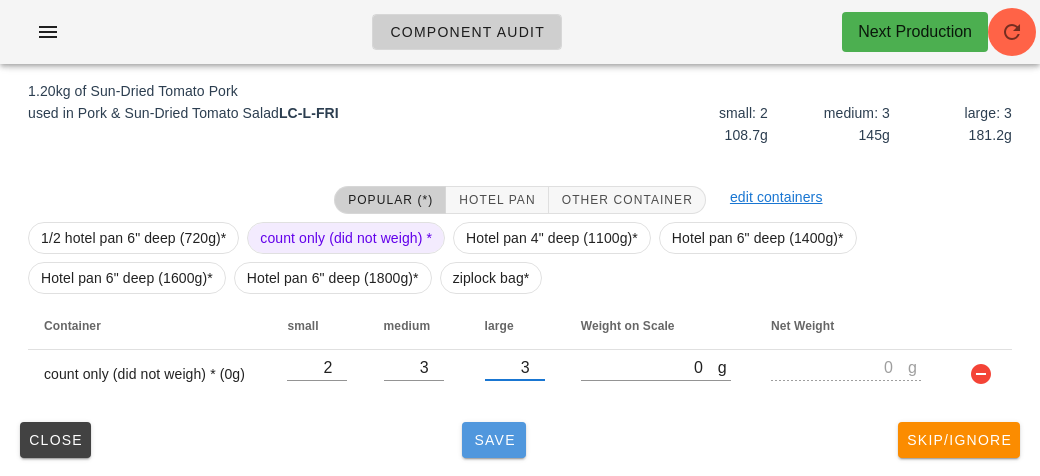 click on "Save" at bounding box center [494, 440] 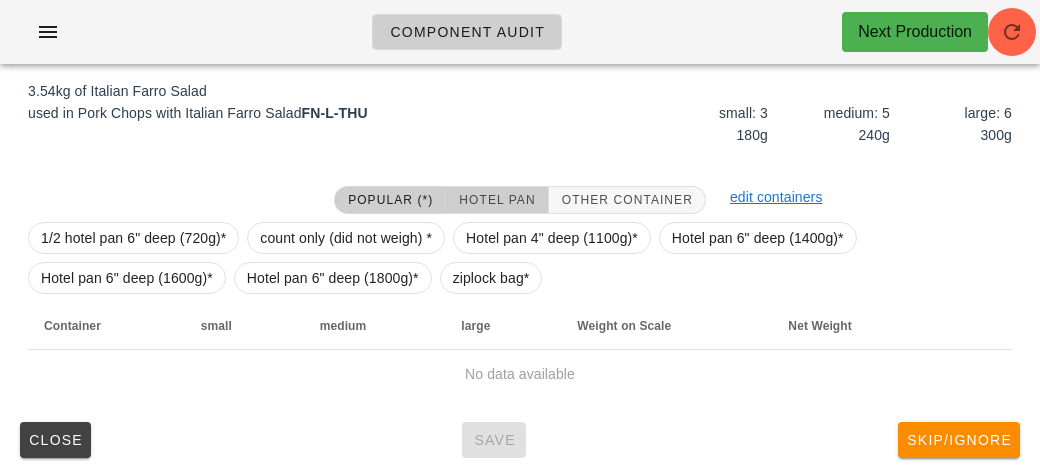 click on "Hotel Pan" at bounding box center [496, 200] 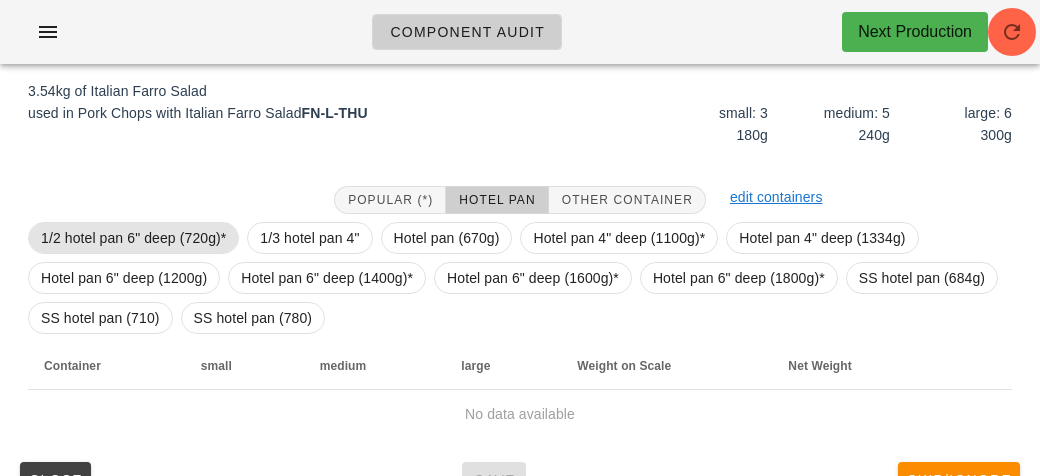 click on "1/2 hotel pan 6" deep (720g)*" at bounding box center [133, 238] 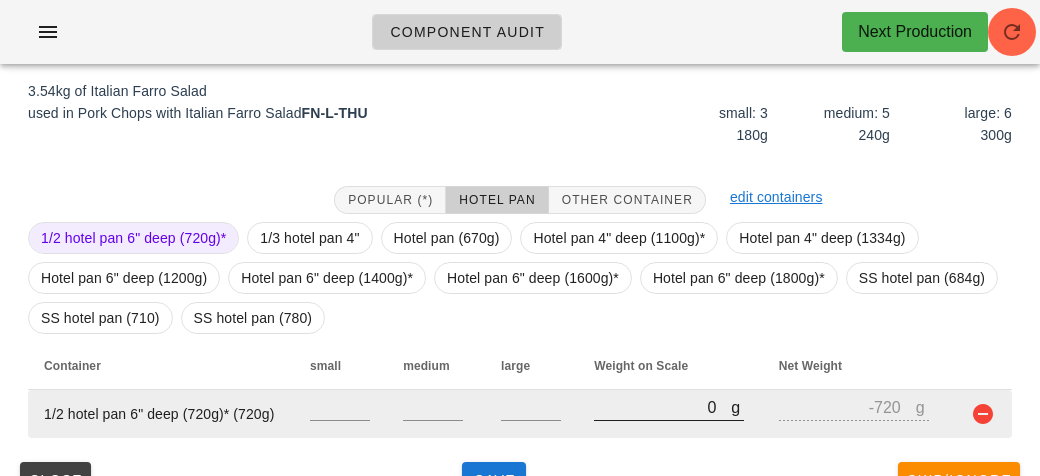 click on "0" at bounding box center [662, 407] 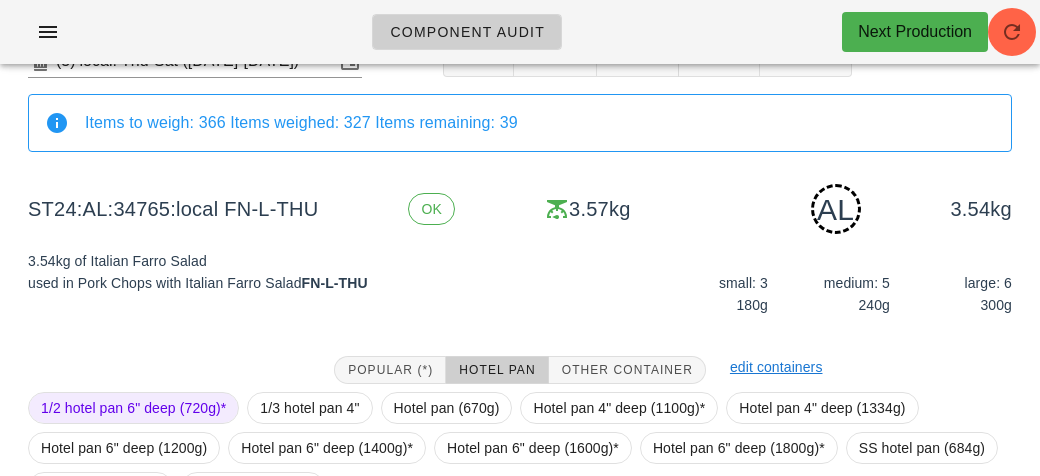 scroll, scrollTop: 290, scrollLeft: 0, axis: vertical 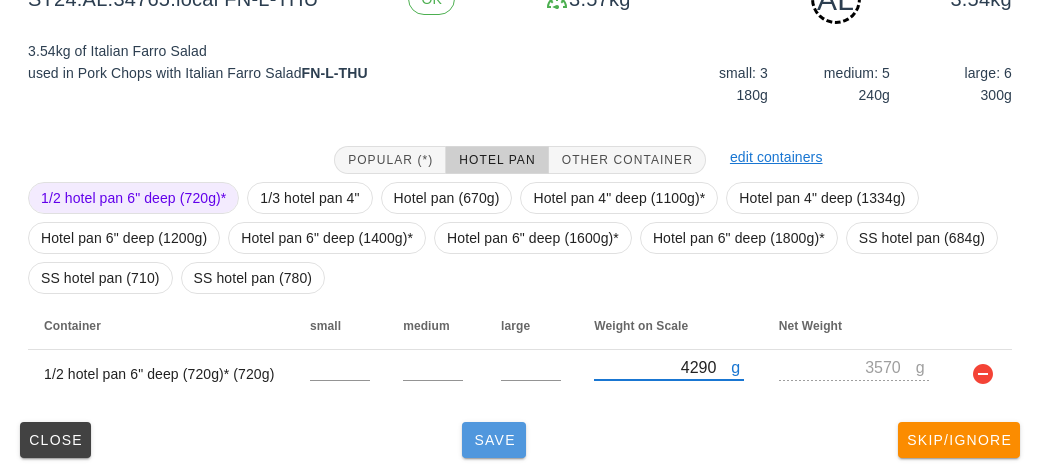 click on "Save" at bounding box center (494, 440) 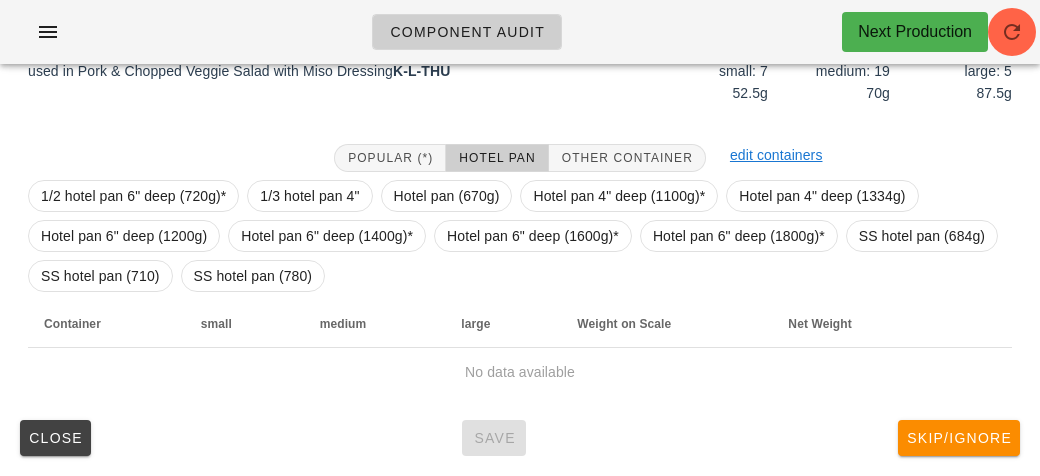 scroll, scrollTop: 272, scrollLeft: 0, axis: vertical 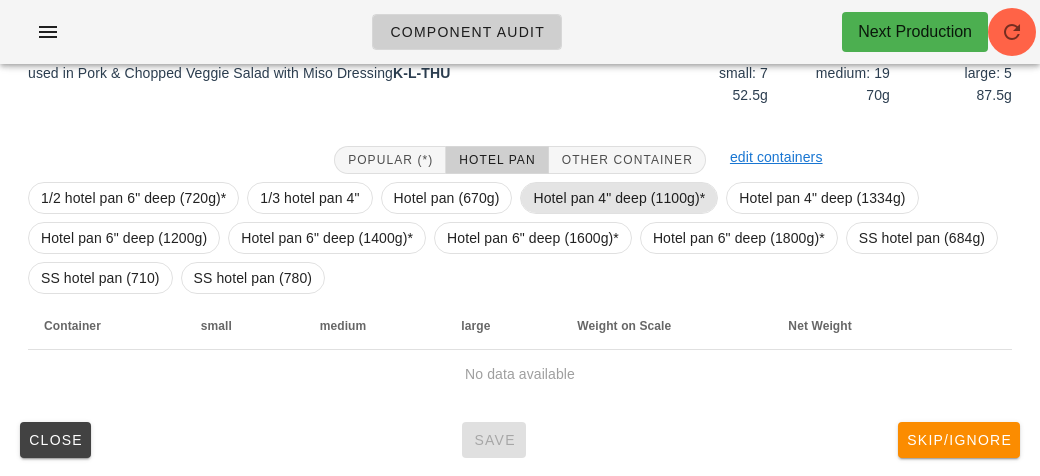 click on "Hotel pan 4" deep (1100g)*" at bounding box center [619, 198] 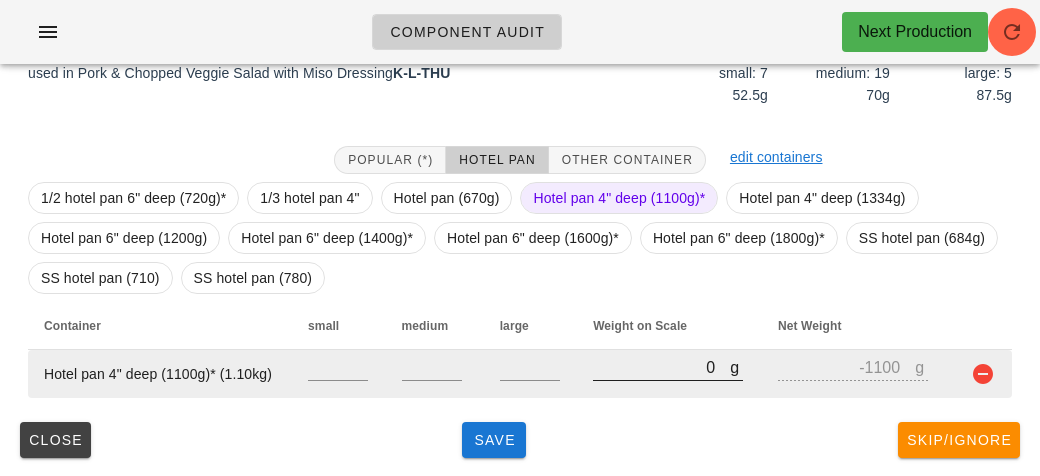 click on "0" at bounding box center [661, 367] 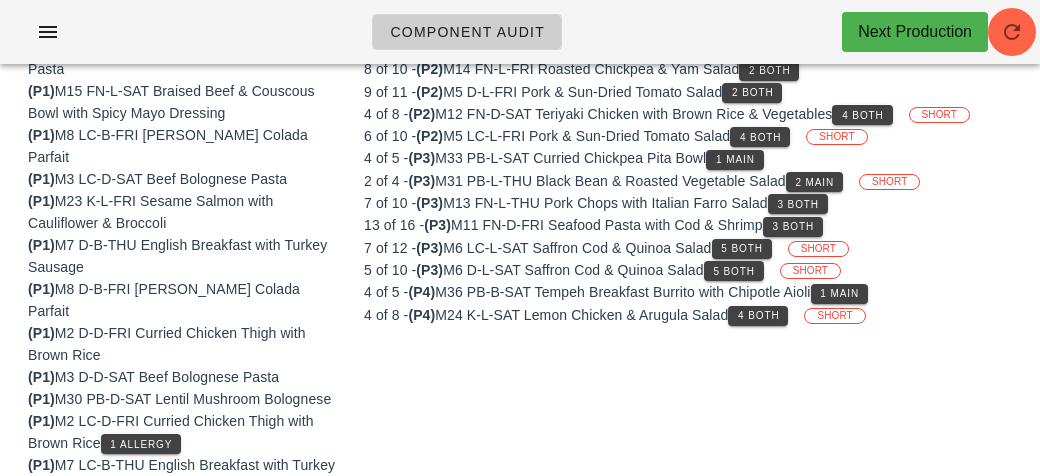 click on "Not Ready To Plate  13 partially complete, 0 not started   3 of 4 -  (P2)  M16 FN-B-THU Peach Pie Overnight Oats  1 Main  8 of 10 -  (P2)  M14 FN-L-FRI Roasted Chickpea & Yam Salad  2 Both  9 of 11 -  (P2)  M5 D-L-FRI Pork & Sun-Dried Tomato Salad  2 Both  4 of 8 -  (P2)  M12 FN-D-SAT Teriyaki Chicken with Brown Rice & Vegetables  4 Both  SHORT   6 of 10 -  (P2)  M5 LC-L-FRI Pork & Sun-Dried Tomato Salad  4 Both  SHORT   4 of 5 -  (P3)  M33 PB-L-SAT Curried Chickpea Pita Bowl  1 Main  2 of 4 -  (P3)  M31 PB-L-THU Black Bean & Roasted Vegetable Salad  2 Main  SHORT   7 of 10 -  (P3)  M13 FN-L-THU Pork Chops with Italian Farro Salad  3 Both  13 of 16 -  (P3)  M11 FN-D-FRI Seafood Pasta with Cod & Shrimp  3 Both  7 of 12 -  (P3)  M6 LC-L-SAT Saffron Cod & Quinoa Salad  5 Both  SHORT   5 of 10 -  (P3)  M6 D-L-SAT Saffron Cod & Quinoa Salad  5 Both  SHORT   4 of 5 -  (P4)  M36 PB-B-SAT Tempeh Breakfast Burrito with Chipotle Aioli  1 Main  4 of 8 -  (P4)  M24 K-L-SAT Lemon Chicken & Arugula Salad  4 Both  SHORT" at bounding box center [688, 653] 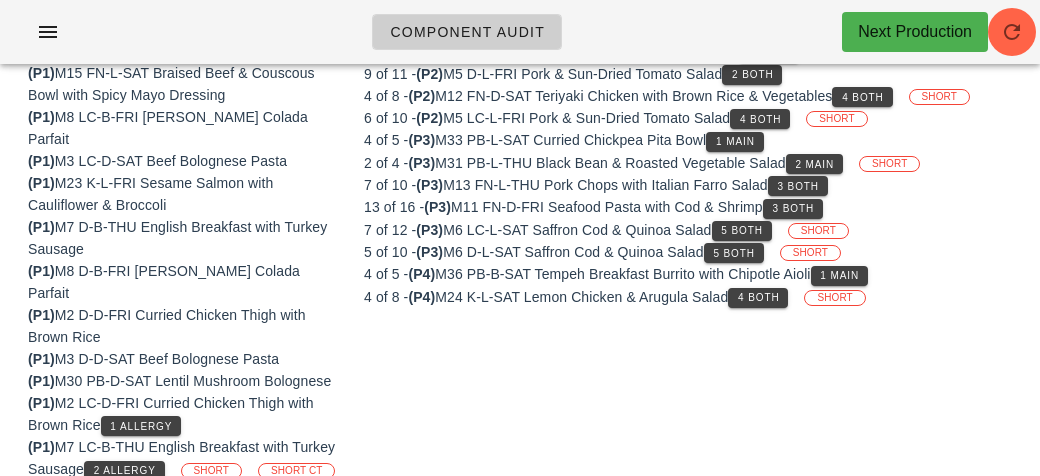 scroll, scrollTop: 272, scrollLeft: 0, axis: vertical 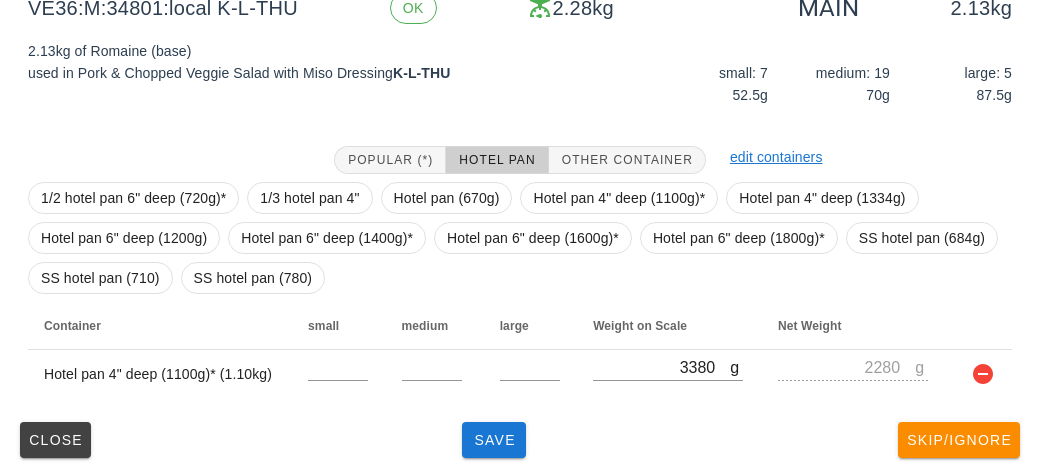 click on "(5) local: Thu-Sat ([DATE]-[DATE]) MI (7)  PR (85)  SA (89)  ST (85)  VE (100)  Scanner  Items to weigh: 366 Items weighed: 328 Items remaining: 38   VE36:M:34801:local K-L-THU  OK   2.28kg  MAIN  2.13kg   2.13kg of Romaine (base)   used in Pork & Chopped Veggie Salad with Miso Dressing  K-L-THU   small: 7 52.5g   medium: 19 70g   large: 5 87.5g  Popular (*) Hotel Pan Other Container edit containers  1/2 hotel pan 6" deep (720g)*   1/3 hotel pan 4"   Hotel pan (670g)   Hotel pan 4" deep (1100g)*   Hotel pan 4" deep (1334g)   Hotel pan 6" deep (1200g)   Hotel pan 6" deep (1400g)*   Hotel pan 6" deep (1600g)*   Hotel pan 6" deep (1800g)*   SS hotel pan (684g)   SS hotel pan (710)   SS hotel pan (780)  Container small medium large Weight on Scale Net Weight  Hotel pan 4" deep (1100g)* (1.10kg)  g 3380 g 2280 Close Save Skip/Ignore" at bounding box center (520, 143) 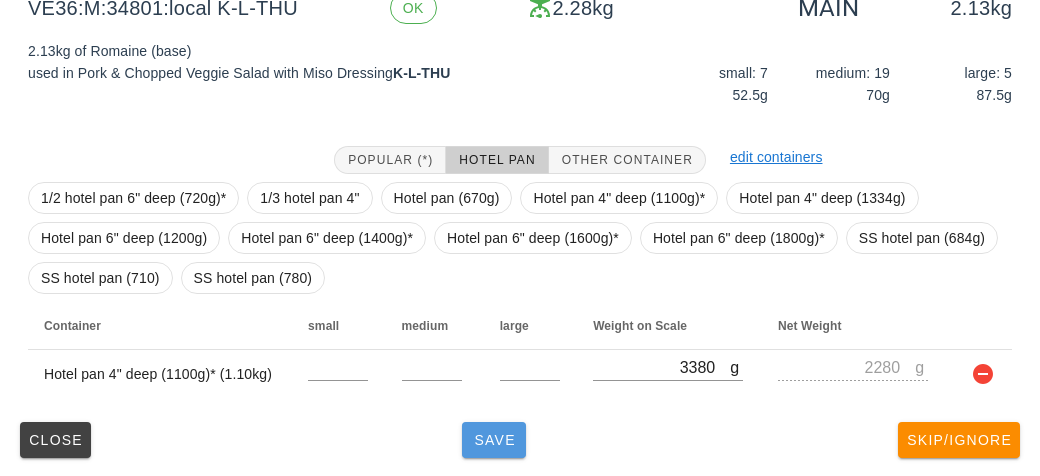 click on "Save" at bounding box center [494, 440] 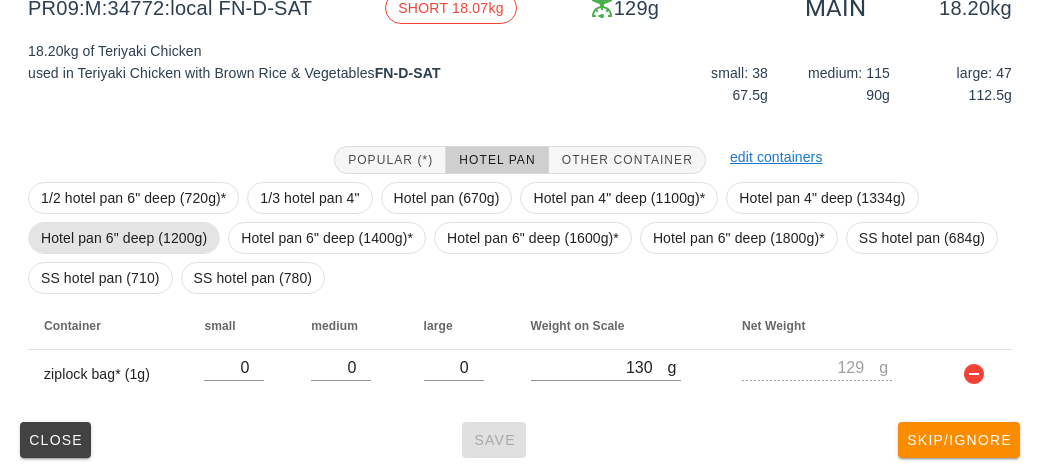 click on "Hotel pan 6" deep (1200g)" at bounding box center [124, 238] 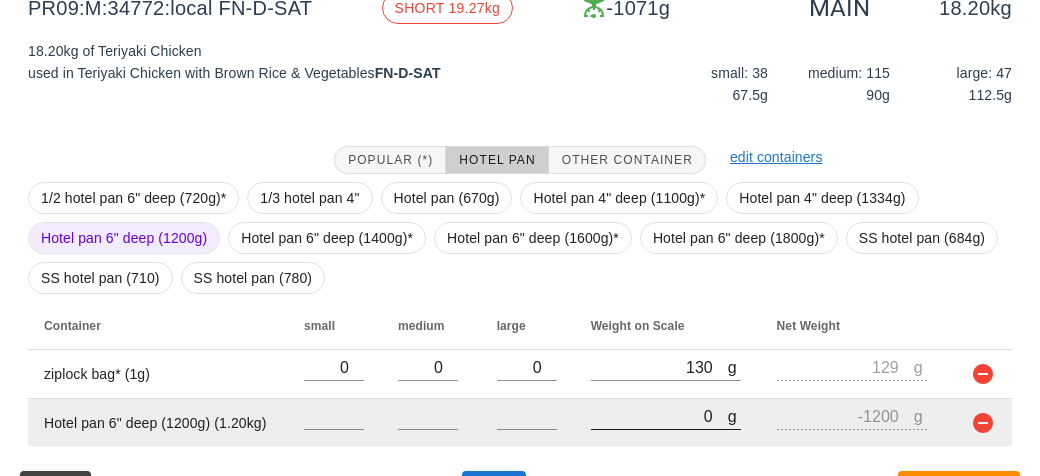 click on "0" at bounding box center (659, 416) 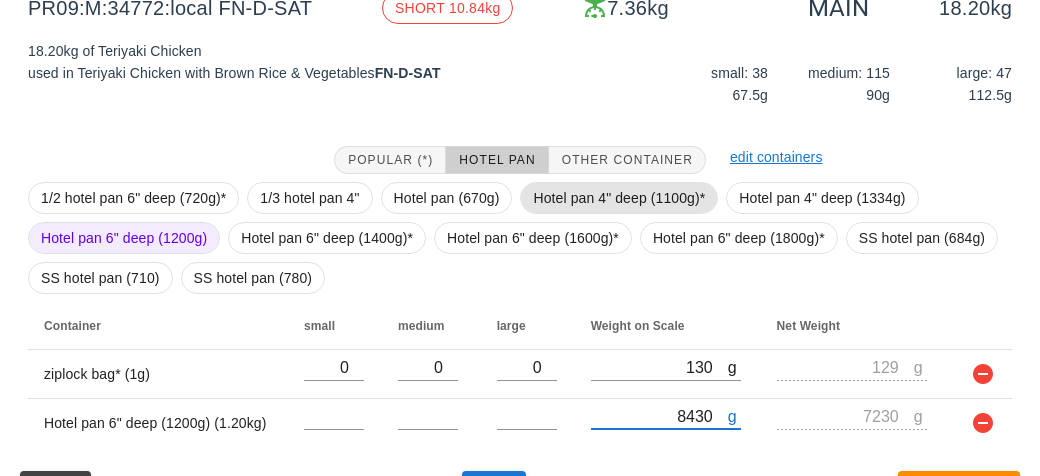 click on "Hotel pan 4" deep (1100g)*" at bounding box center [619, 198] 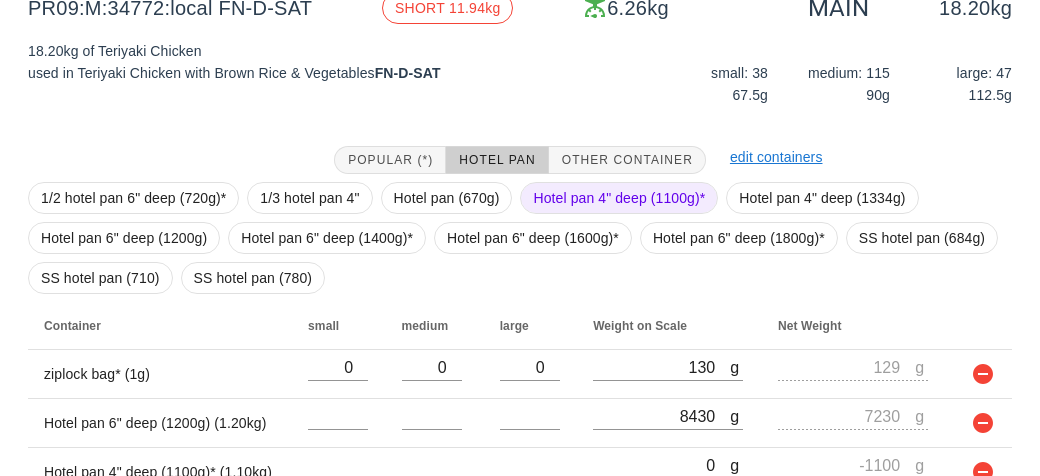 scroll, scrollTop: 370, scrollLeft: 0, axis: vertical 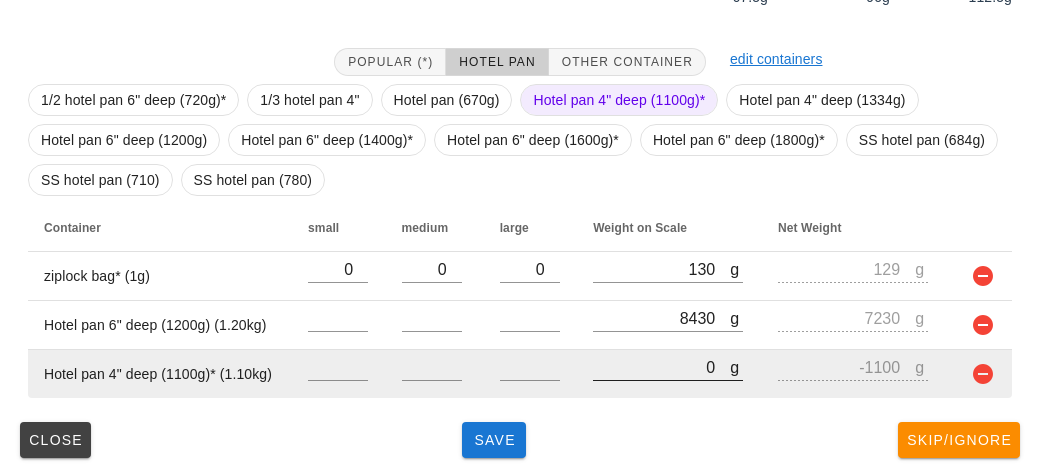 click on "0" at bounding box center [661, 367] 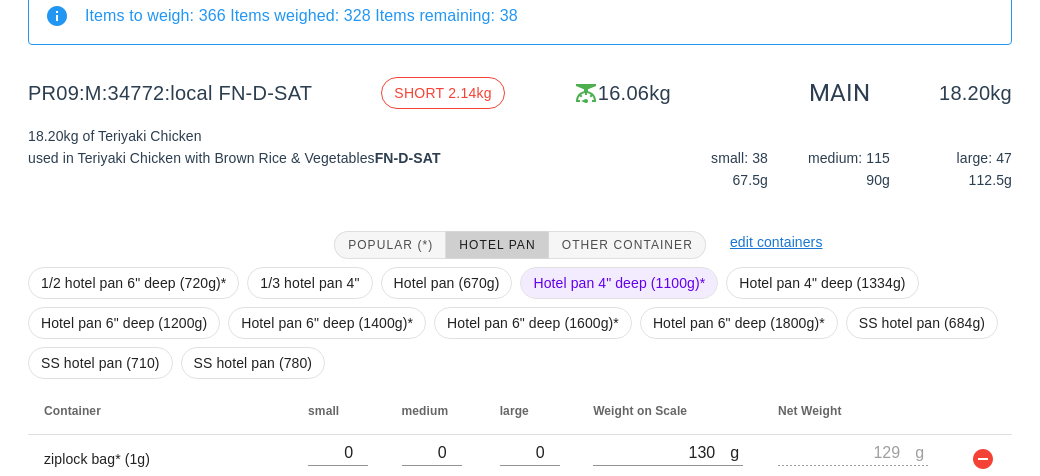 scroll, scrollTop: 370, scrollLeft: 0, axis: vertical 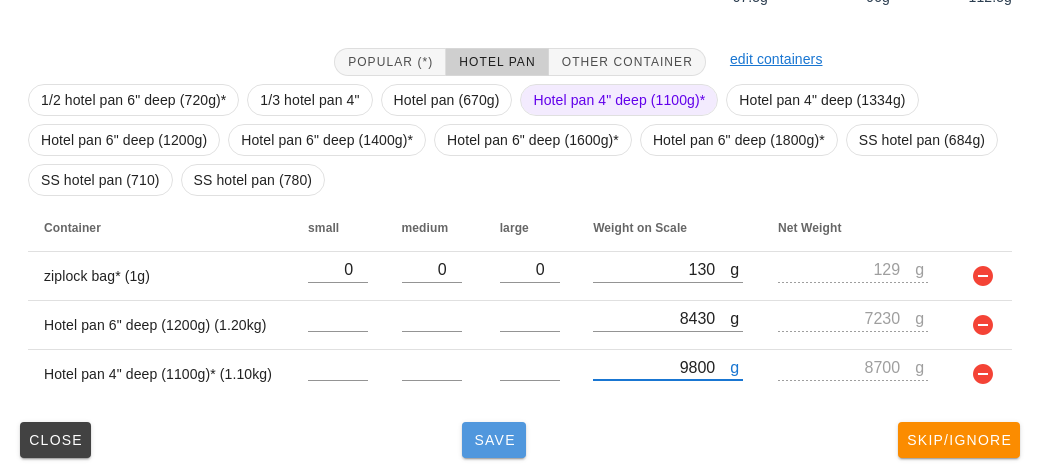 click on "Save" at bounding box center (494, 440) 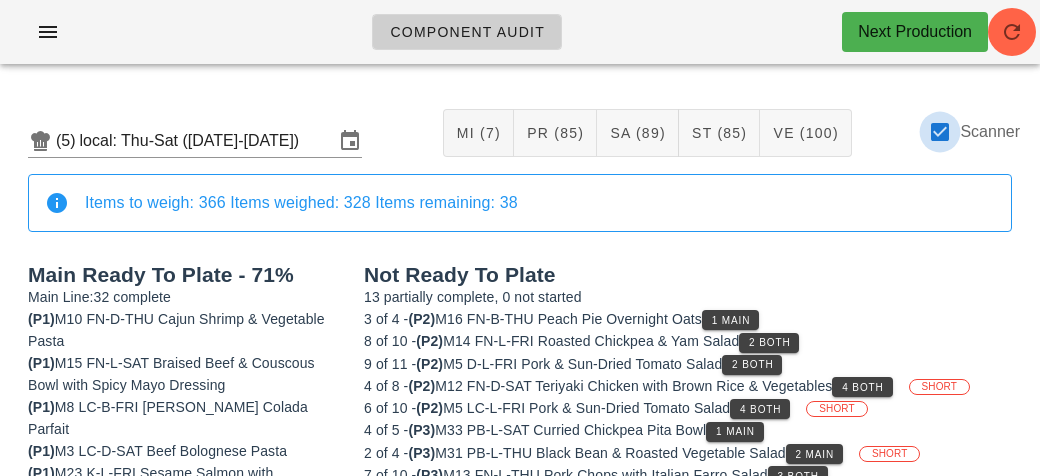 click at bounding box center (940, 132) 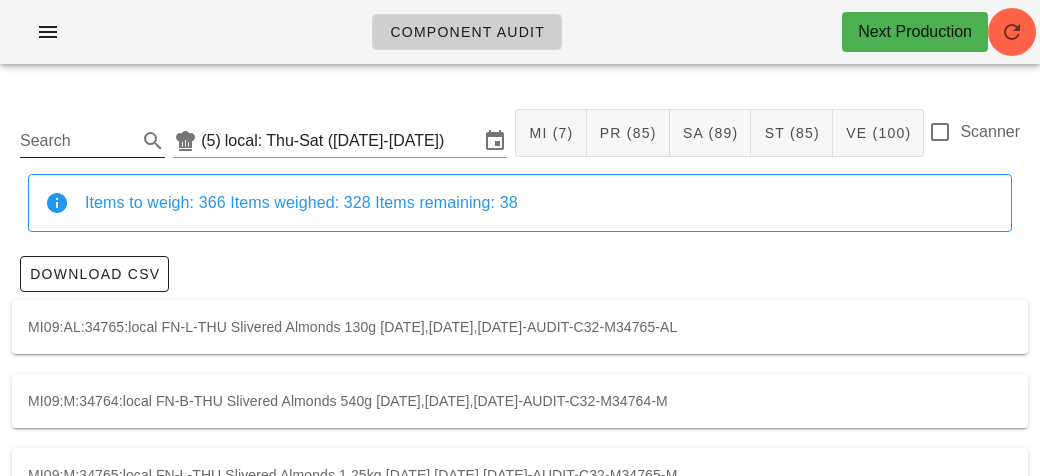 click on "Search" at bounding box center [76, 141] 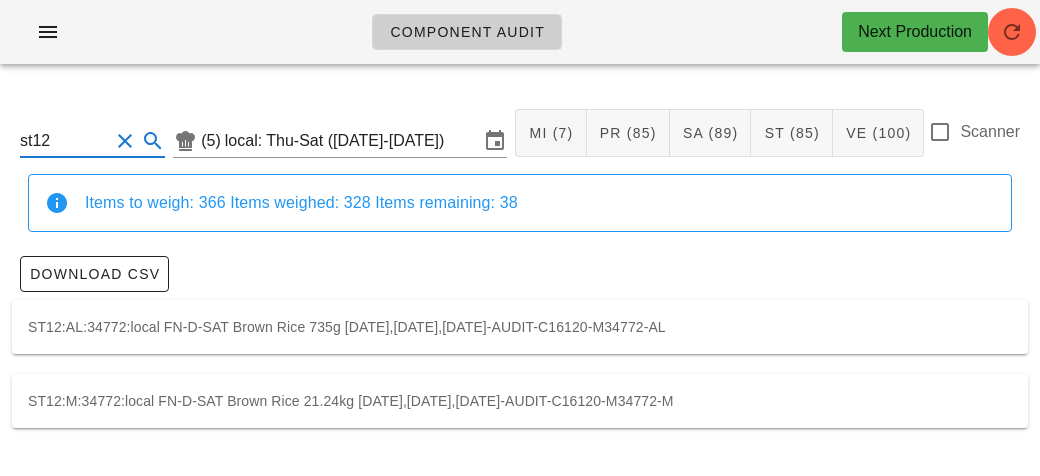click on "ST12:M:34772:local FN-D-SAT Brown Rice 21.24kg [DATE],[DATE],[DATE]-AUDIT-C16120-M34772-M" at bounding box center (520, 401) 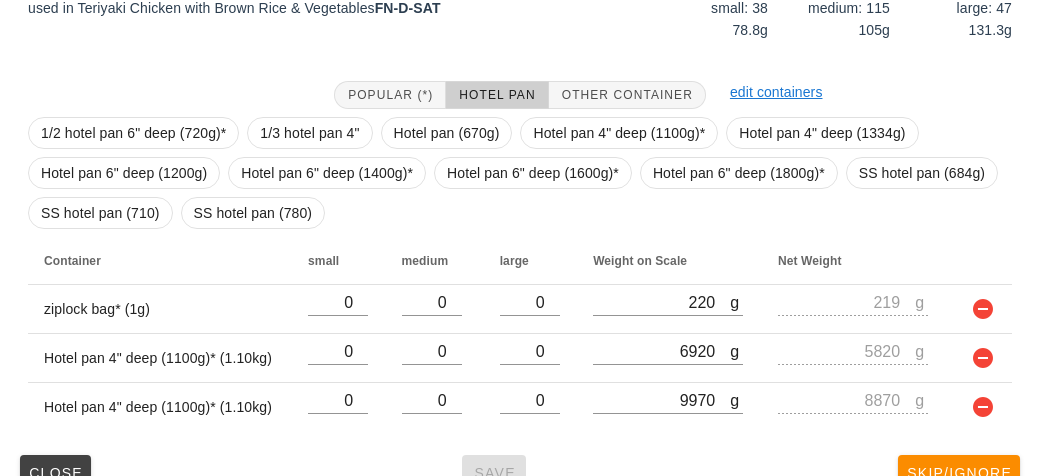 scroll, scrollTop: 421, scrollLeft: 0, axis: vertical 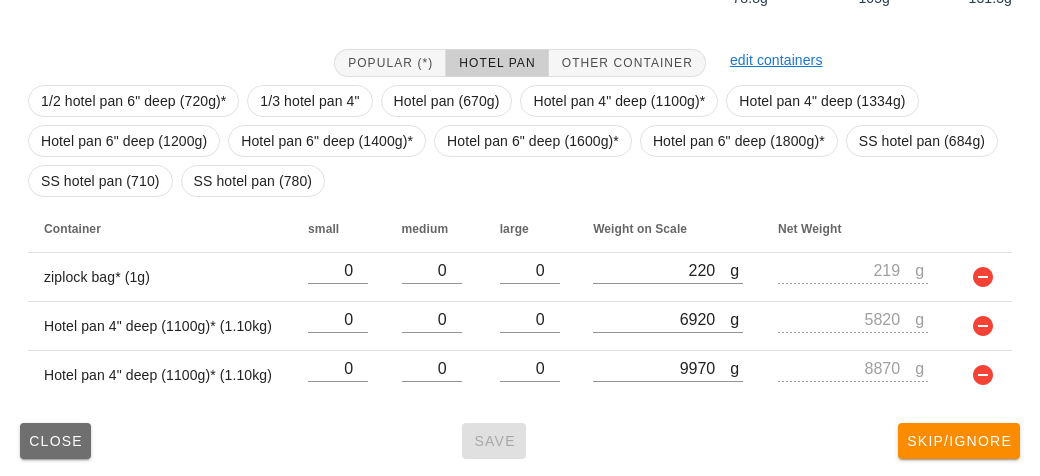 click on "Close" at bounding box center (55, 441) 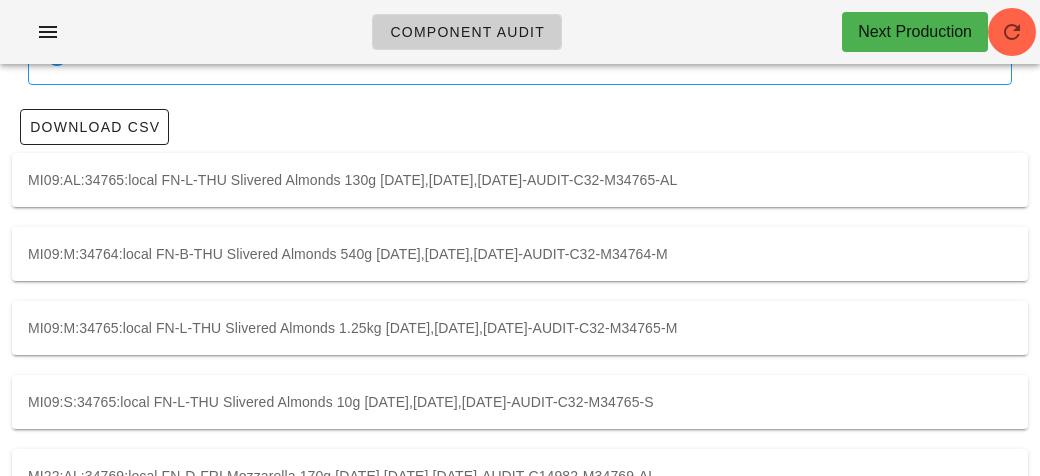 scroll, scrollTop: 0, scrollLeft: 0, axis: both 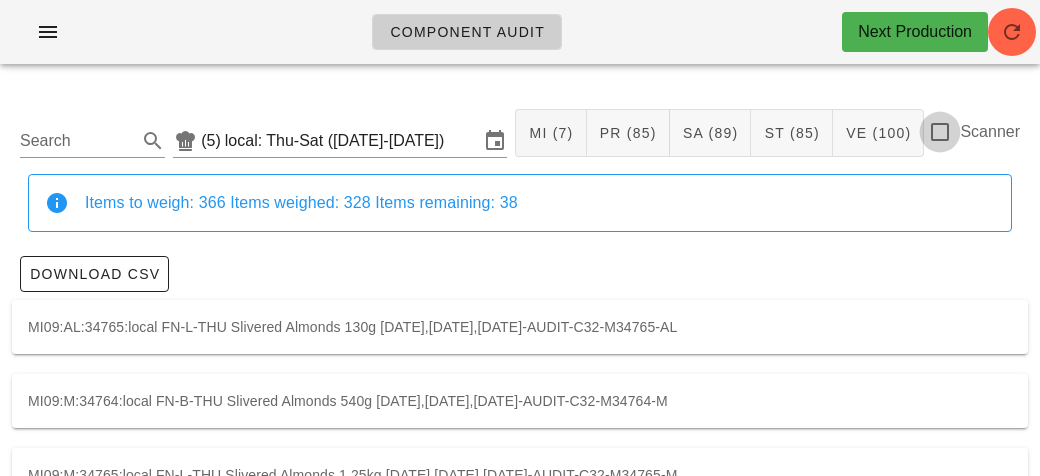 click at bounding box center (940, 132) 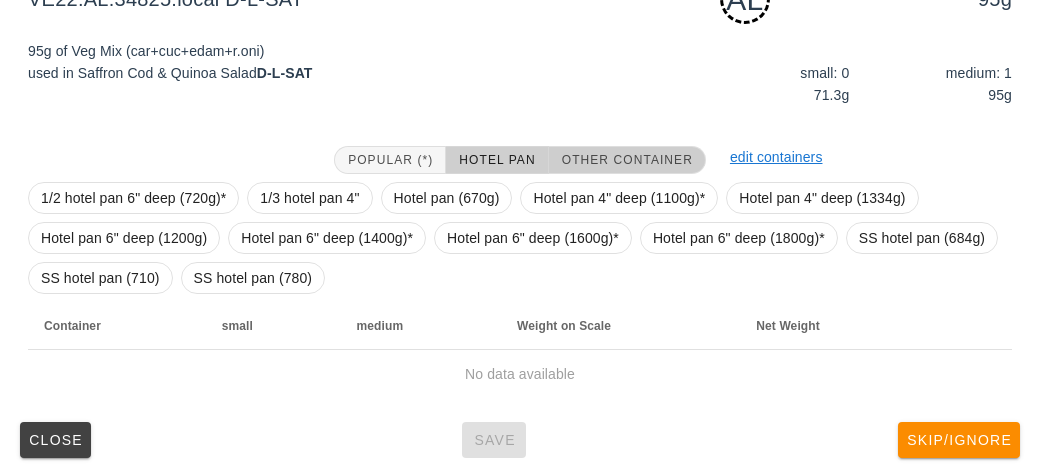 click on "Other Container" at bounding box center [627, 160] 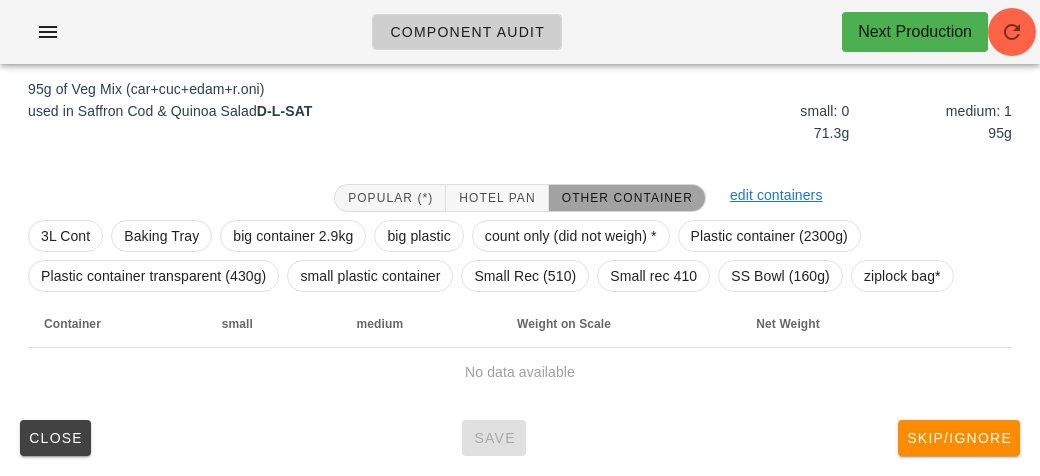 scroll, scrollTop: 250, scrollLeft: 0, axis: vertical 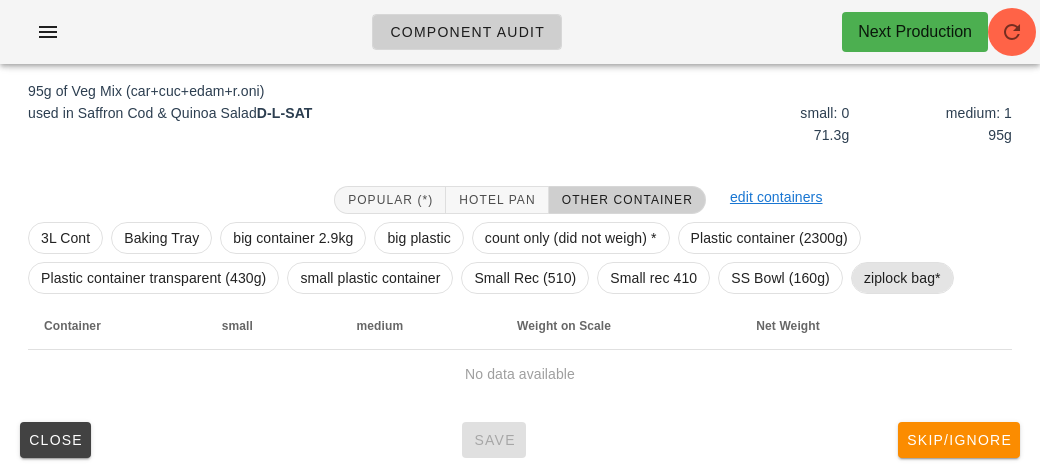 click on "ziplock bag*" at bounding box center (902, 278) 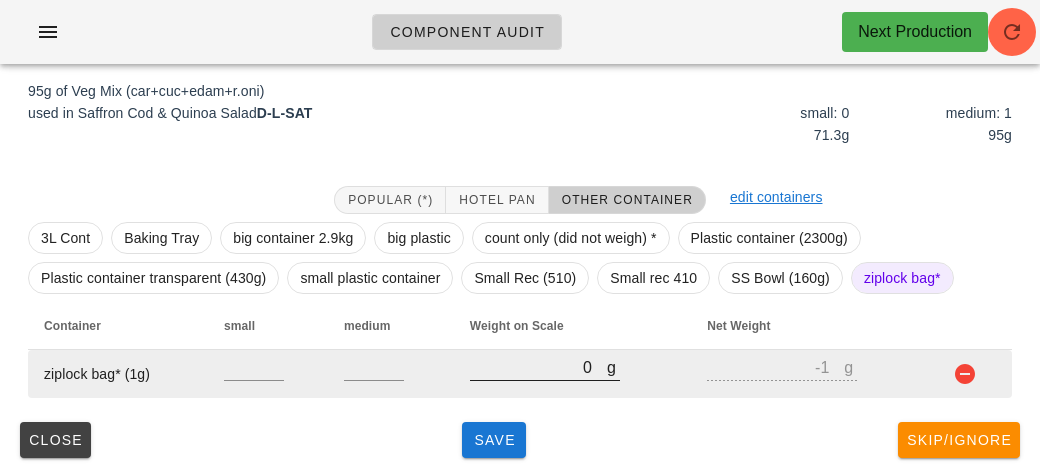 click on "0" at bounding box center [538, 367] 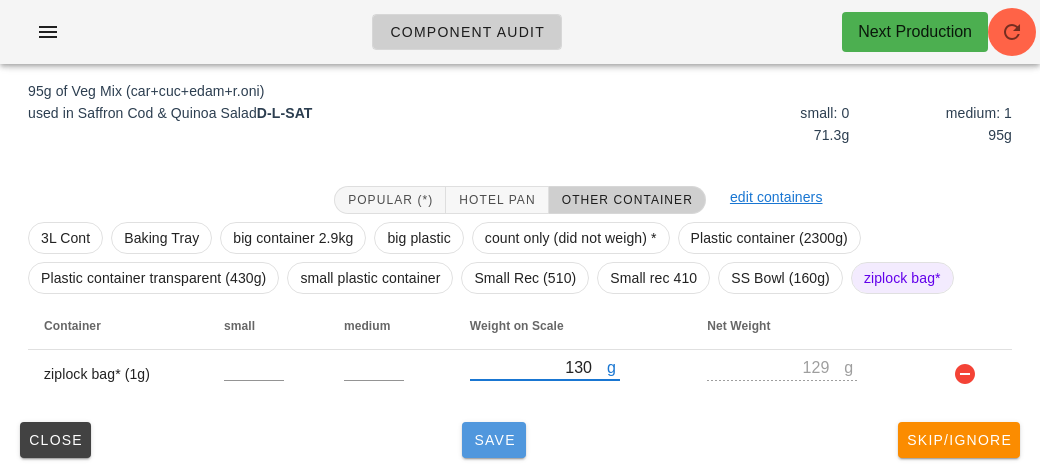 click on "Save" at bounding box center (494, 440) 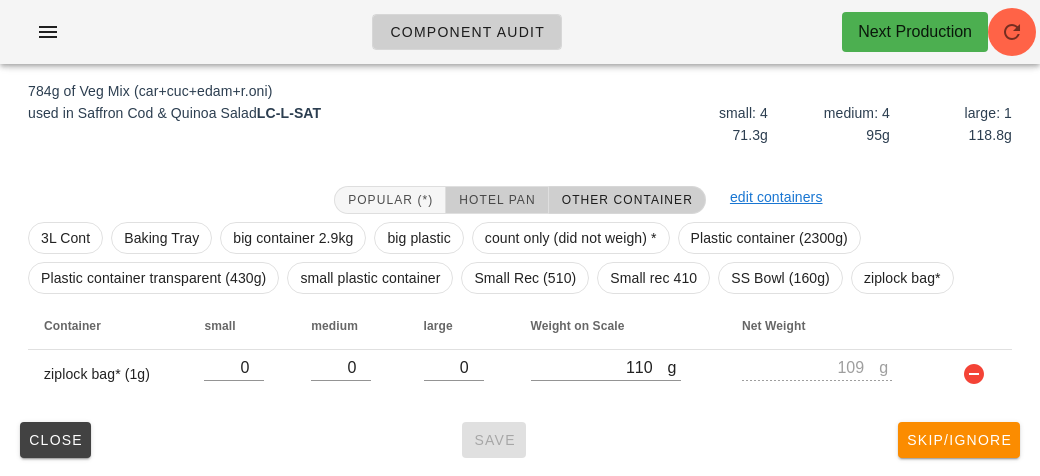 click on "Hotel Pan" at bounding box center [496, 200] 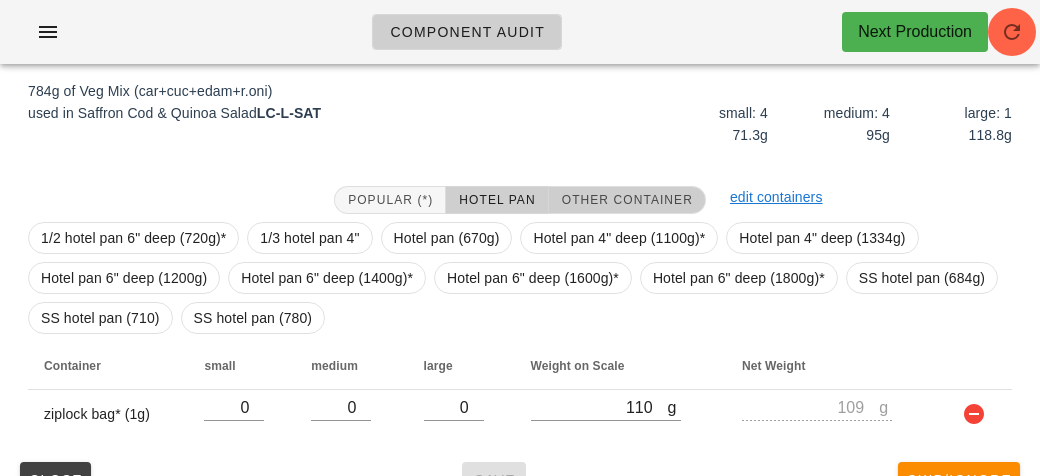 click on "Other Container" at bounding box center [627, 200] 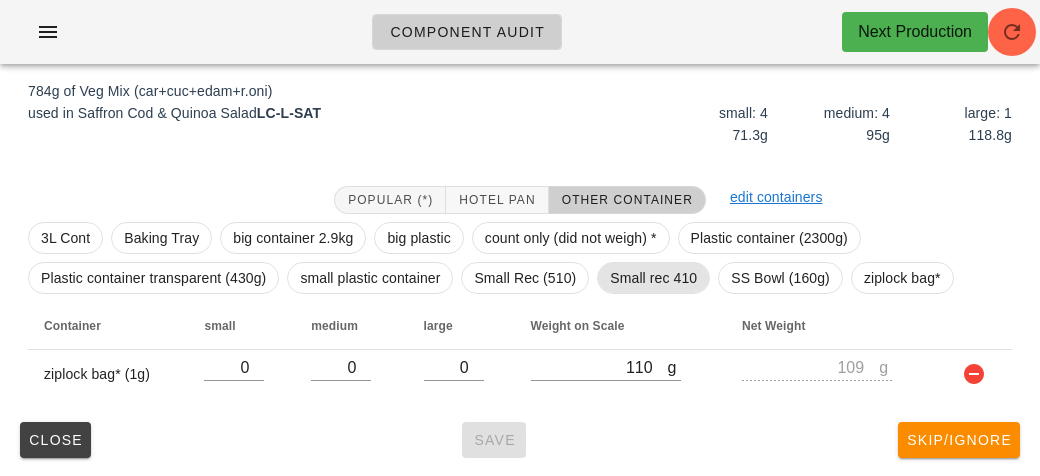 click on "Small rec 410" at bounding box center (653, 278) 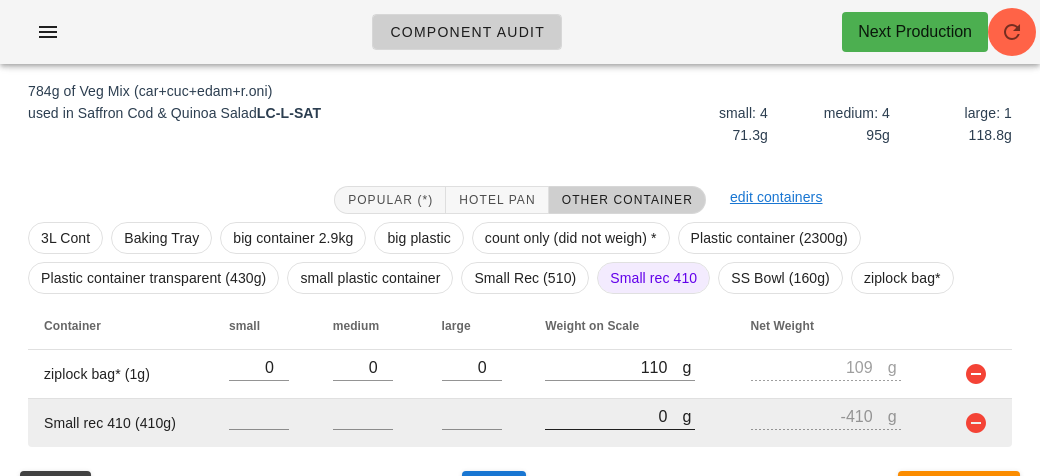 click on "0" at bounding box center [613, 416] 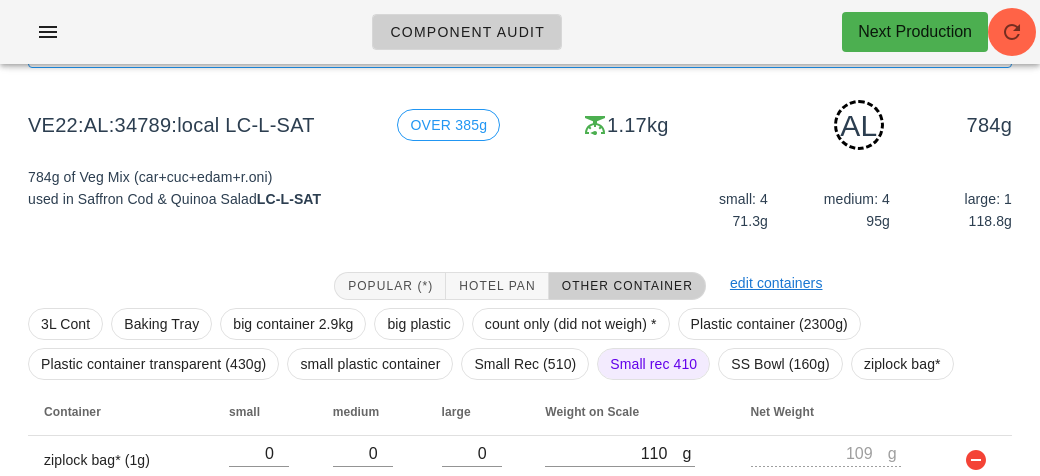 scroll, scrollTop: 299, scrollLeft: 0, axis: vertical 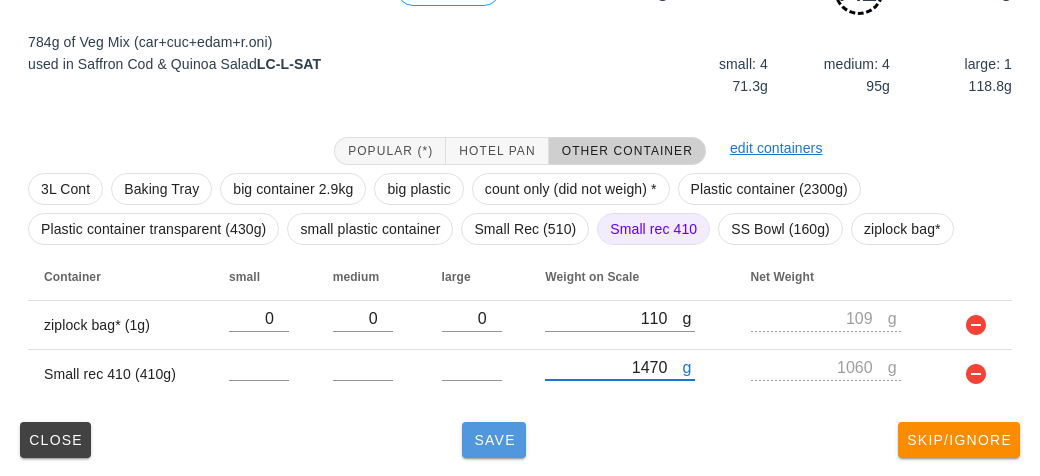 click on "Save" at bounding box center [494, 440] 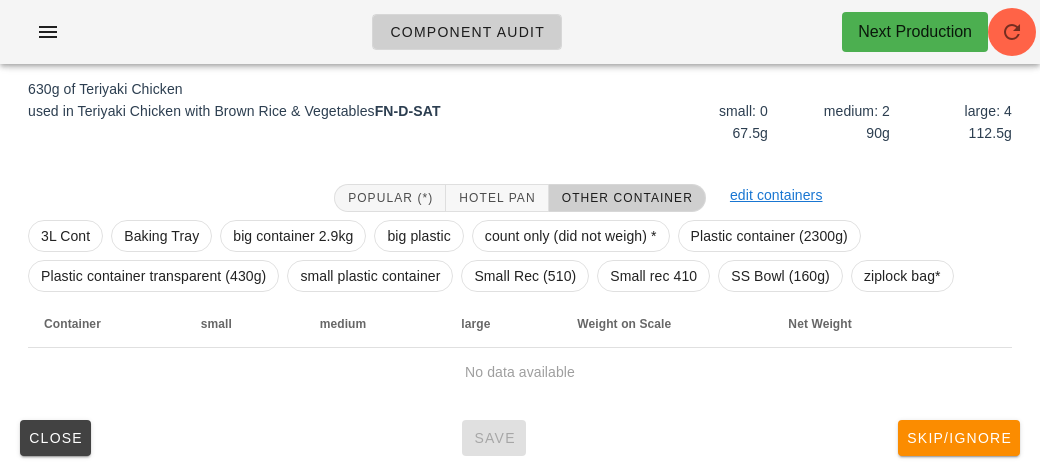 scroll, scrollTop: 250, scrollLeft: 0, axis: vertical 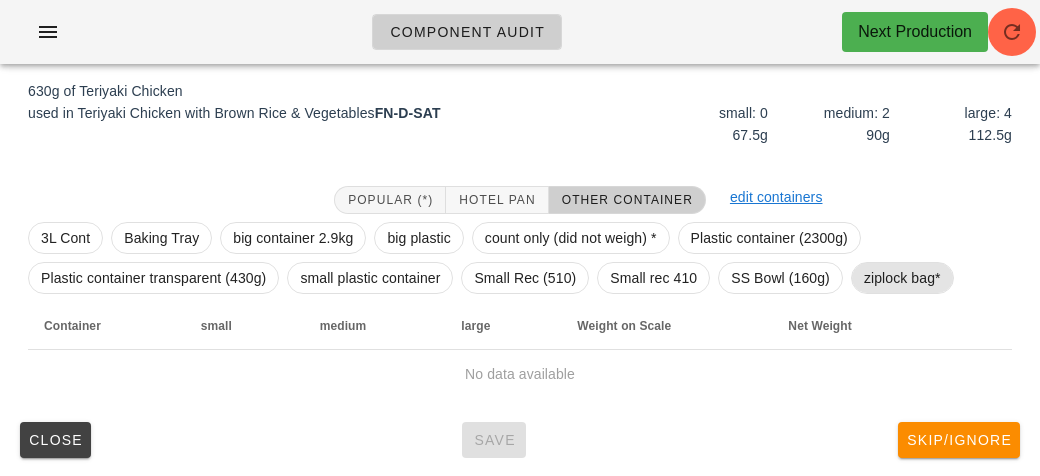 click on "ziplock bag*" at bounding box center (902, 278) 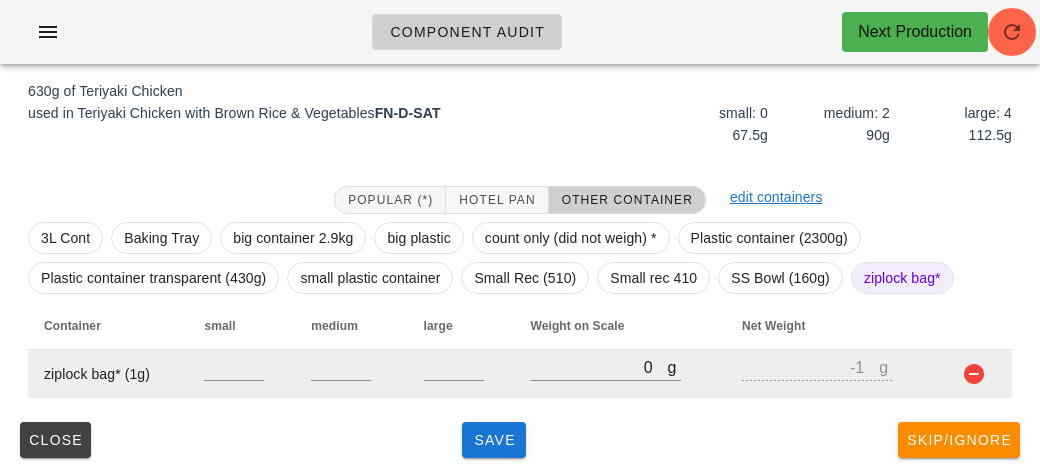 click on "g 0" at bounding box center (621, 374) 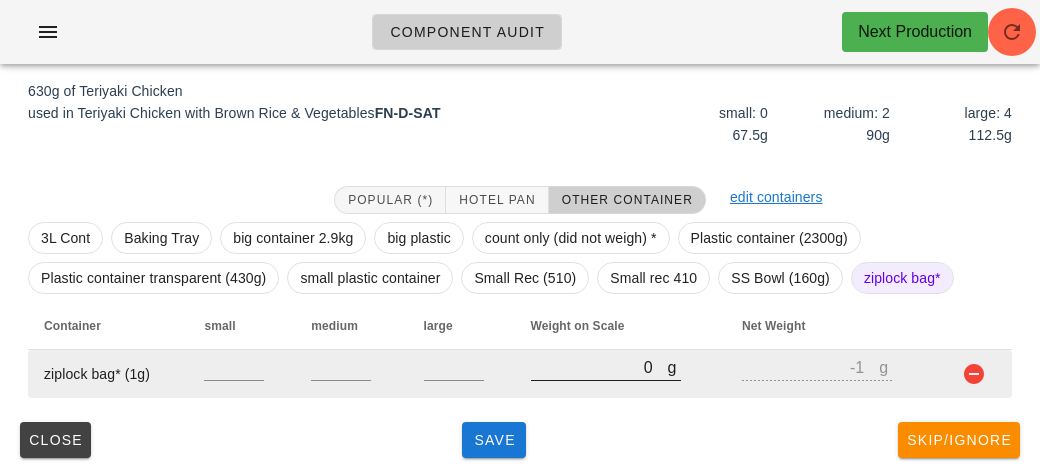 click on "0" at bounding box center [599, 367] 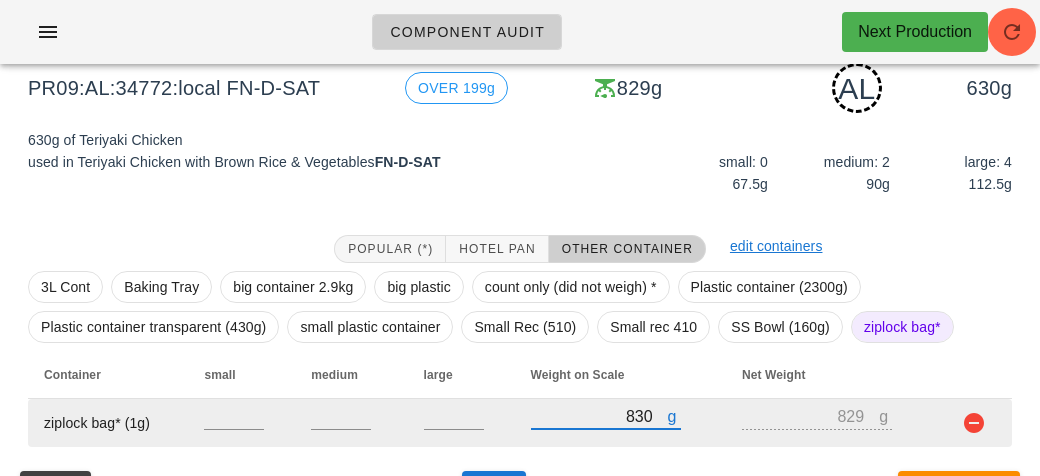 scroll, scrollTop: 250, scrollLeft: 0, axis: vertical 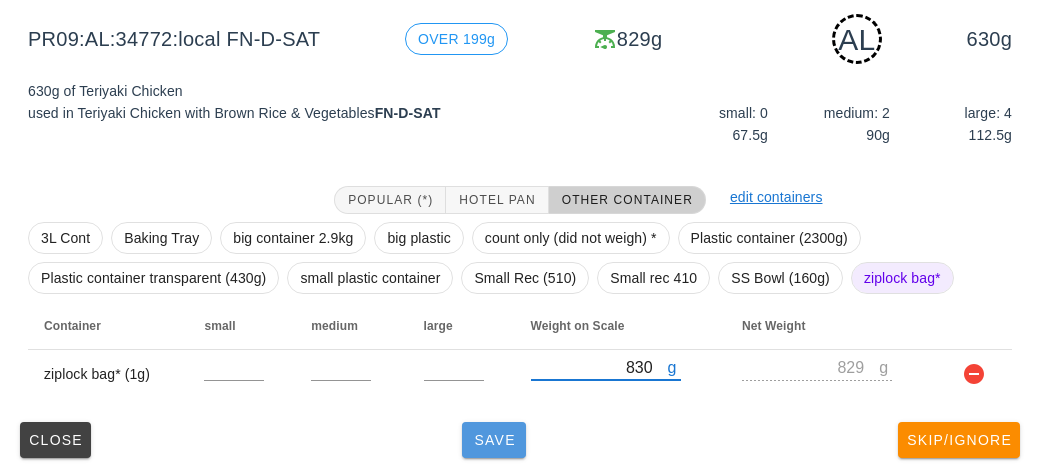 click on "Save" at bounding box center [494, 440] 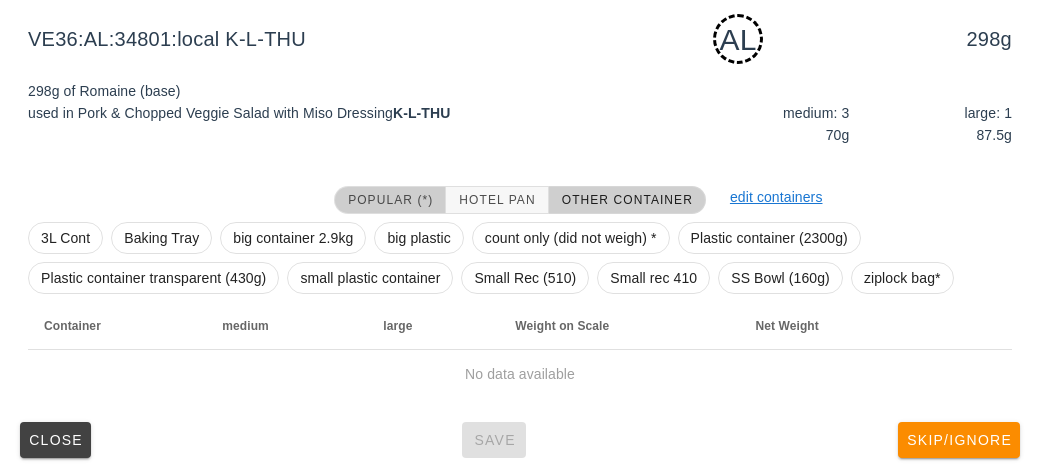 click on "Popular (*)" at bounding box center (390, 200) 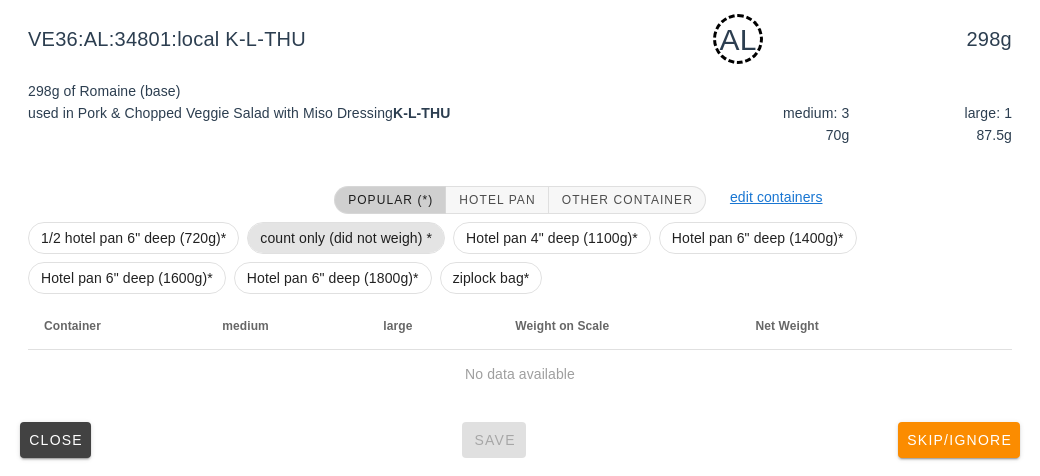 click on "count only (did not weigh) *" at bounding box center (346, 238) 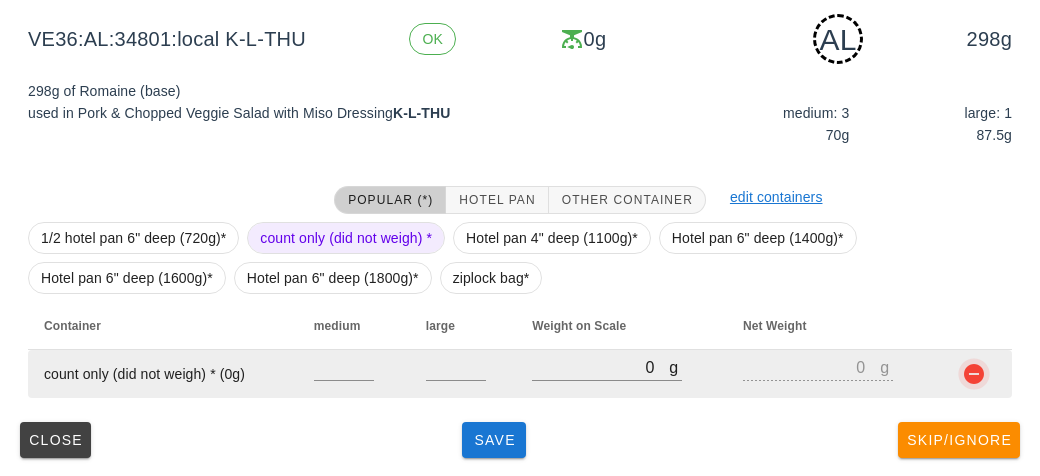 click at bounding box center [974, 374] 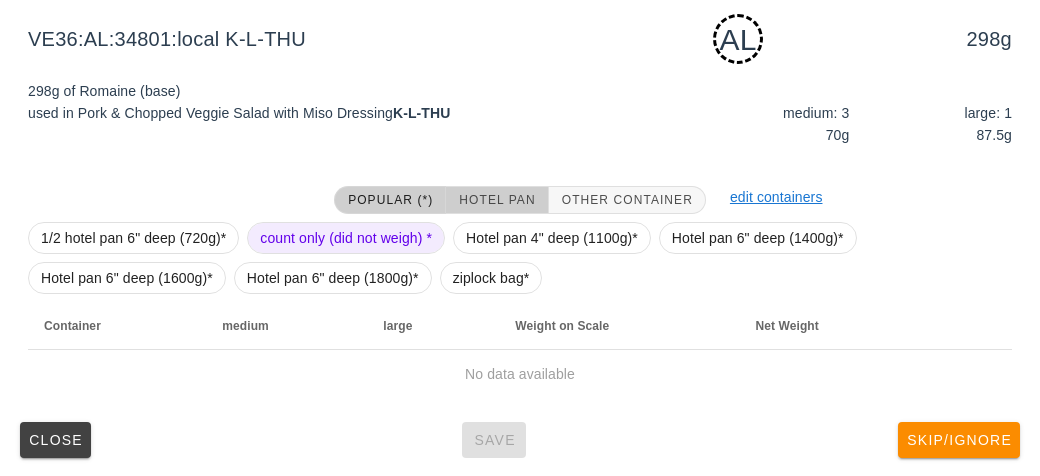 click on "Hotel Pan" at bounding box center [496, 200] 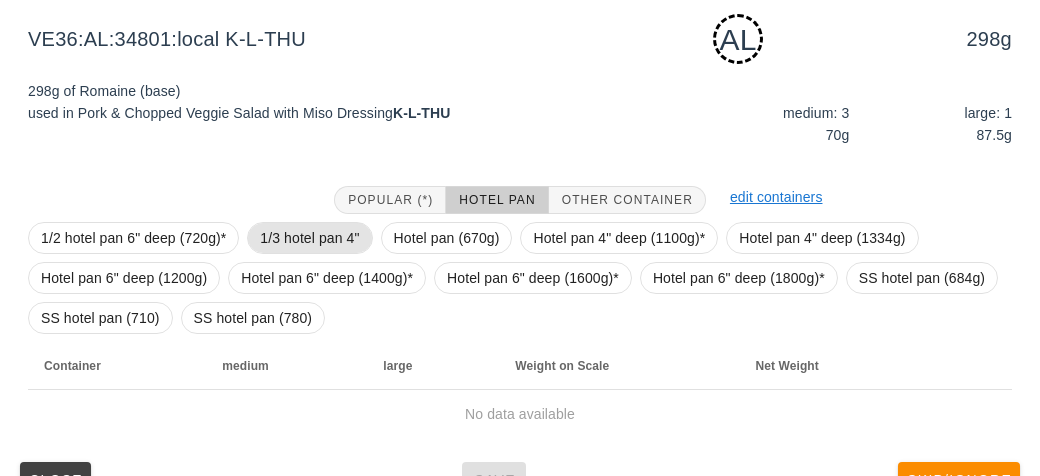 click on "1/3 hotel pan 4"" at bounding box center (309, 238) 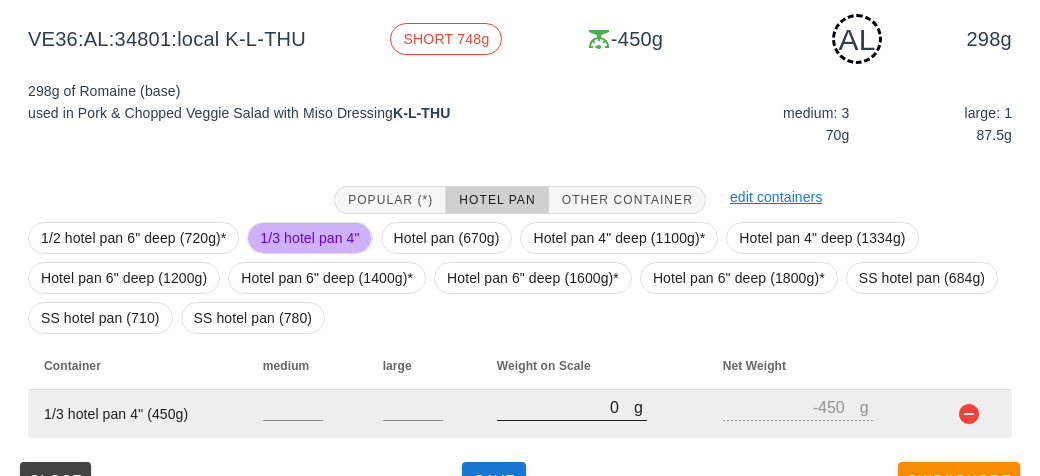 click on "0" at bounding box center [565, 407] 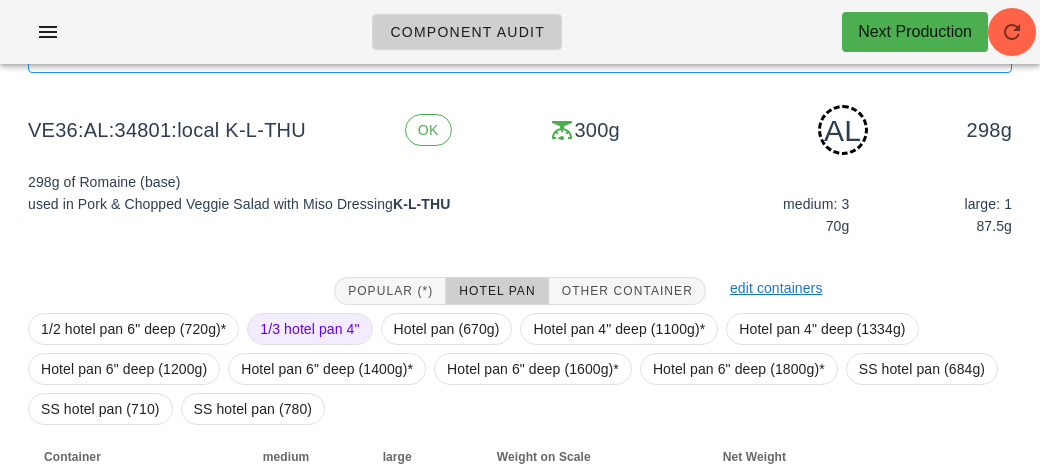 scroll, scrollTop: 290, scrollLeft: 0, axis: vertical 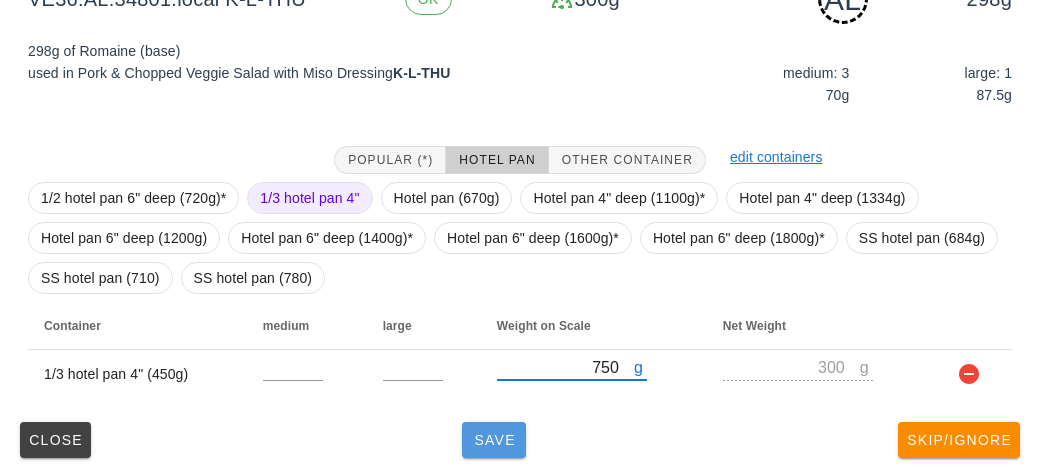 click on "Save" at bounding box center (494, 440) 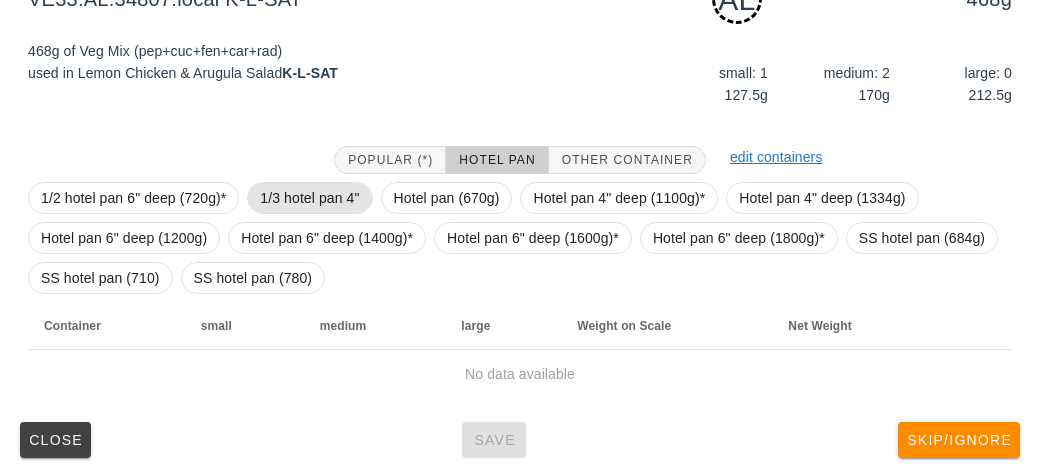 click on "1/3 hotel pan 4"" at bounding box center (309, 198) 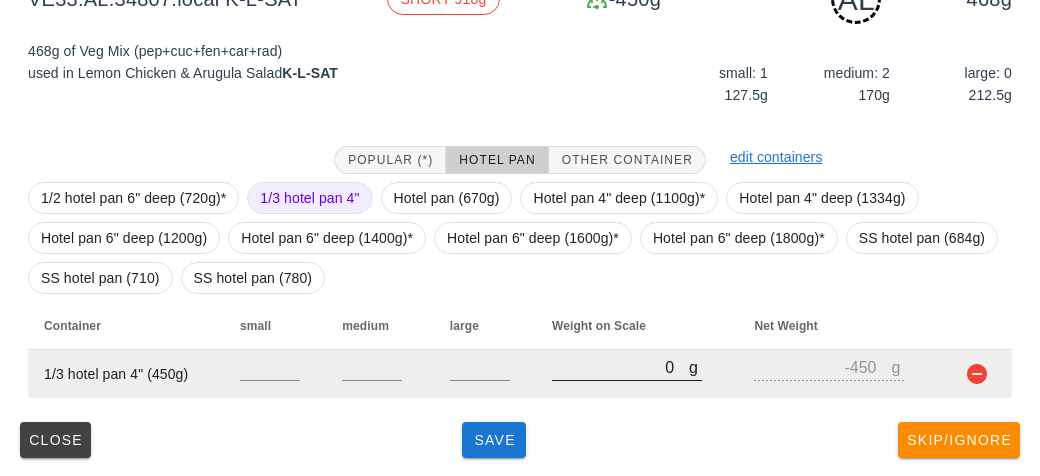 click on "0" at bounding box center (620, 367) 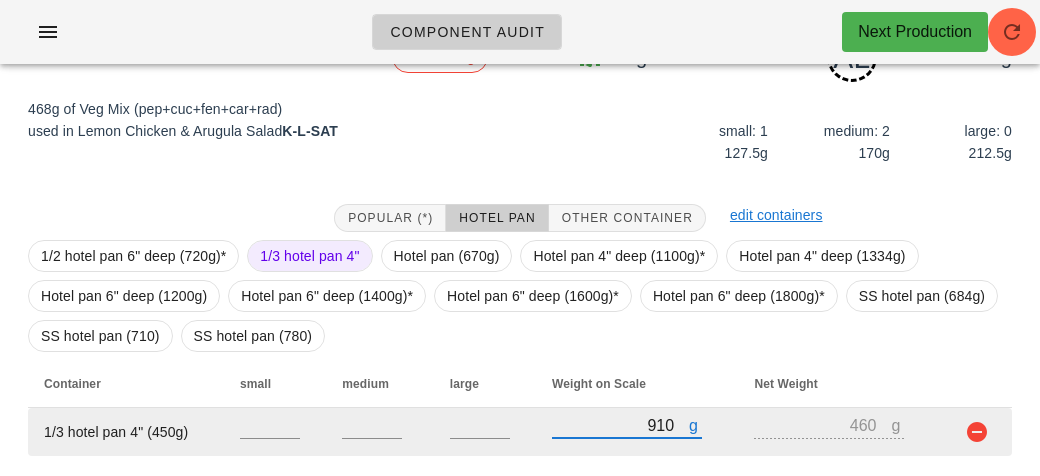 scroll, scrollTop: 290, scrollLeft: 0, axis: vertical 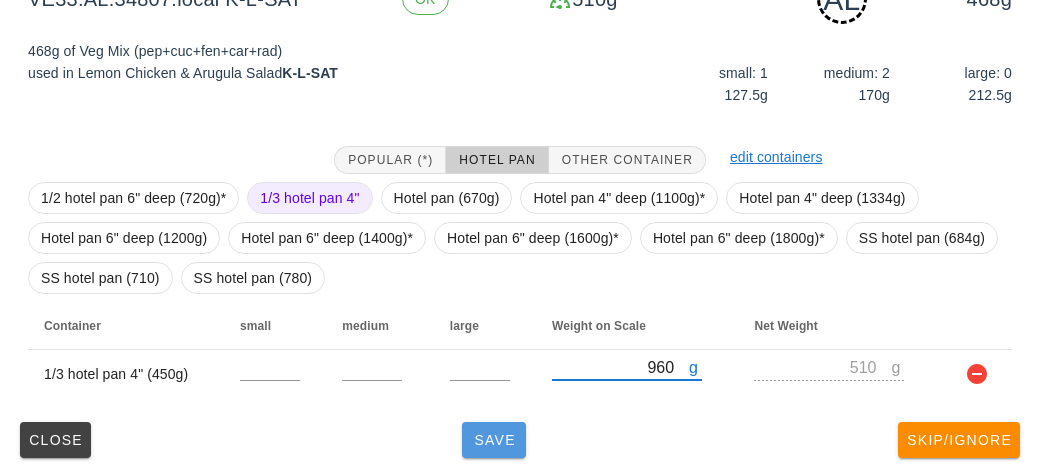click on "Save" at bounding box center [494, 440] 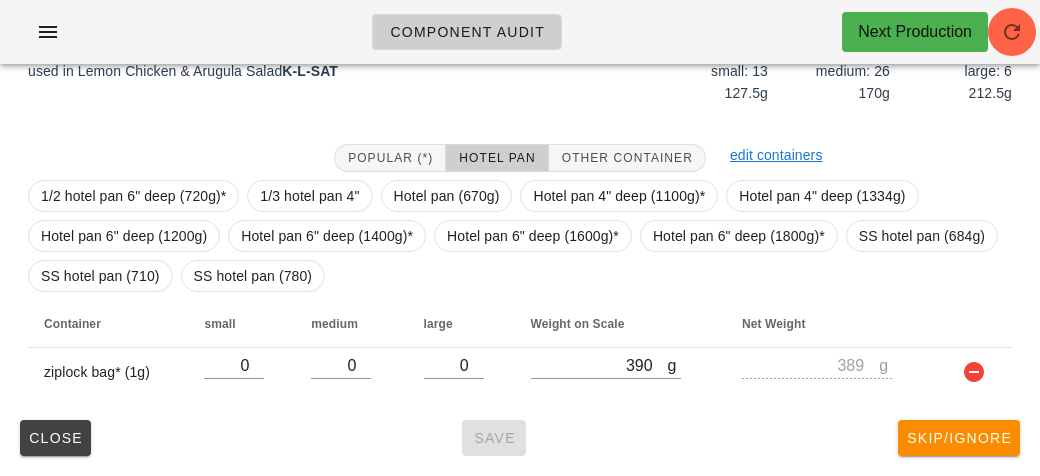 scroll, scrollTop: 272, scrollLeft: 0, axis: vertical 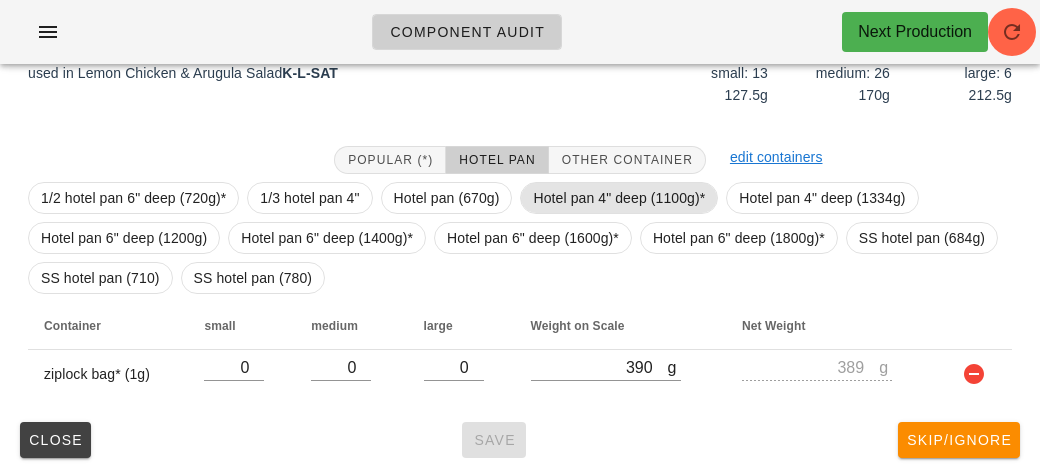 click on "Hotel pan 4" deep (1100g)*" at bounding box center (619, 198) 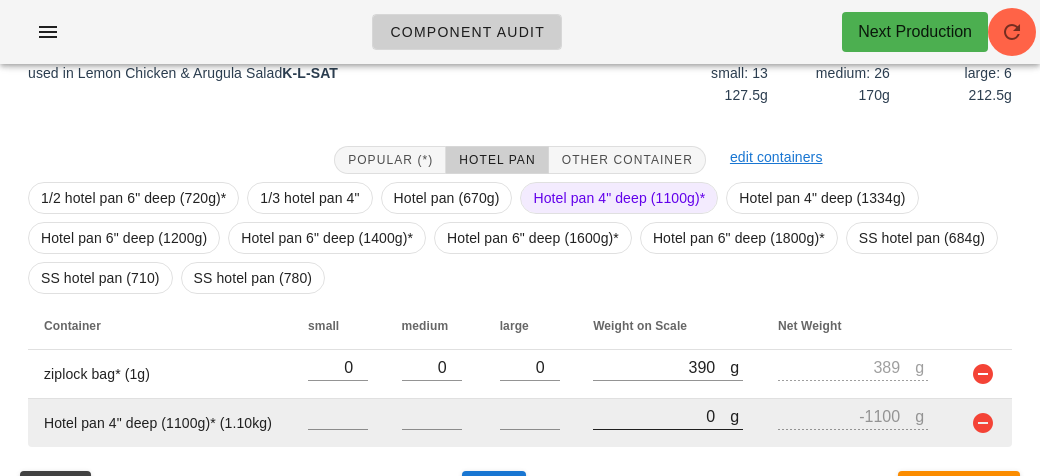 click on "0" at bounding box center (661, 416) 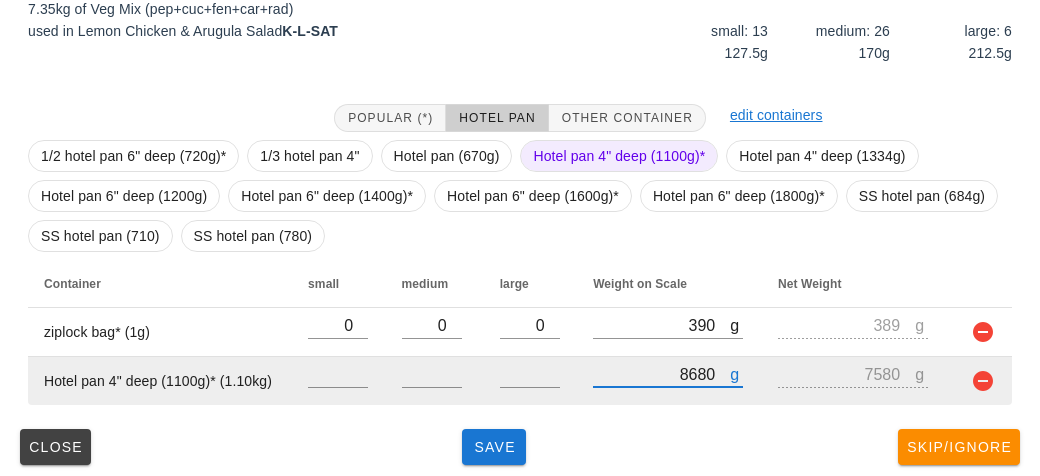 scroll, scrollTop: 321, scrollLeft: 0, axis: vertical 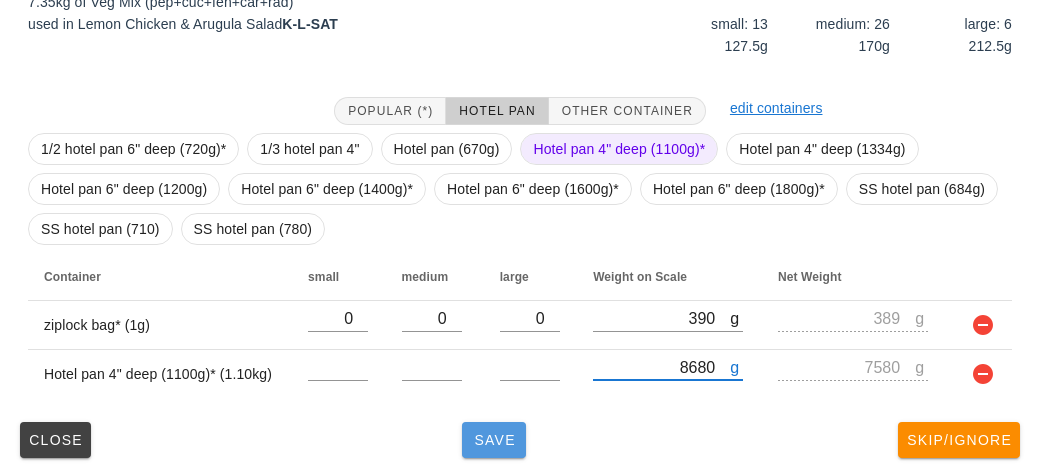 click on "Save" at bounding box center (494, 440) 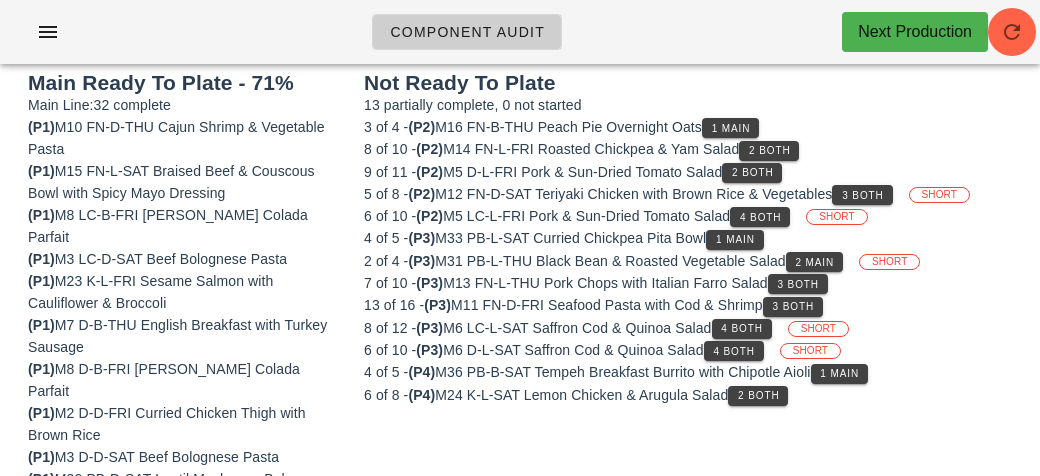 scroll, scrollTop: 196, scrollLeft: 0, axis: vertical 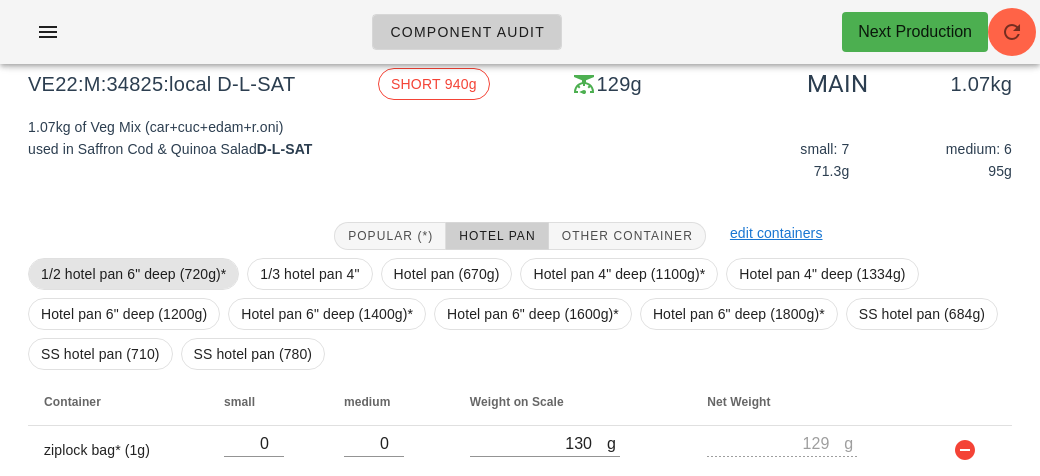 click on "1/2 hotel pan 6" deep (720g)*" at bounding box center (133, 274) 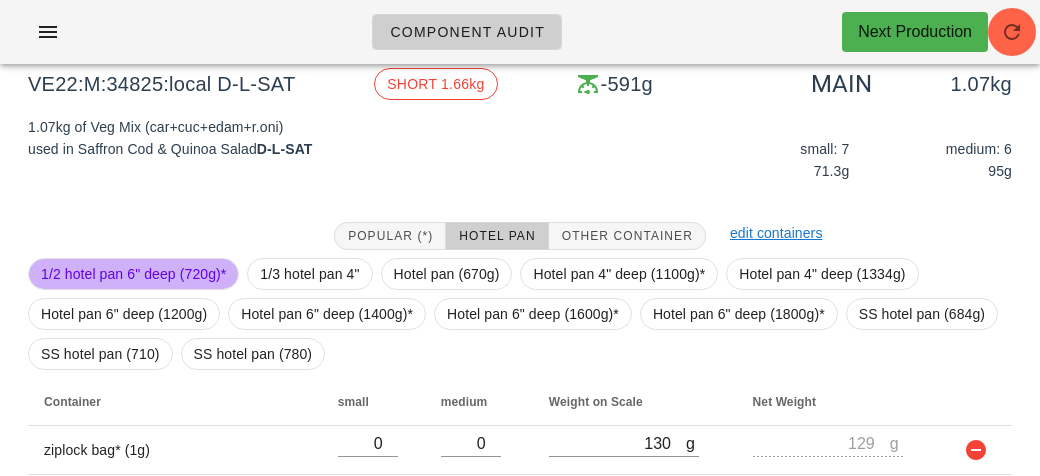 scroll, scrollTop: 321, scrollLeft: 0, axis: vertical 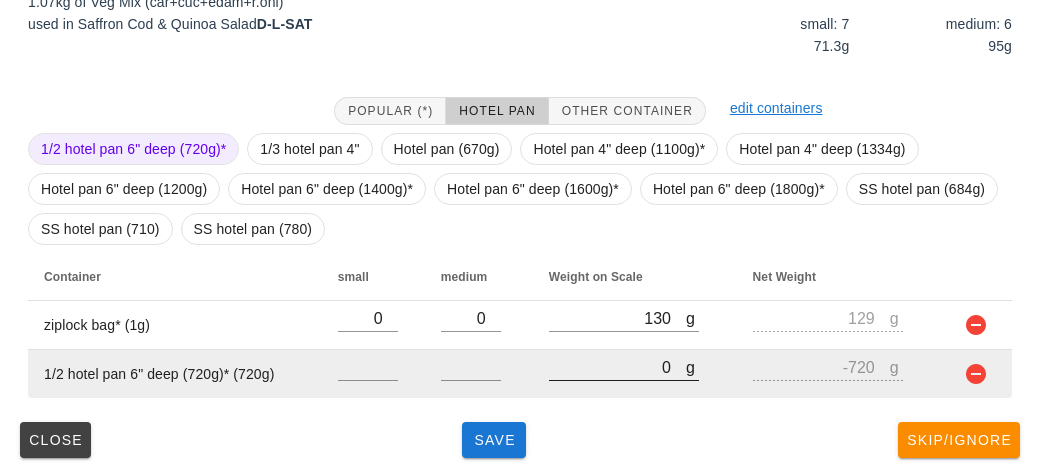 click on "0" at bounding box center [617, 367] 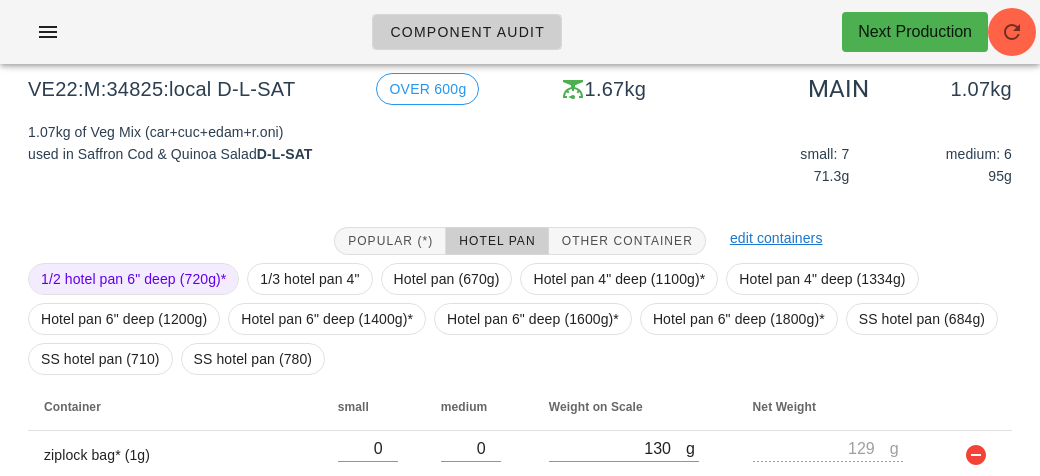 scroll, scrollTop: 321, scrollLeft: 0, axis: vertical 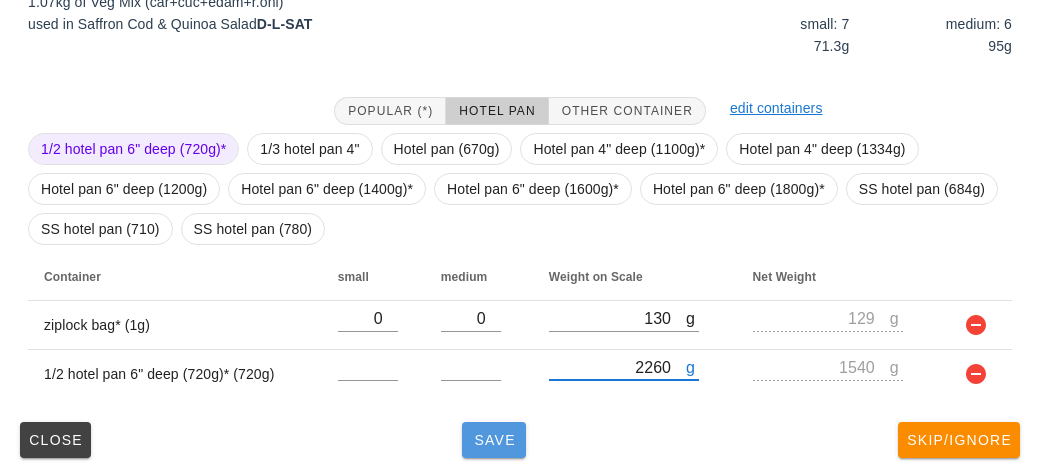 click on "Save" at bounding box center (494, 440) 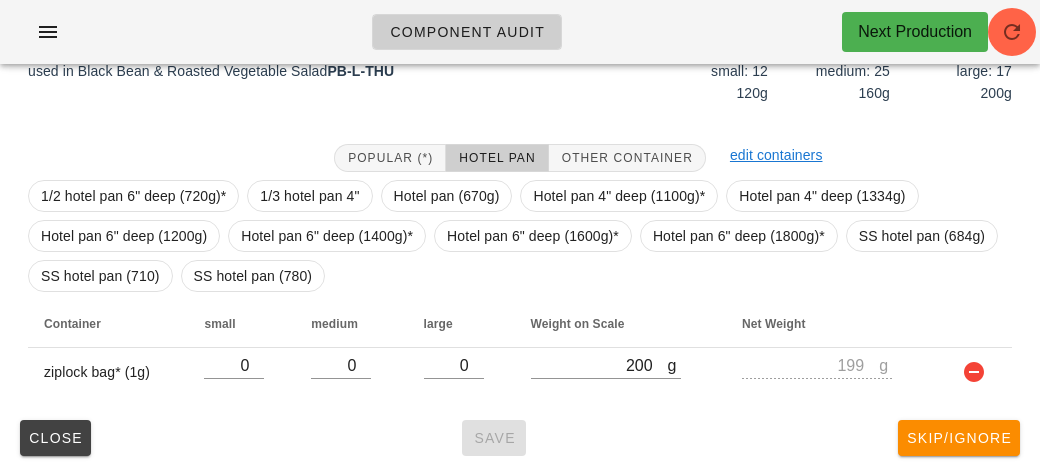 scroll, scrollTop: 272, scrollLeft: 0, axis: vertical 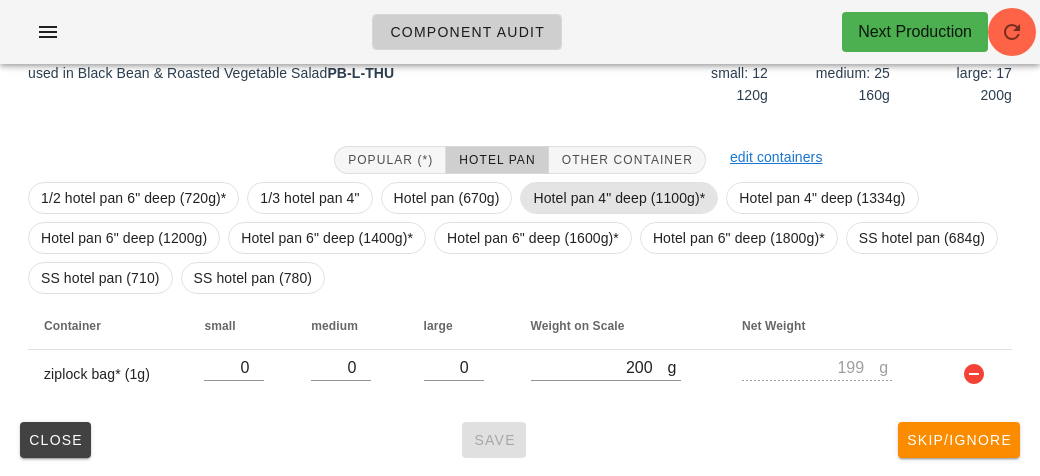 click on "Hotel pan 4" deep (1100g)*" at bounding box center (619, 198) 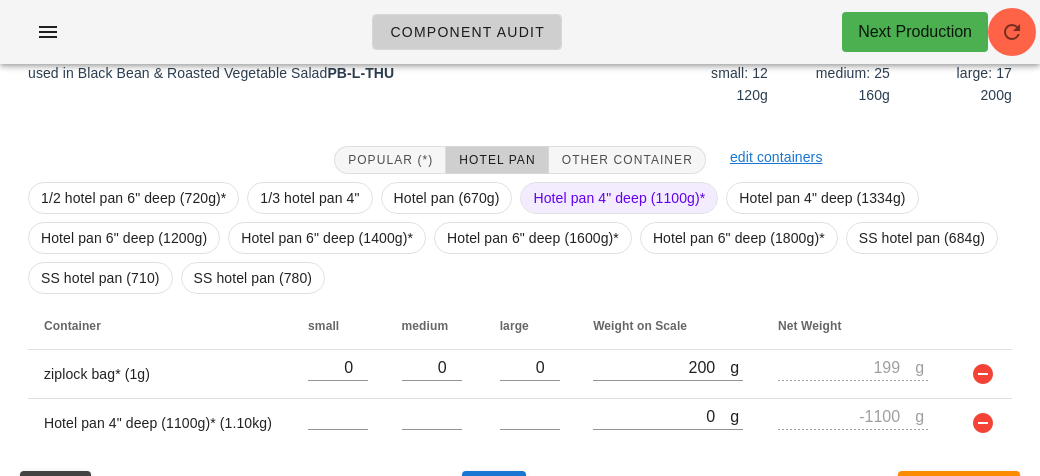scroll, scrollTop: 321, scrollLeft: 0, axis: vertical 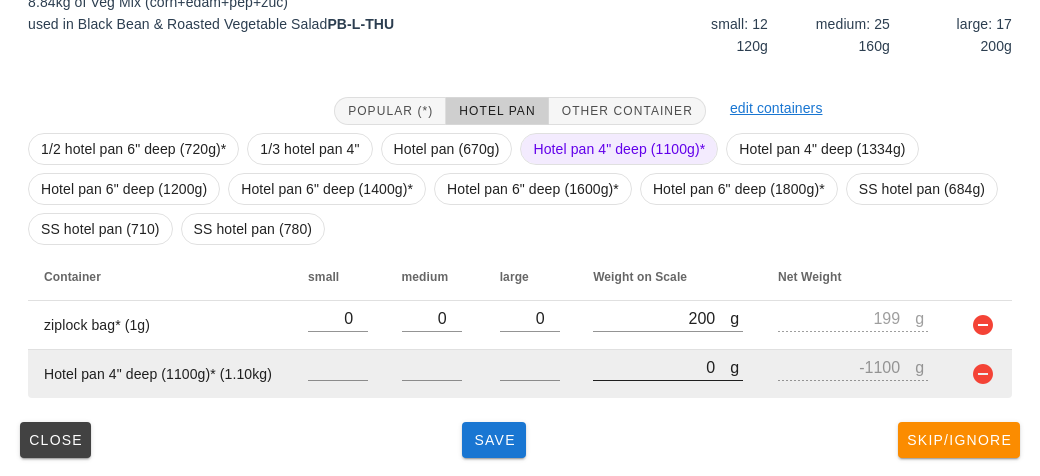 click on "0" at bounding box center [661, 367] 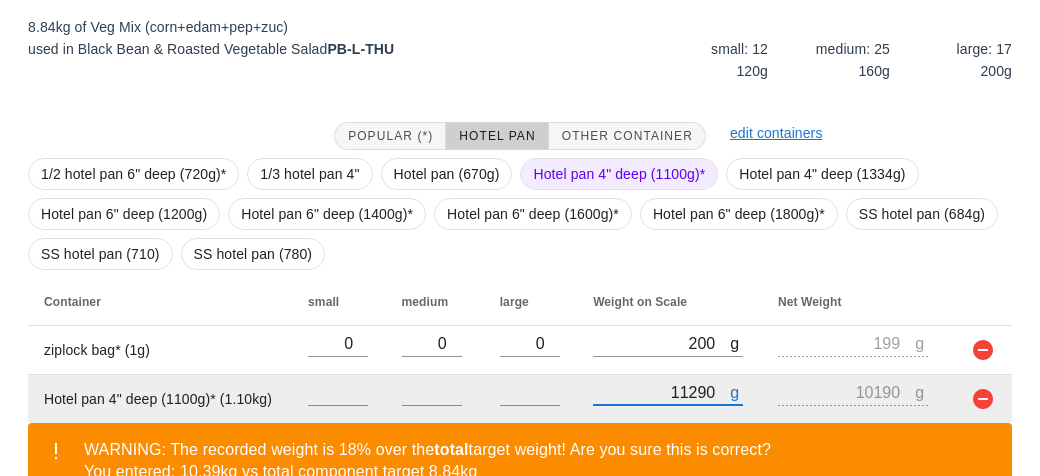 scroll, scrollTop: 413, scrollLeft: 0, axis: vertical 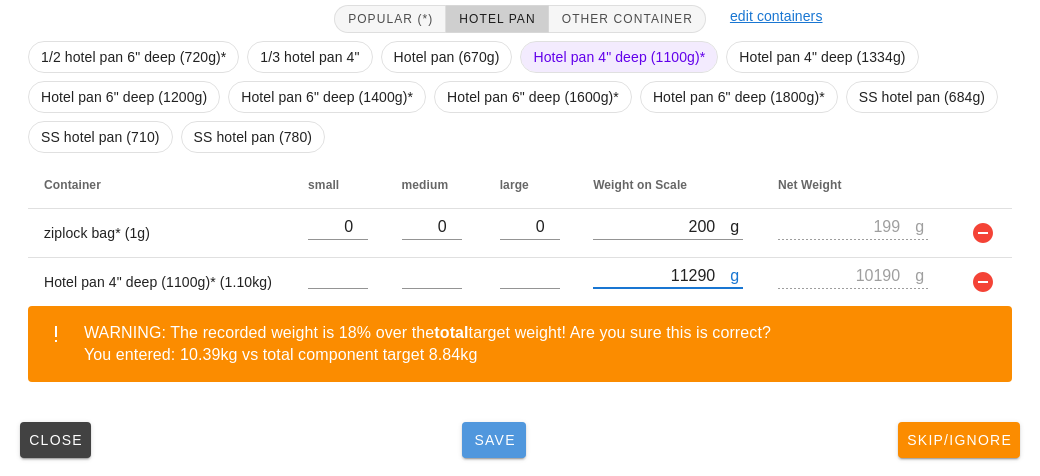 click on "Save" at bounding box center (494, 440) 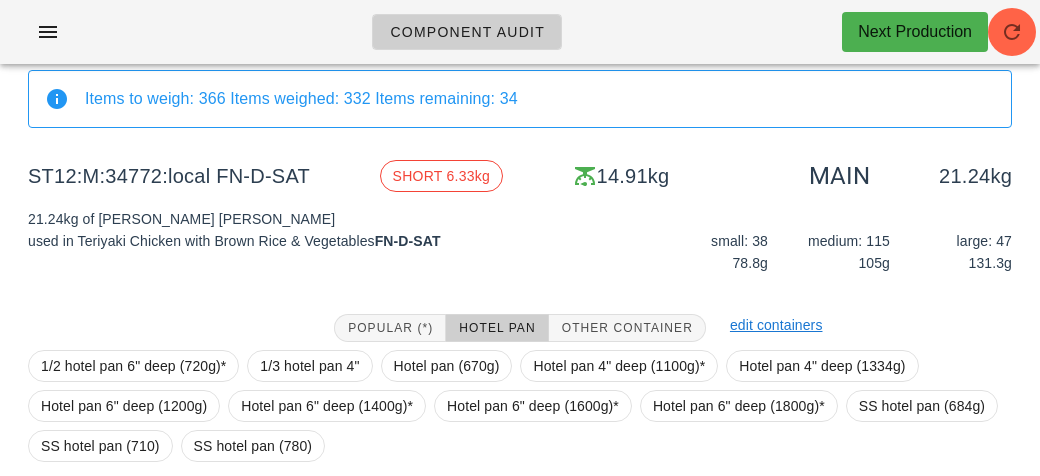 scroll, scrollTop: 370, scrollLeft: 0, axis: vertical 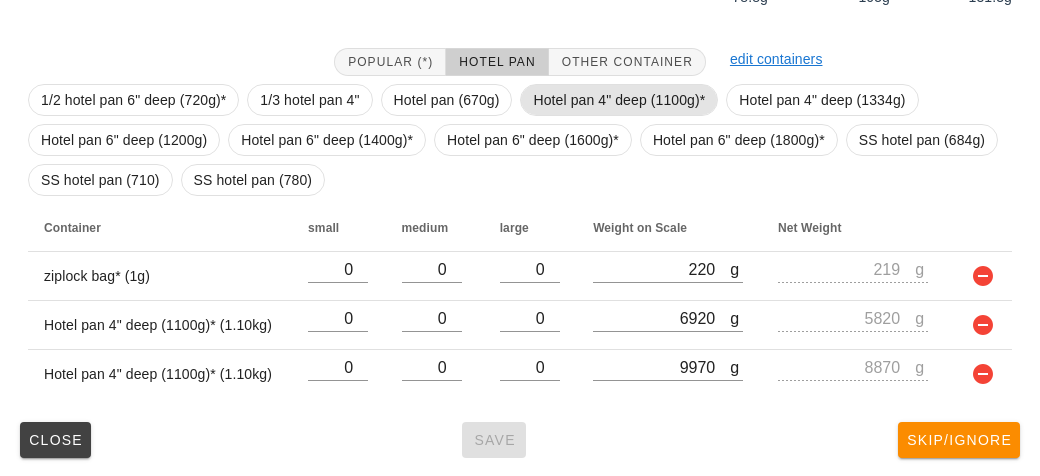 click on "Hotel pan 4" deep (1100g)*" at bounding box center [619, 100] 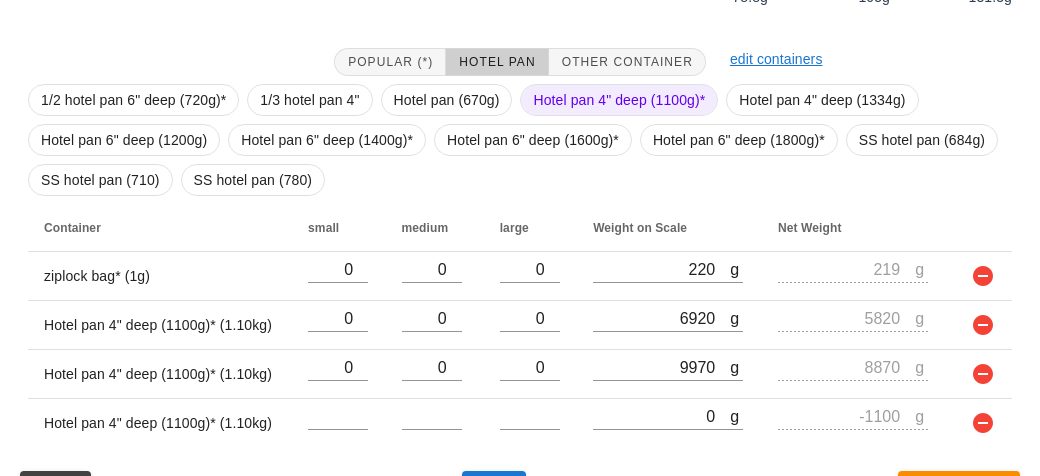 scroll, scrollTop: 418, scrollLeft: 0, axis: vertical 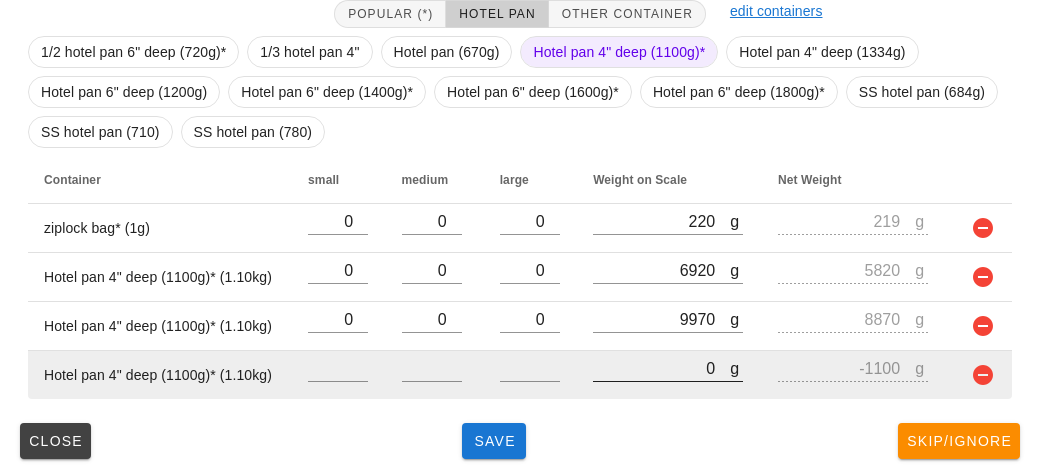click on "0" at bounding box center [661, 368] 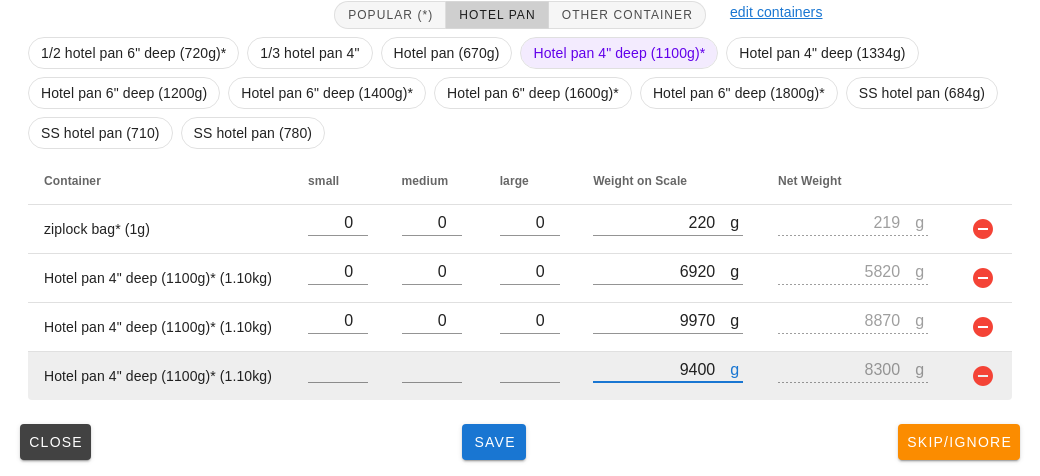scroll, scrollTop: 418, scrollLeft: 0, axis: vertical 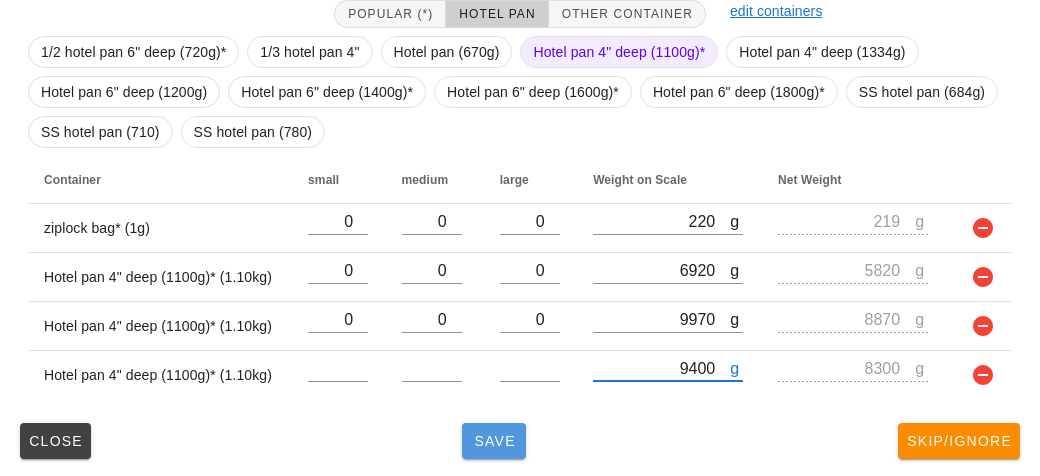 click on "Save" at bounding box center [494, 441] 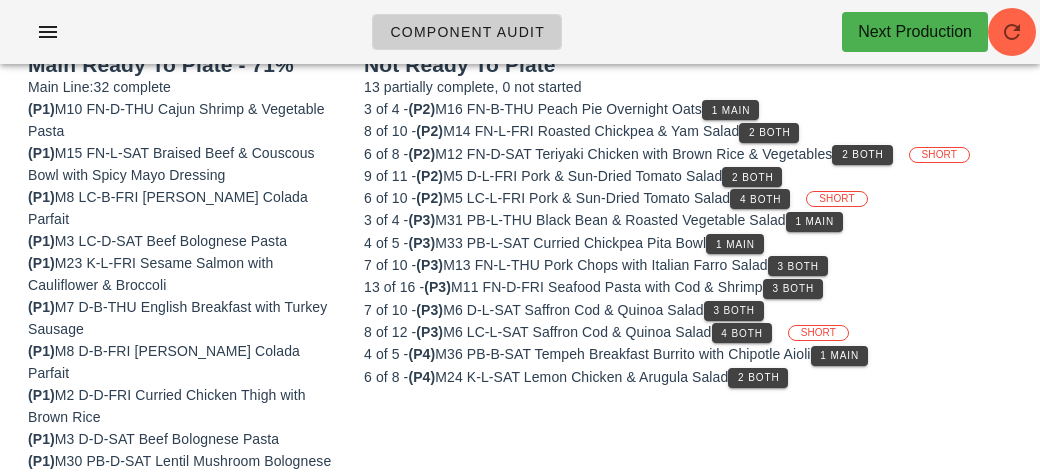 scroll, scrollTop: 0, scrollLeft: 0, axis: both 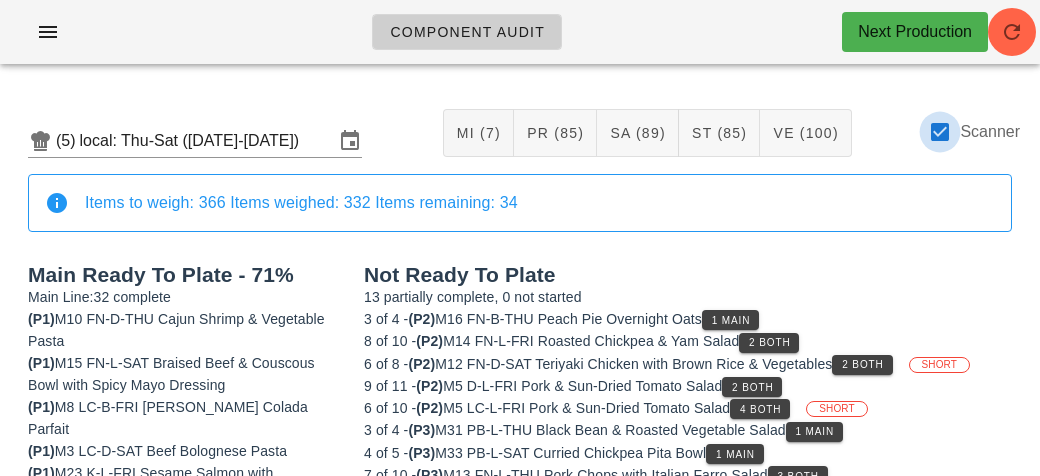 click at bounding box center [940, 132] 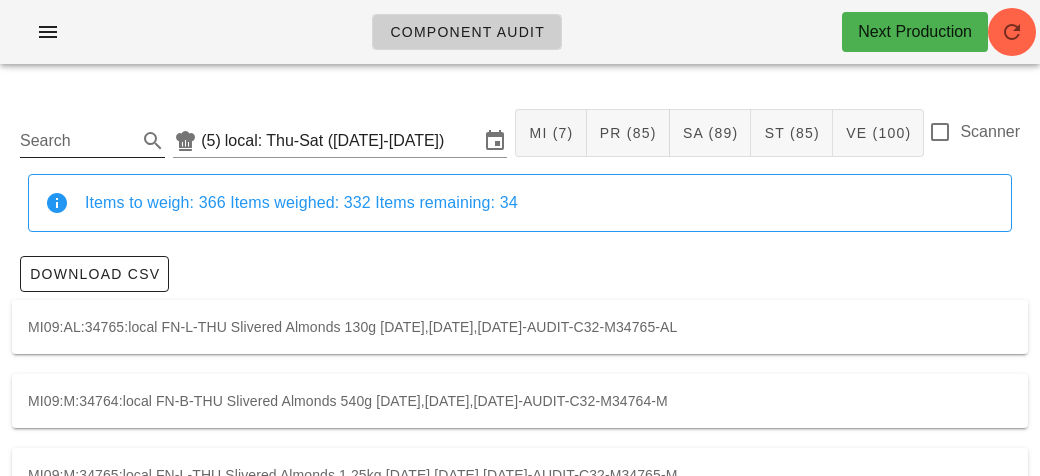 click on "Search" at bounding box center [76, 141] 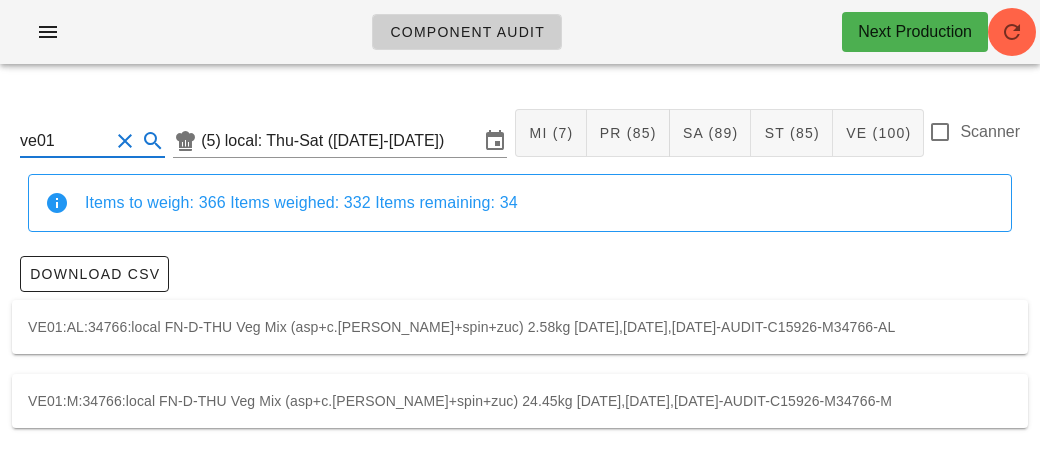 click on "VE01:M:34766:local FN-D-THU Veg Mix (asp+c.[PERSON_NAME]+spin+zuc) 24.45kg [DATE],[DATE],[DATE]-AUDIT-C15926-M34766-M" at bounding box center (520, 401) 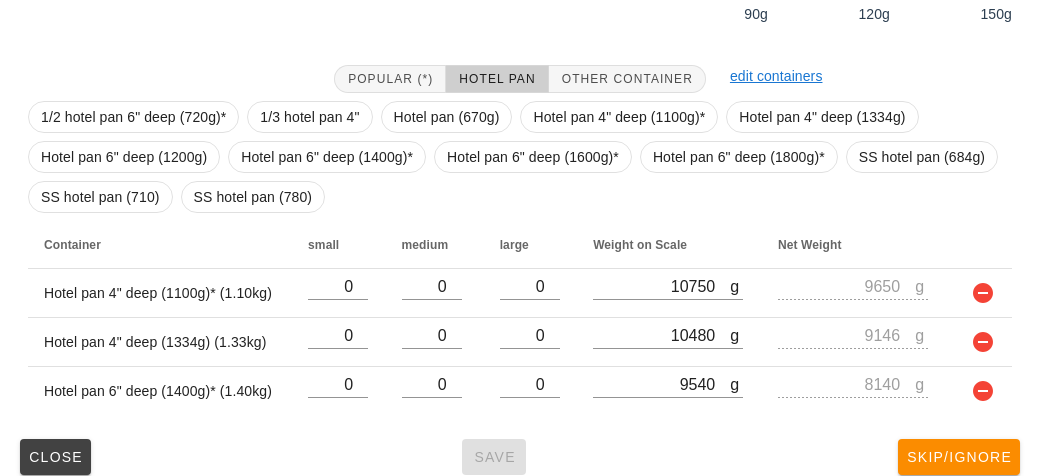 scroll, scrollTop: 421, scrollLeft: 0, axis: vertical 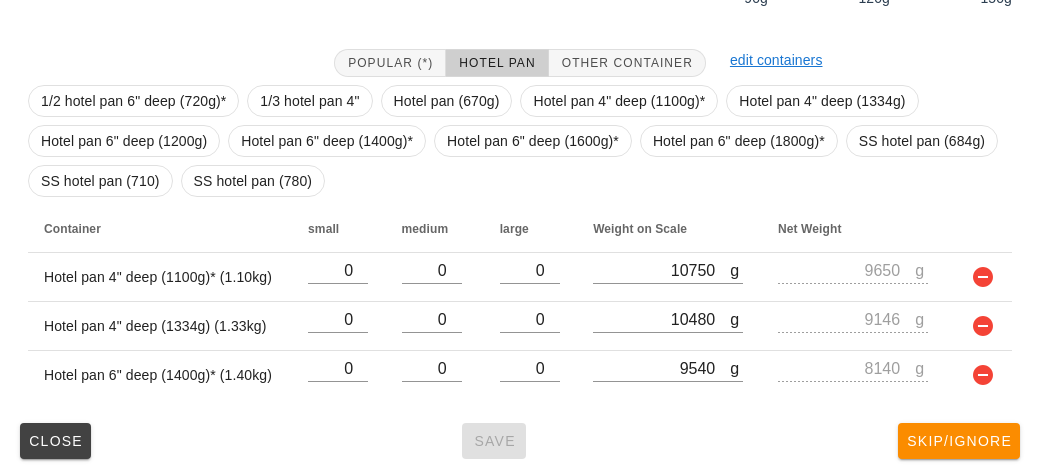 click on "Close Save Skip/Ignore" at bounding box center [520, 441] 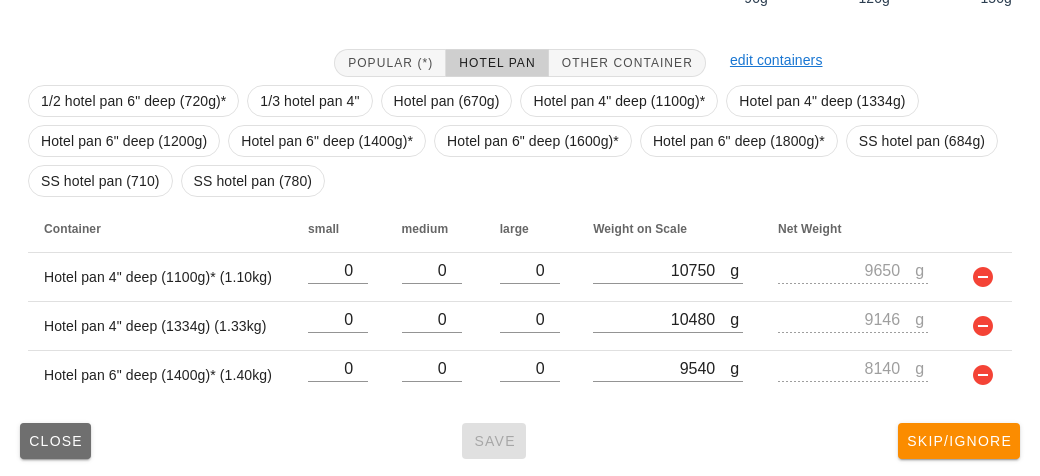 click on "Close" at bounding box center [55, 441] 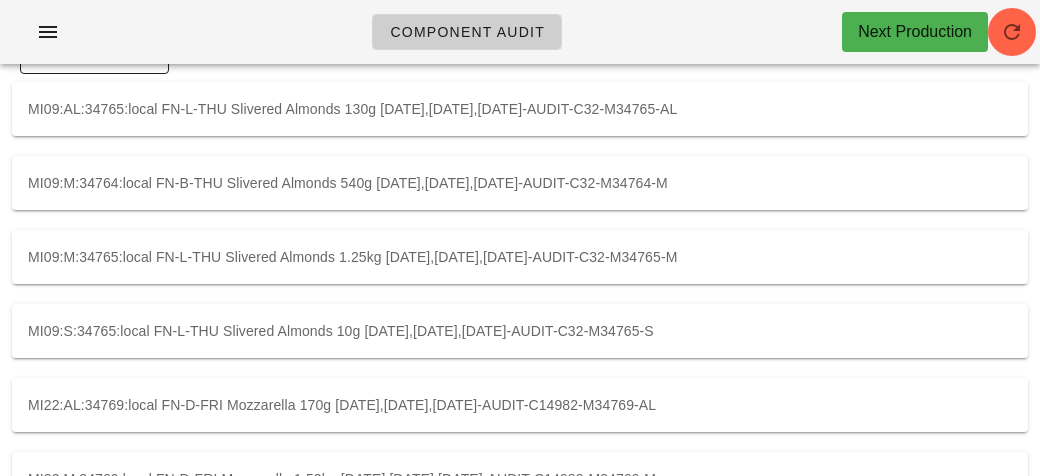 scroll, scrollTop: 0, scrollLeft: 0, axis: both 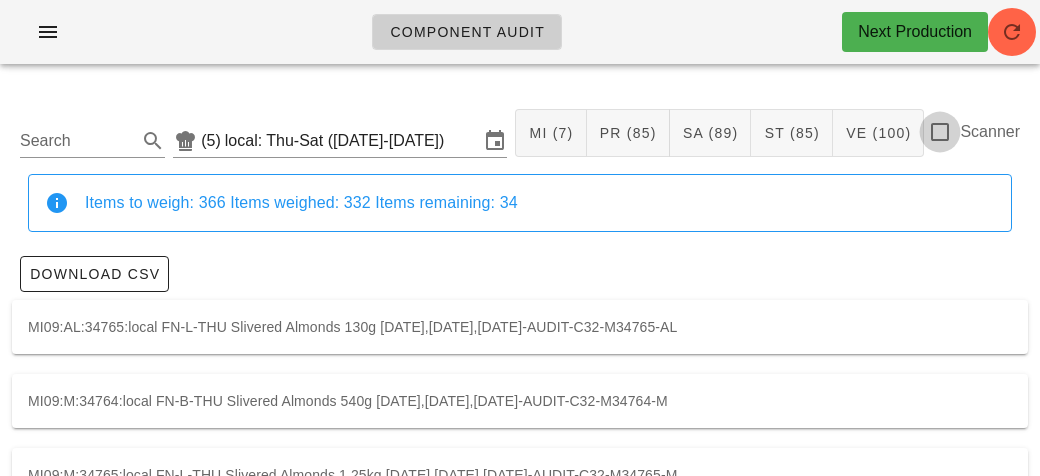 click at bounding box center [940, 132] 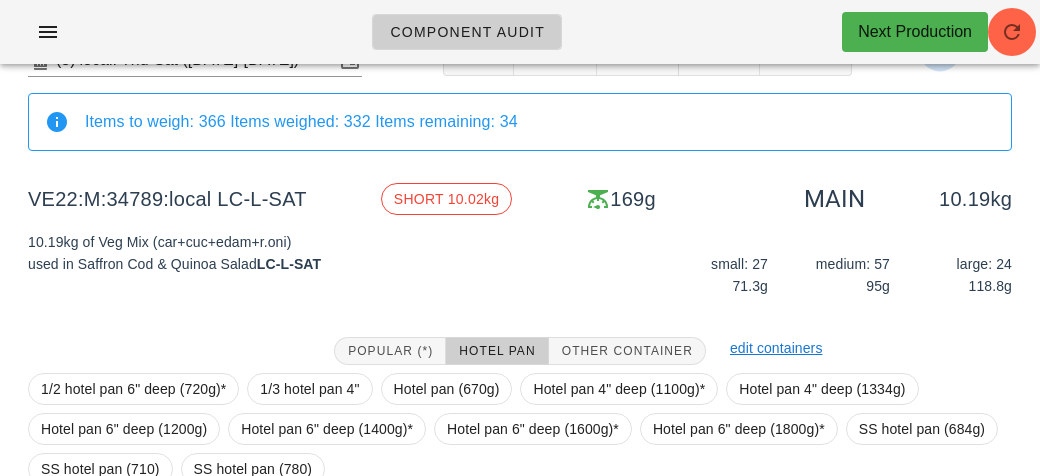 scroll, scrollTop: 272, scrollLeft: 0, axis: vertical 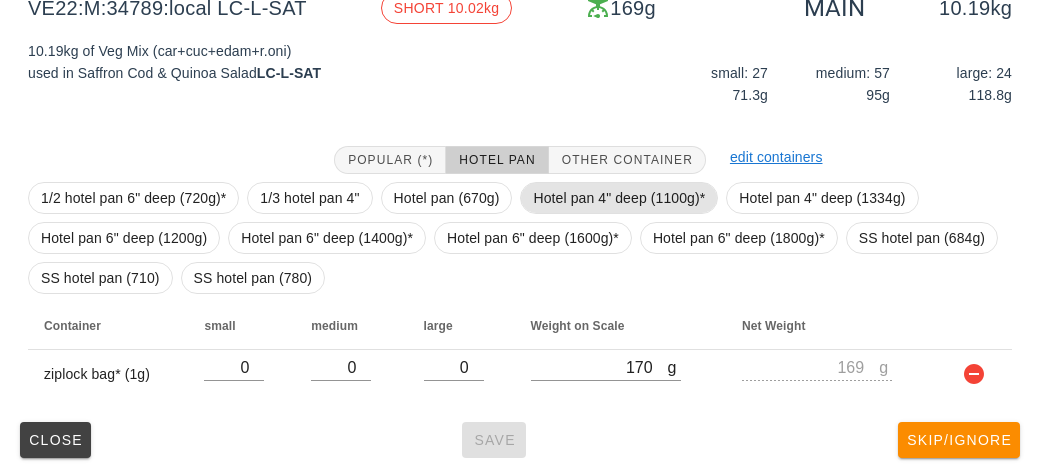 click on "Hotel pan 4" deep (1100g)*" at bounding box center [619, 198] 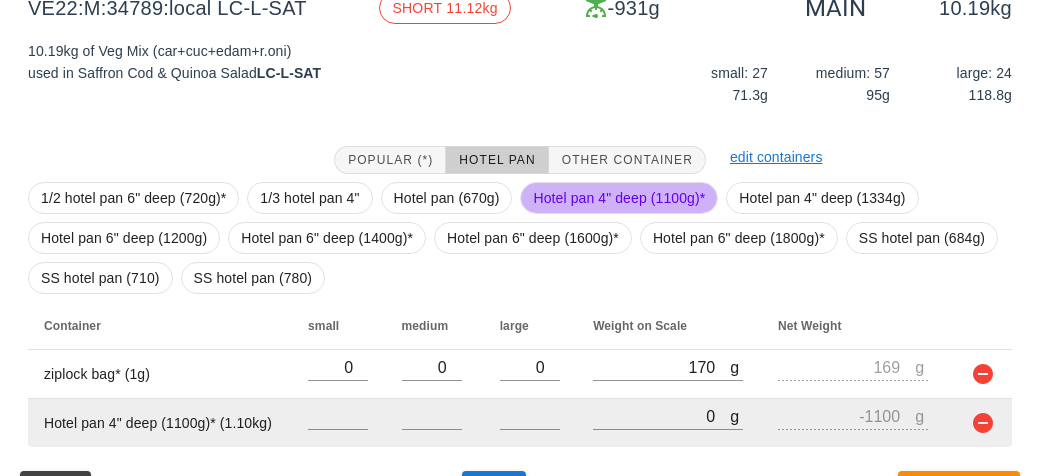 click on "g 0" at bounding box center (669, 423) 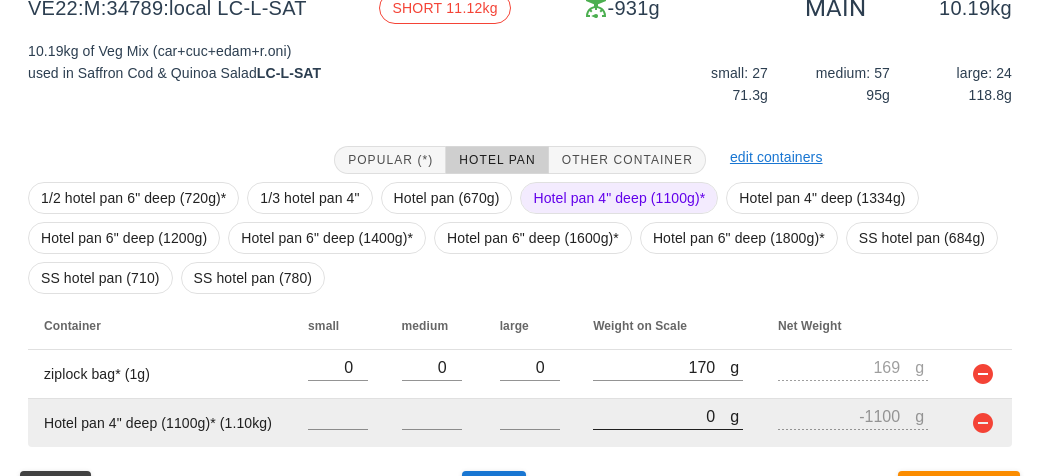 click on "0" at bounding box center [661, 416] 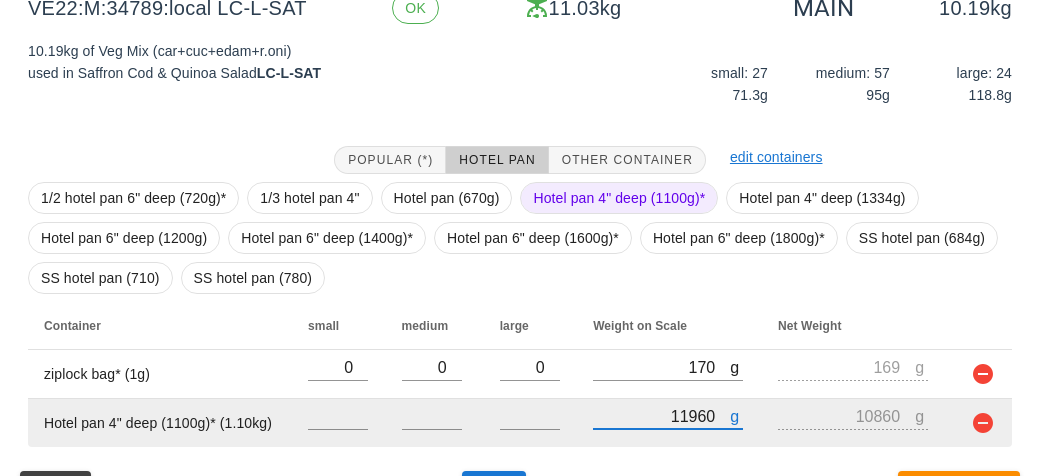 scroll, scrollTop: 321, scrollLeft: 0, axis: vertical 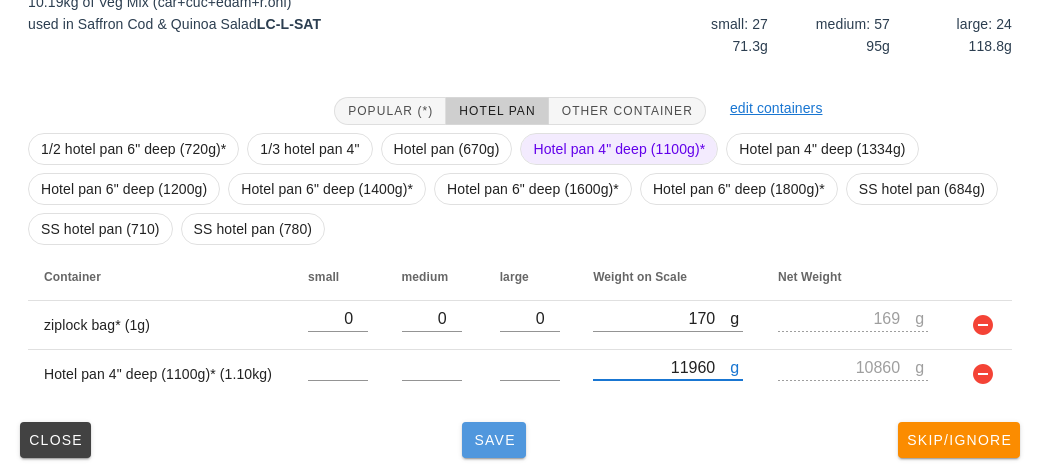 click on "Save" at bounding box center (494, 440) 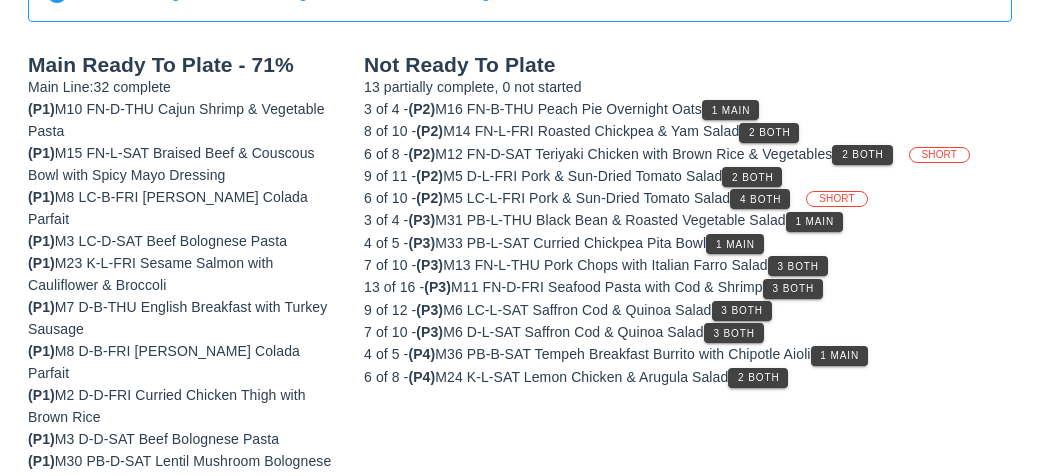 scroll, scrollTop: 212, scrollLeft: 0, axis: vertical 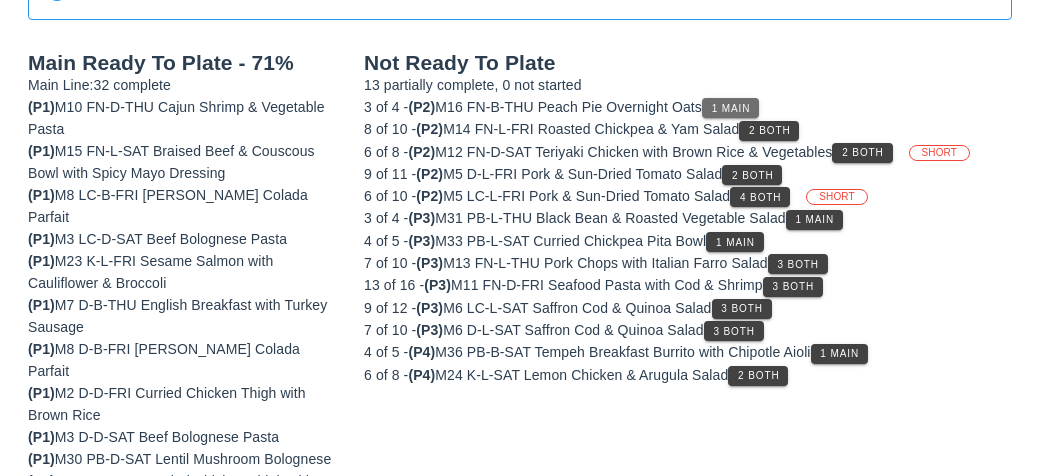 click on "1 Main" at bounding box center [730, 108] 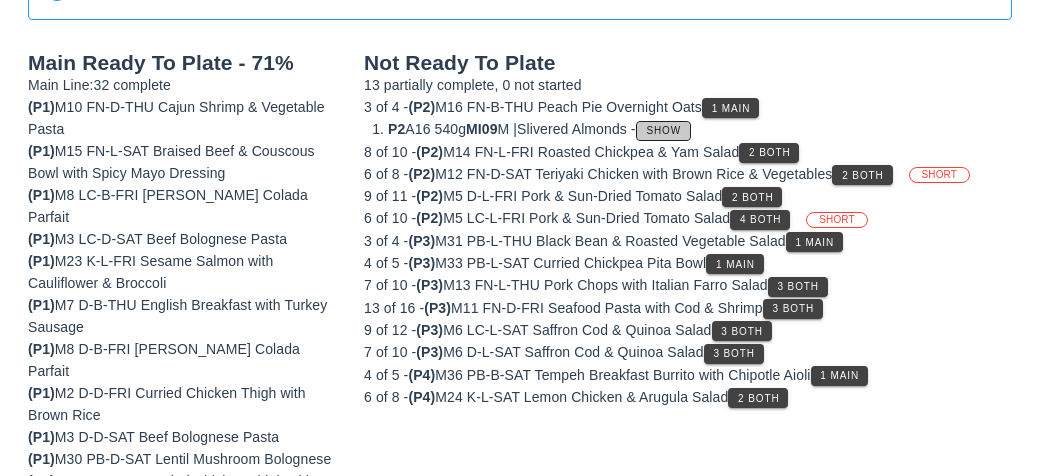 click on "Show" at bounding box center [664, 130] 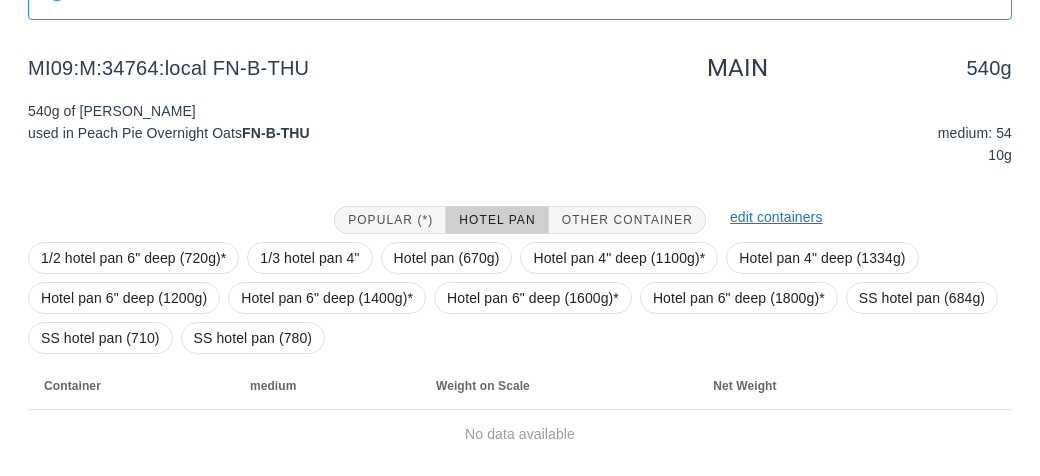 scroll, scrollTop: 272, scrollLeft: 0, axis: vertical 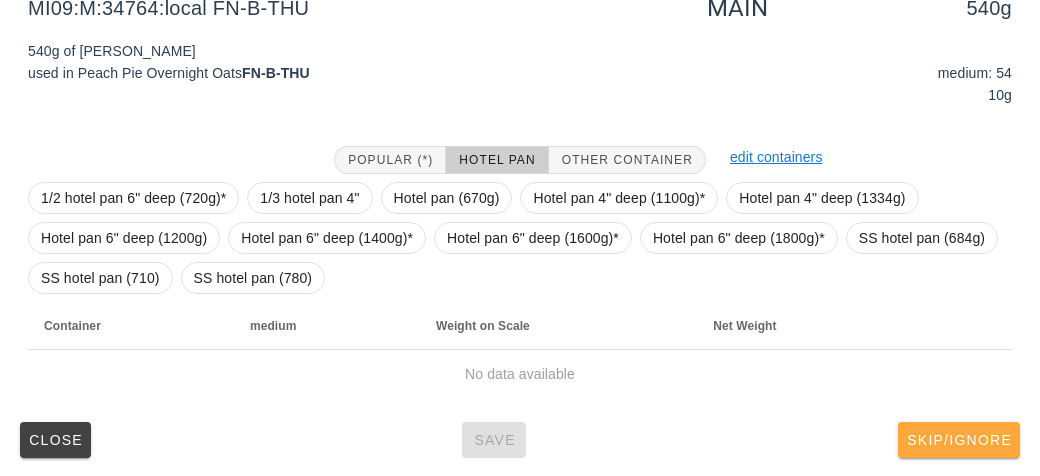 click on "Skip/Ignore" at bounding box center (959, 440) 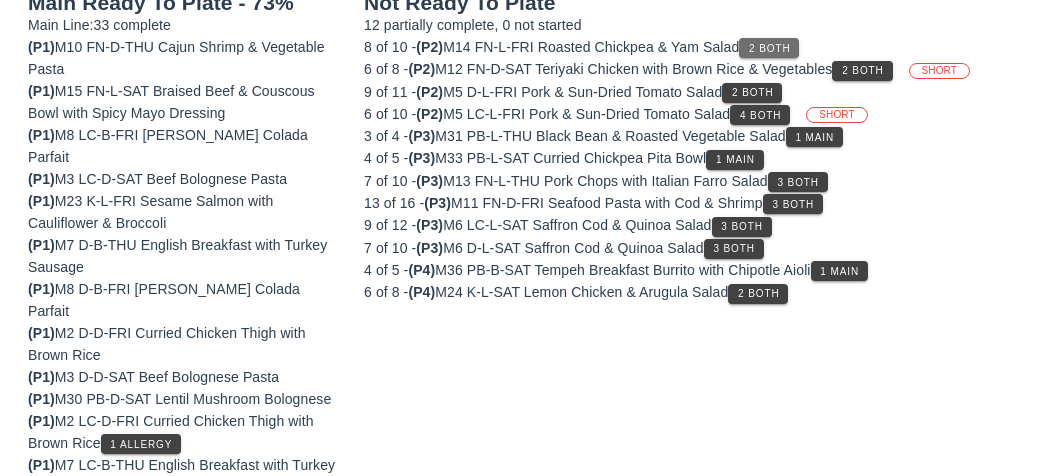 click on "2 Both" at bounding box center (769, 48) 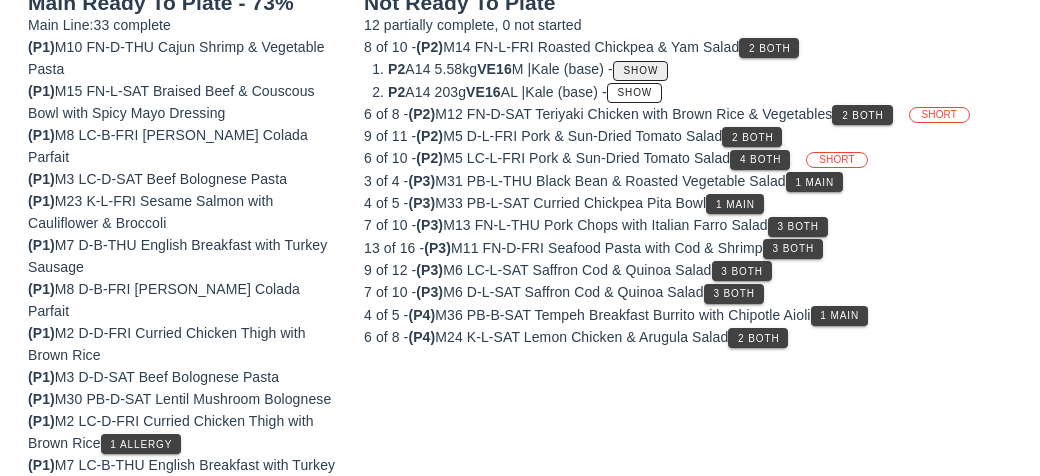 click on "Show" at bounding box center [641, 70] 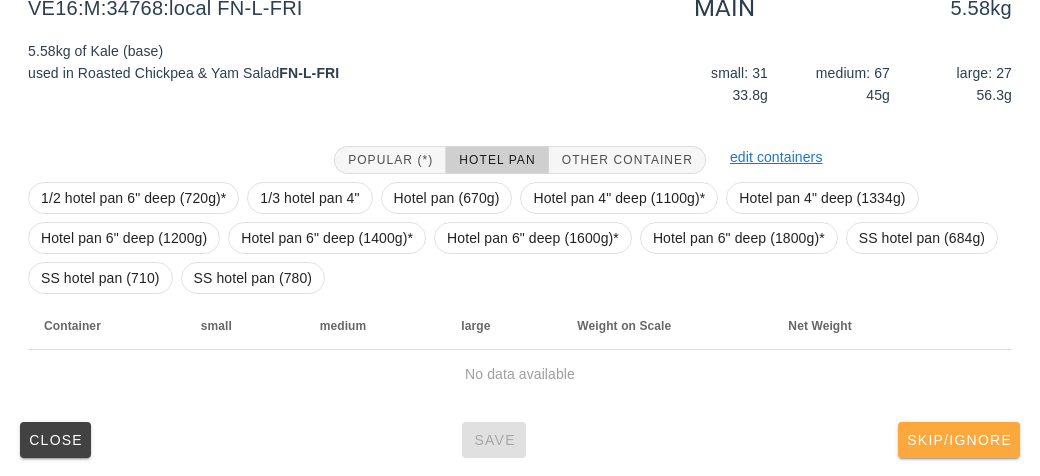 click on "Skip/Ignore" at bounding box center [959, 440] 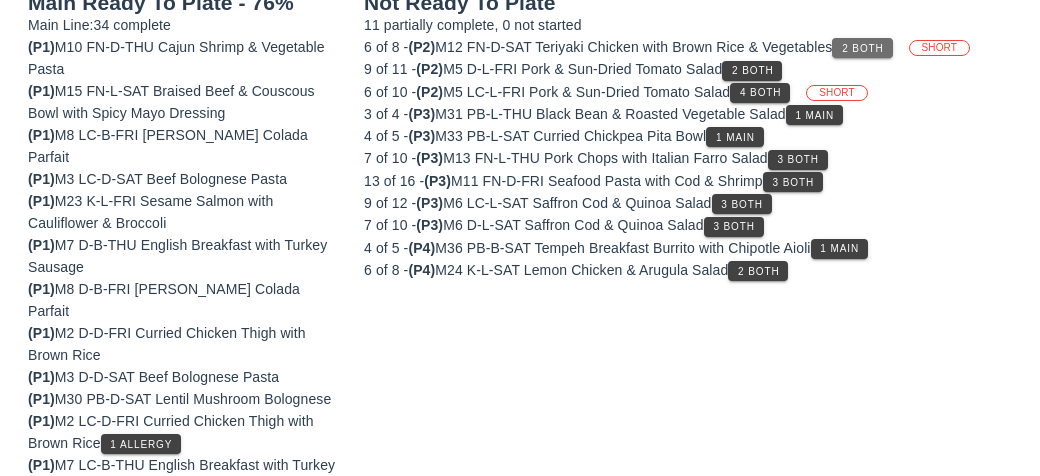 click on "2 Both" at bounding box center [862, 48] 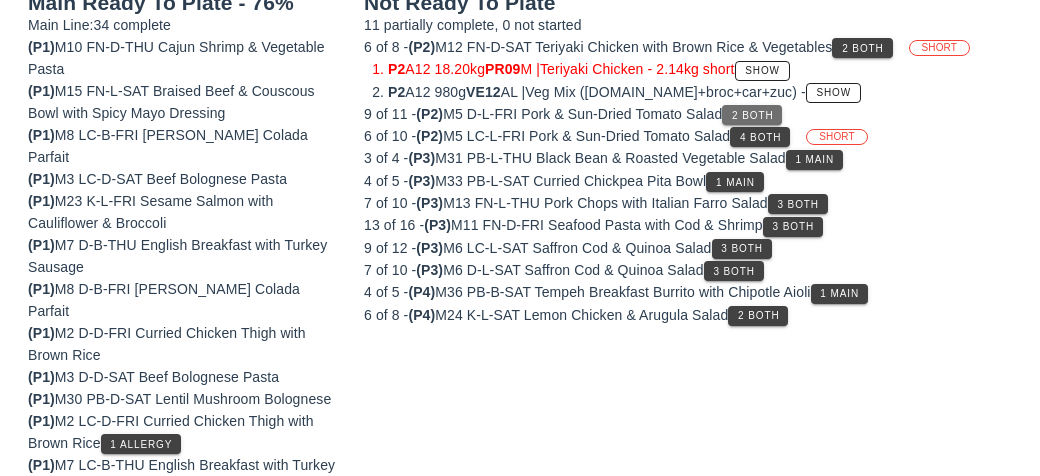 click on "2 Both" at bounding box center (752, 115) 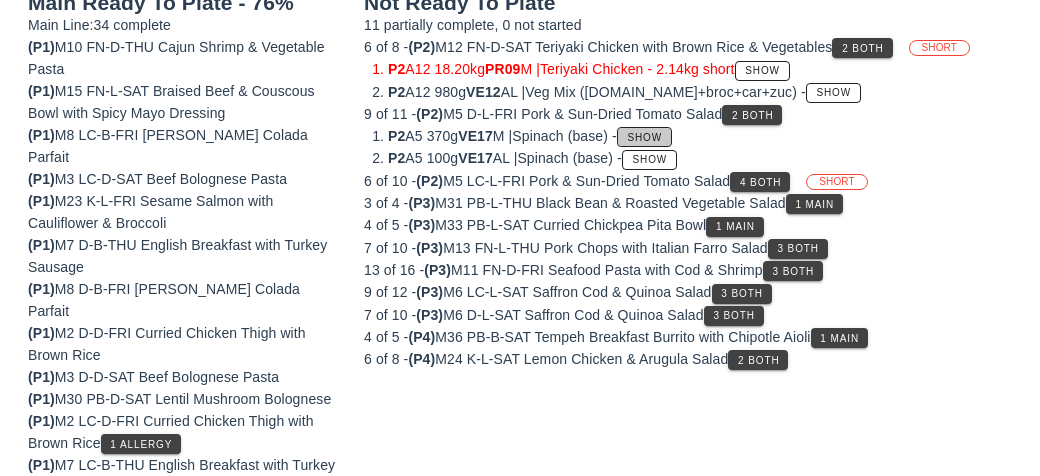 click on "Show" at bounding box center [644, 137] 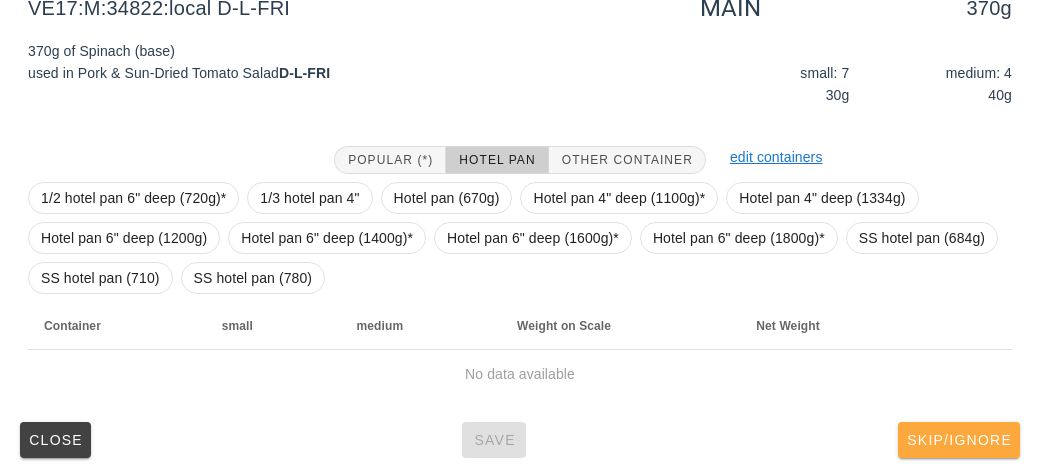 click on "Skip/Ignore" at bounding box center (959, 440) 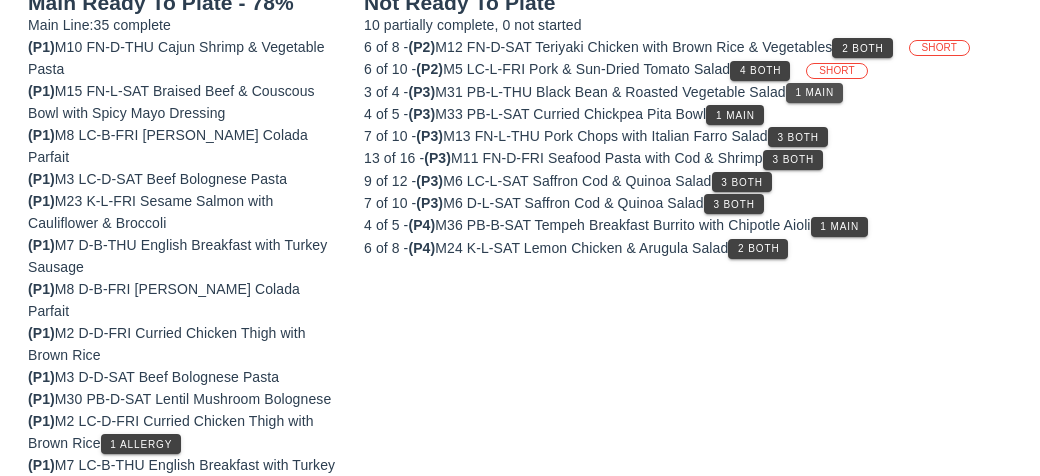 click on "1 Main" at bounding box center (815, 92) 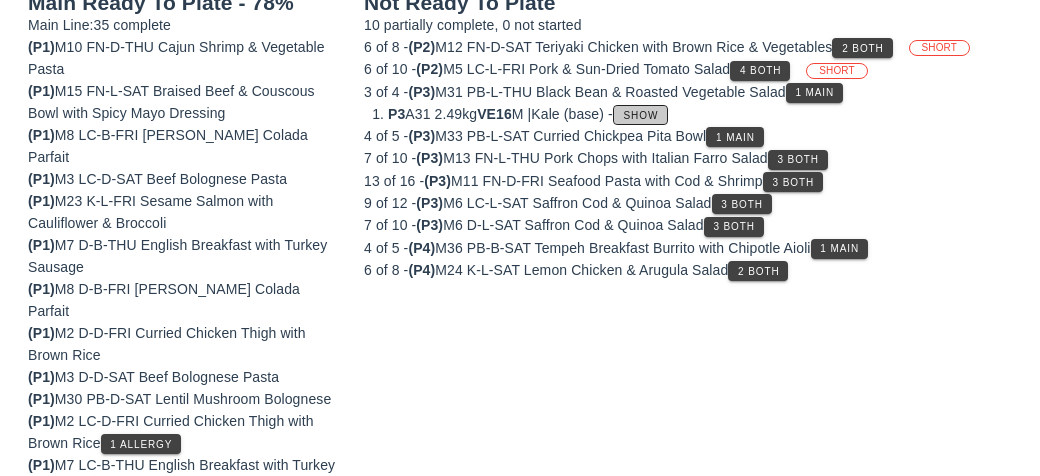 click on "Show" at bounding box center [641, 115] 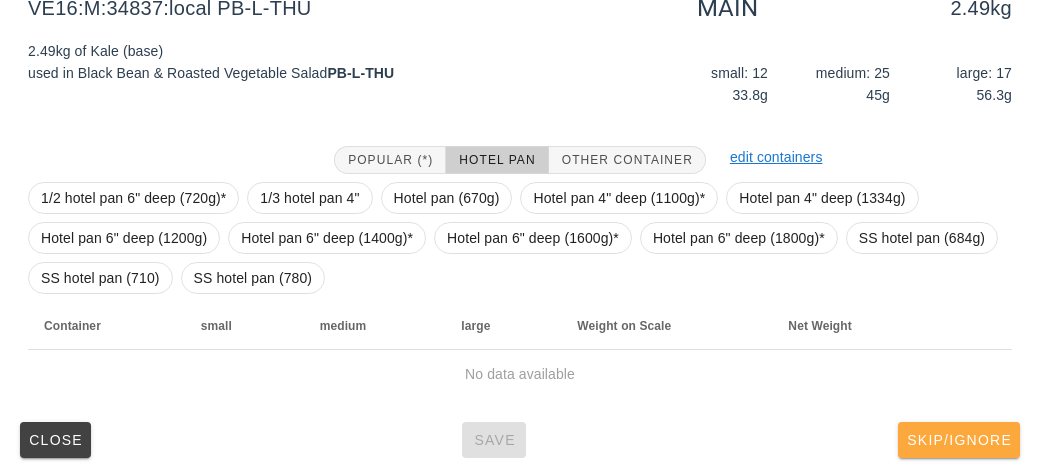 click on "Skip/Ignore" at bounding box center (959, 440) 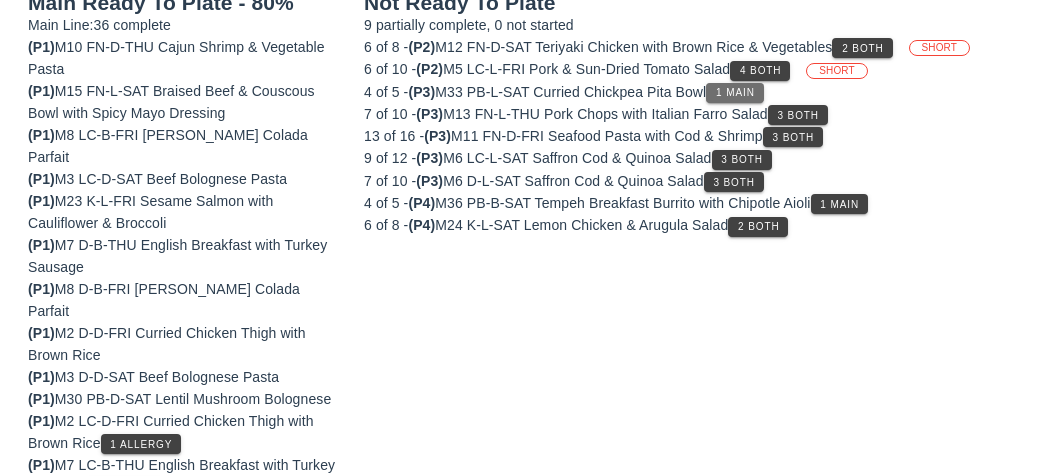 click on "1 Main" at bounding box center [735, 92] 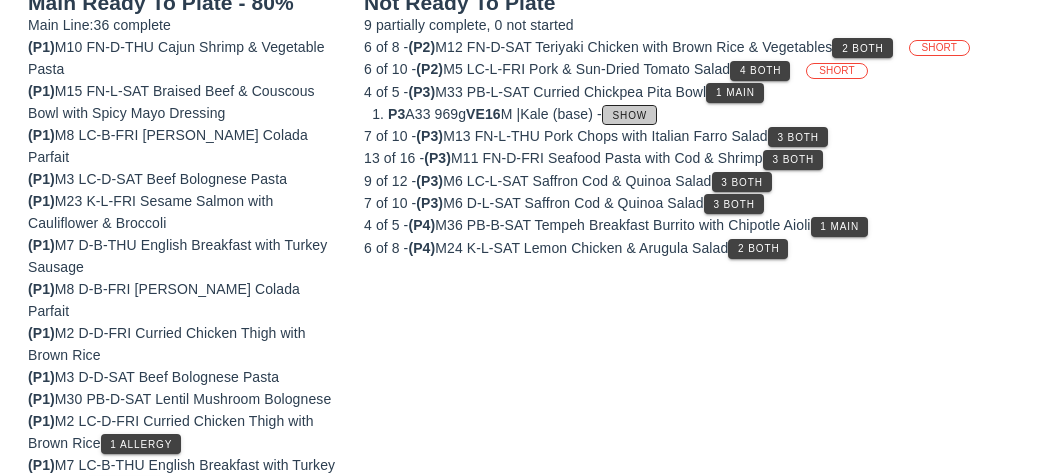 click on "Show" at bounding box center (630, 115) 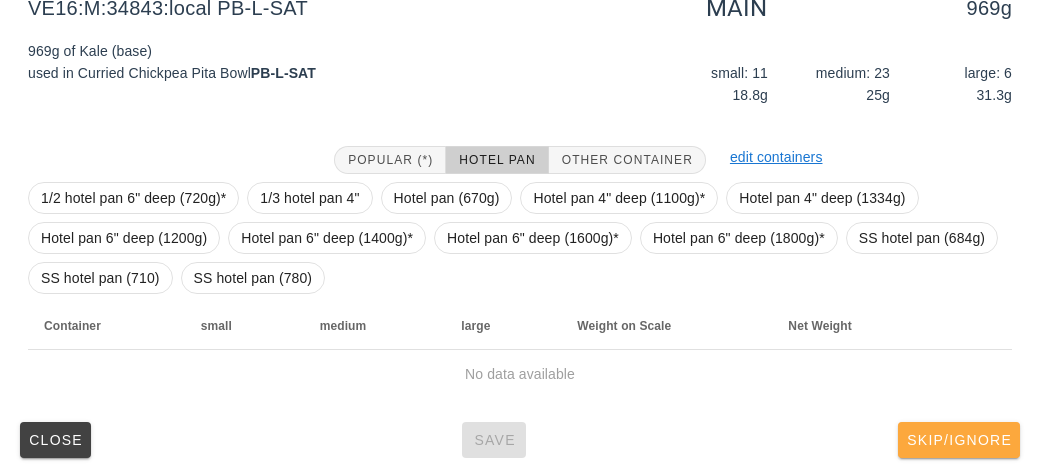 click on "Skip/Ignore" at bounding box center [959, 440] 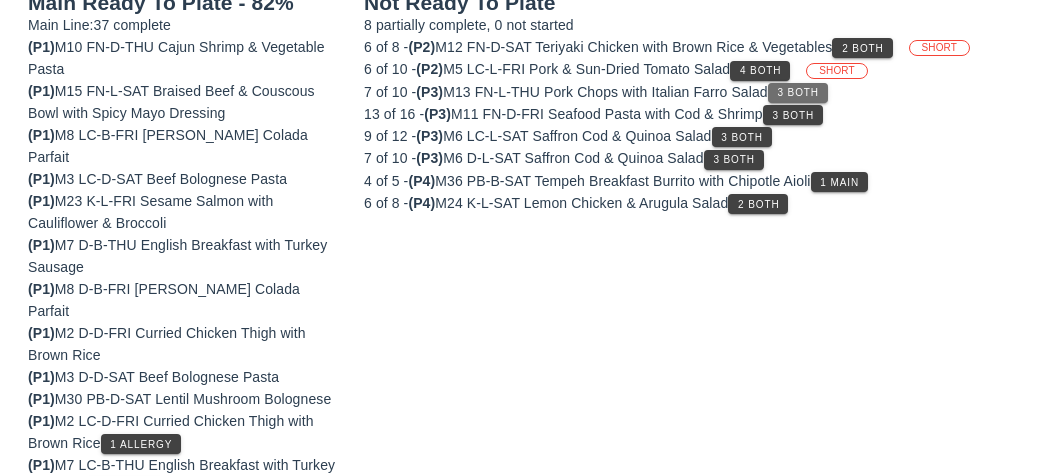 click on "3 Both" at bounding box center [798, 92] 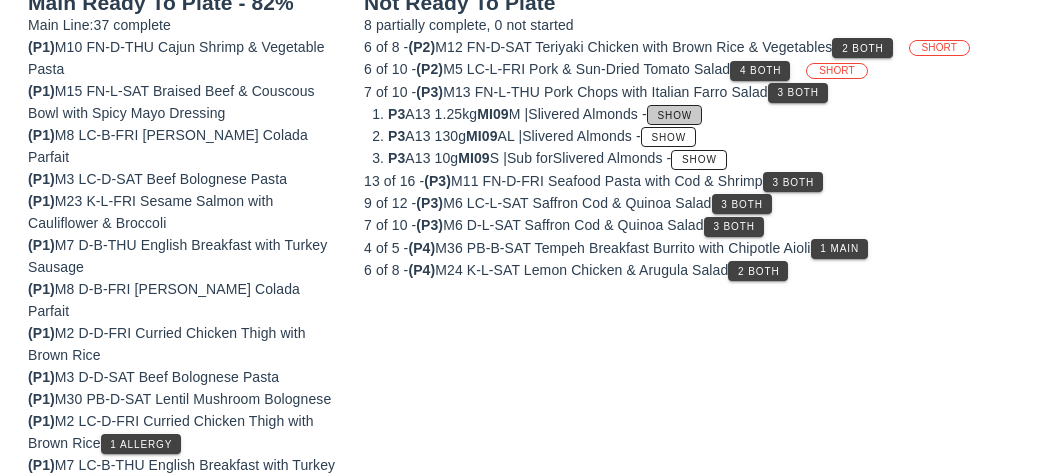 click on "Show" at bounding box center (675, 115) 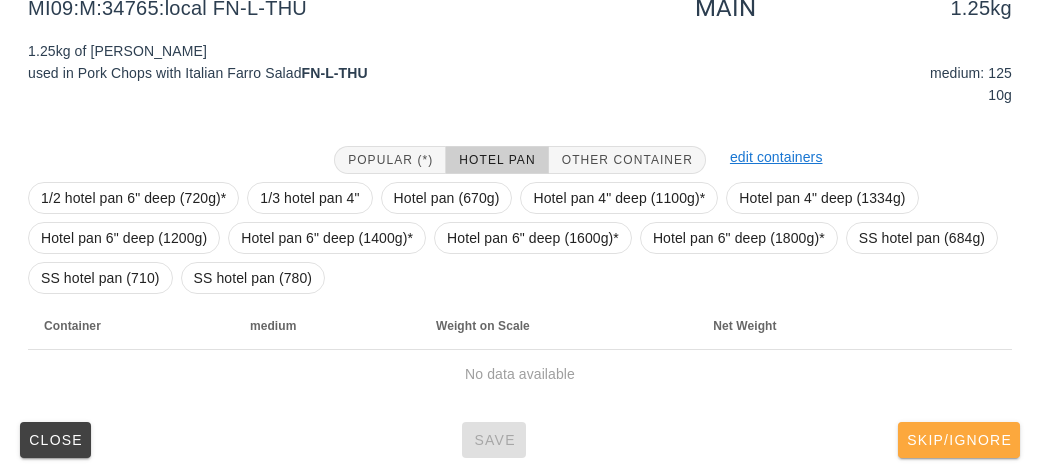 click on "Skip/Ignore" at bounding box center [959, 440] 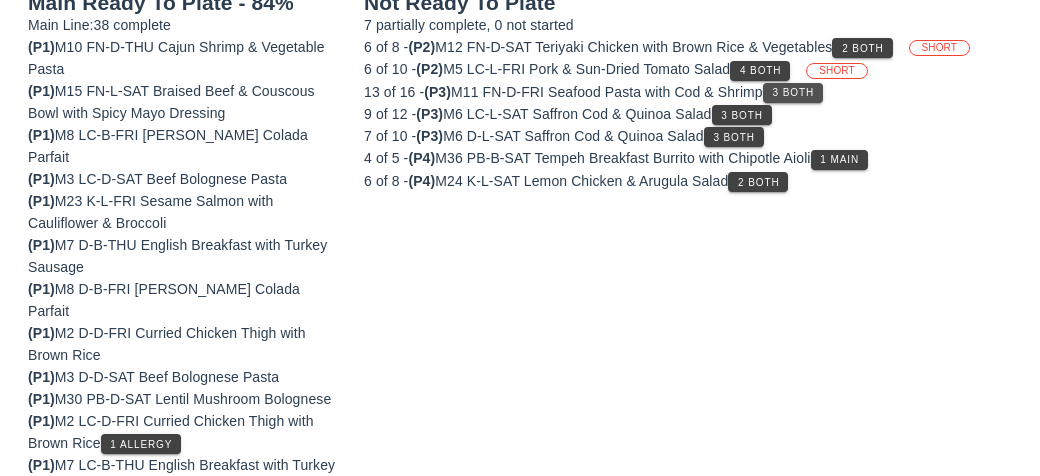 click on "3 Both" at bounding box center (793, 92) 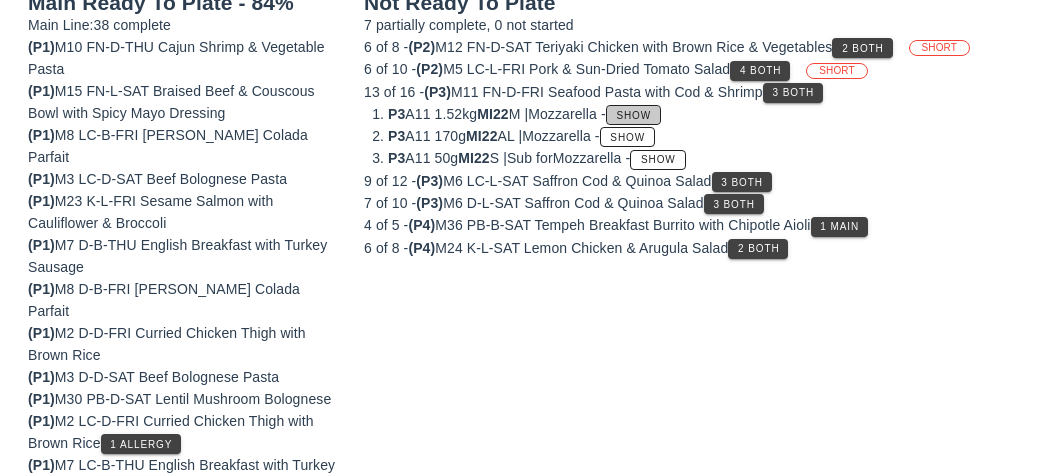 click on "Show" at bounding box center [633, 115] 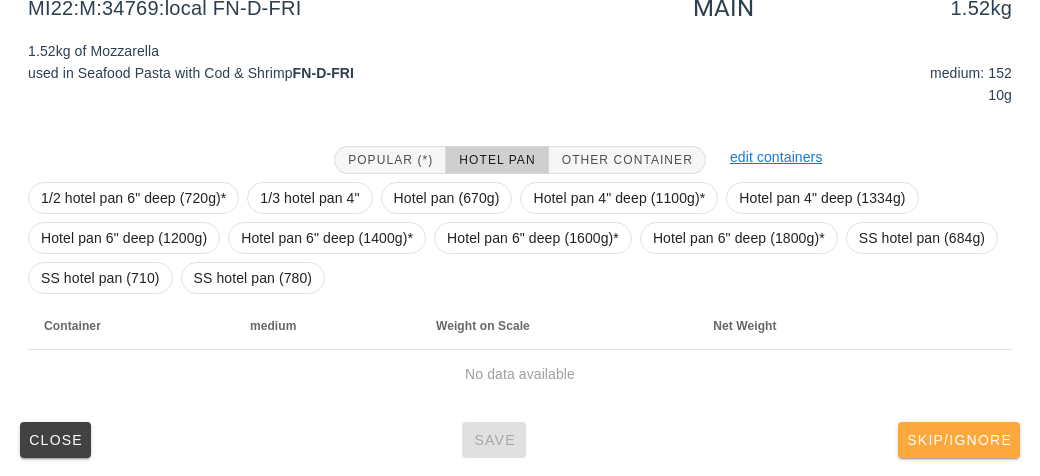 click on "Skip/Ignore" at bounding box center [959, 440] 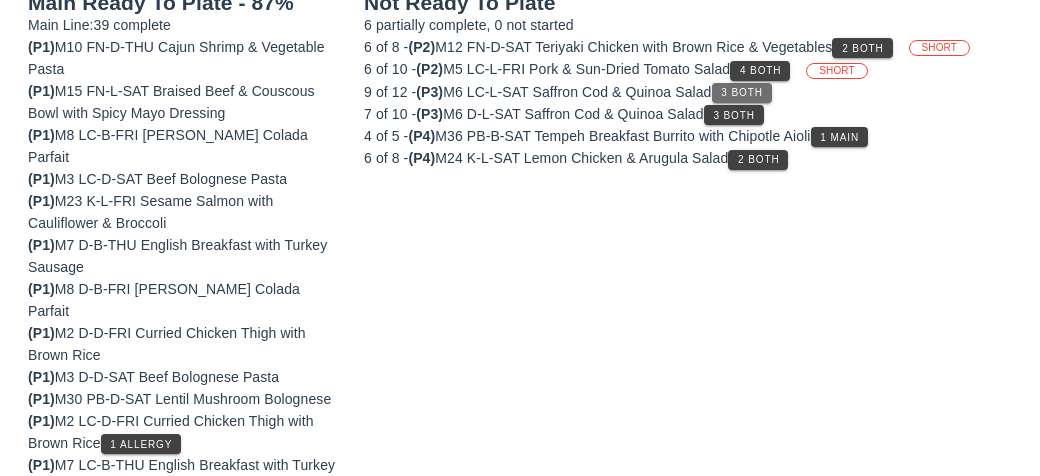 click on "3 Both" at bounding box center (741, 92) 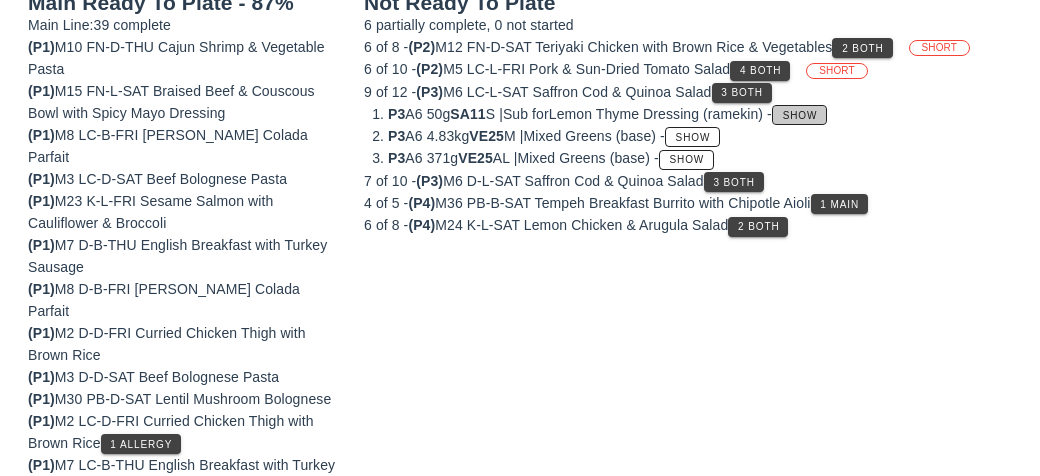 click on "Show" at bounding box center [800, 115] 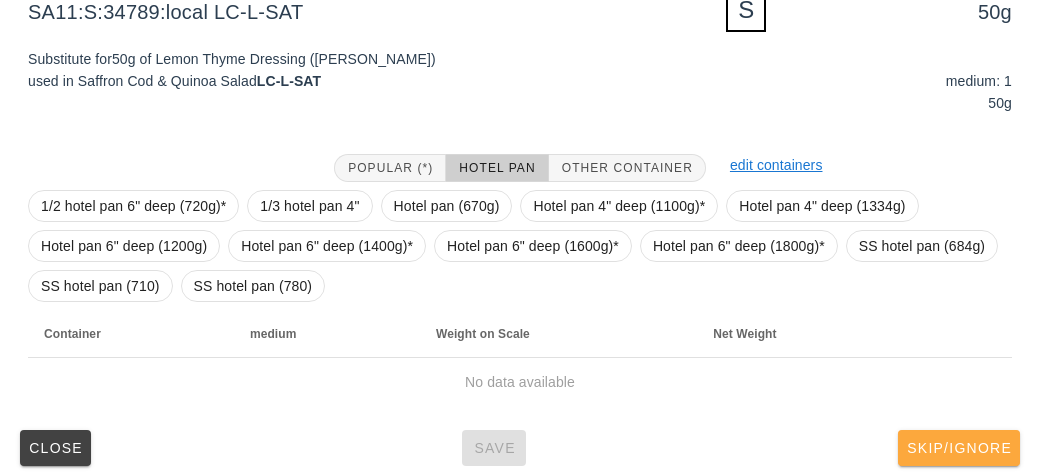 click on "Skip/Ignore" at bounding box center (959, 448) 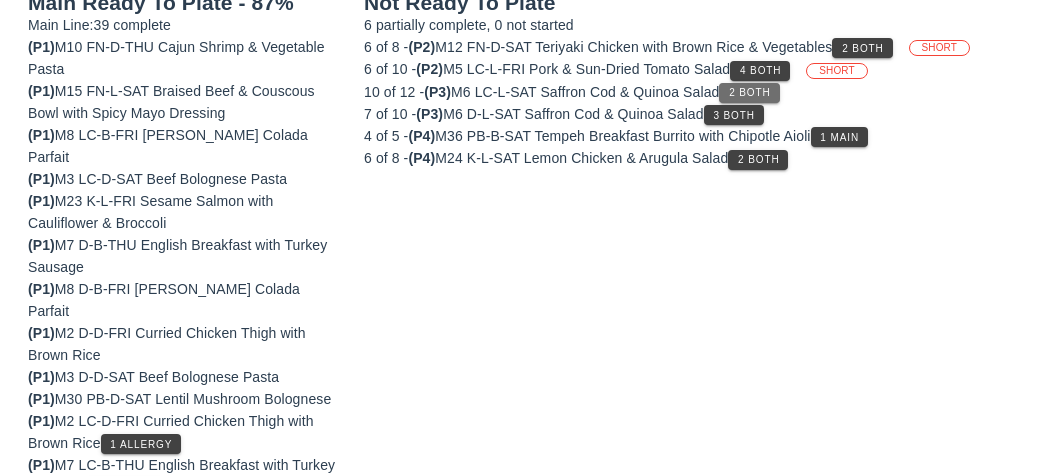 click on "2 Both" at bounding box center (749, 92) 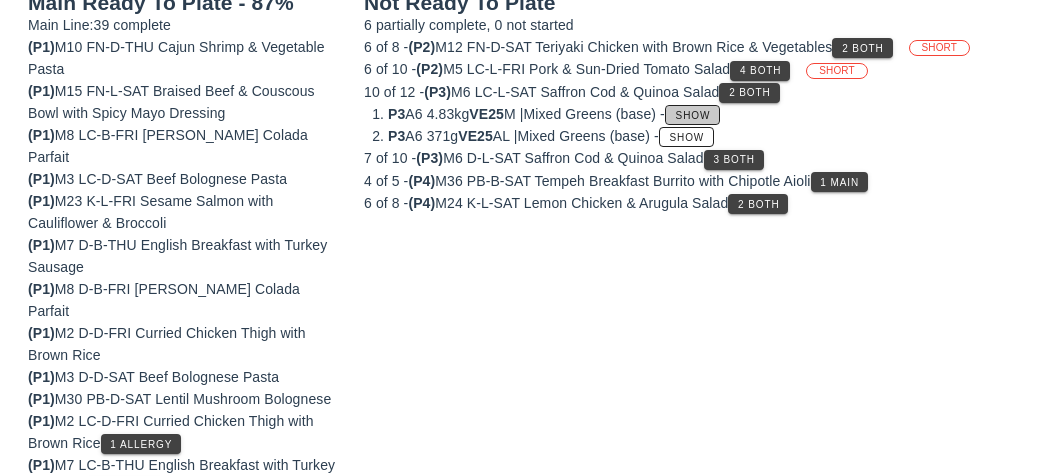 click on "Show" at bounding box center (693, 115) 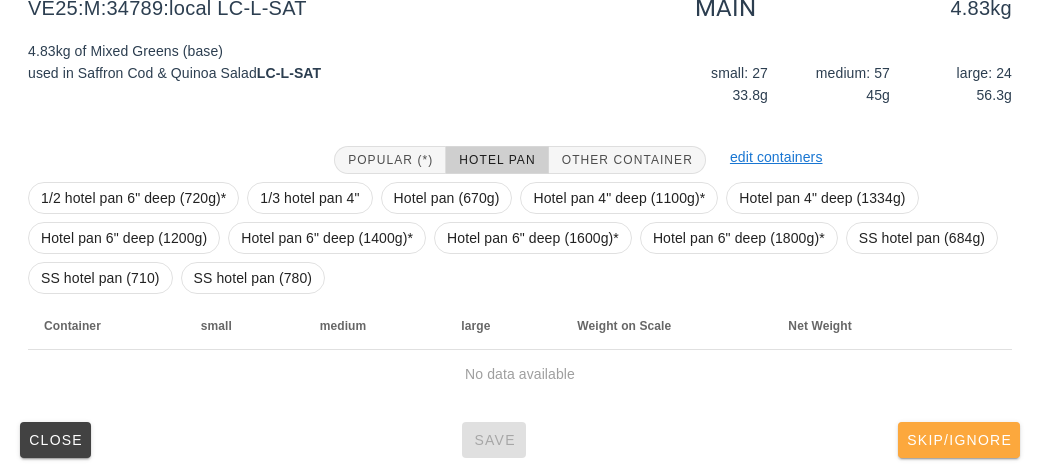 click on "Skip/Ignore" at bounding box center [959, 440] 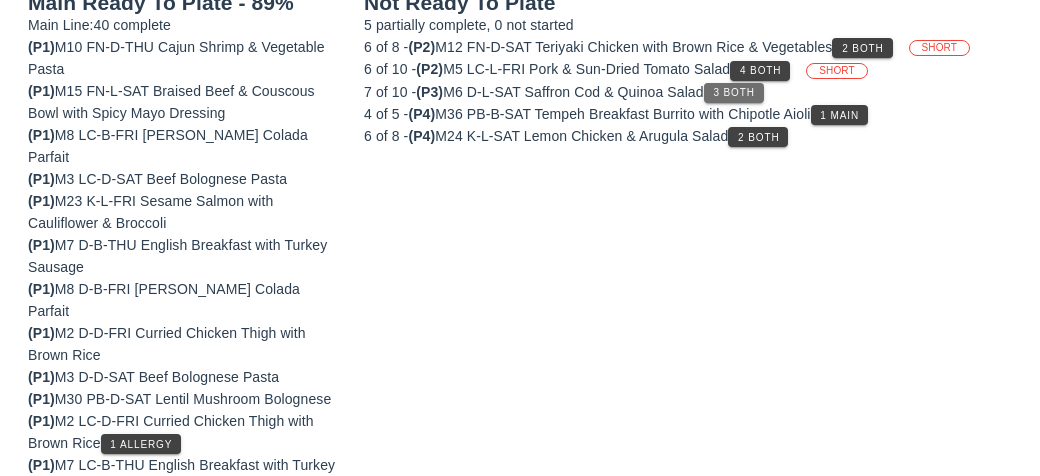 click on "3 Both" at bounding box center (734, 93) 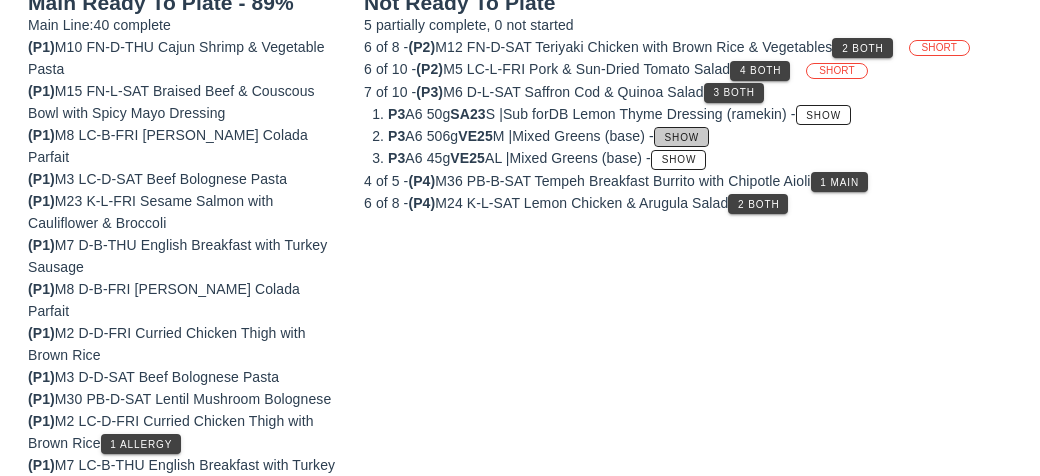 click on "Show" at bounding box center (681, 137) 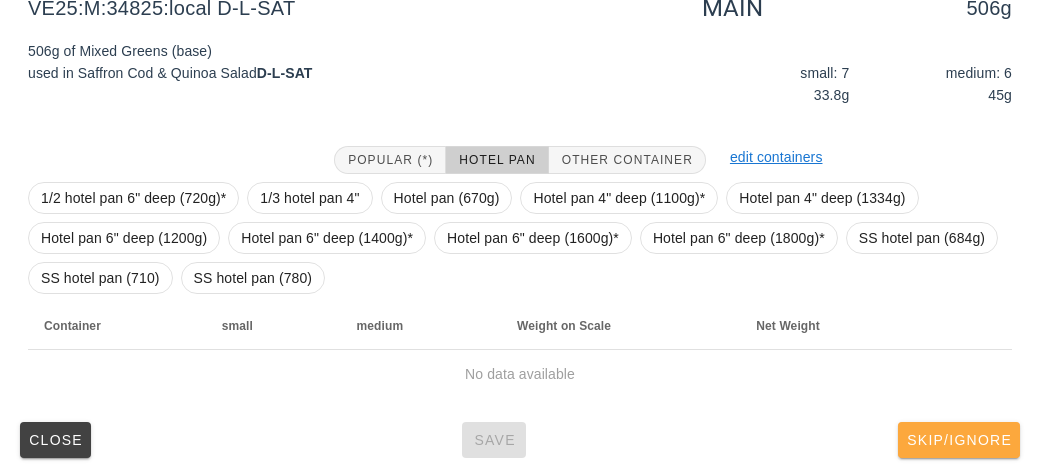 click on "Skip/Ignore" at bounding box center (959, 440) 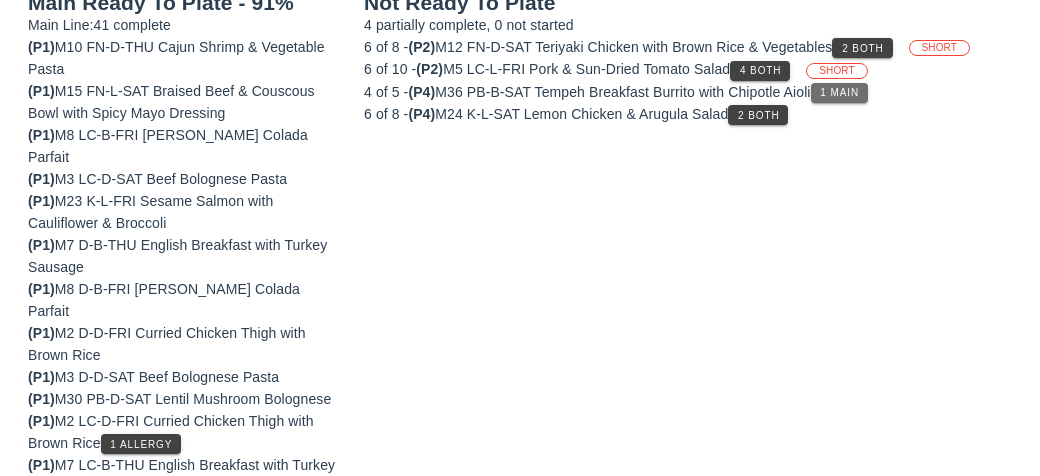 click on "1 Main" at bounding box center [839, 93] 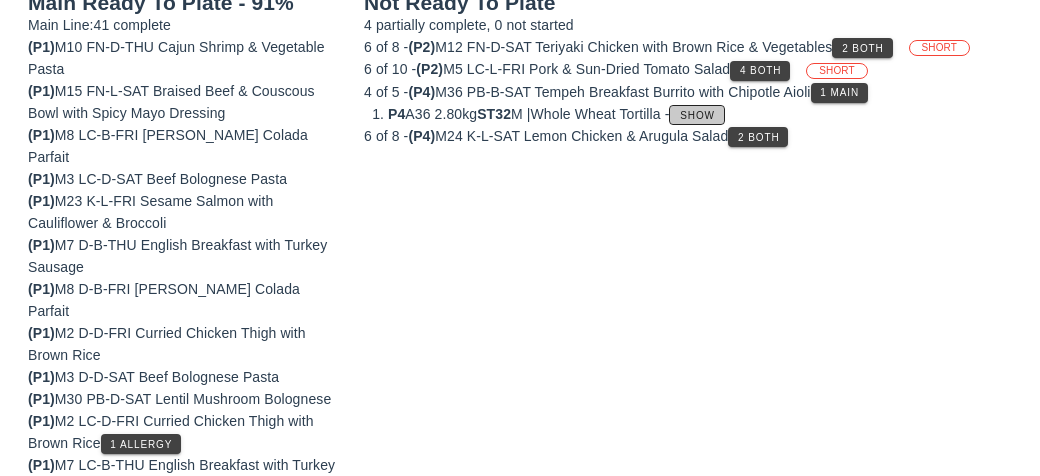 click on "Show" at bounding box center [696, 115] 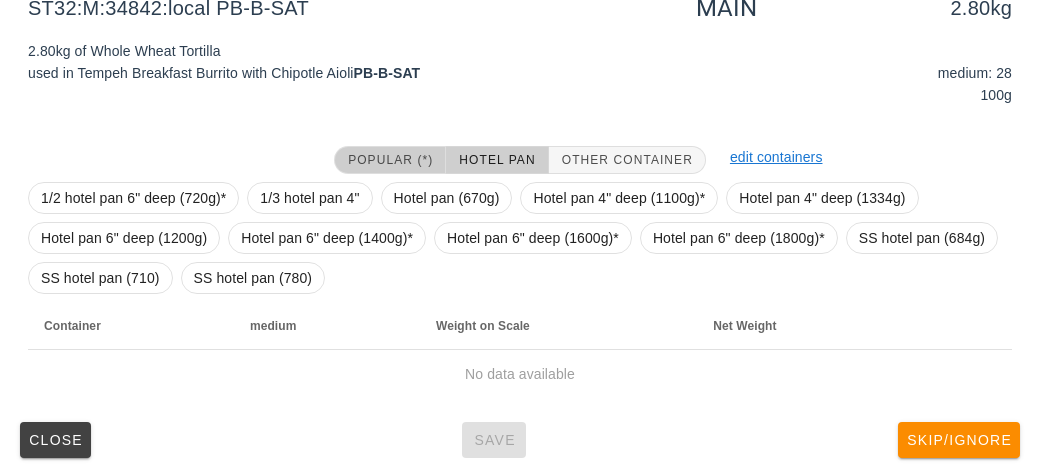 click on "Popular (*)" at bounding box center [390, 160] 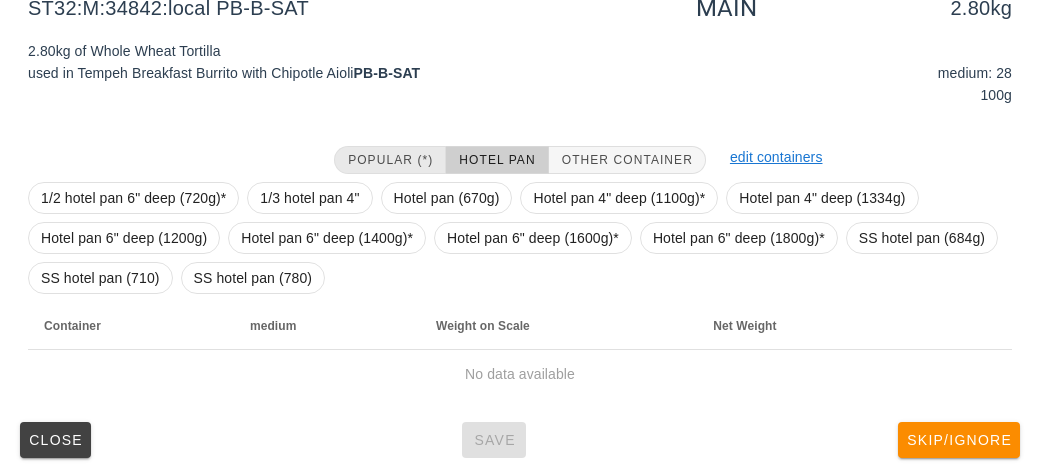 scroll, scrollTop: 232, scrollLeft: 0, axis: vertical 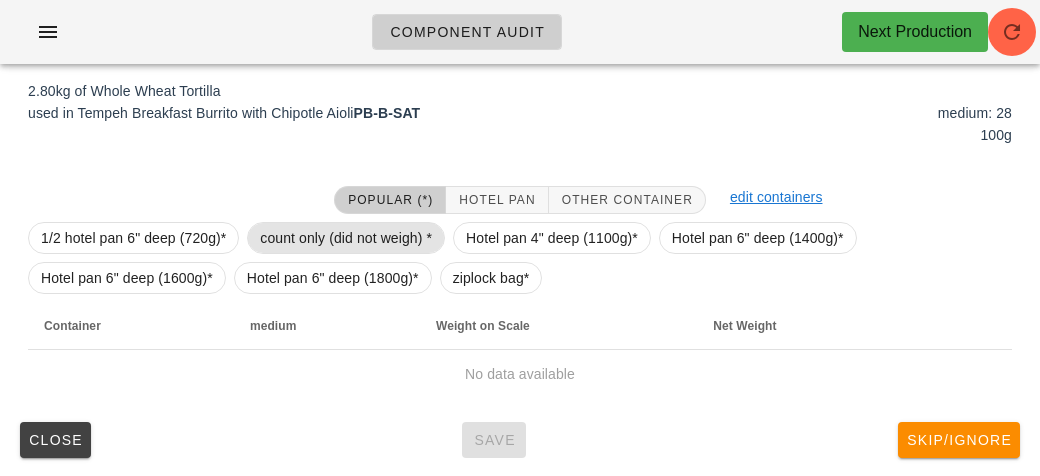 click on "count only (did not weigh) *" at bounding box center [346, 238] 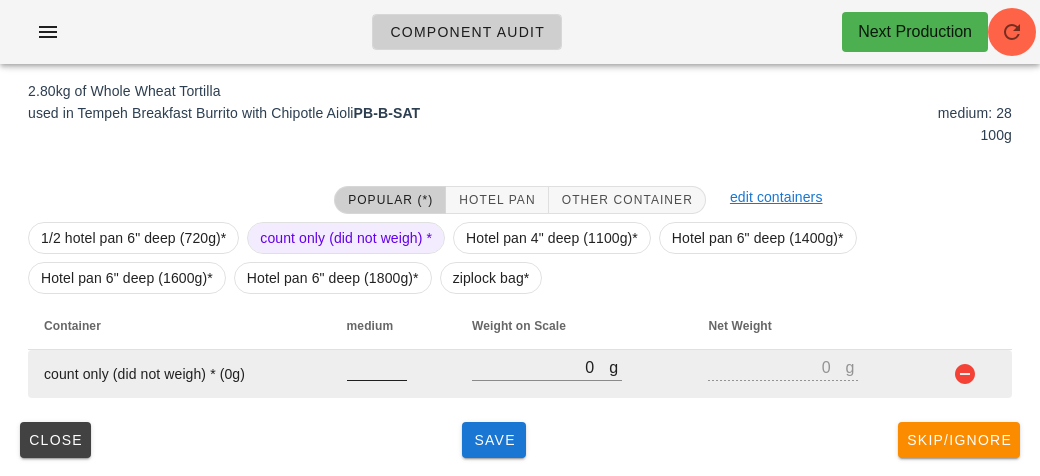 click at bounding box center (377, 367) 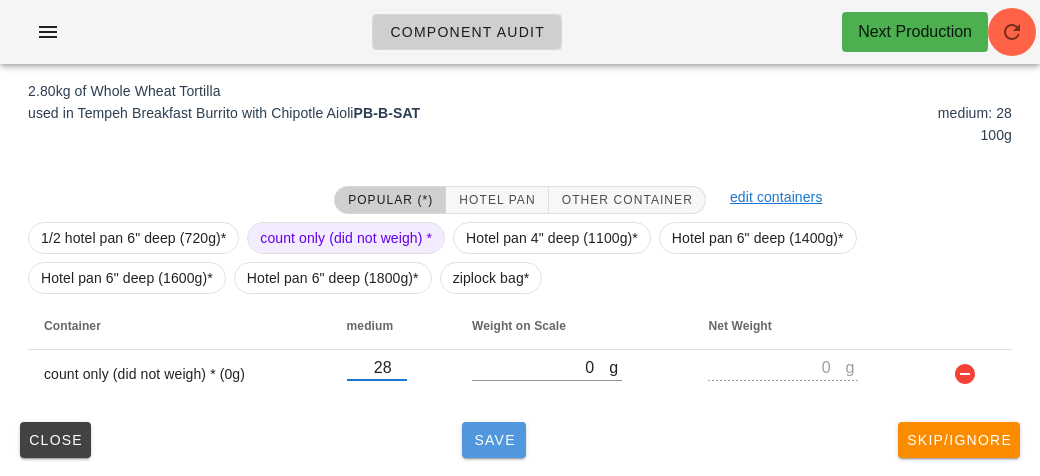click on "Save" at bounding box center (494, 440) 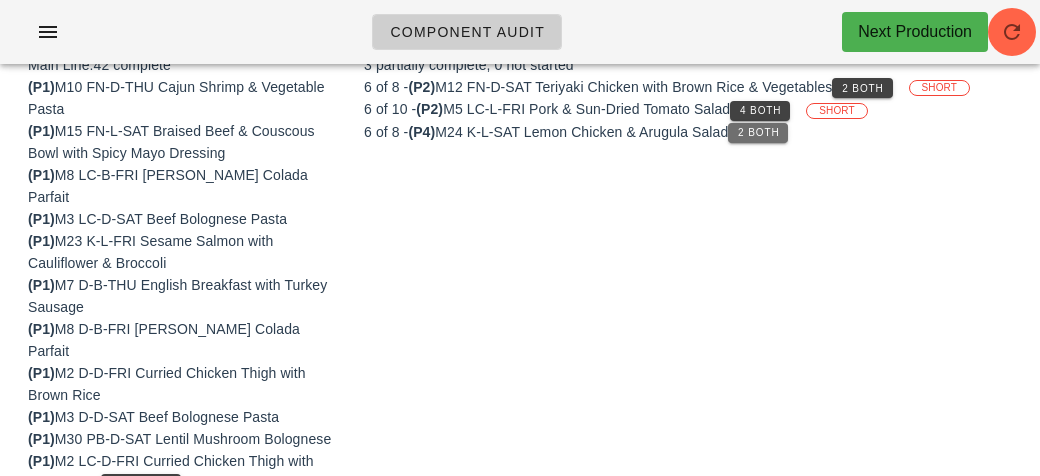 click on "2 Both" at bounding box center (758, 133) 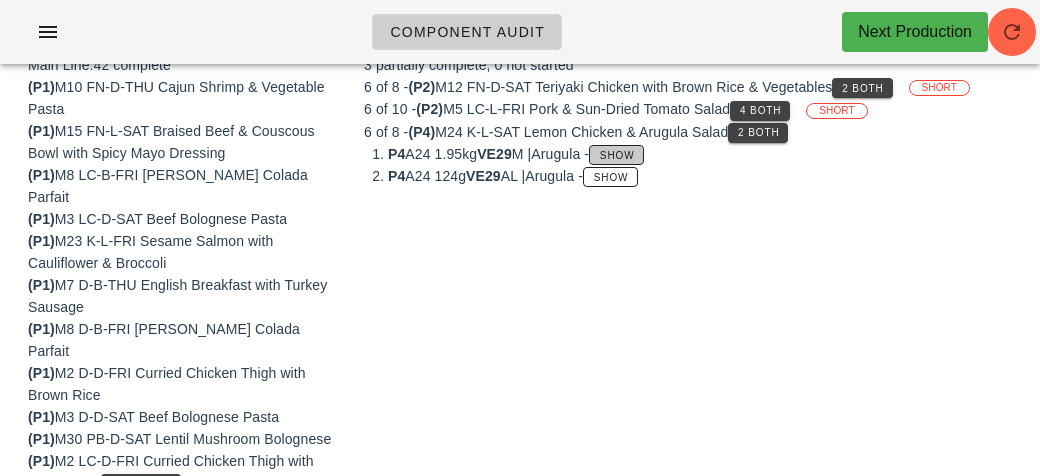 click on "Show" at bounding box center [616, 155] 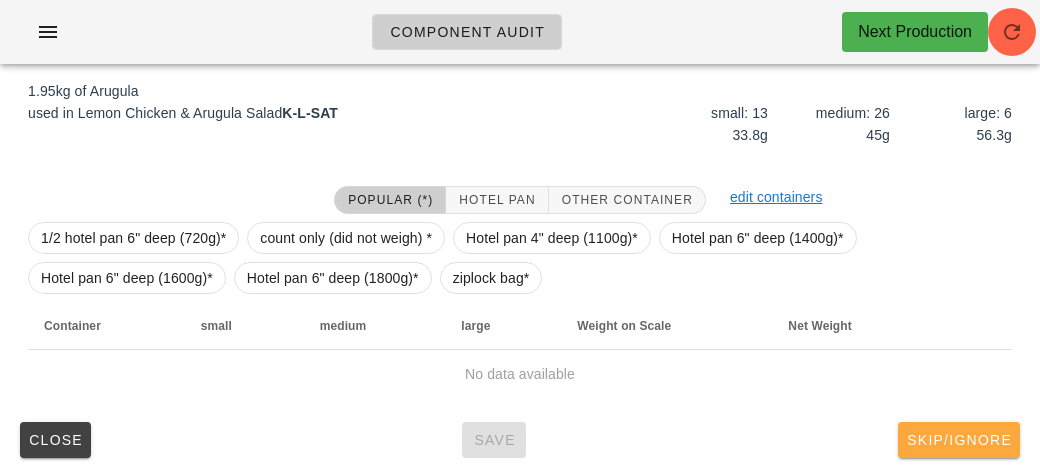 click on "Skip/Ignore" at bounding box center (959, 440) 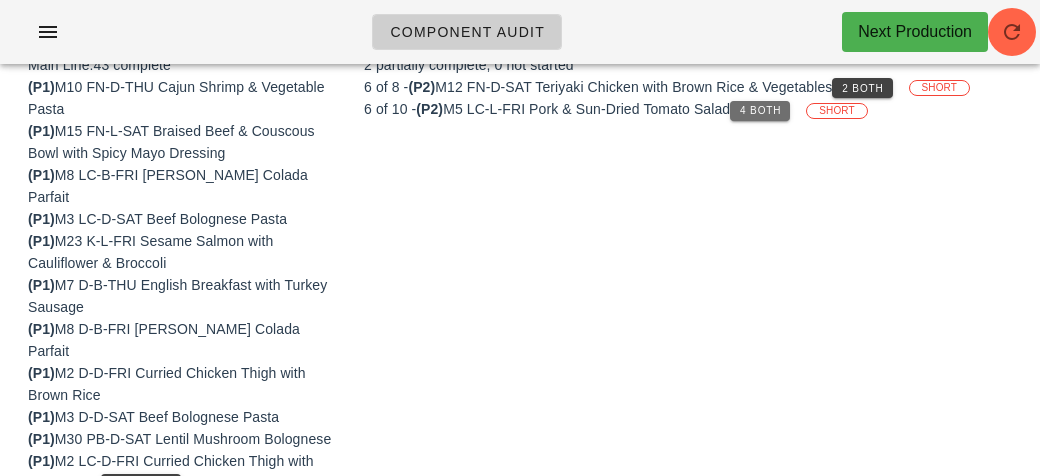 click on "4 Both" at bounding box center (760, 111) 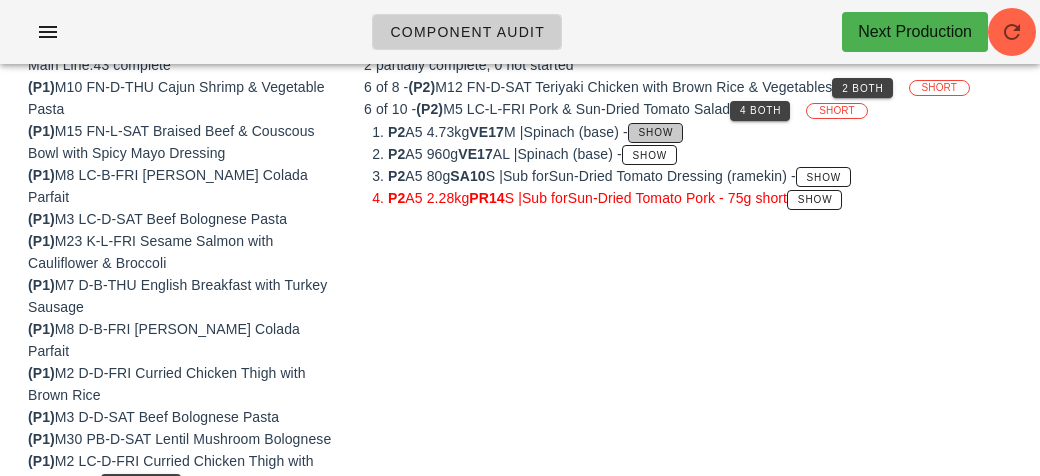 click on "Show" at bounding box center (656, 132) 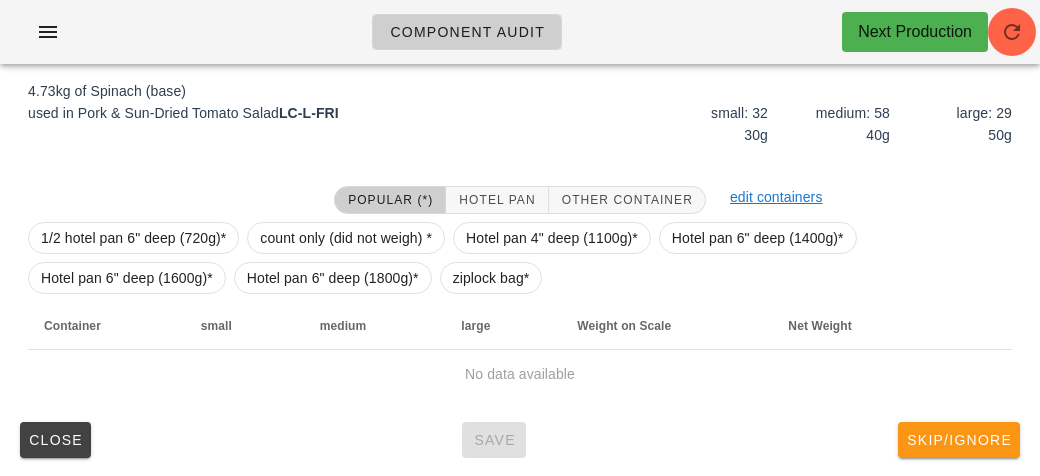 click on "Skip/Ignore" at bounding box center (959, 440) 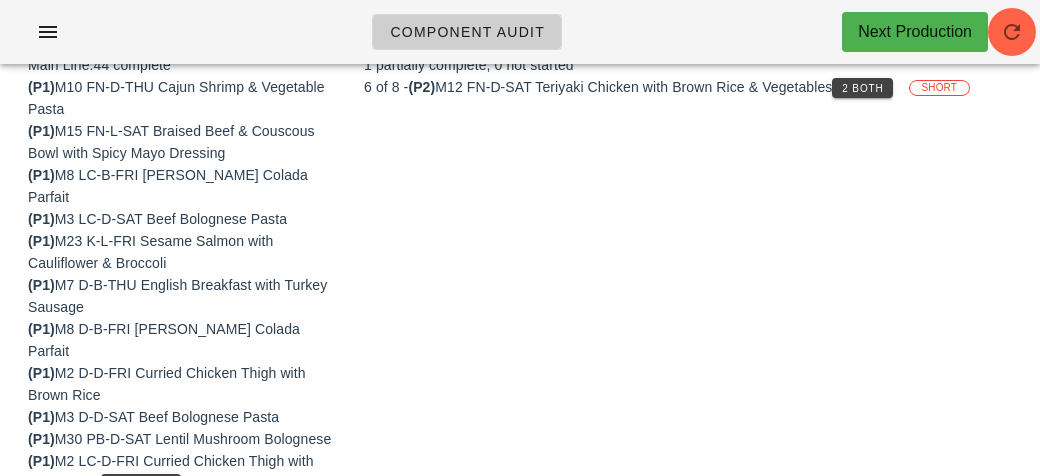 click on "Not Ready To Plate  1 partially complete, 0 not started   6 of 8 -  (P2)  M12 FN-D-SAT Teriyaki Chicken with Brown Rice & Vegetables  2 Both  SHORT" at bounding box center [688, 936] 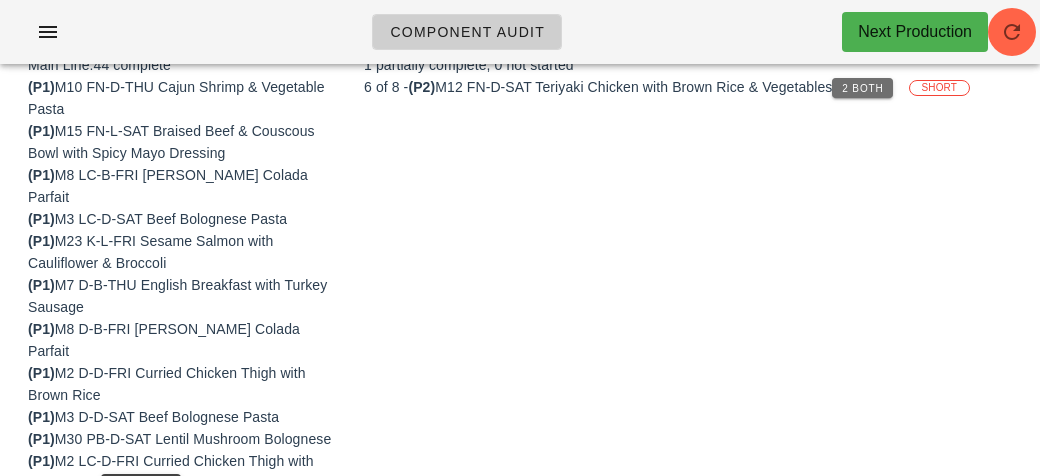 click on "2 Both" at bounding box center (862, 88) 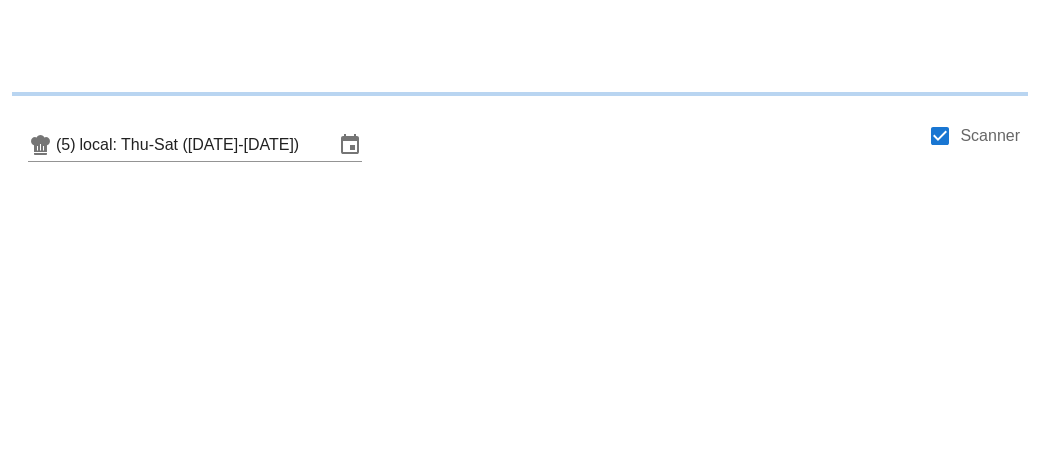scroll, scrollTop: 0, scrollLeft: 0, axis: both 